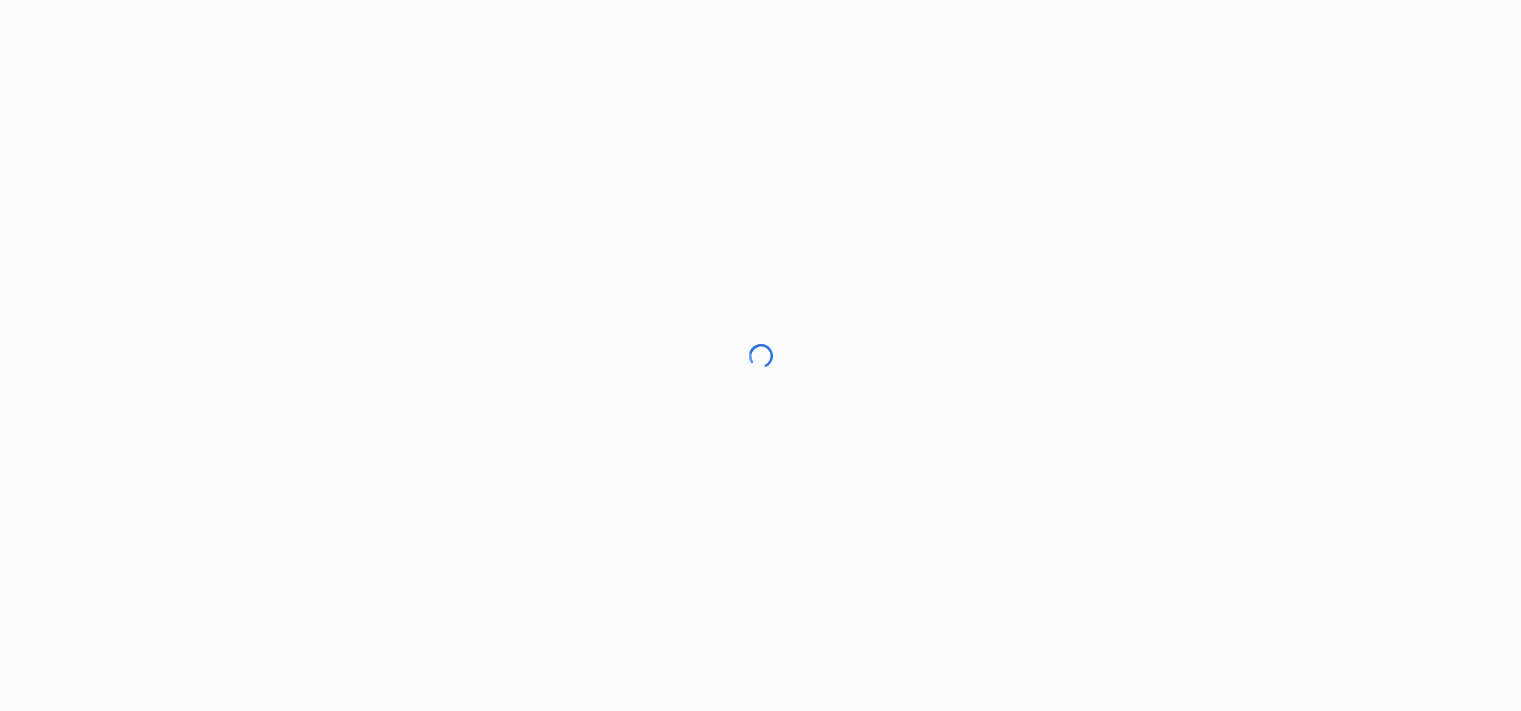 scroll, scrollTop: 0, scrollLeft: 0, axis: both 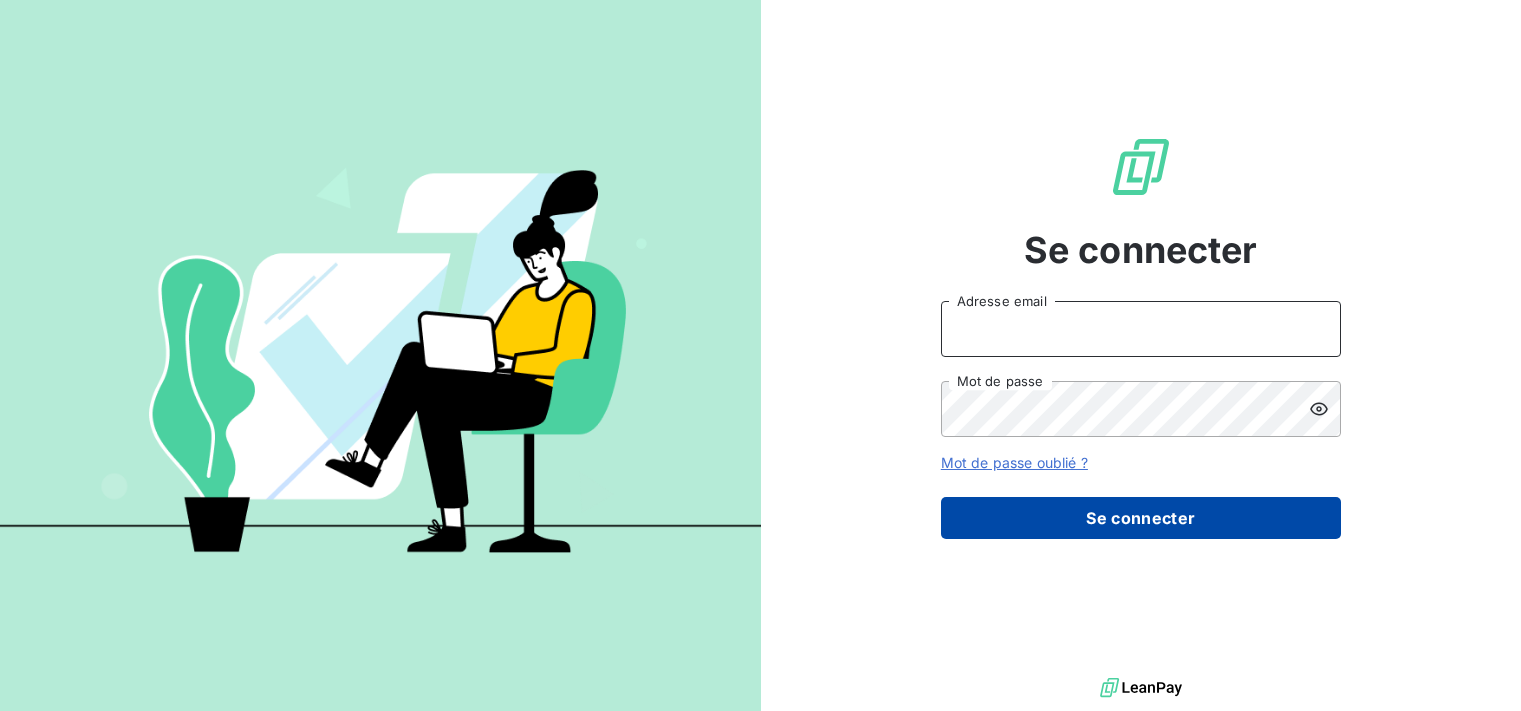type on "[EMAIL_ADDRESS][DOMAIN_NAME]" 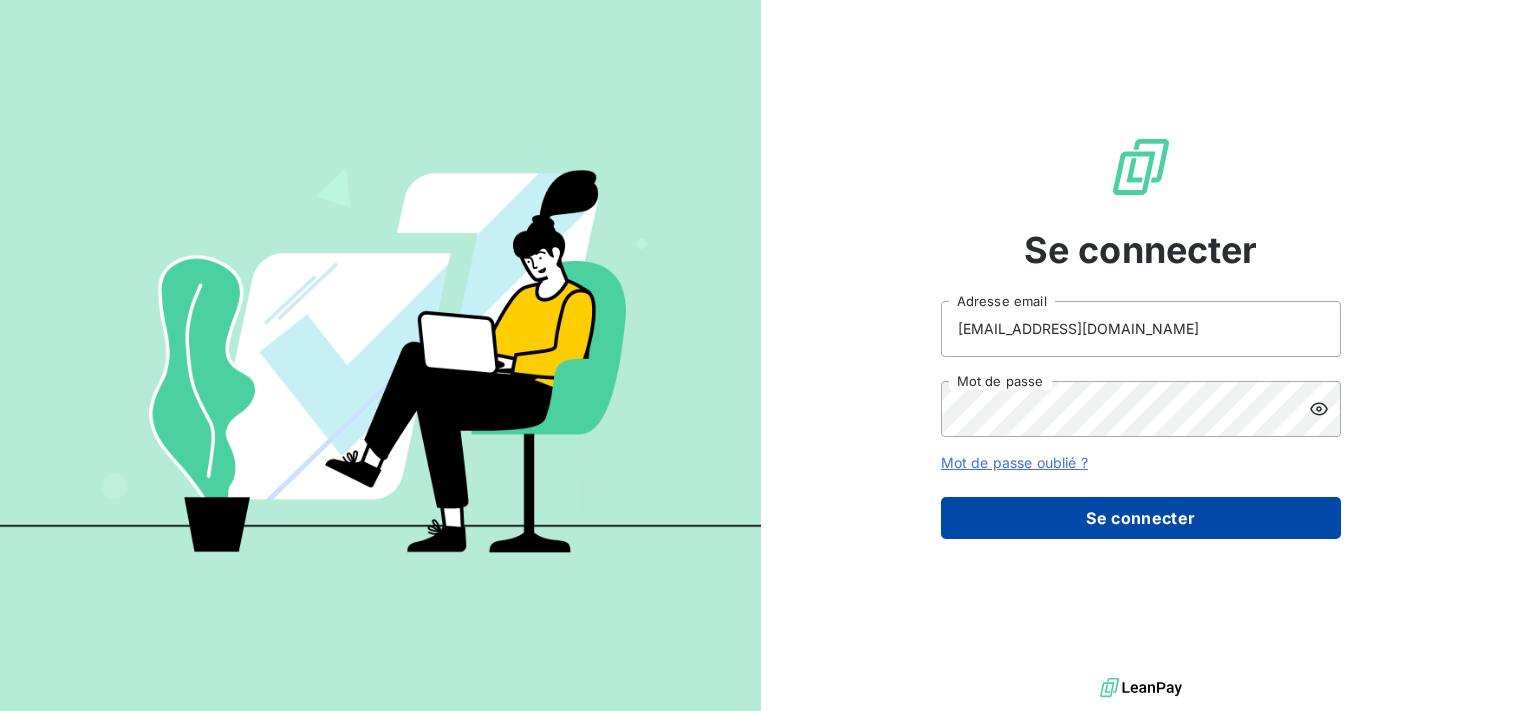 click on "Se connecter" at bounding box center (1141, 518) 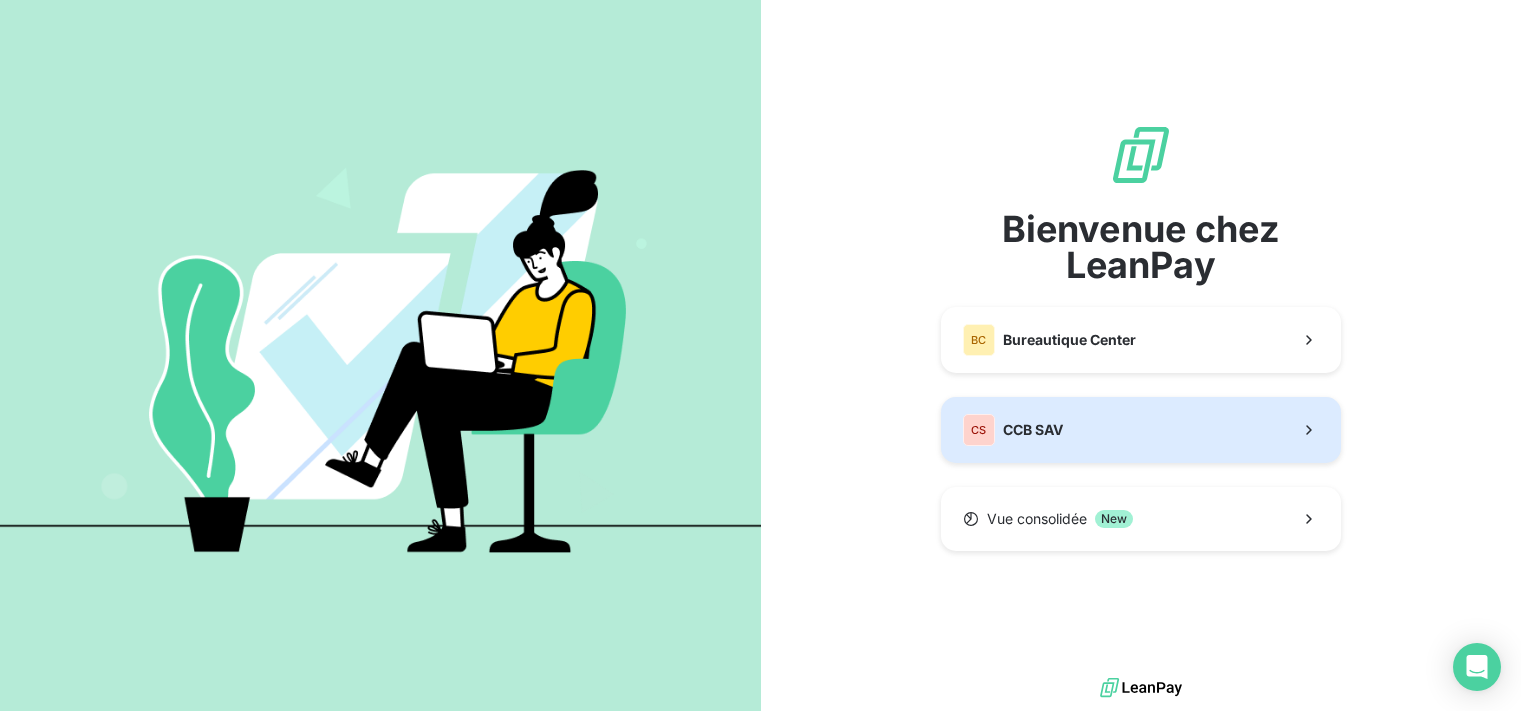 click on "CS CCB SAV" at bounding box center [1141, 430] 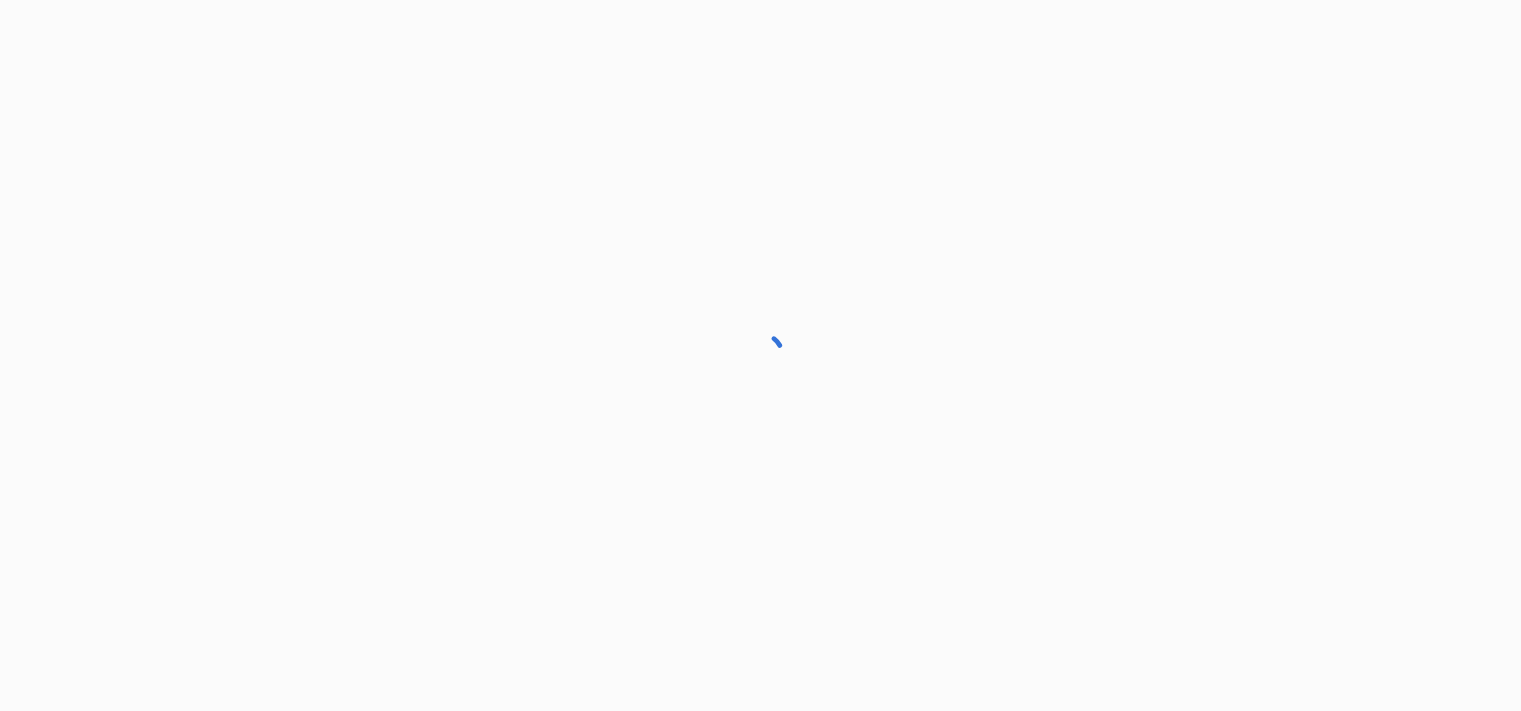 scroll, scrollTop: 0, scrollLeft: 0, axis: both 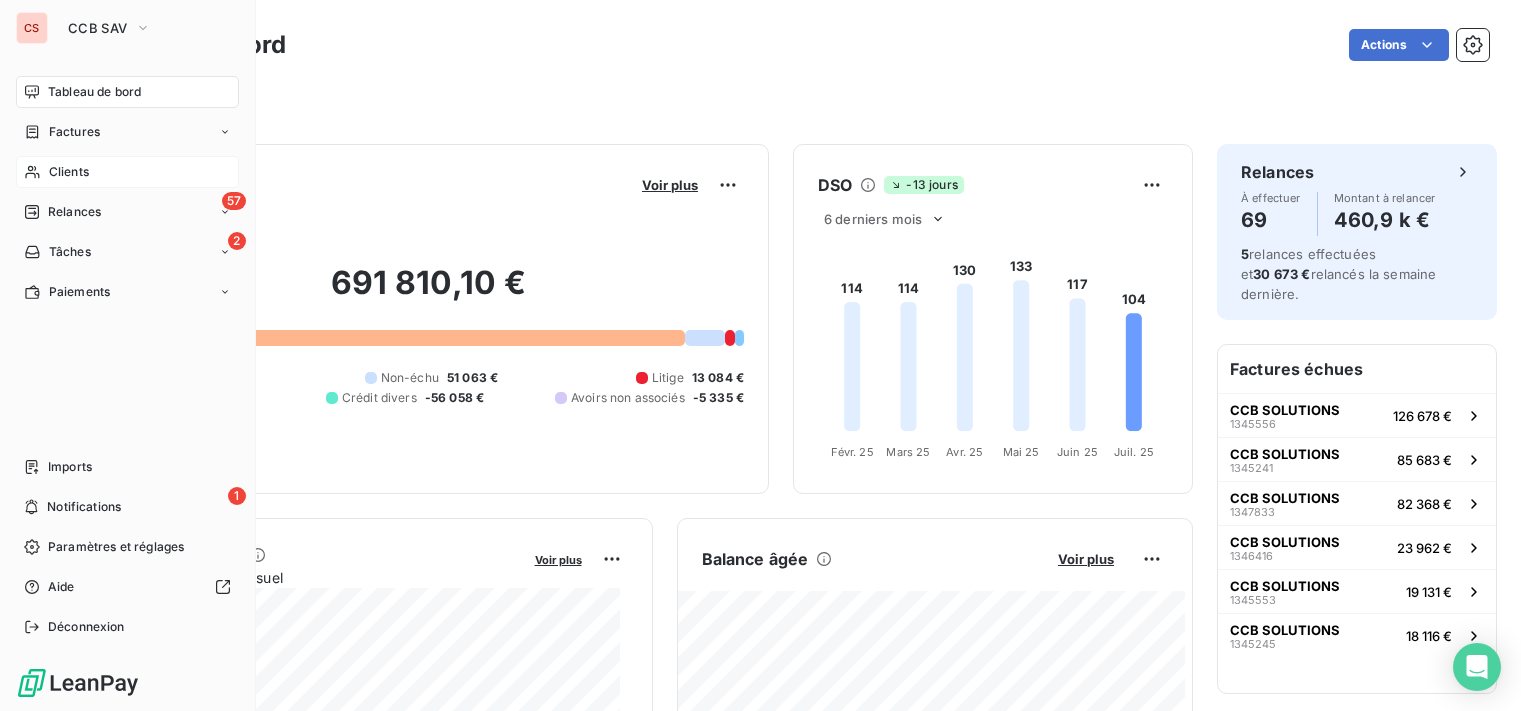 click on "Clients" at bounding box center (69, 172) 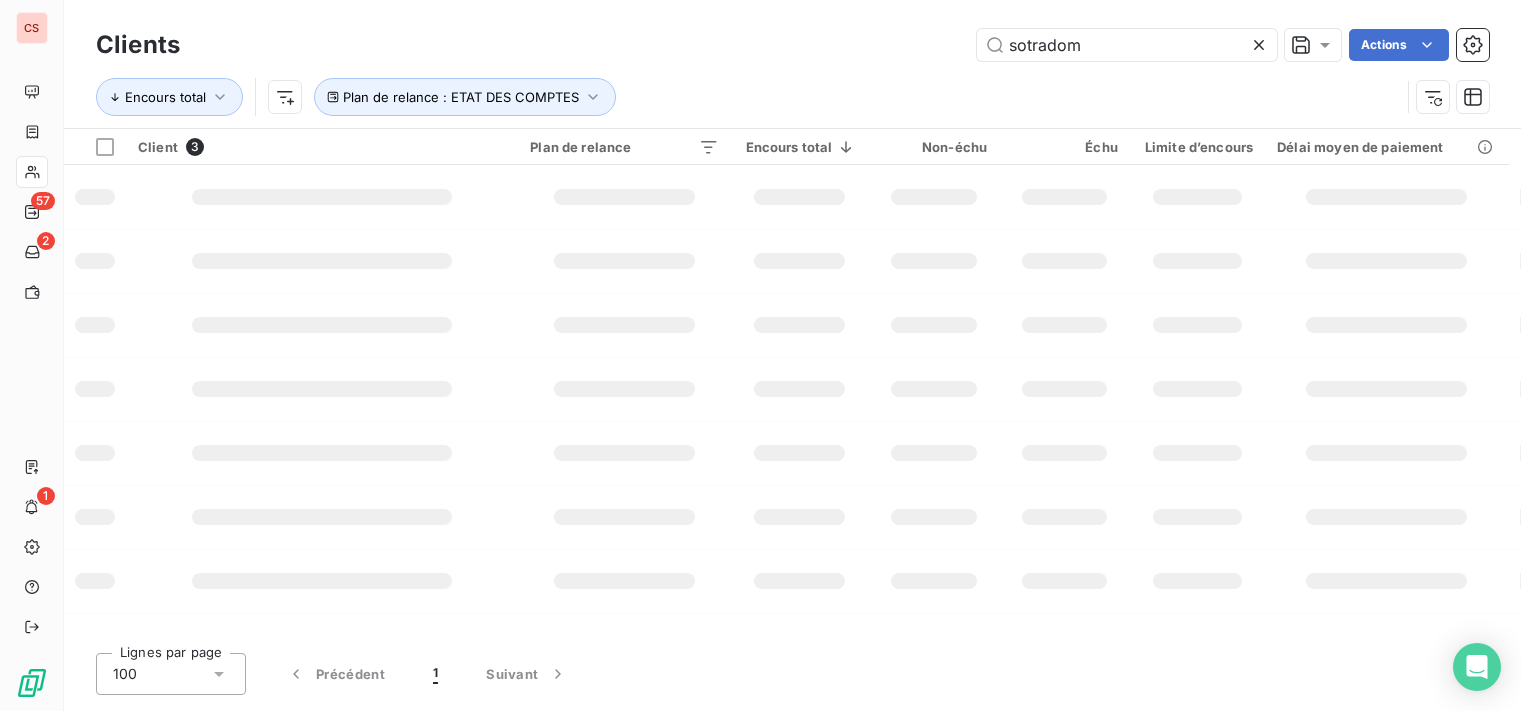 type on "sotradom" 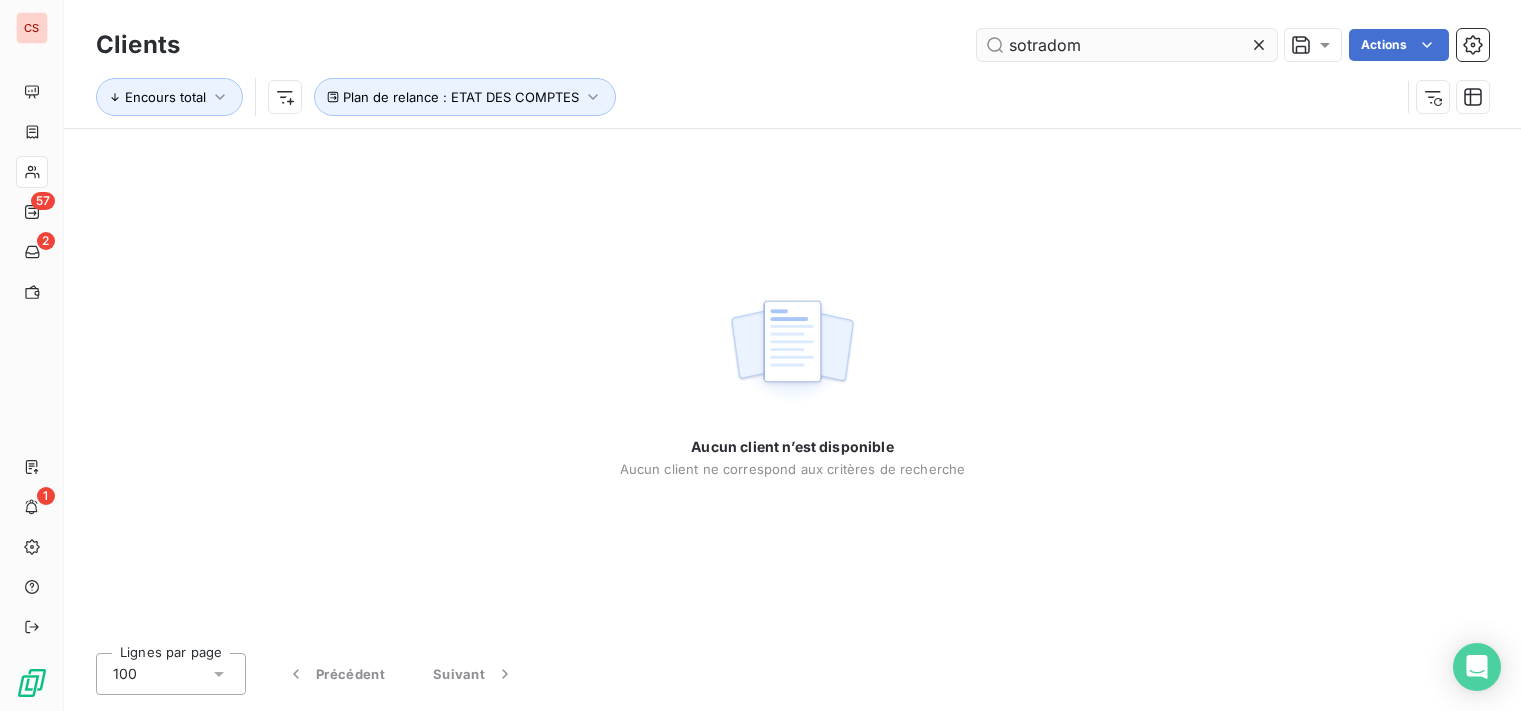 click on "sotradom" at bounding box center (1127, 45) 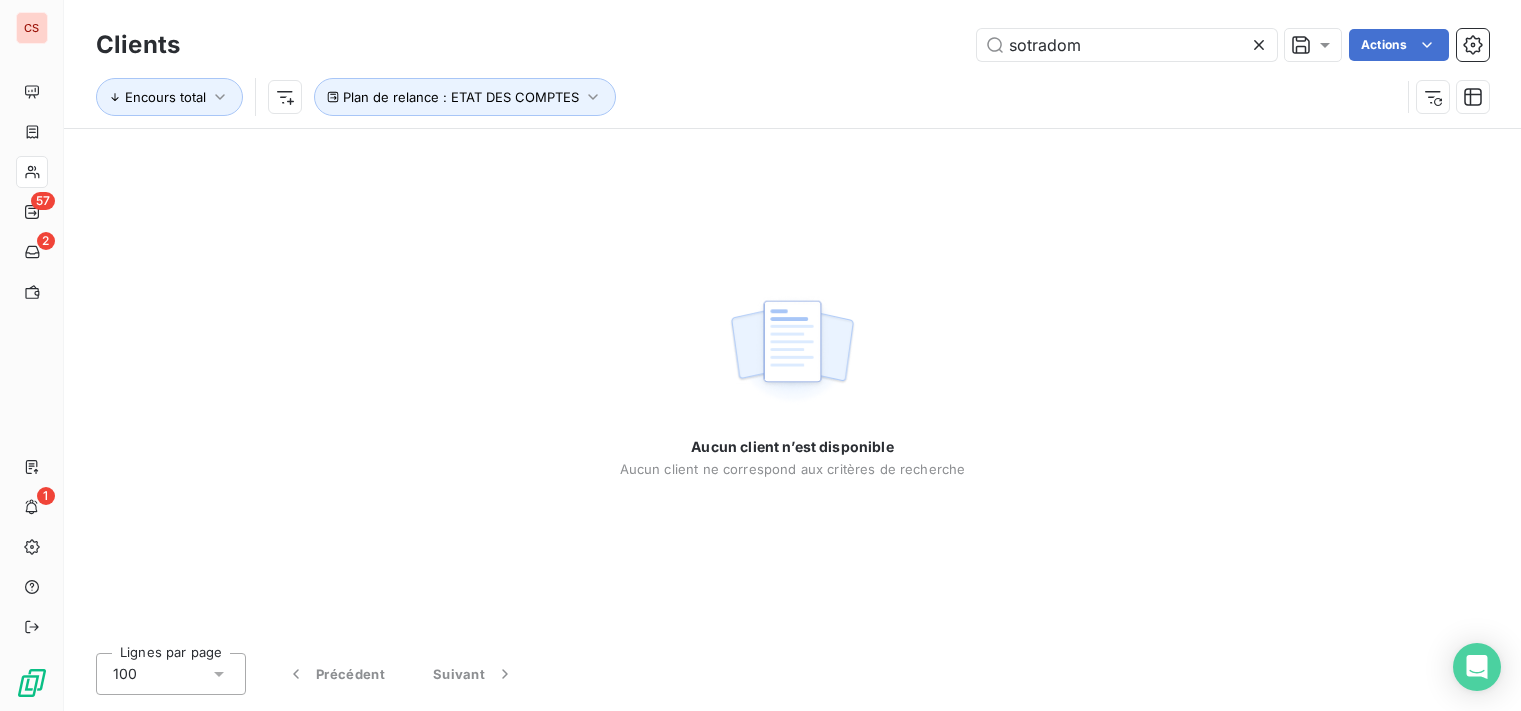 click 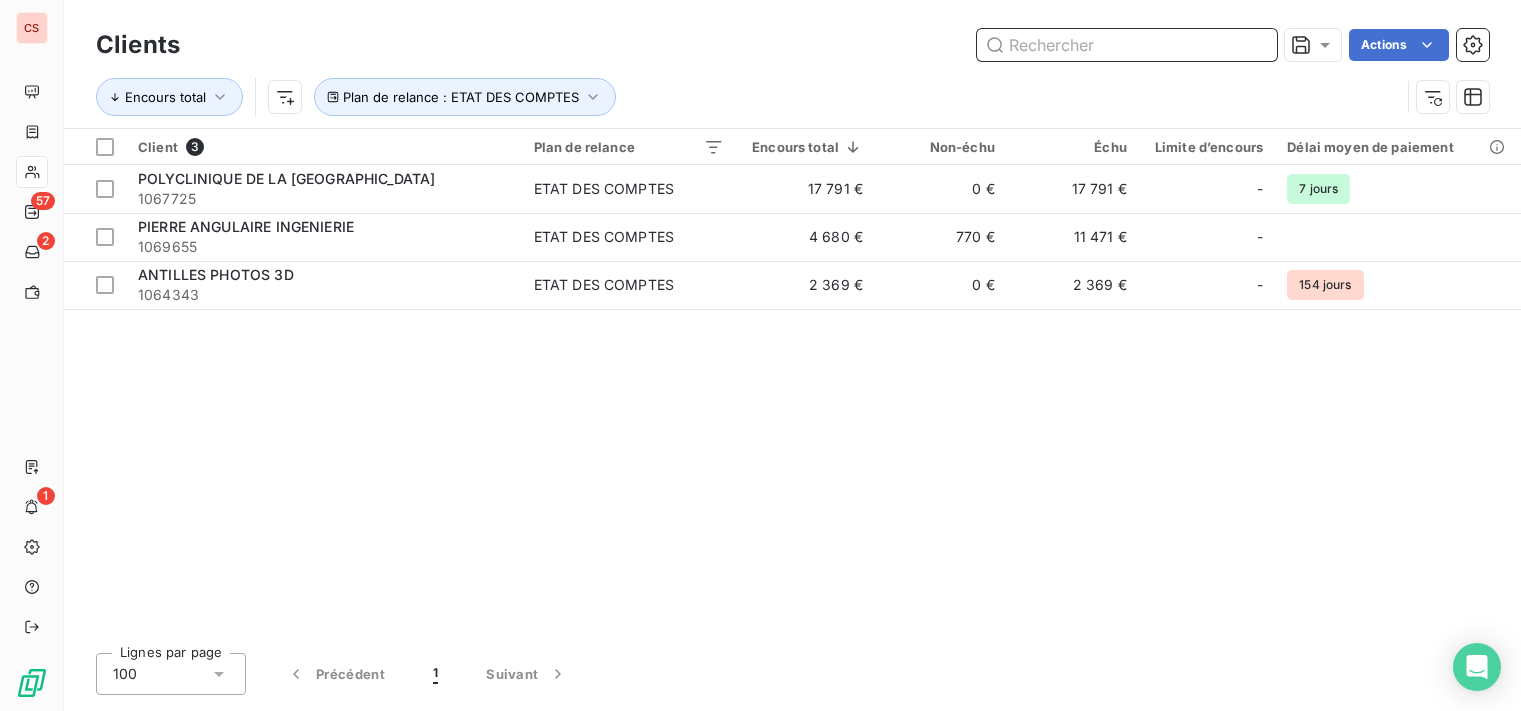 click at bounding box center [1127, 45] 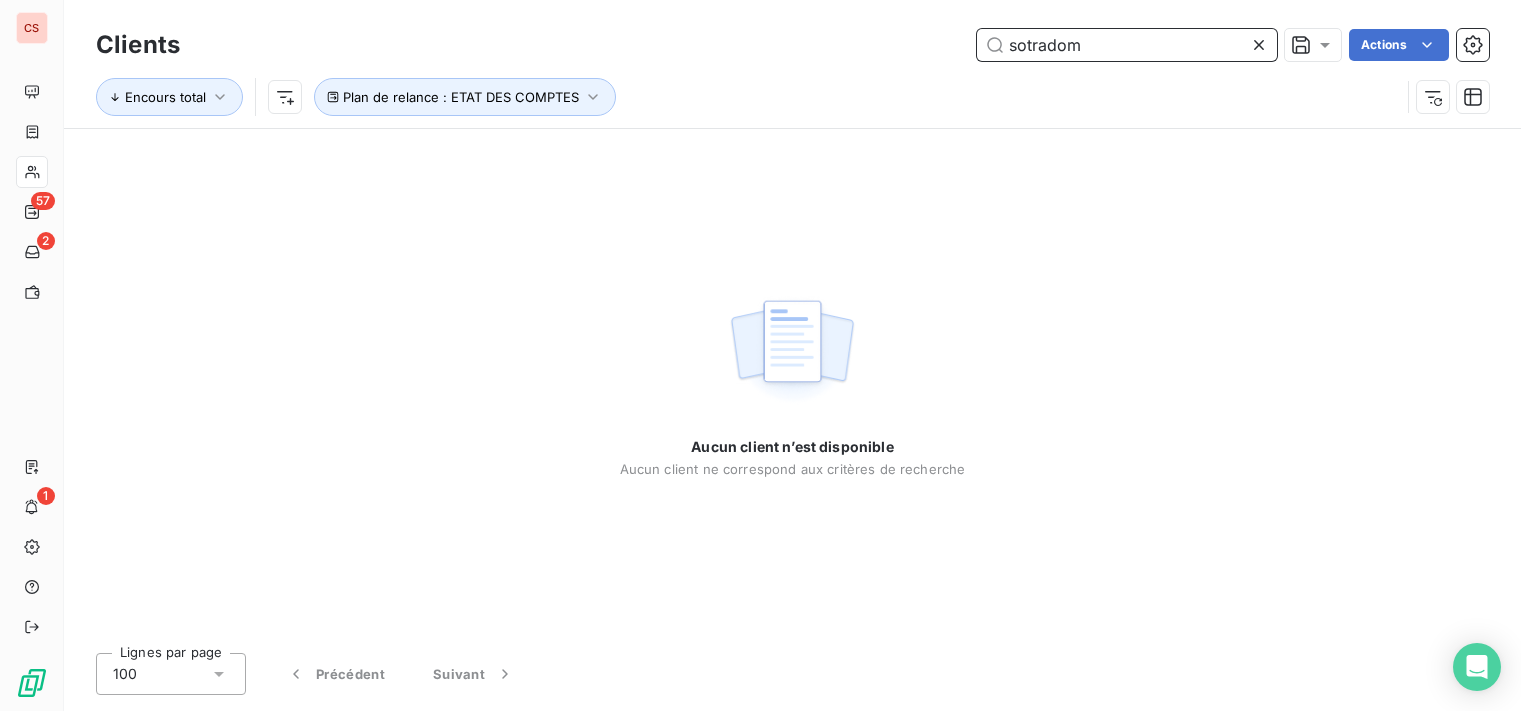 type on "sotradom" 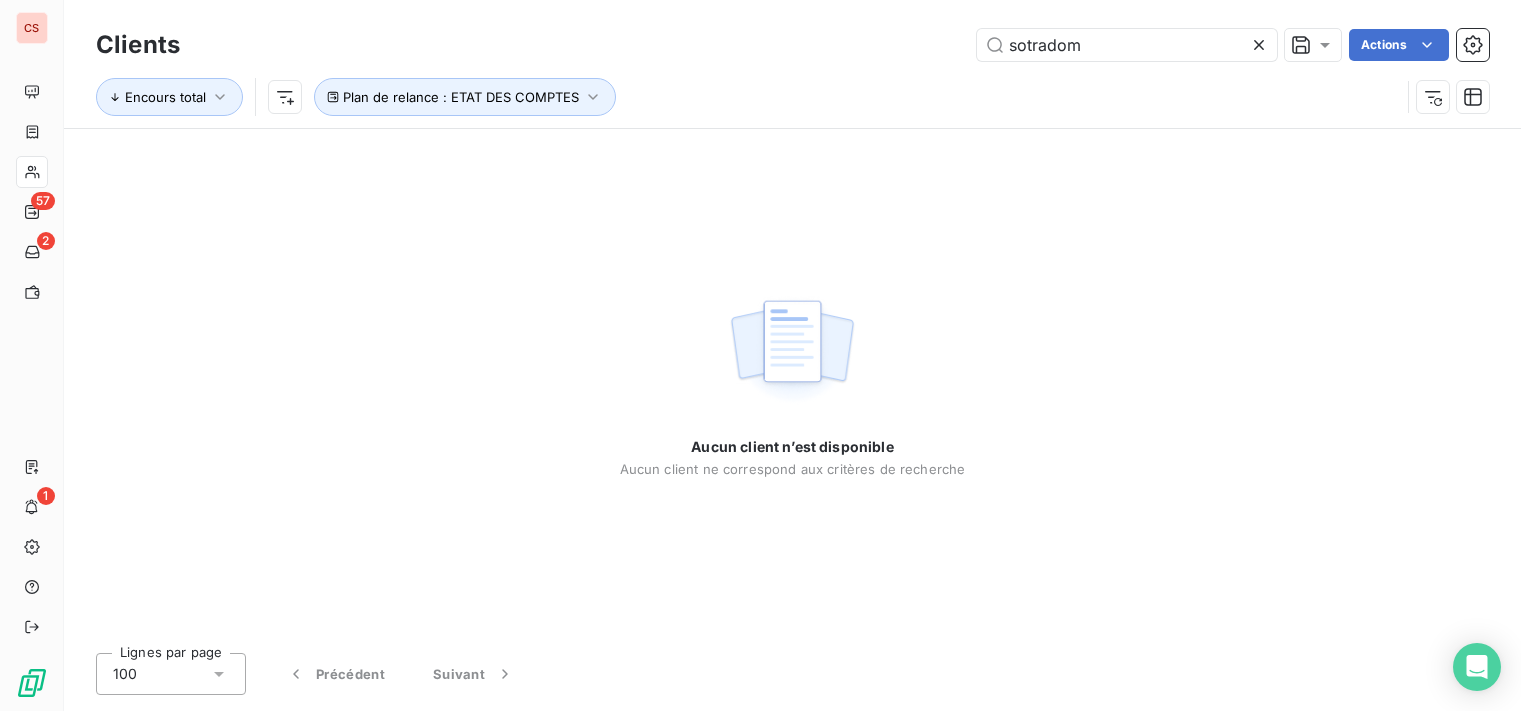 drag, startPoint x: 1248, startPoint y: 628, endPoint x: 1235, endPoint y: 617, distance: 17.029387 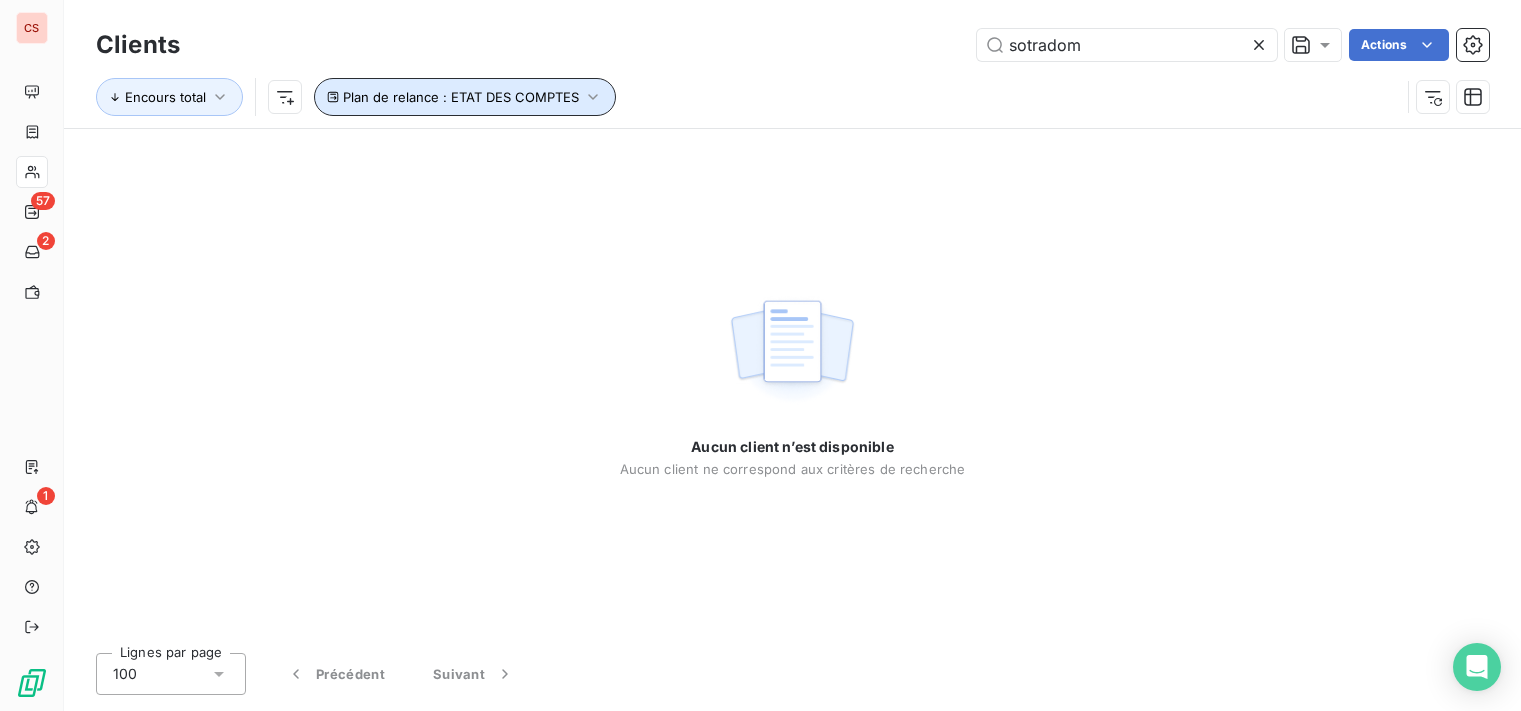 click 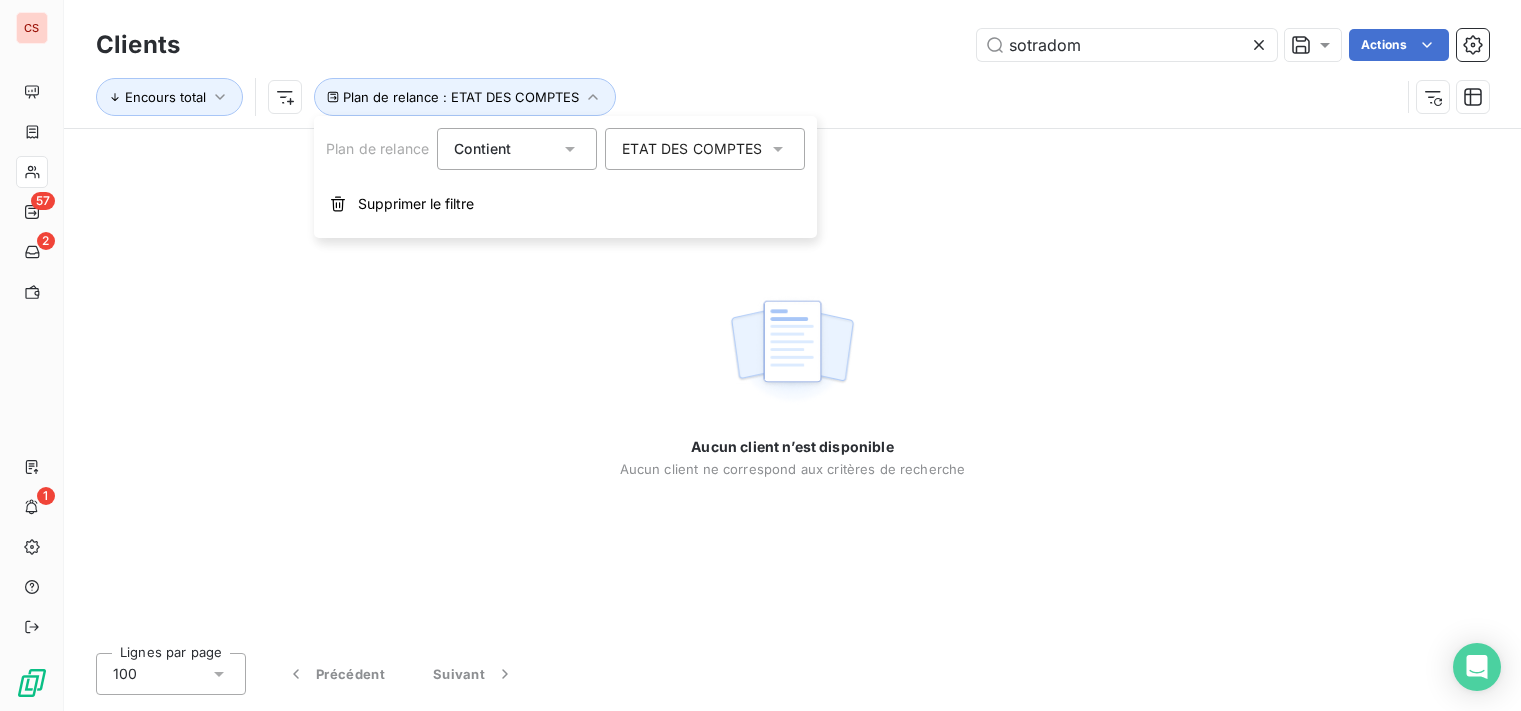 click on "ETAT DES COMPTES" at bounding box center (692, 149) 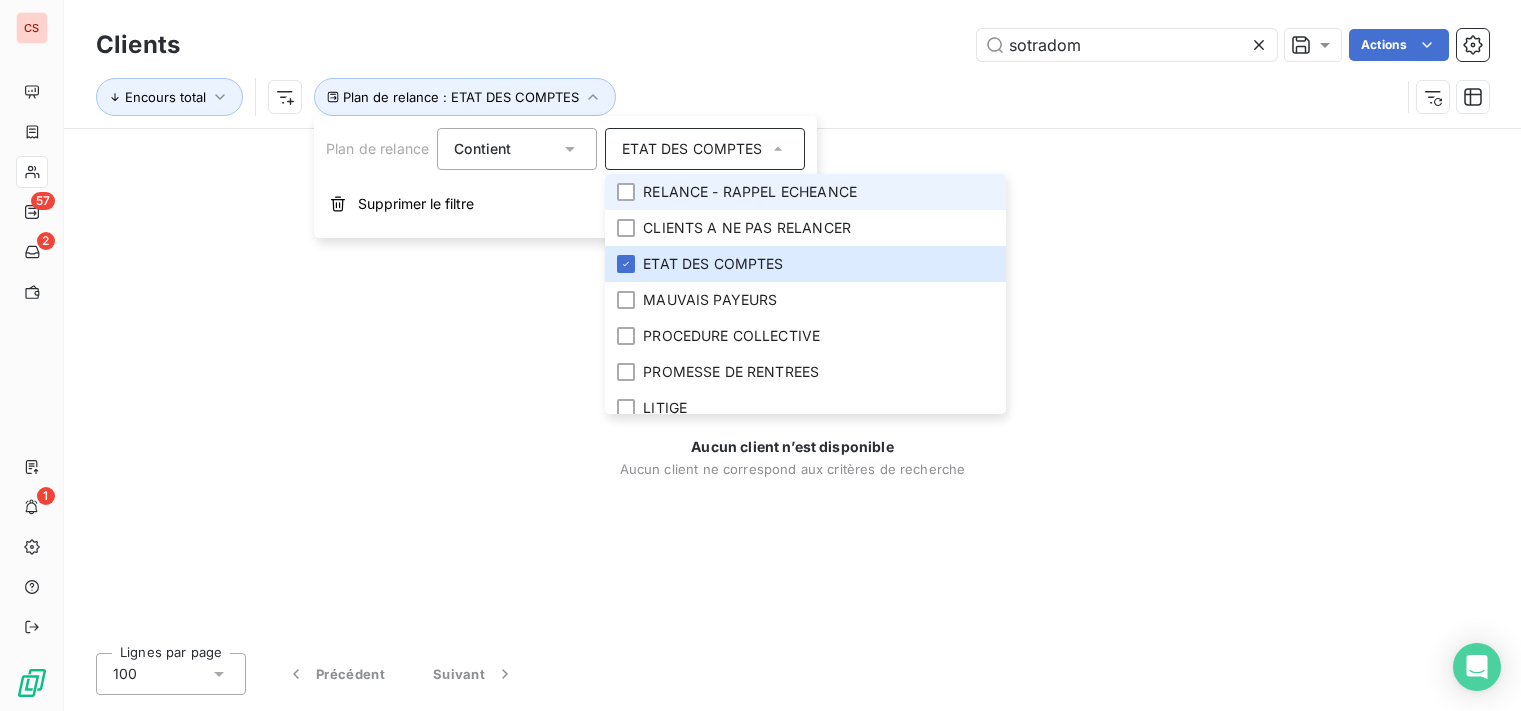 click on "RELANCE - RAPPEL ECHEANCE" at bounding box center (750, 192) 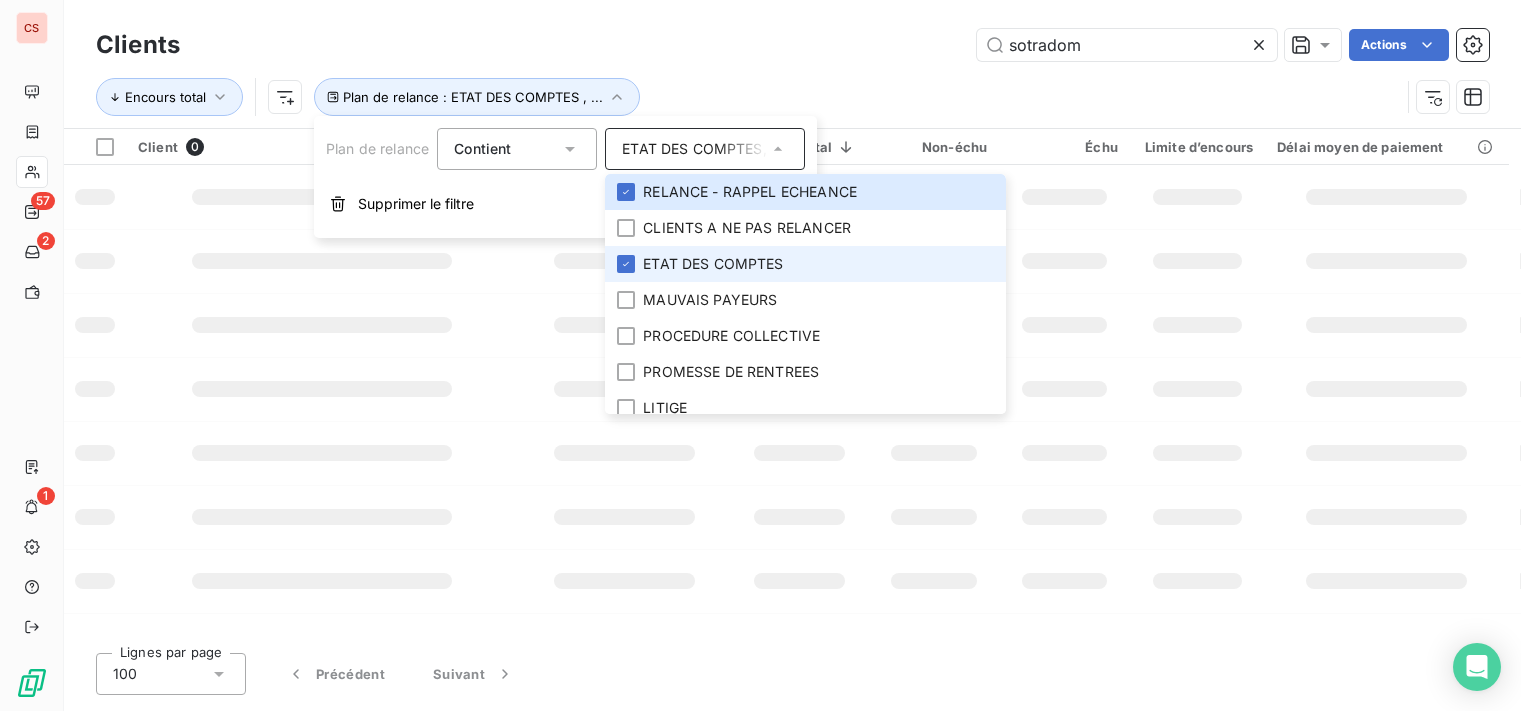 click on "ETAT DES COMPTES" at bounding box center (713, 264) 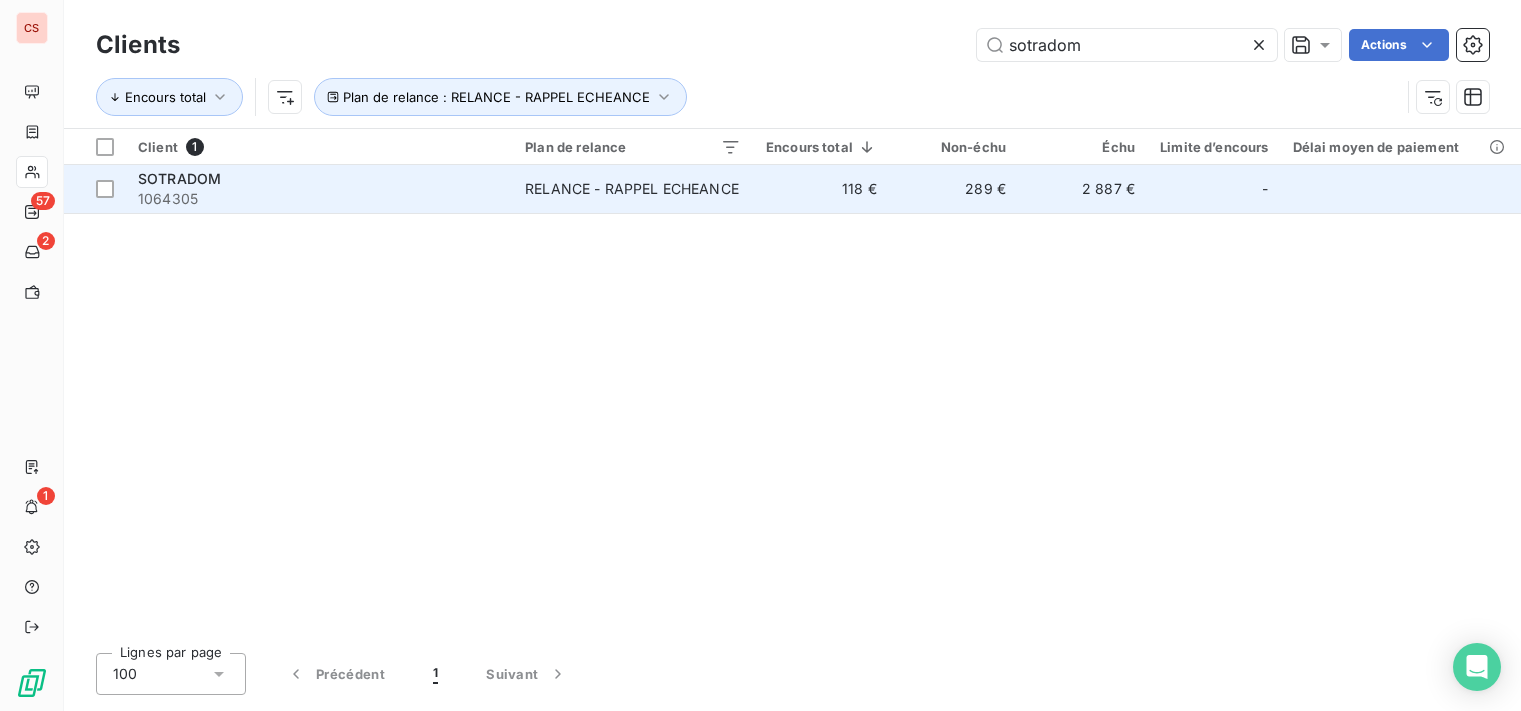 click on "1064305" at bounding box center (319, 199) 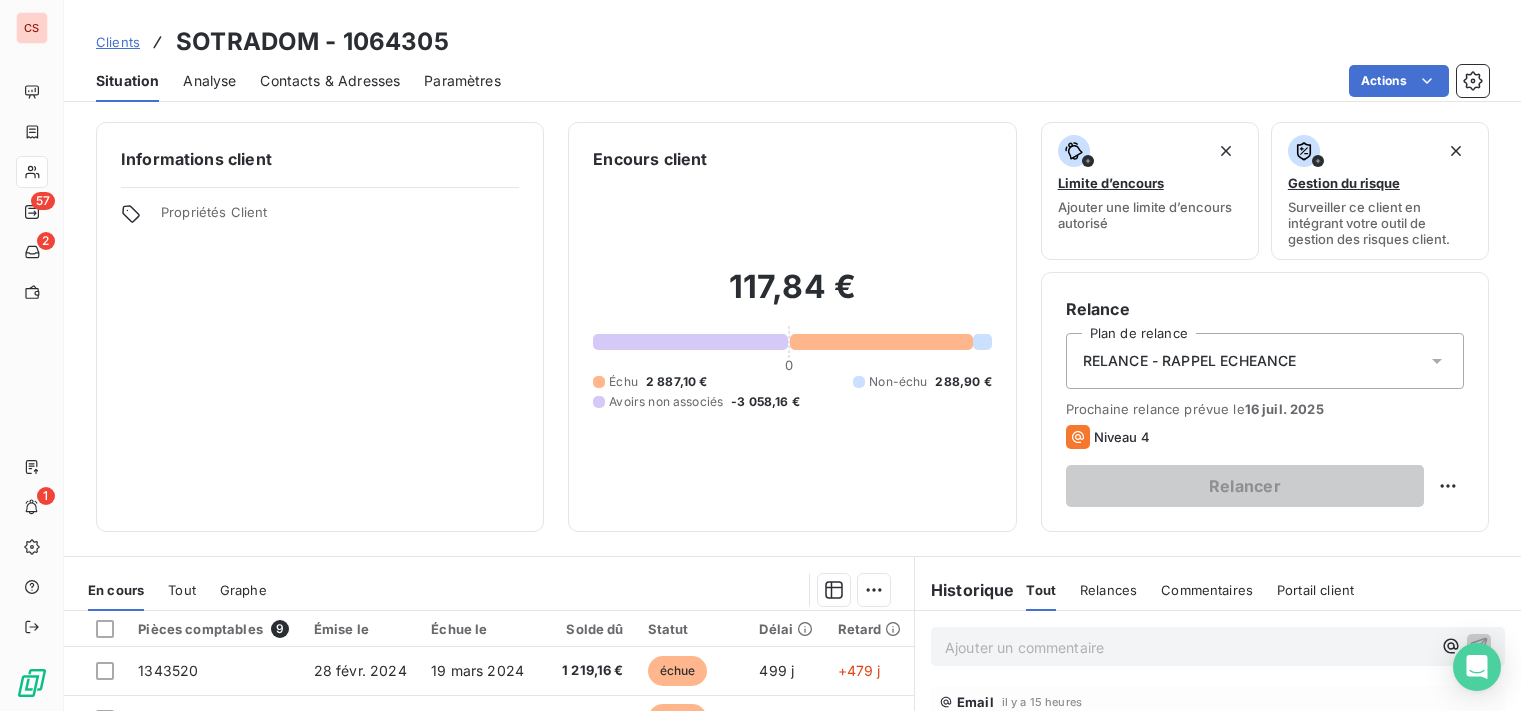 scroll, scrollTop: 345, scrollLeft: 0, axis: vertical 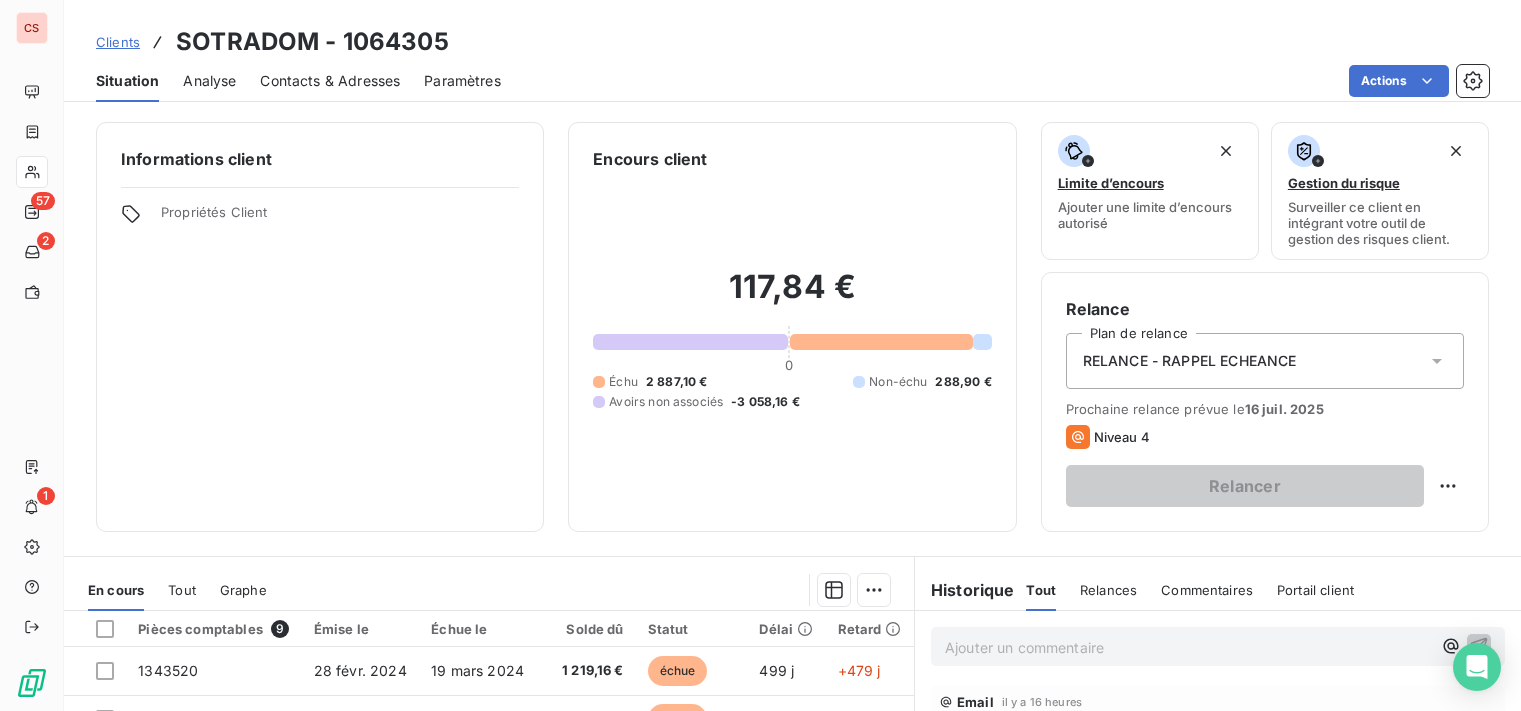 click on "Clients SOTRADOM                       - 1064305 Situation Analyse Contacts & Adresses Paramètres Actions" at bounding box center (792, 51) 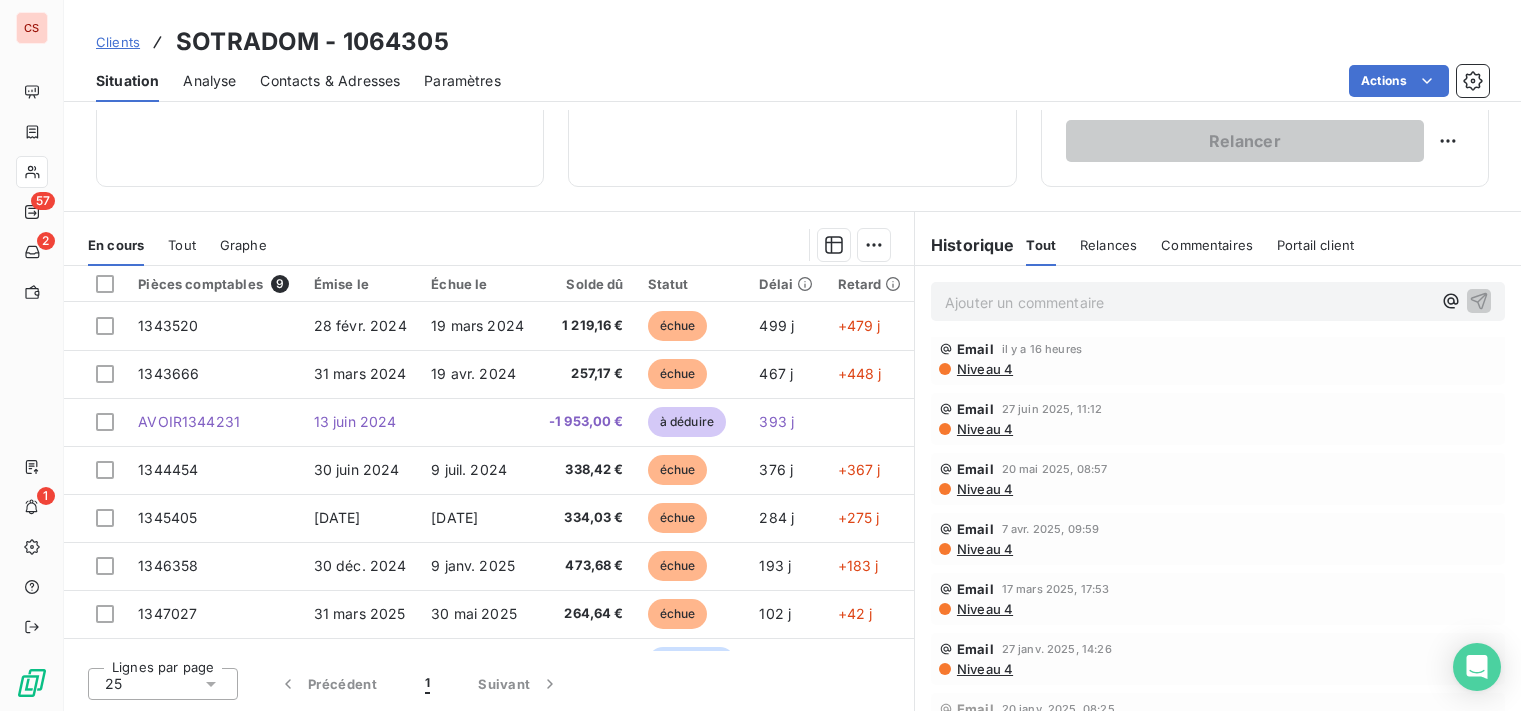 scroll, scrollTop: 0, scrollLeft: 0, axis: both 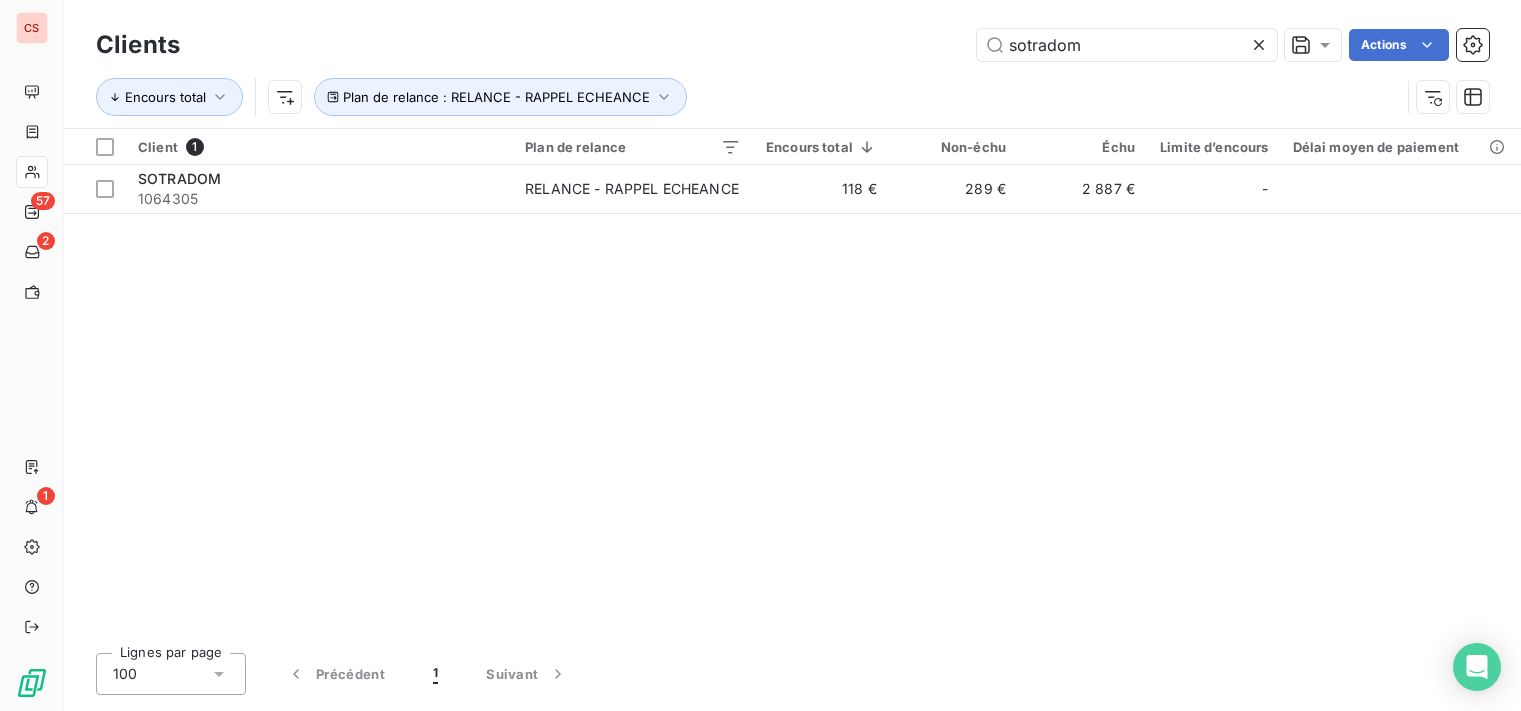 click 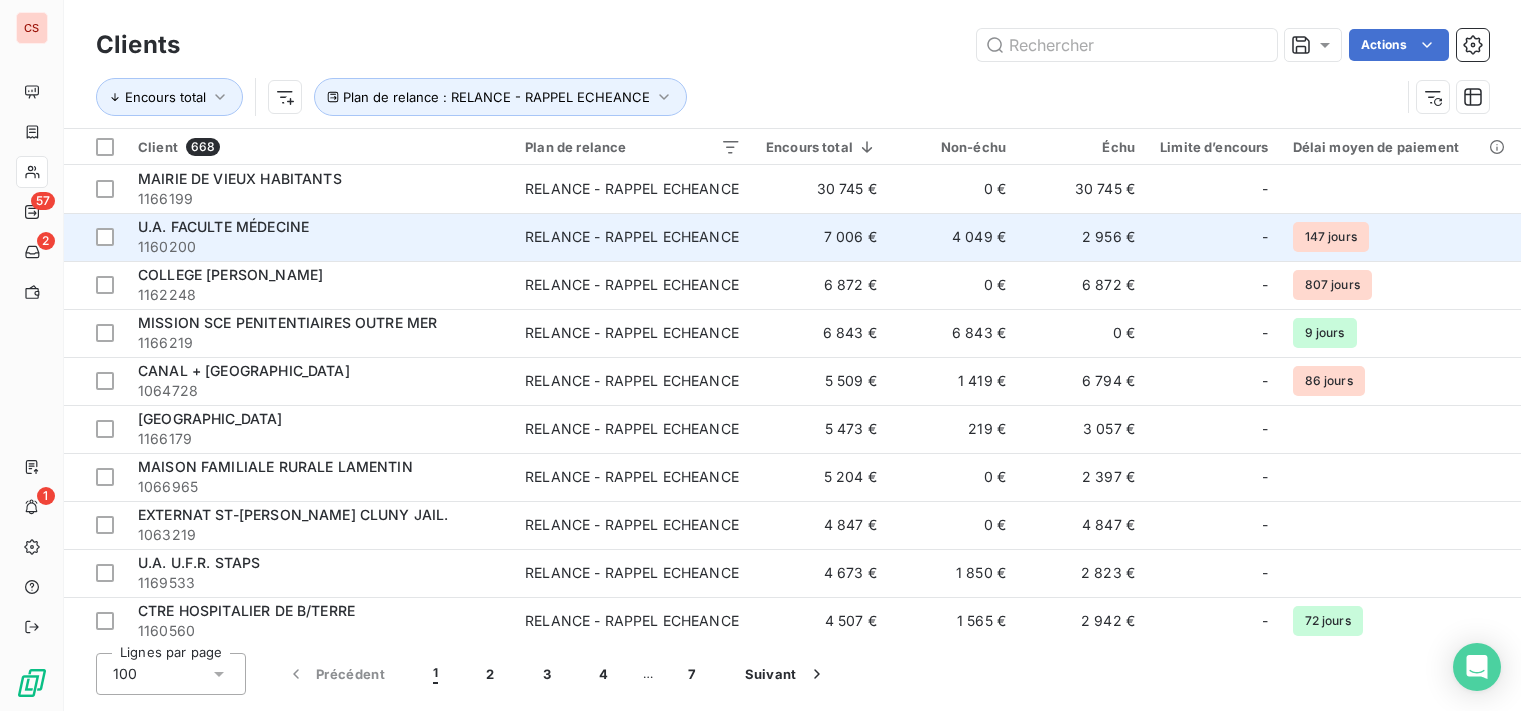click on "1160200" at bounding box center (319, 247) 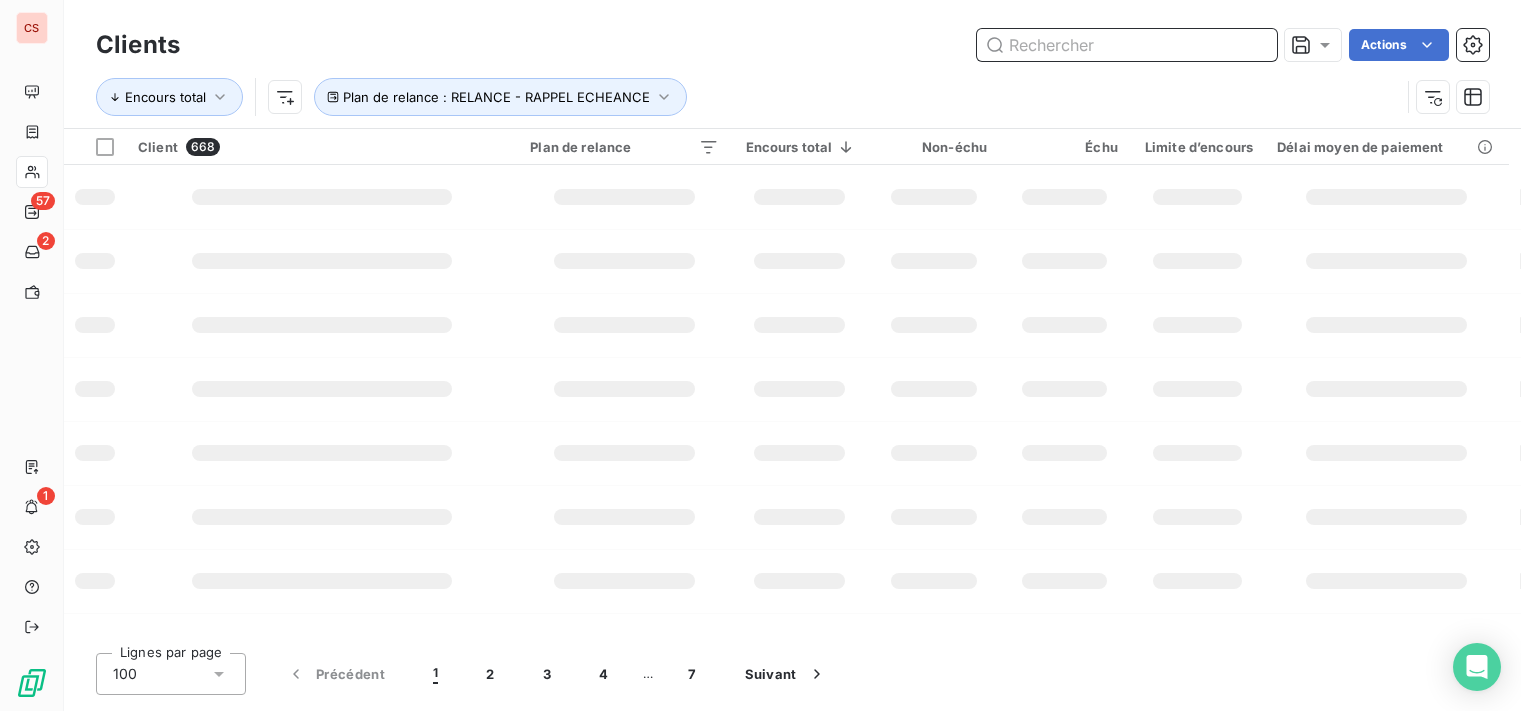 click at bounding box center [1127, 45] 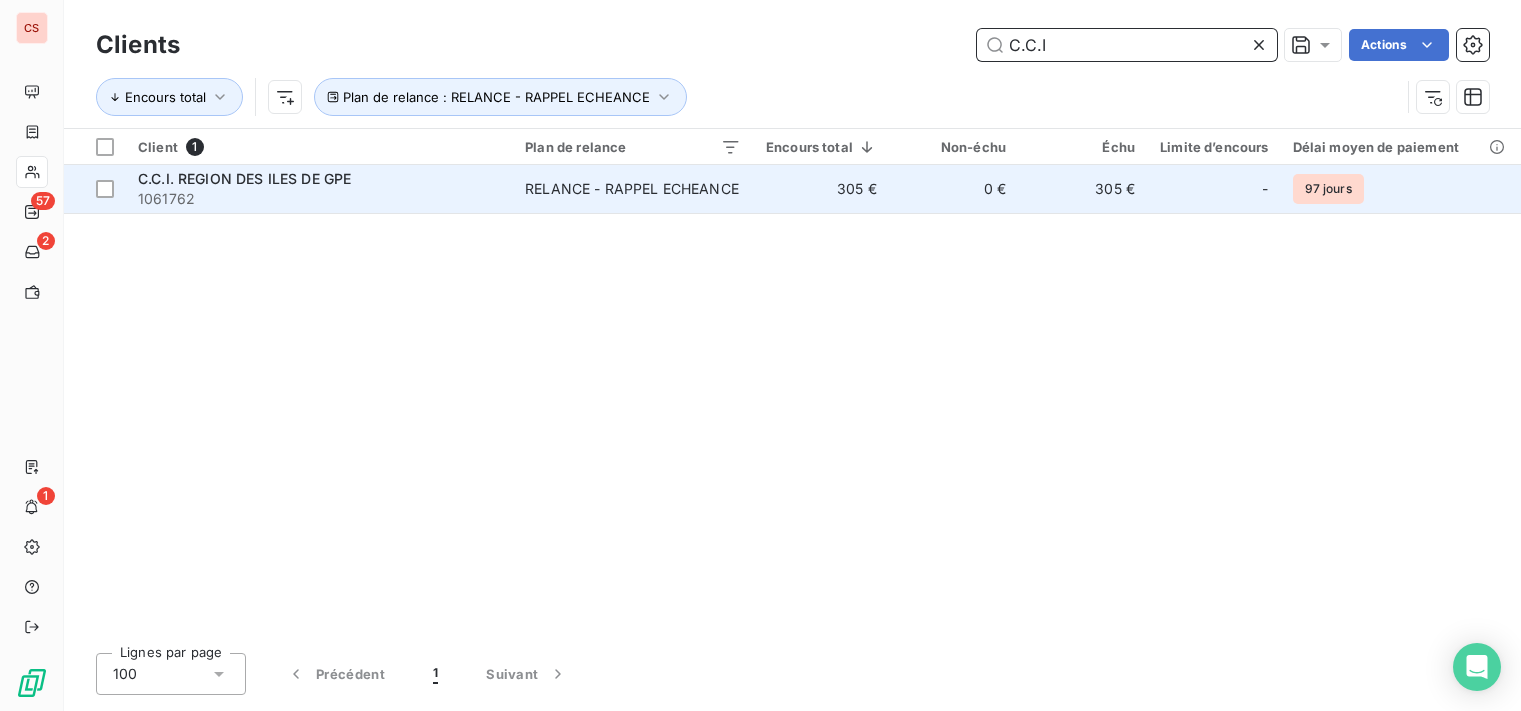 type on "C.C.I" 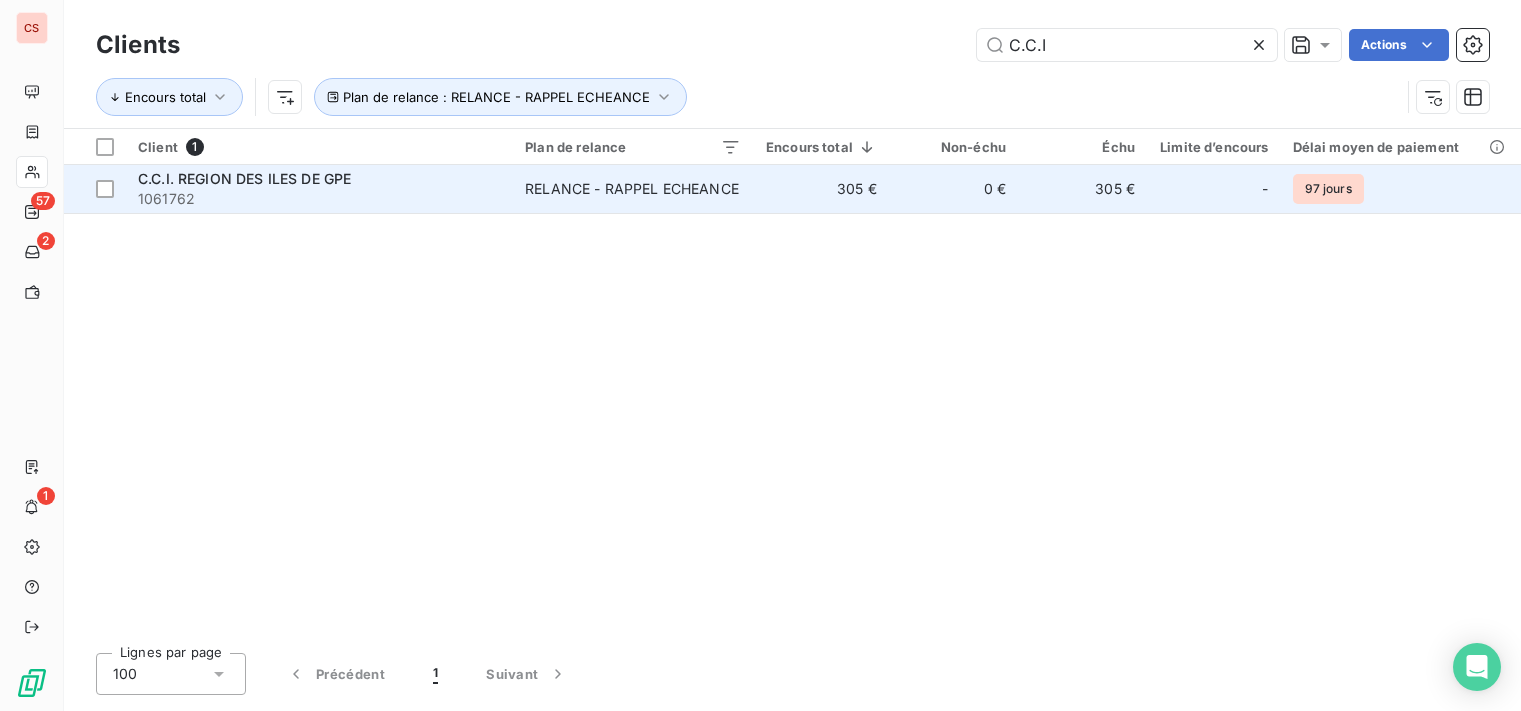 click on "RELANCE - RAPPEL ECHEANCE" at bounding box center (632, 189) 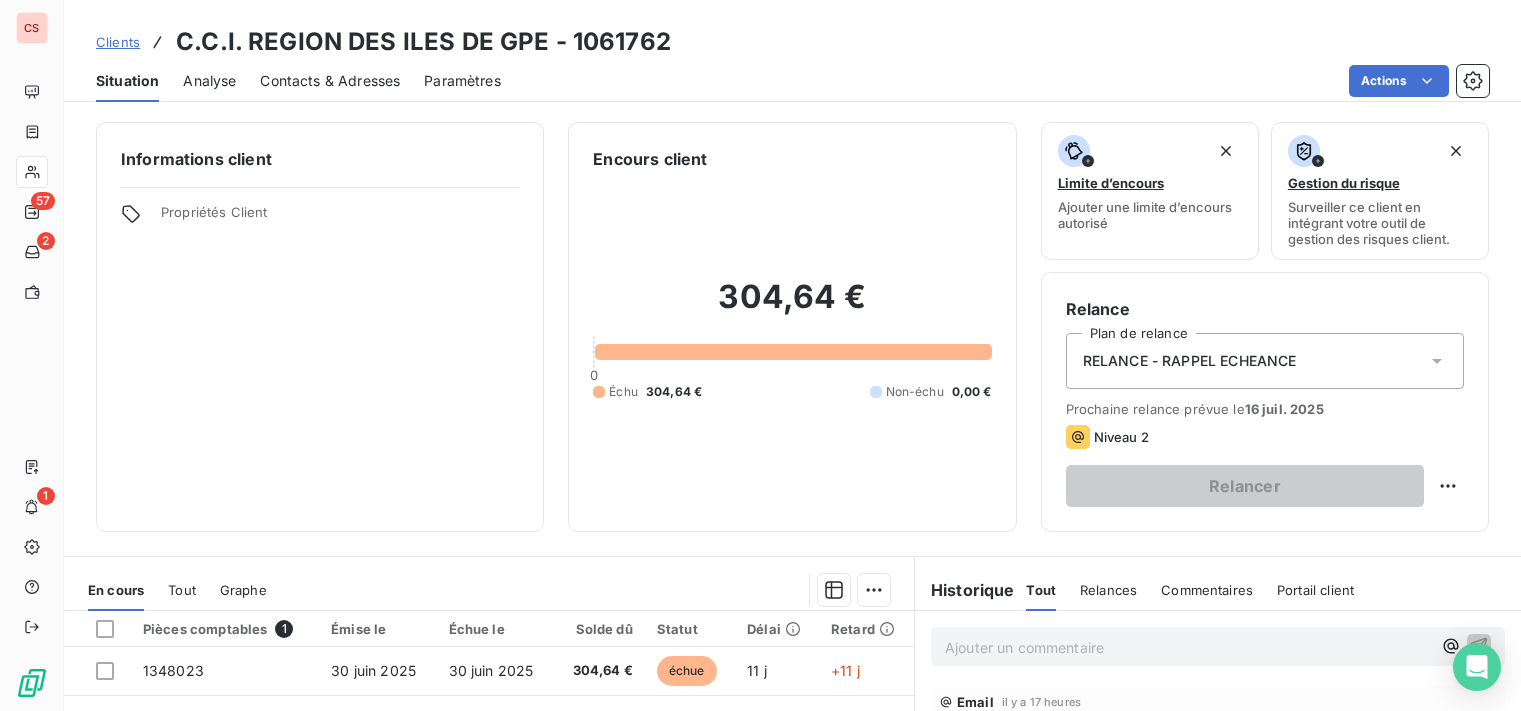 click on "Contacts & Adresses" at bounding box center (330, 81) 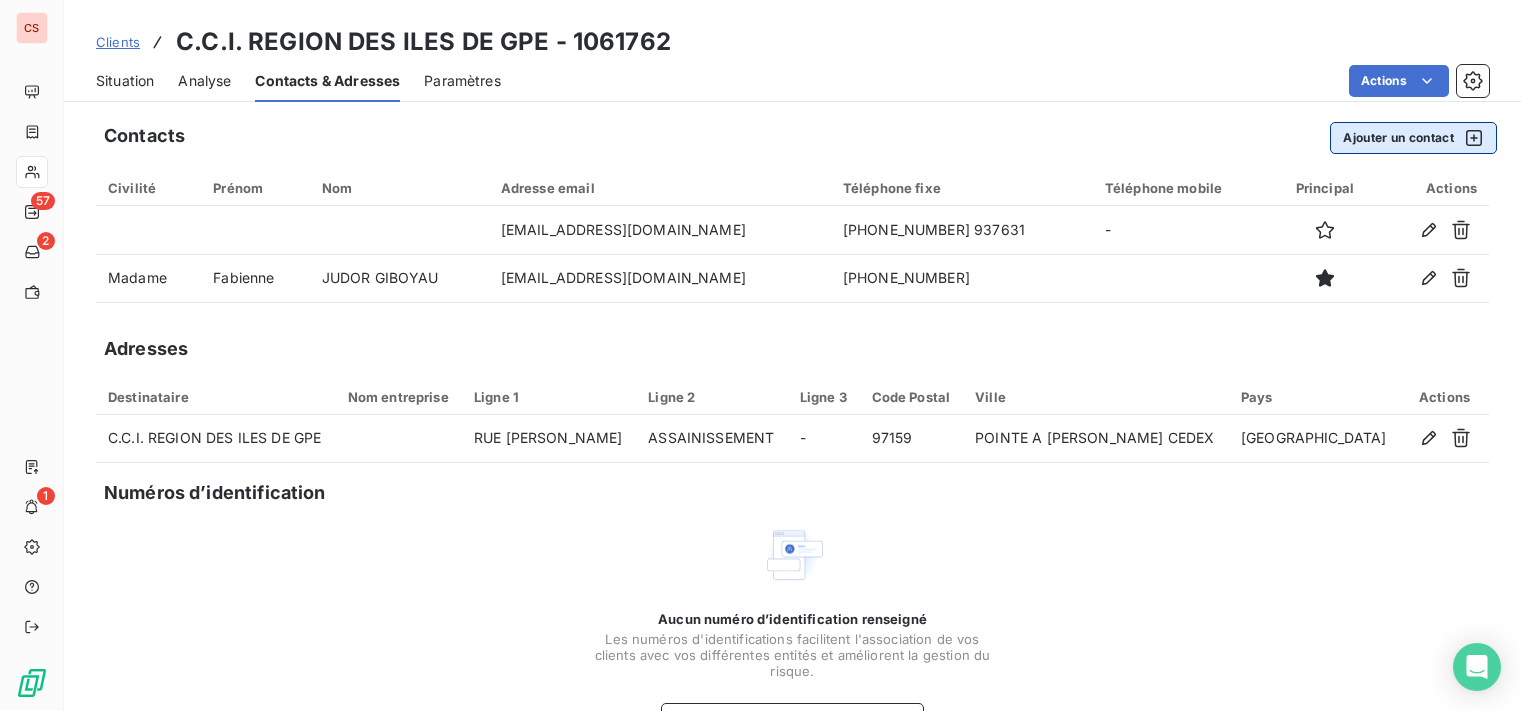 click on "Ajouter un contact" at bounding box center [1413, 138] 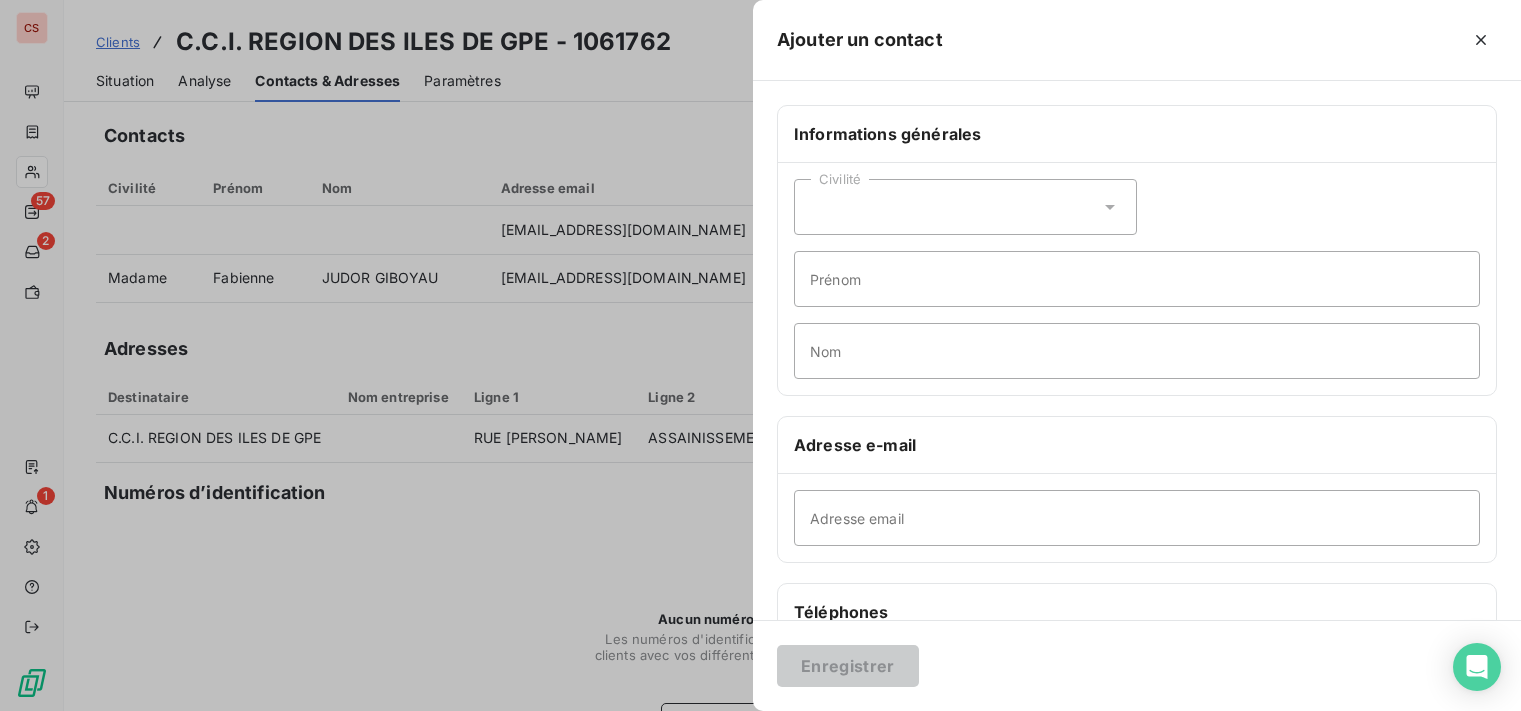 click 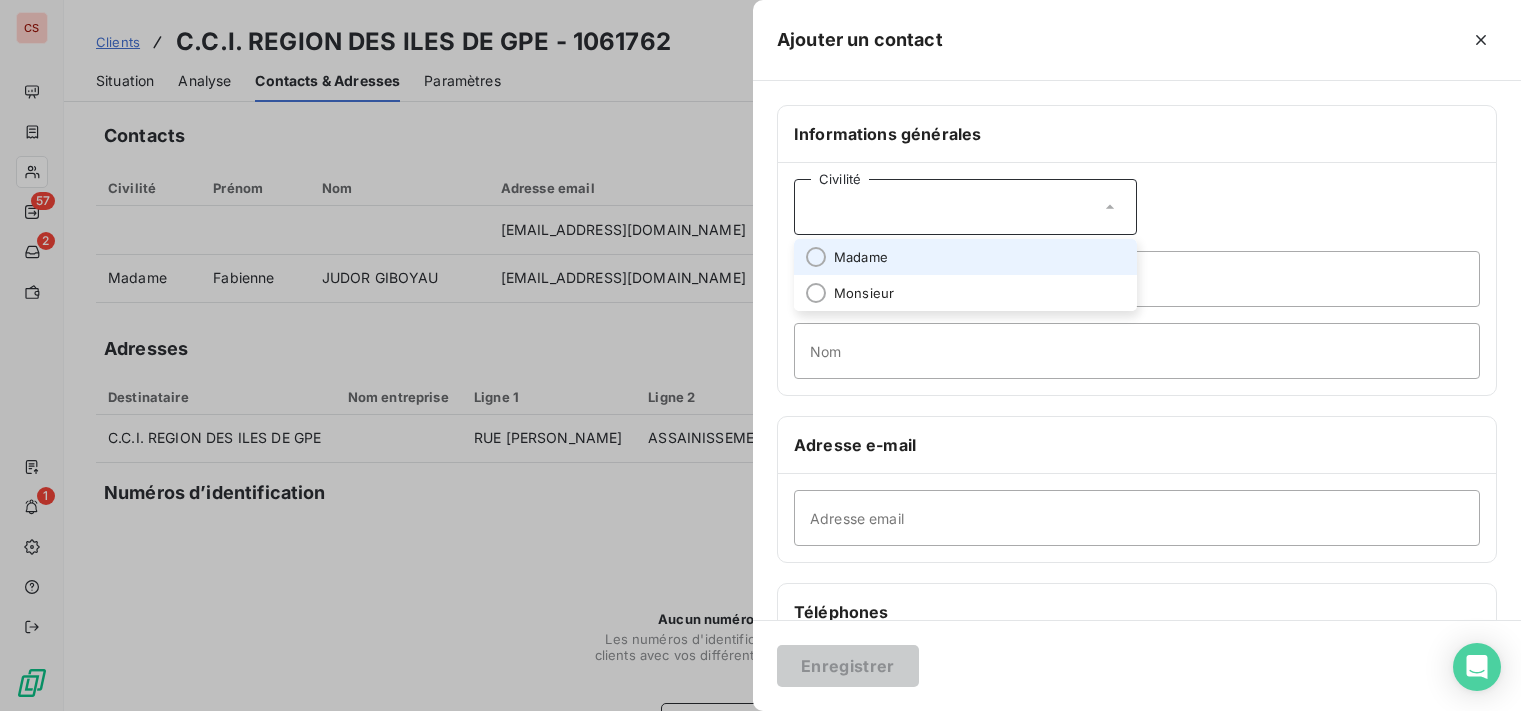 click on "Madame" at bounding box center [861, 257] 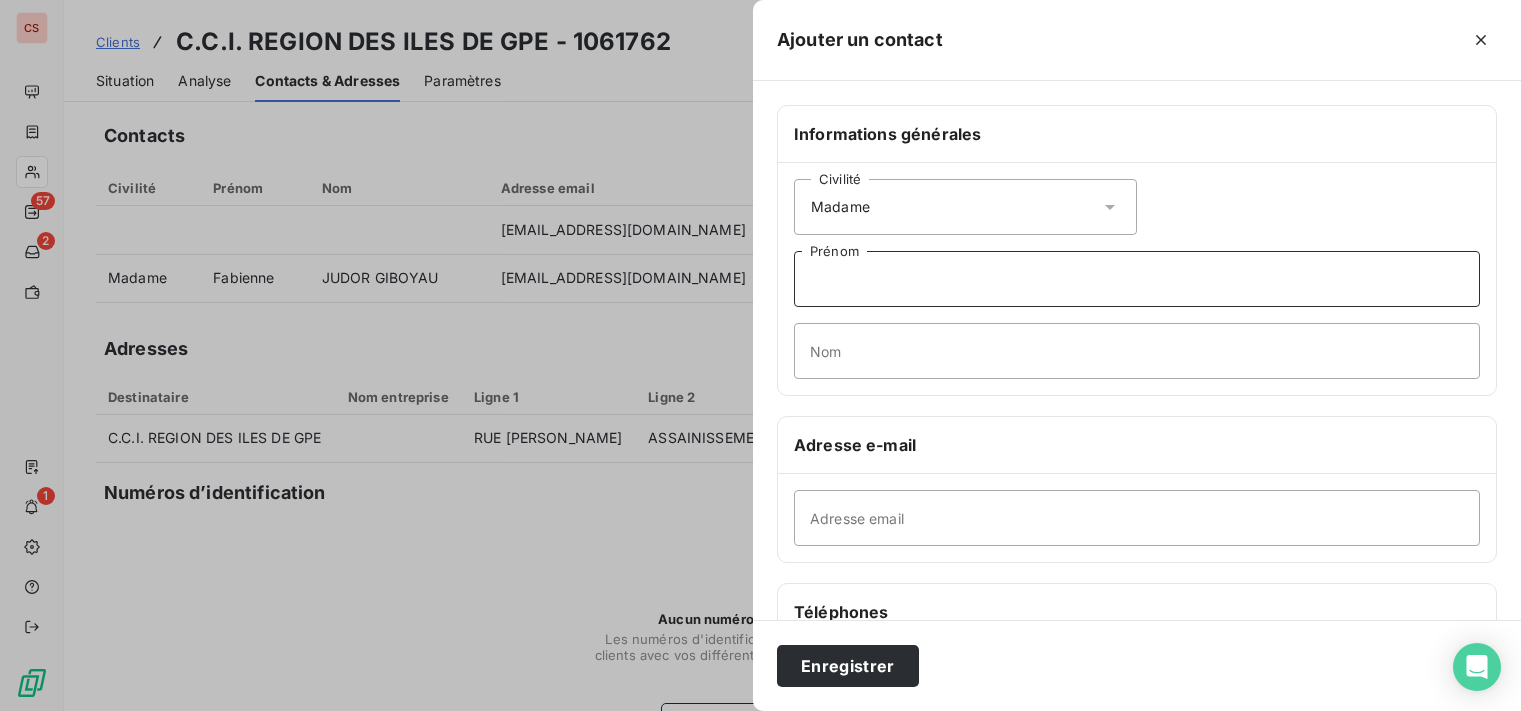 click on "Prénom" at bounding box center (1137, 279) 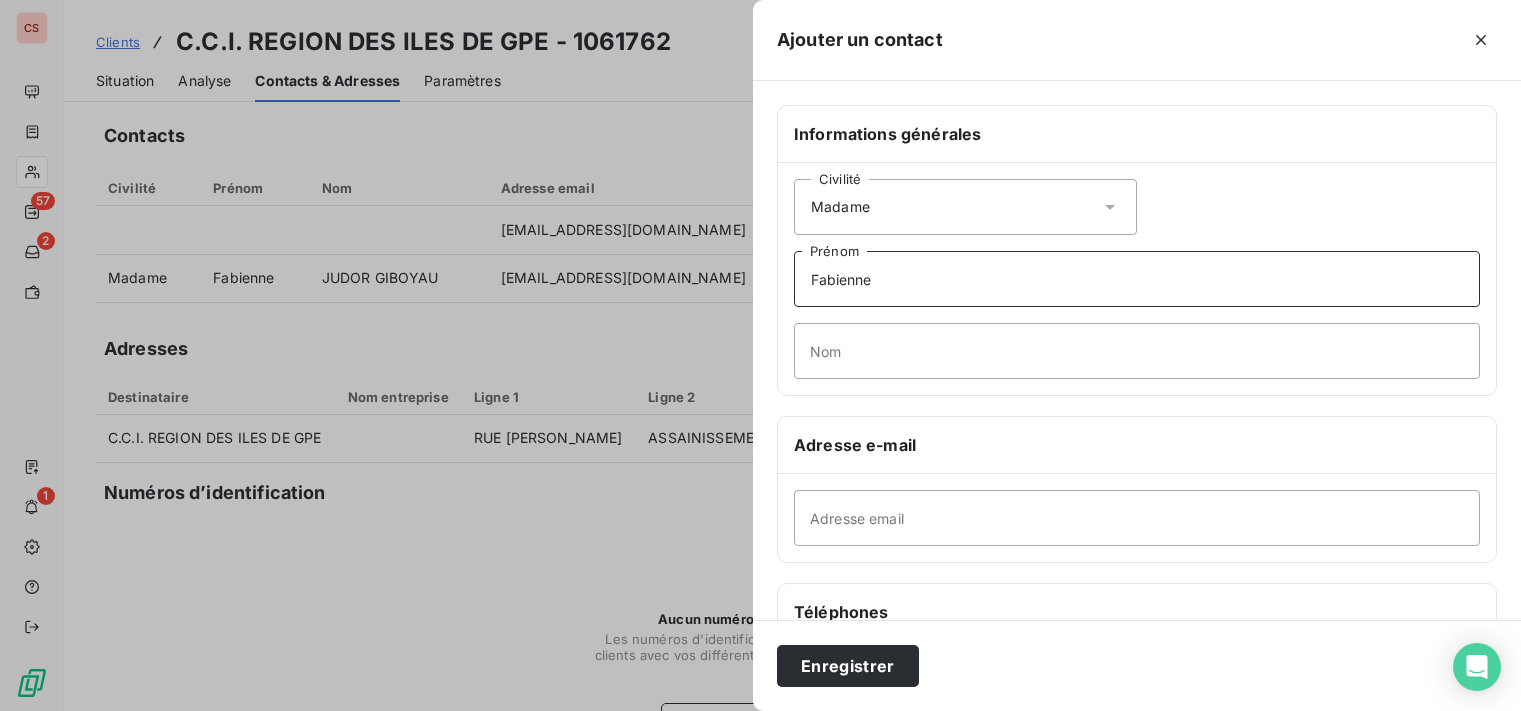type on "Fabienne" 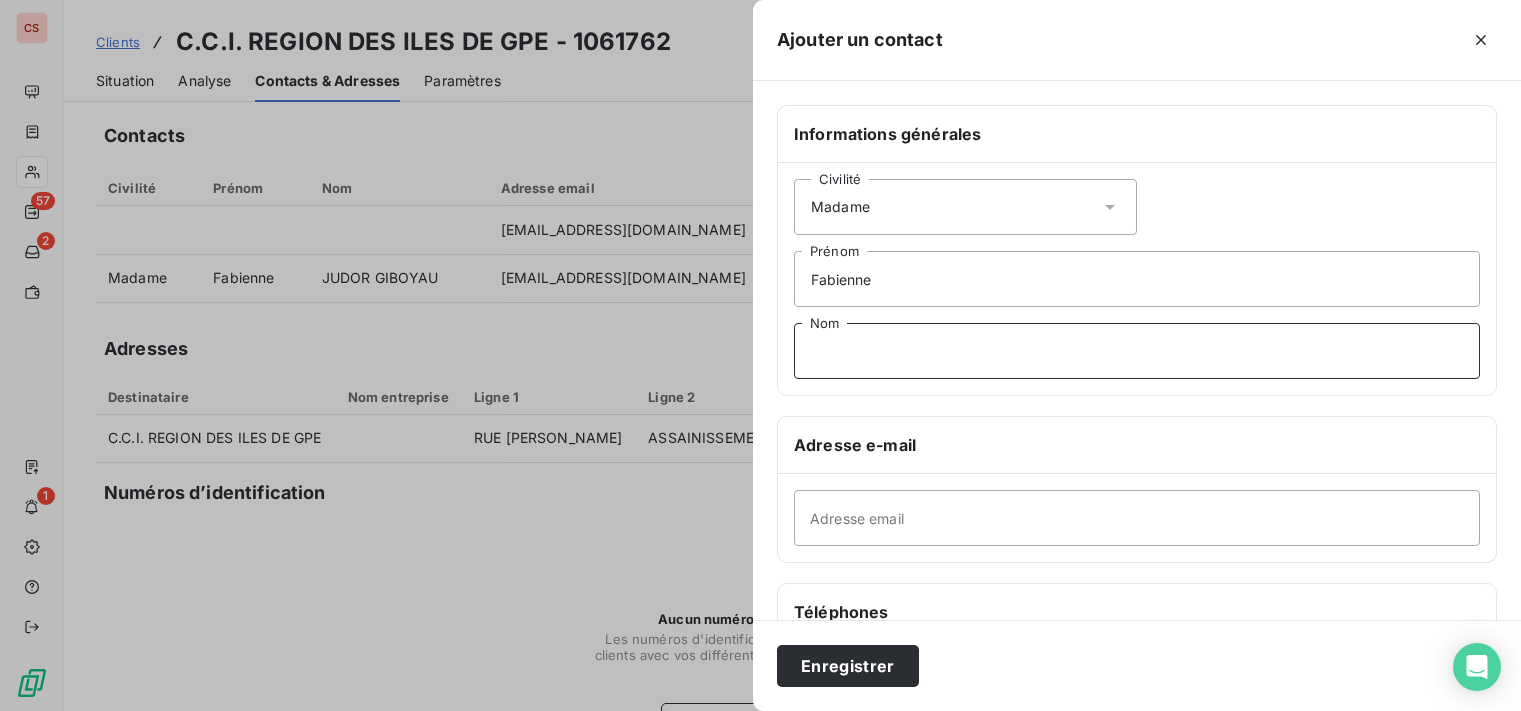 click on "Nom" at bounding box center (1137, 351) 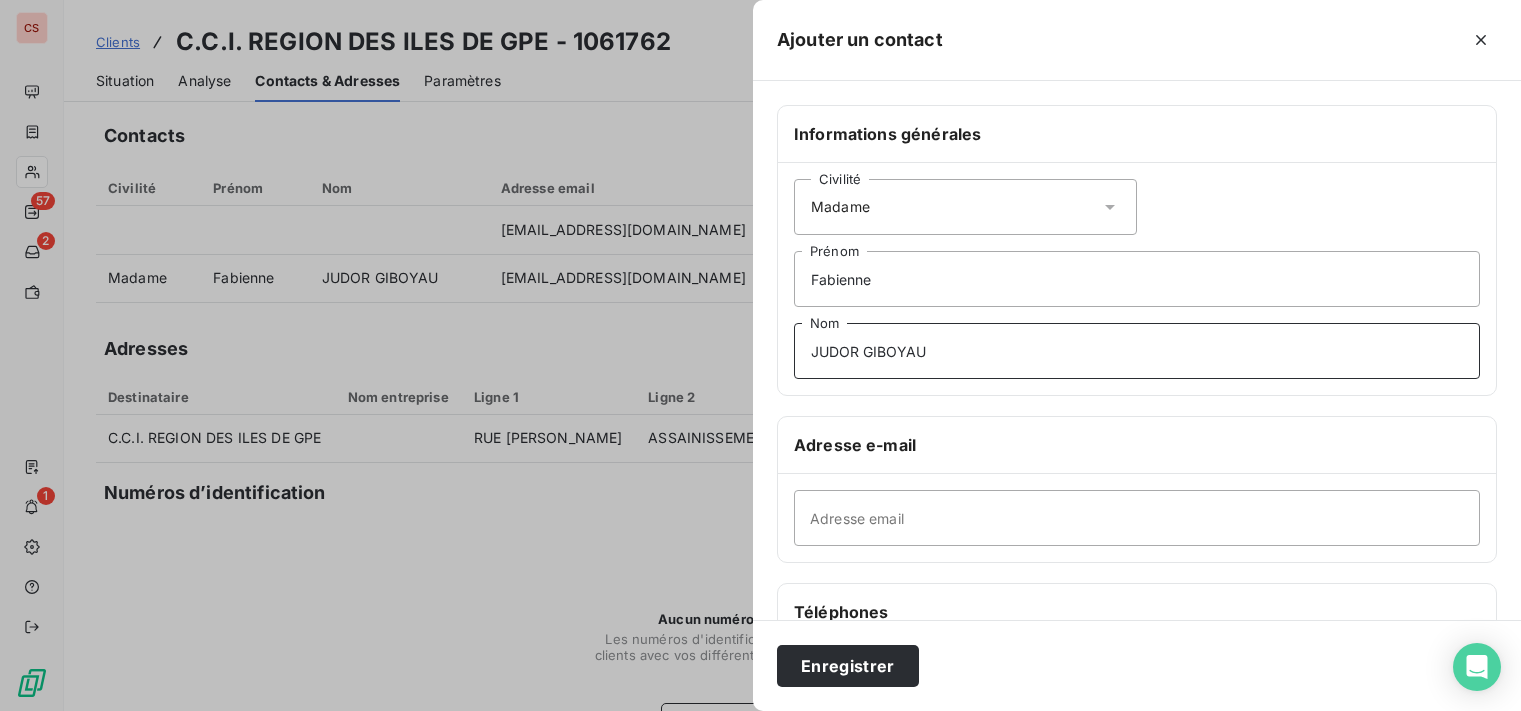 type on "JUDOR GIBOYAU" 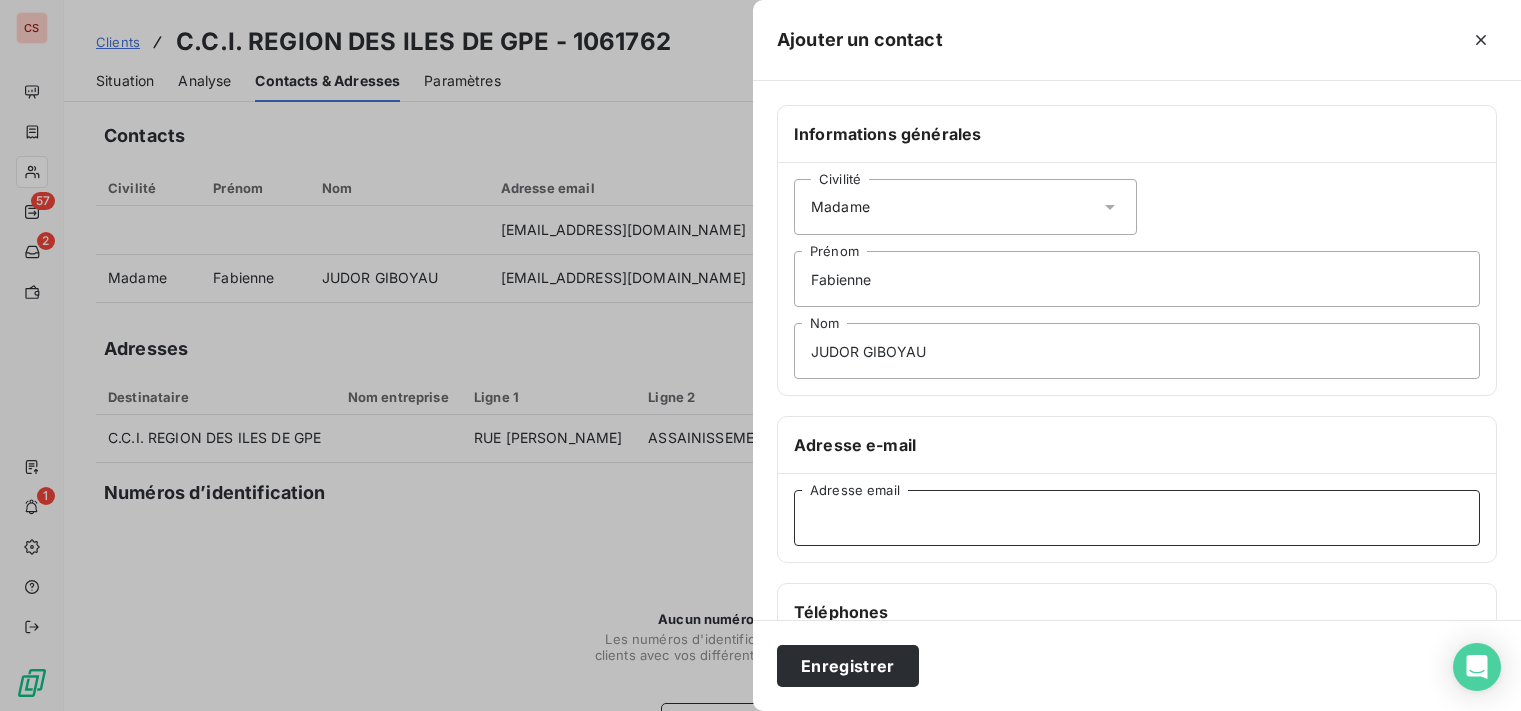 click on "Adresse email" at bounding box center (1137, 518) 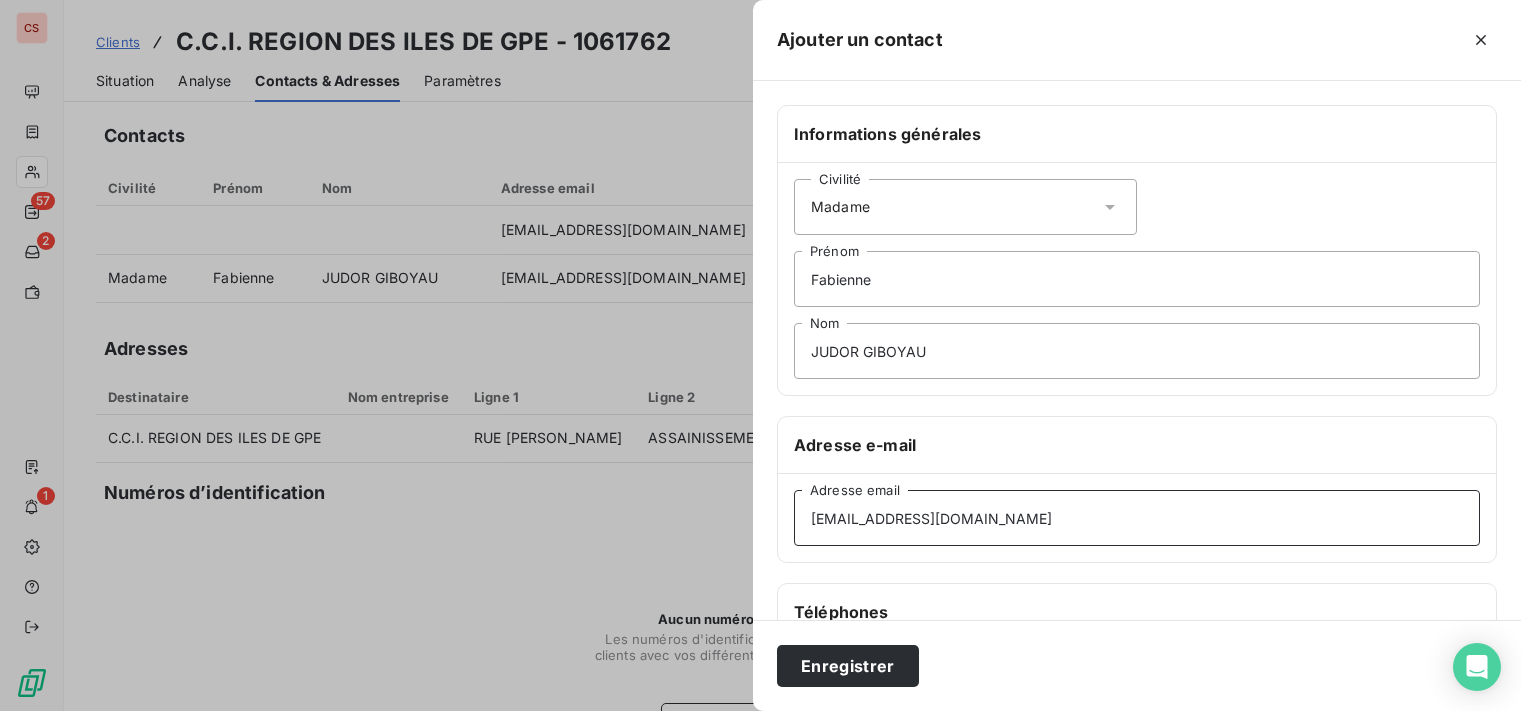 scroll, scrollTop: 373, scrollLeft: 0, axis: vertical 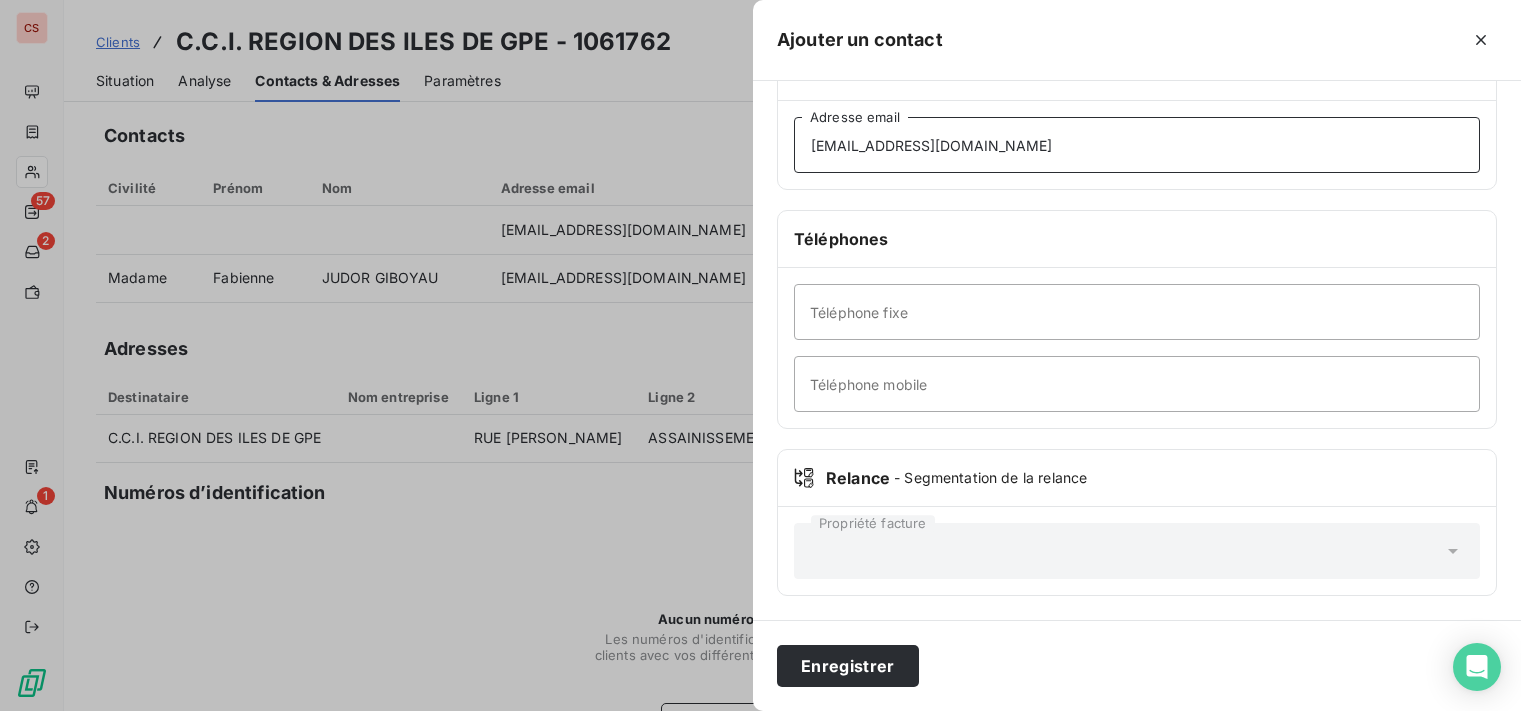 type on "f.judor@guadeloupe.cci.fr" 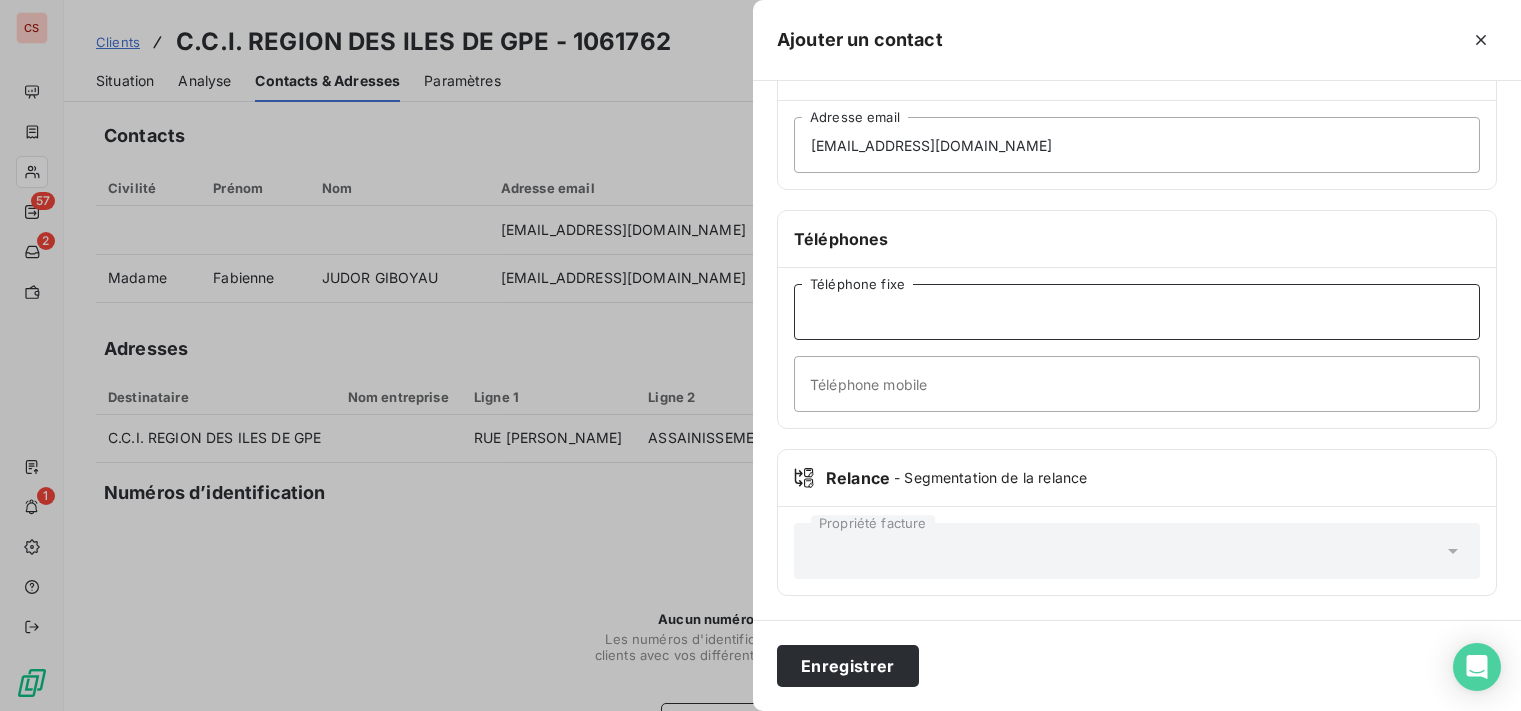 click on "Téléphone fixe" at bounding box center (1137, 312) 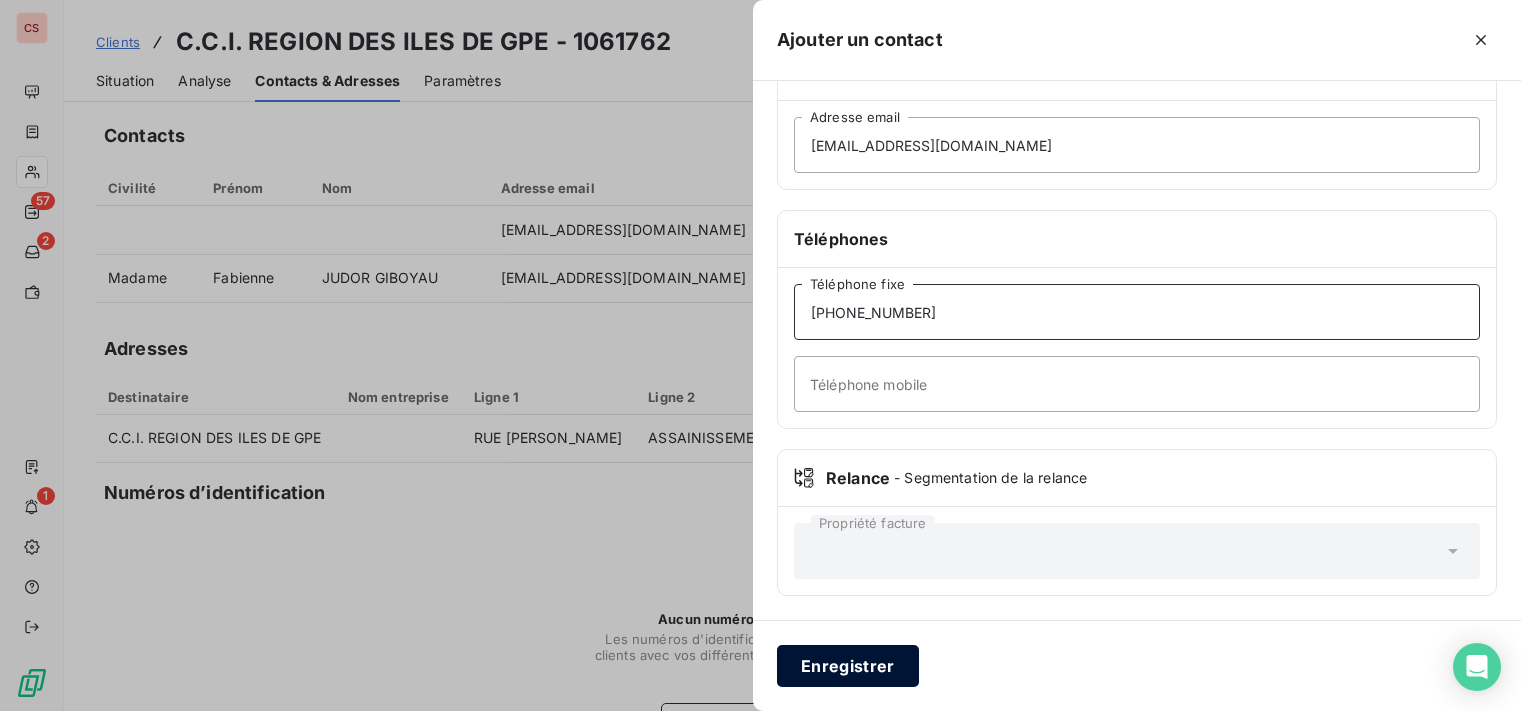 type on "0590.93.76.37" 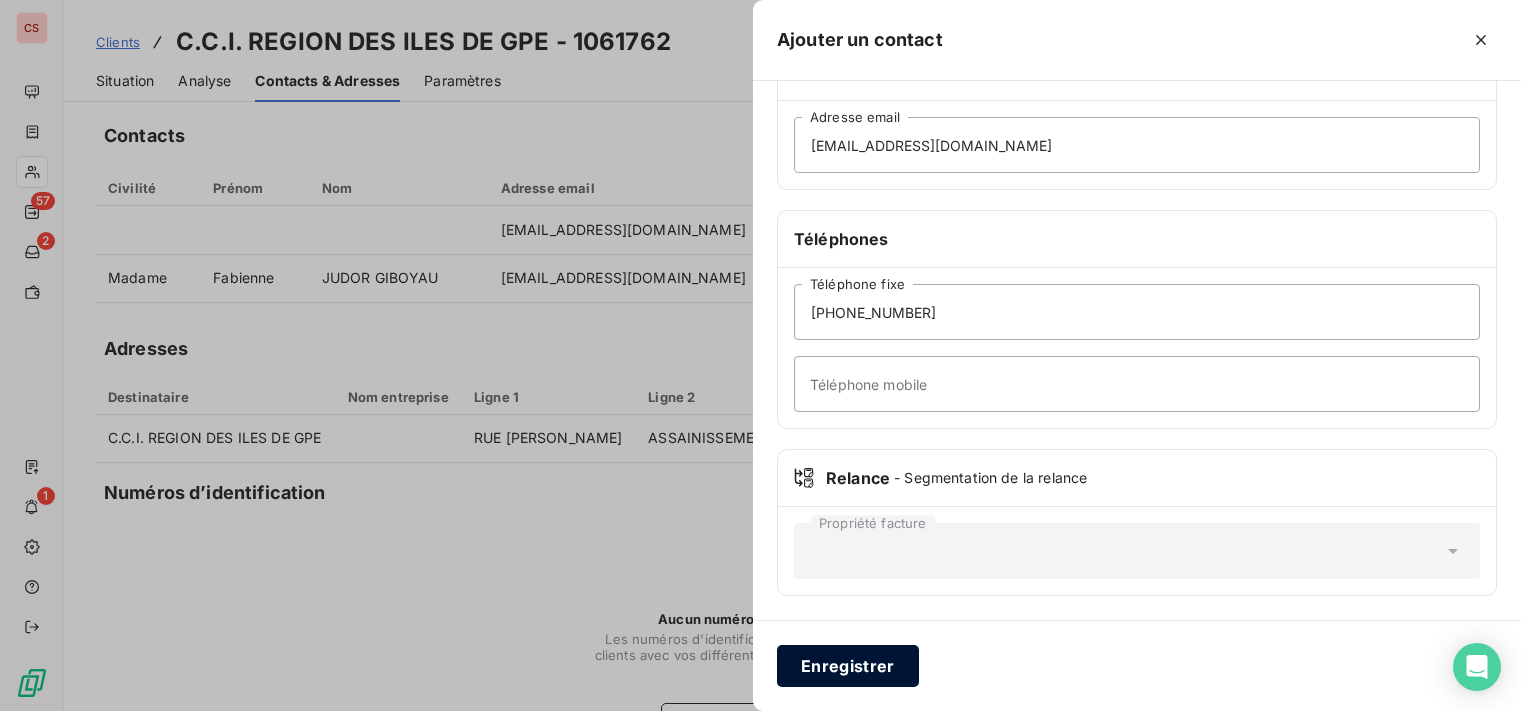 click on "Enregistrer" at bounding box center (848, 666) 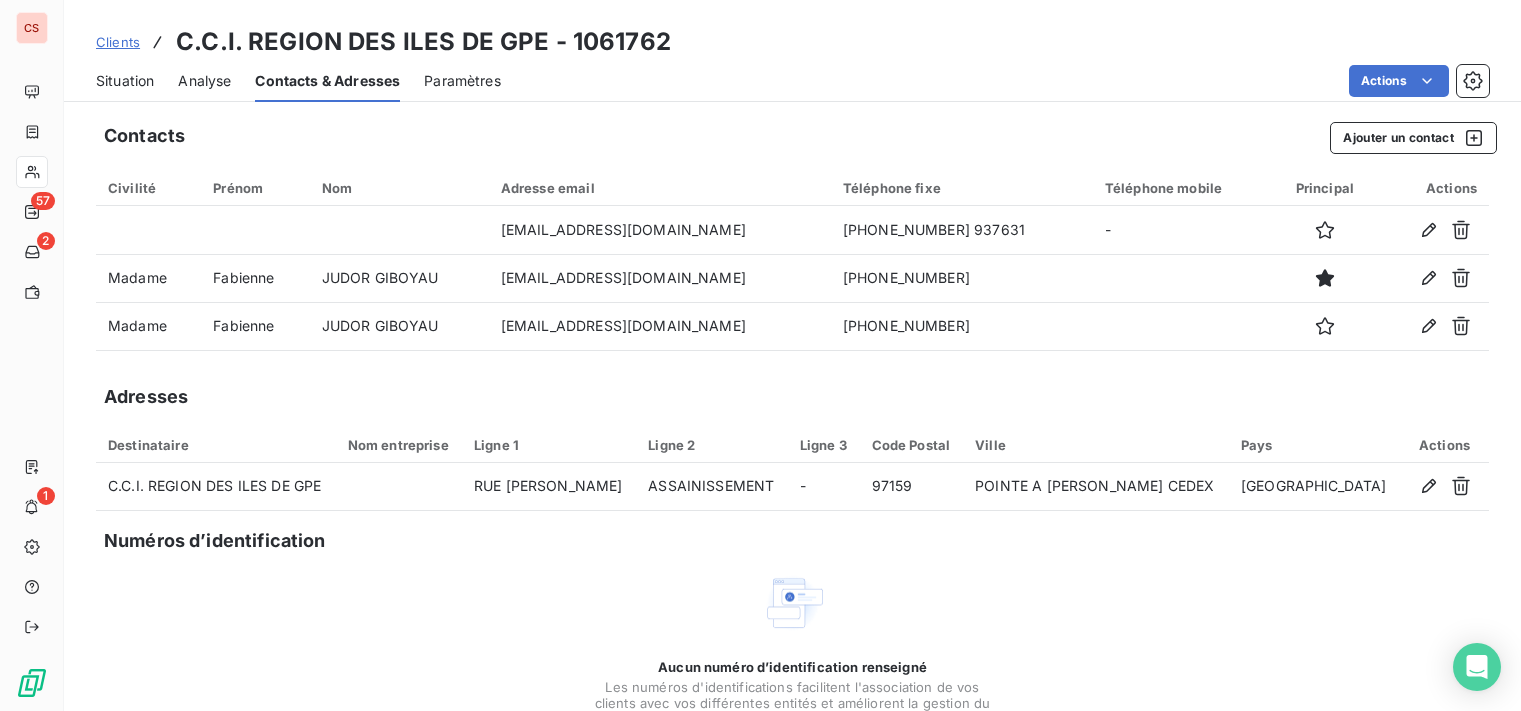 click on "Aucun numéro d’identification renseigné Les numéros d'identifications facilitent l'association de vos clients avec vos différentes entités et améliorent la gestion du risque. Ajouter un numéro d’identification" at bounding box center (792, 677) 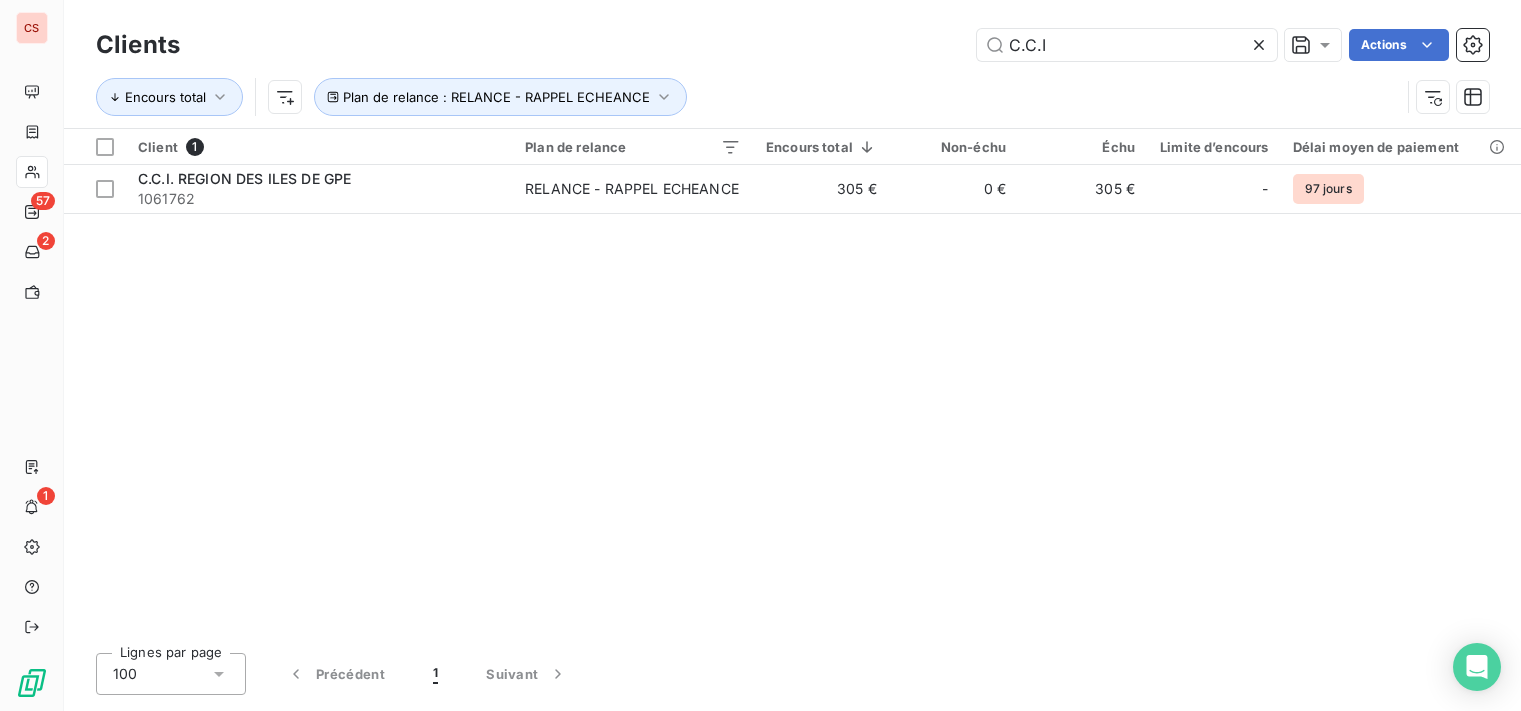 click on "Client 1 Plan de relance Encours total Non-échu Échu Limite d’encours Délai moyen de paiement C.C.I. REGION DES ILES DE GPE  1061762 RELANCE - RAPPEL ECHEANCE 305 € 0 € 305 € - 97 jours" at bounding box center [792, 383] 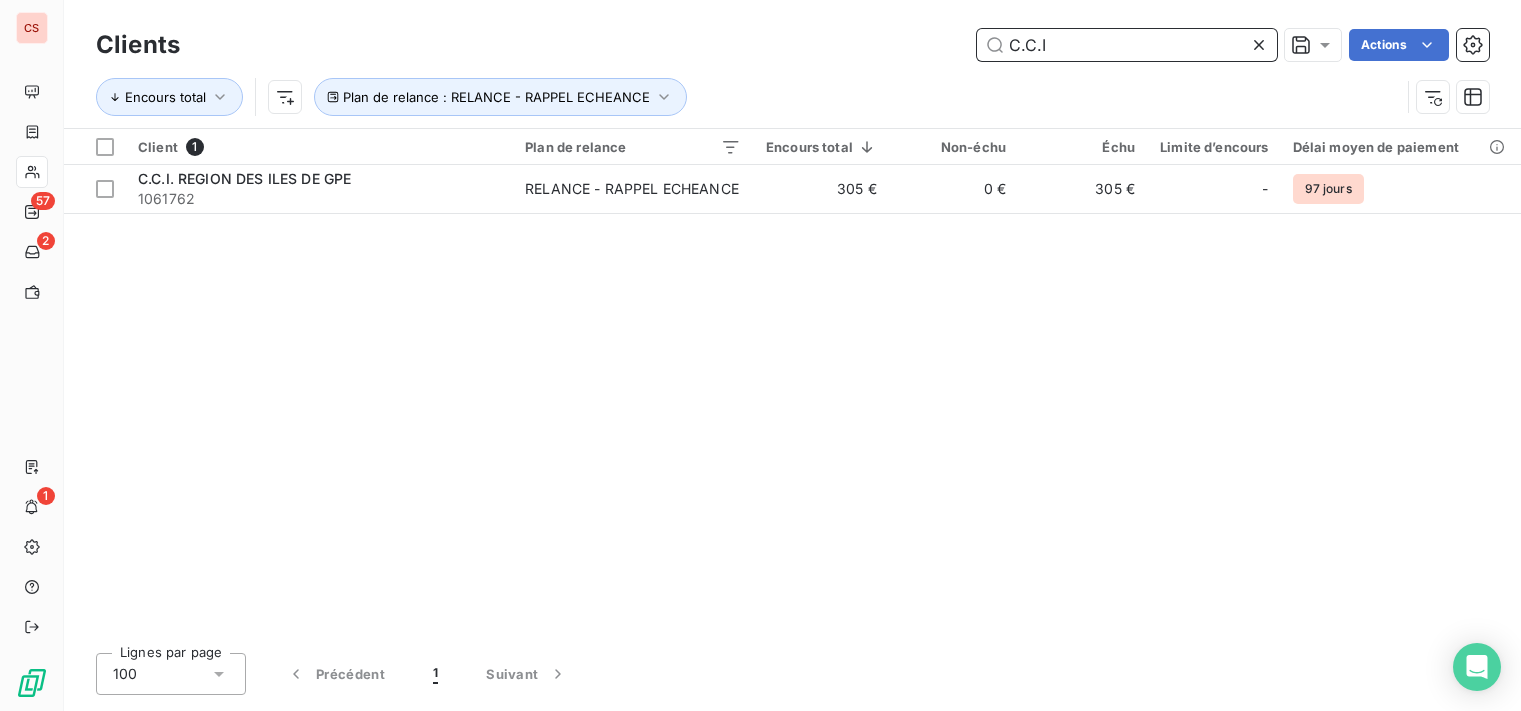 drag, startPoint x: 1099, startPoint y: 44, endPoint x: 49, endPoint y: 89, distance: 1050.9639 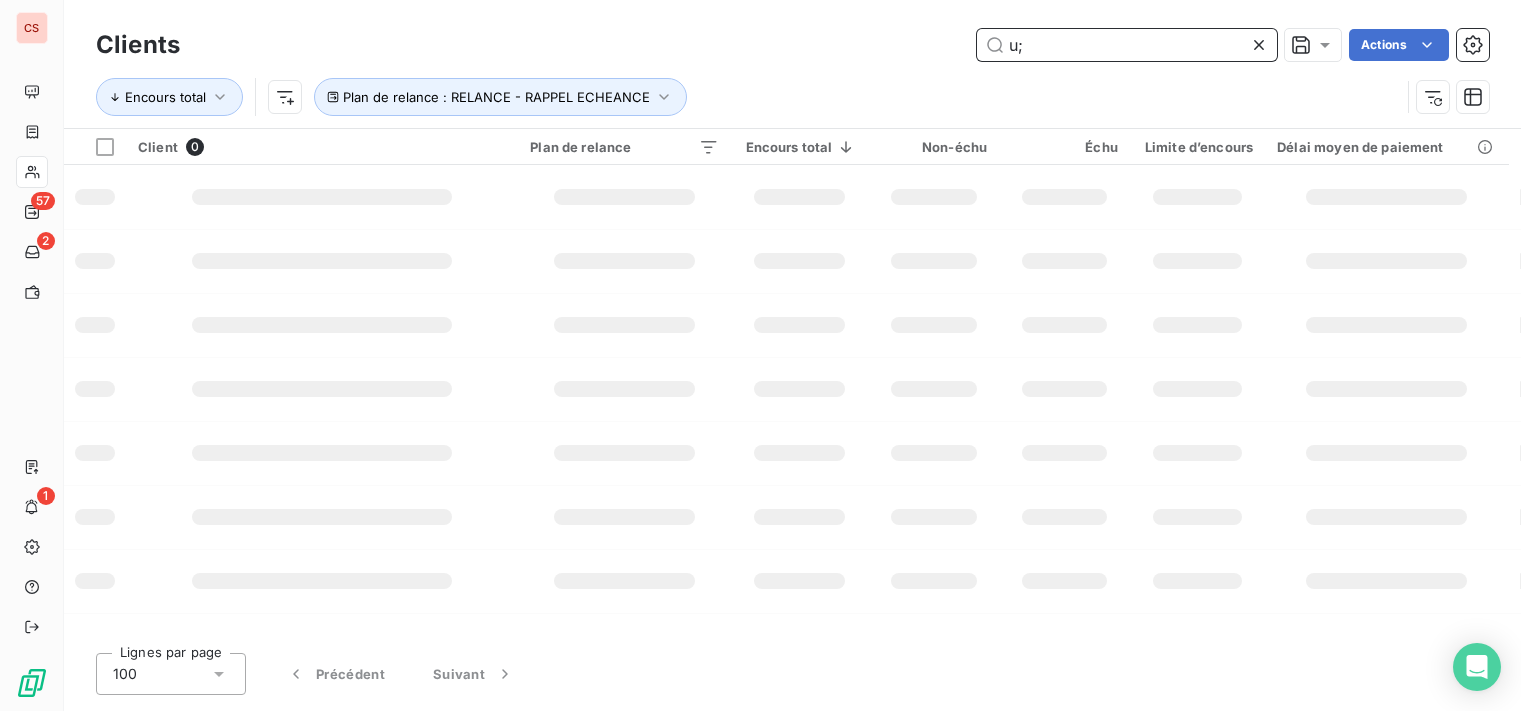 type on "u" 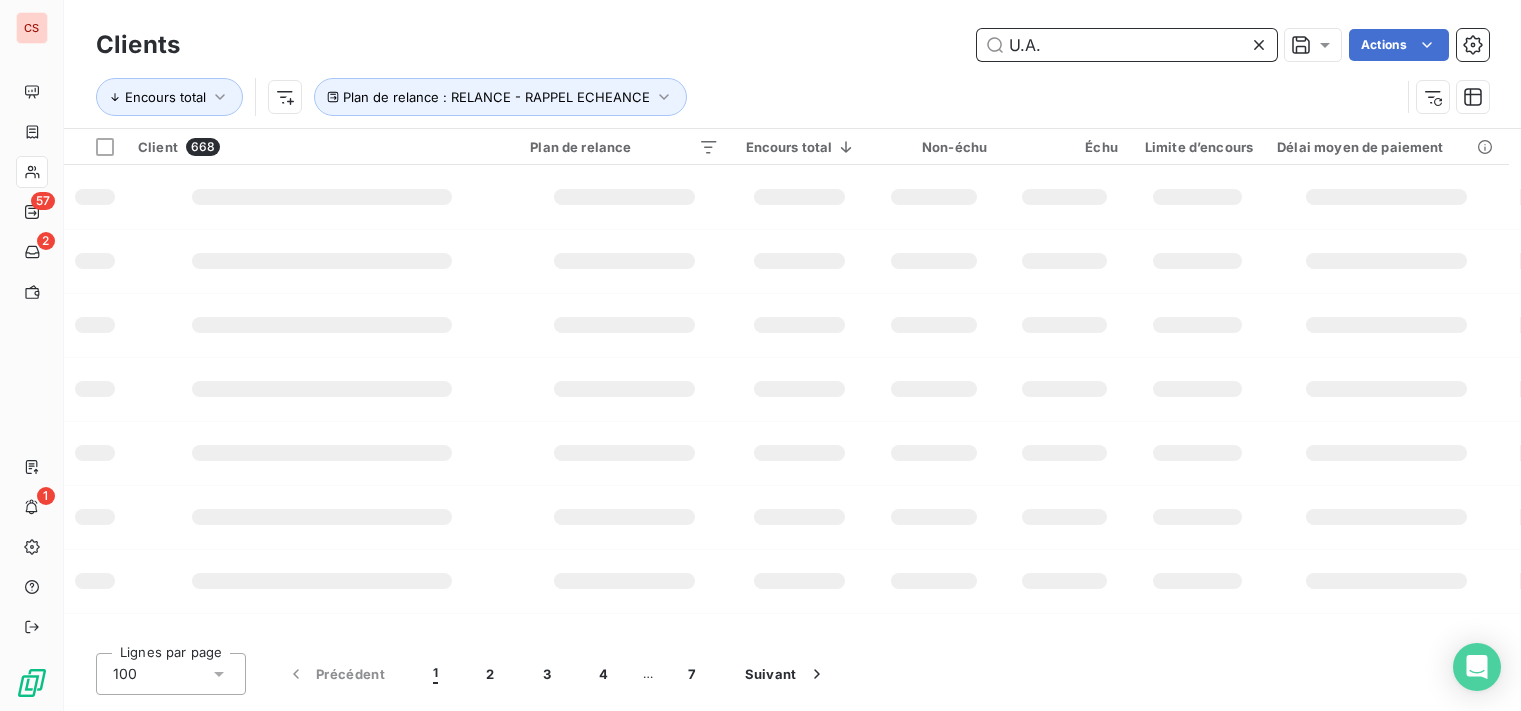 type on "U.A." 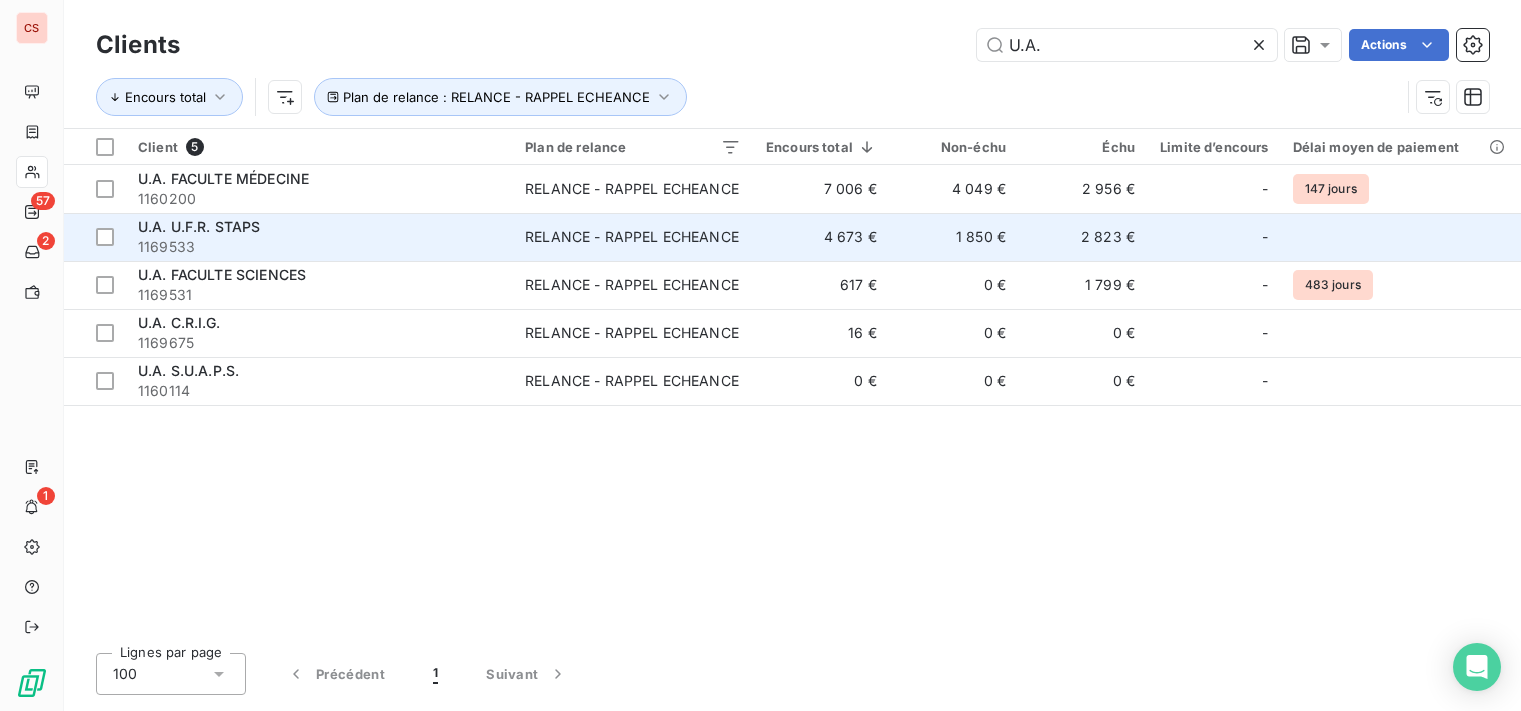 click on "1 850 €" at bounding box center (953, 237) 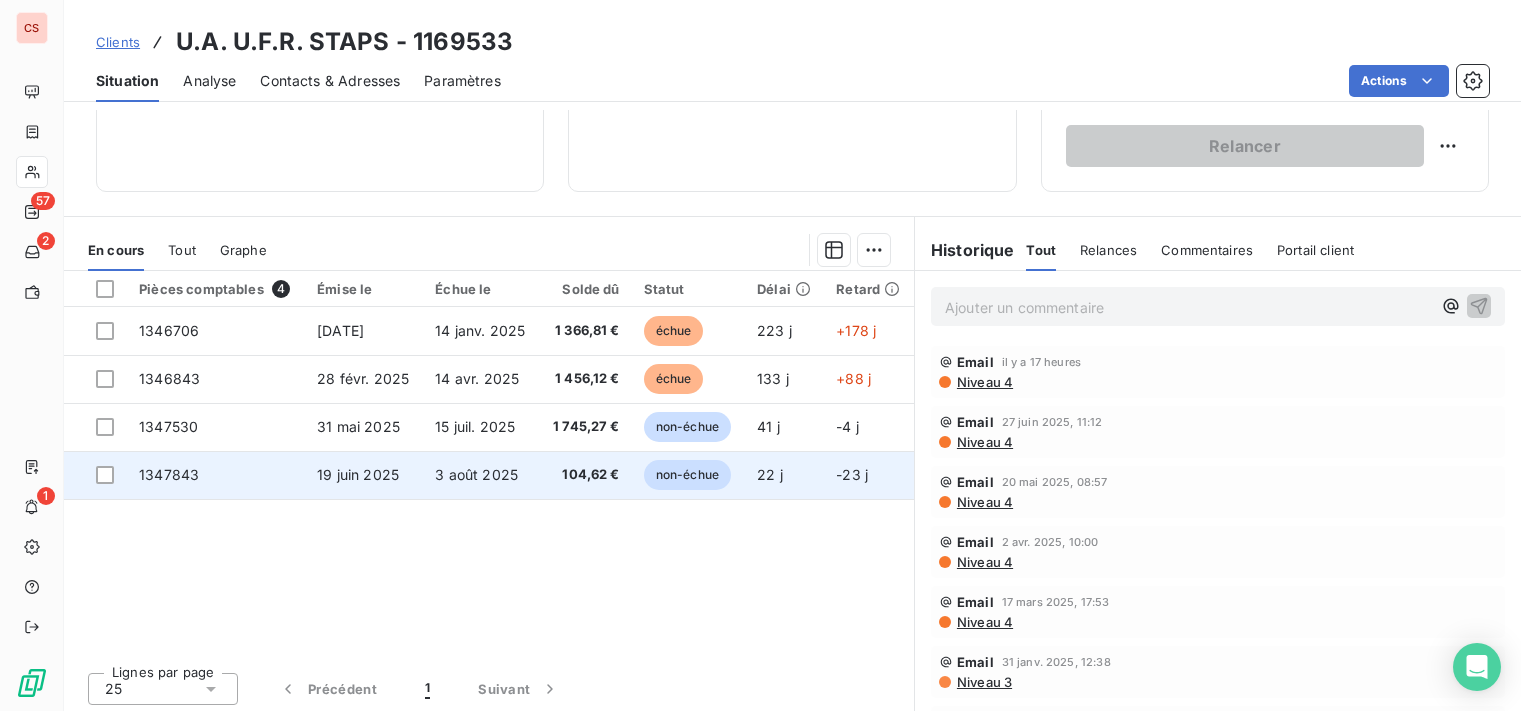 scroll, scrollTop: 345, scrollLeft: 0, axis: vertical 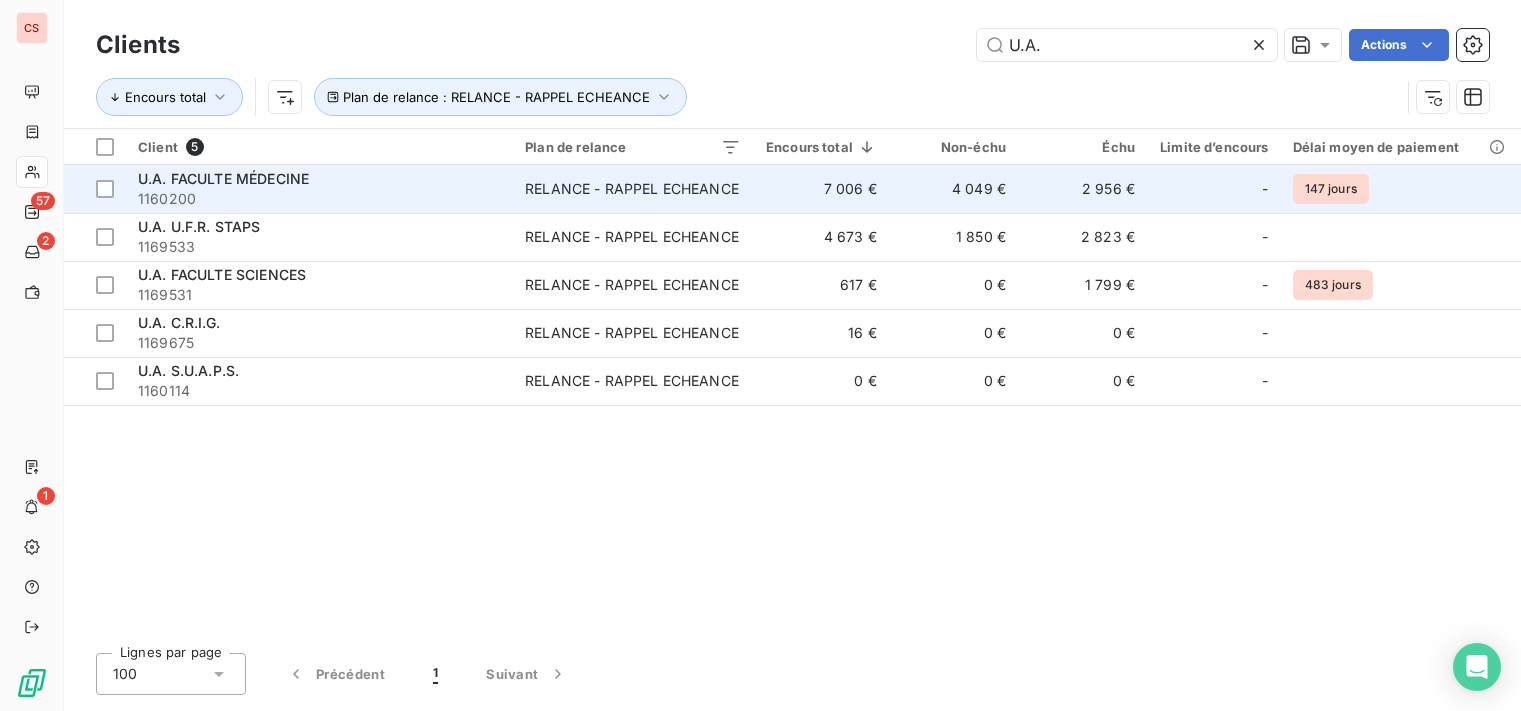 click on "7 006 €" at bounding box center [821, 189] 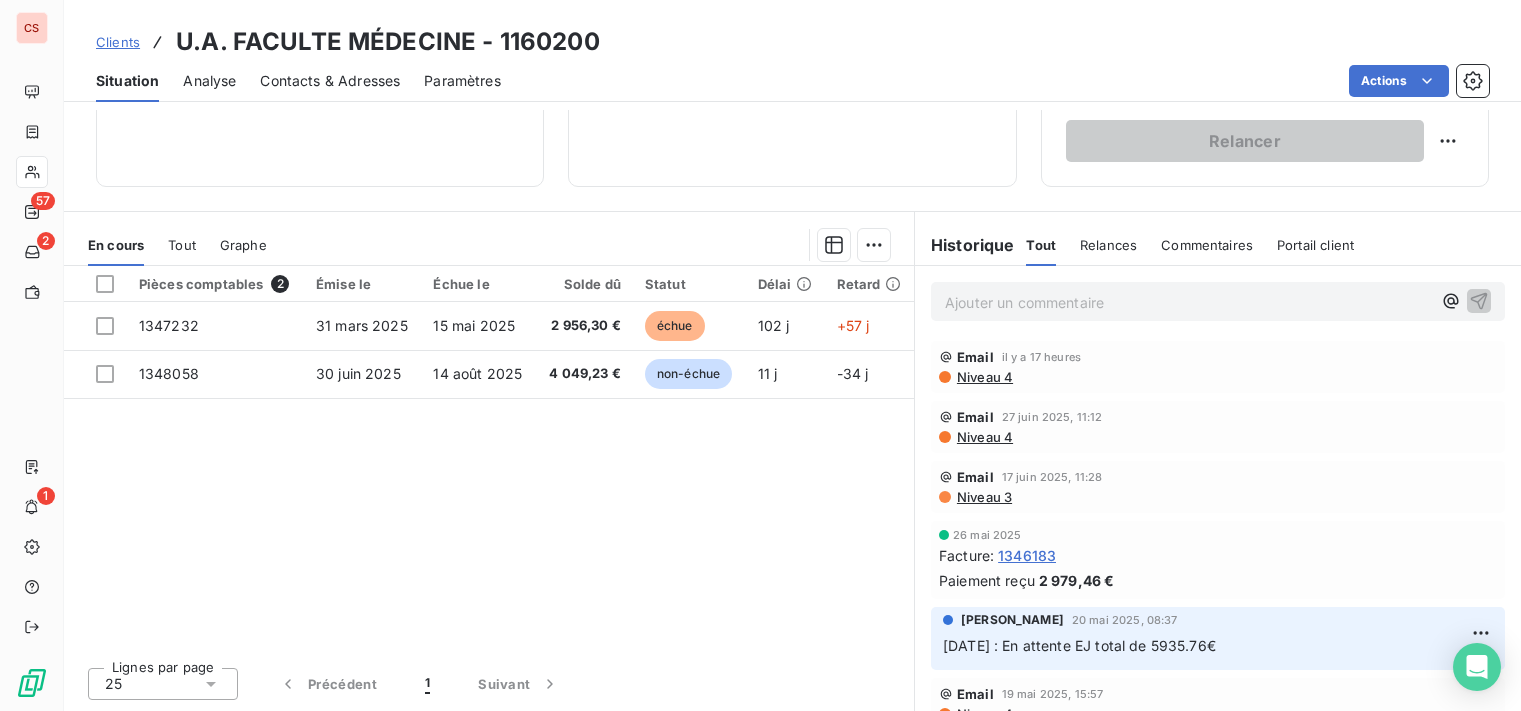 scroll, scrollTop: 0, scrollLeft: 0, axis: both 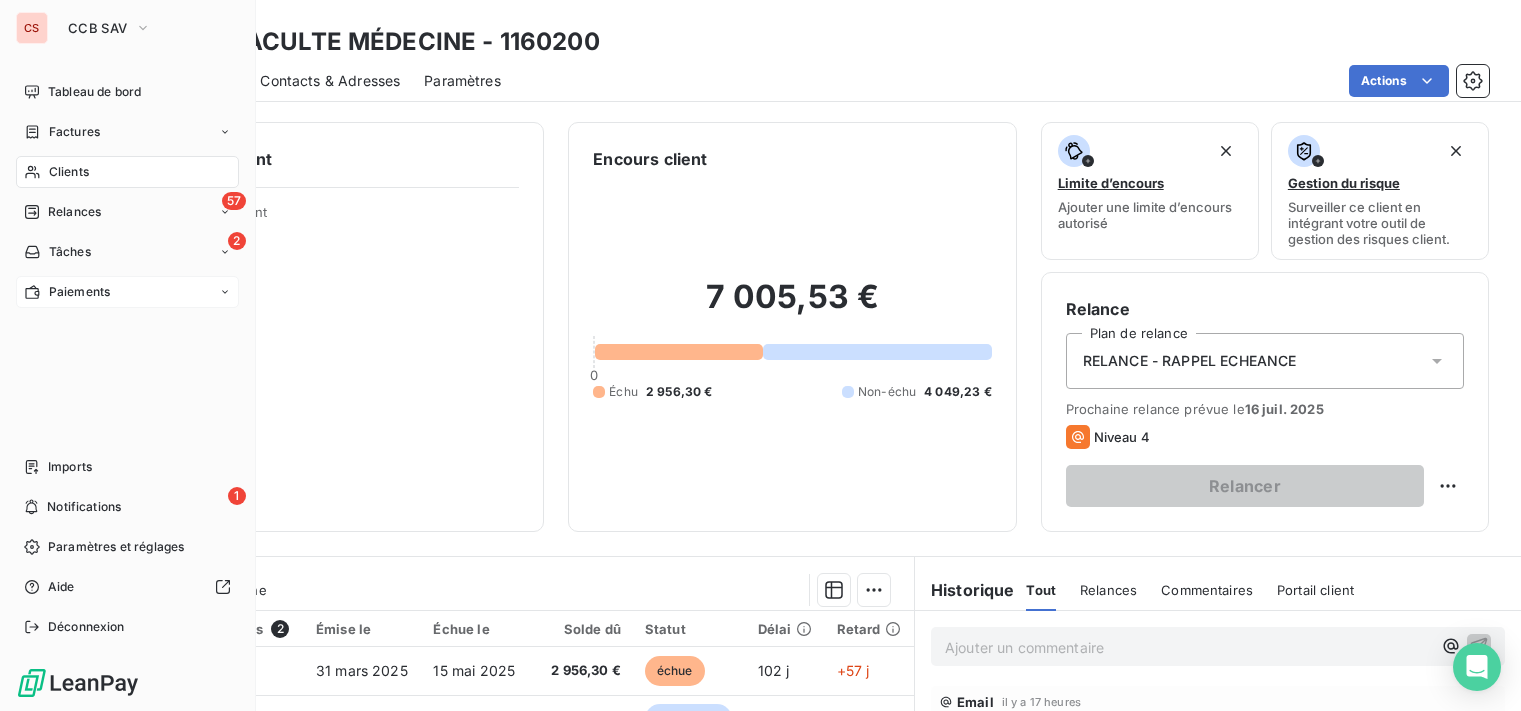 click on "Paiements" at bounding box center [79, 292] 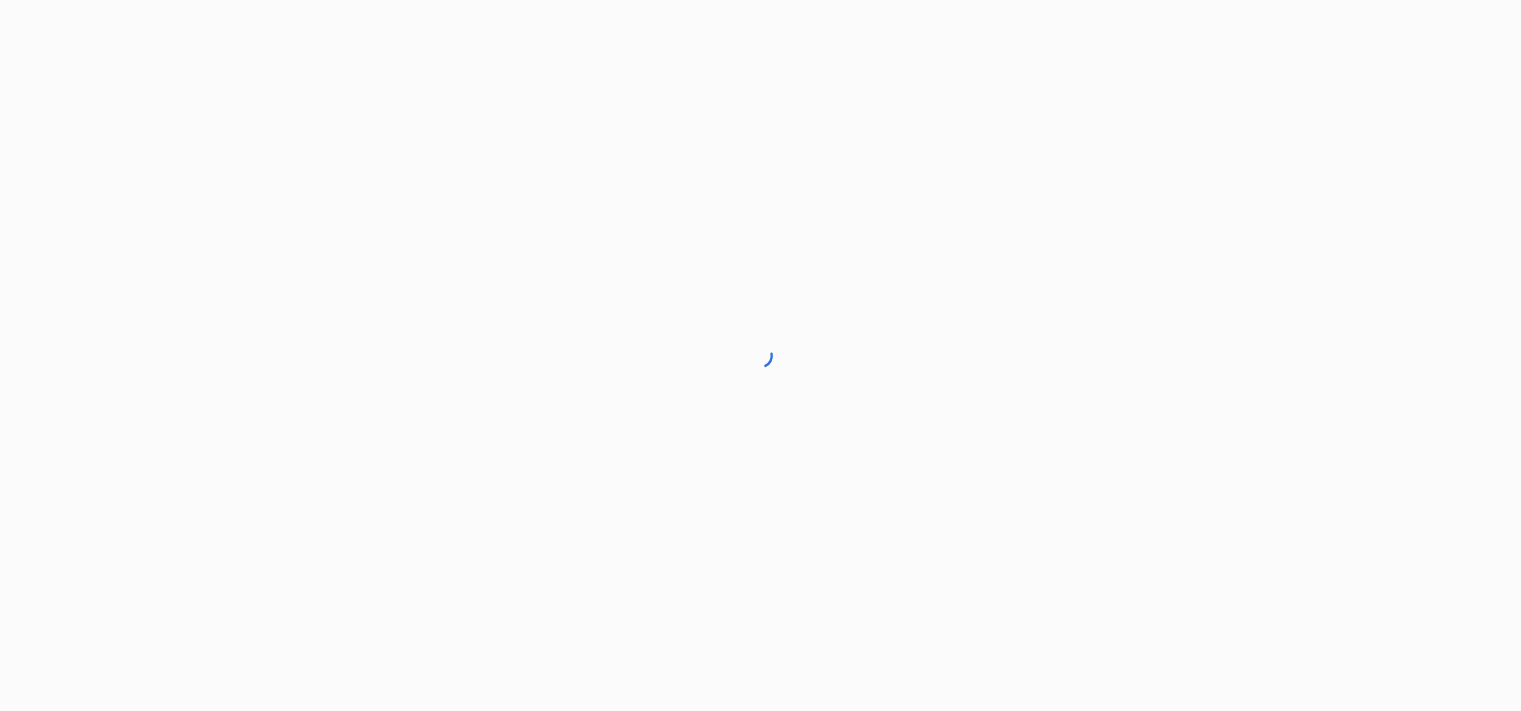 scroll, scrollTop: 0, scrollLeft: 0, axis: both 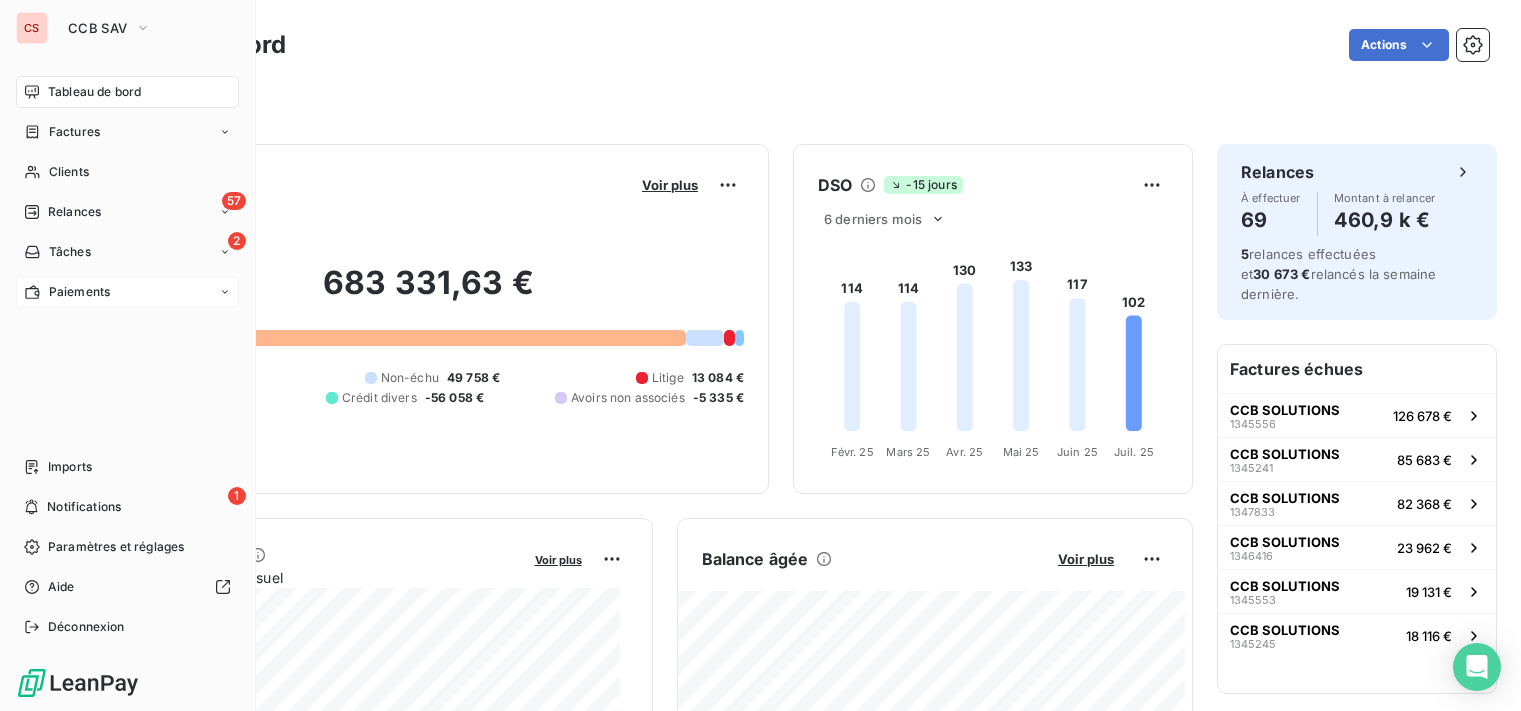 click 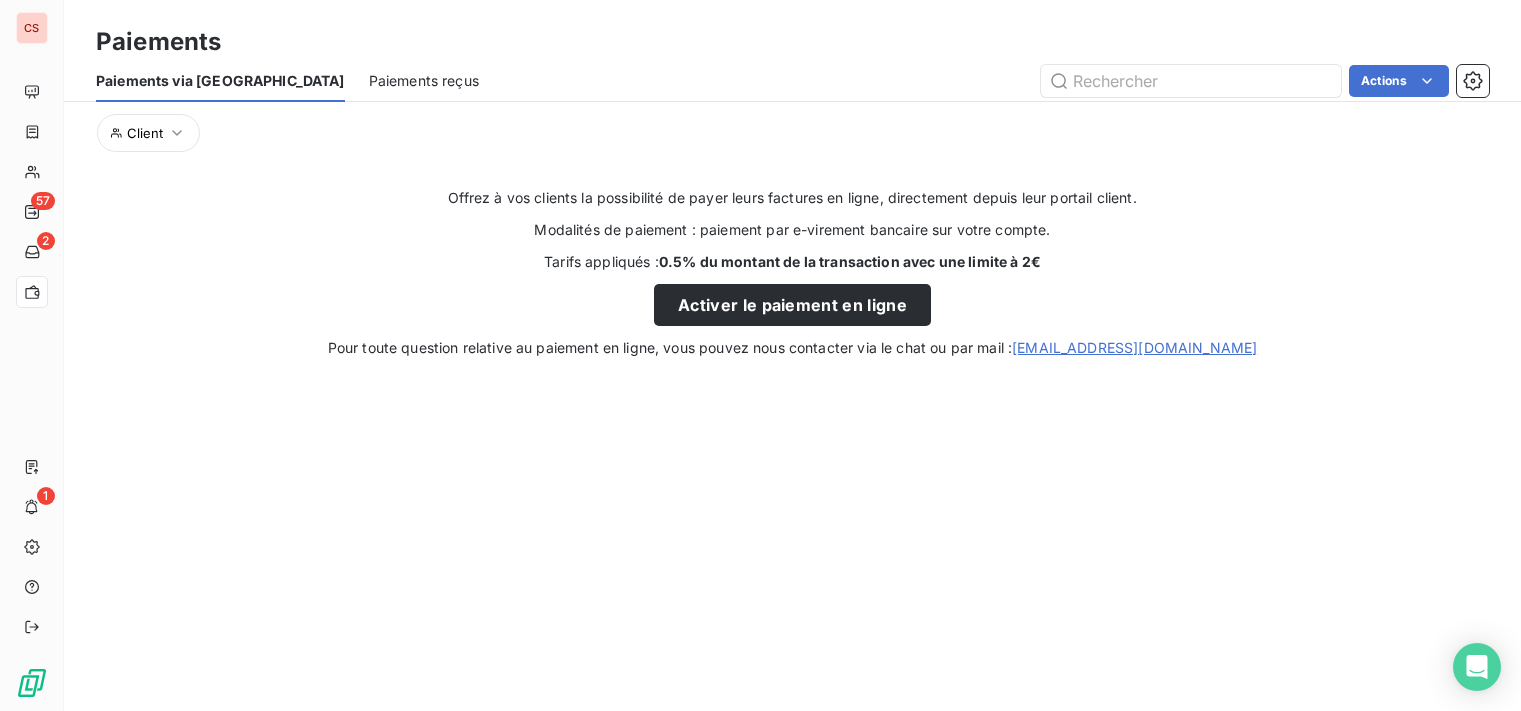 click on "Paiements reçus" at bounding box center (424, 81) 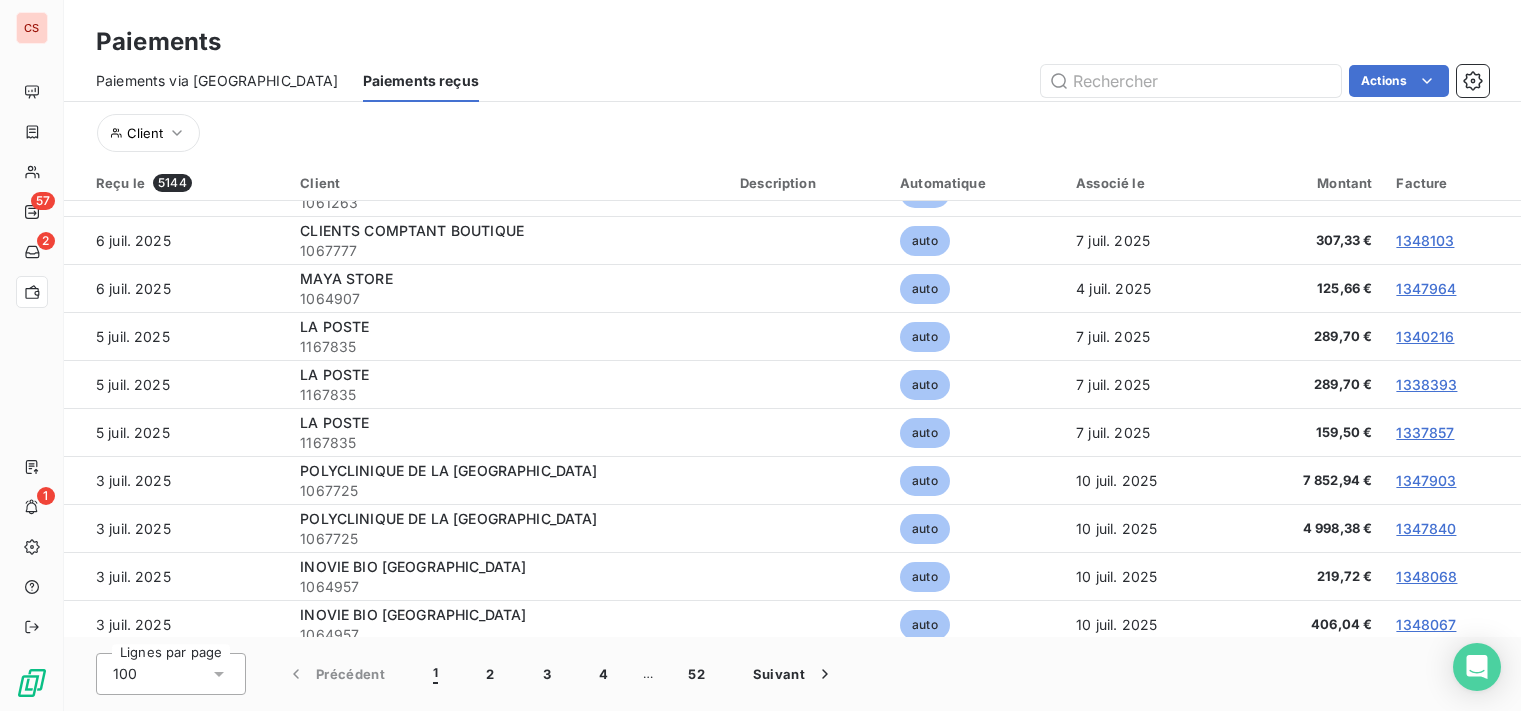 scroll, scrollTop: 1482, scrollLeft: 0, axis: vertical 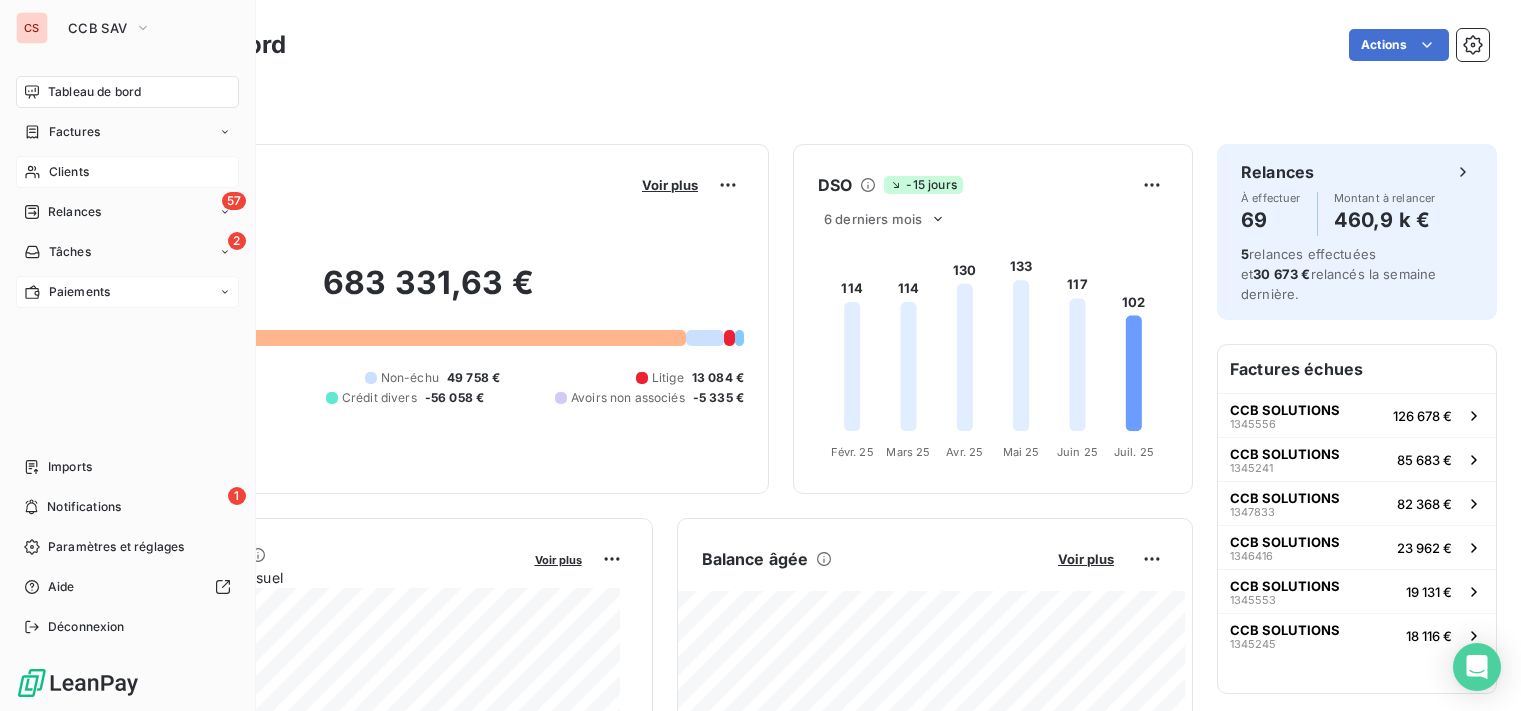 click on "Clients" at bounding box center (69, 172) 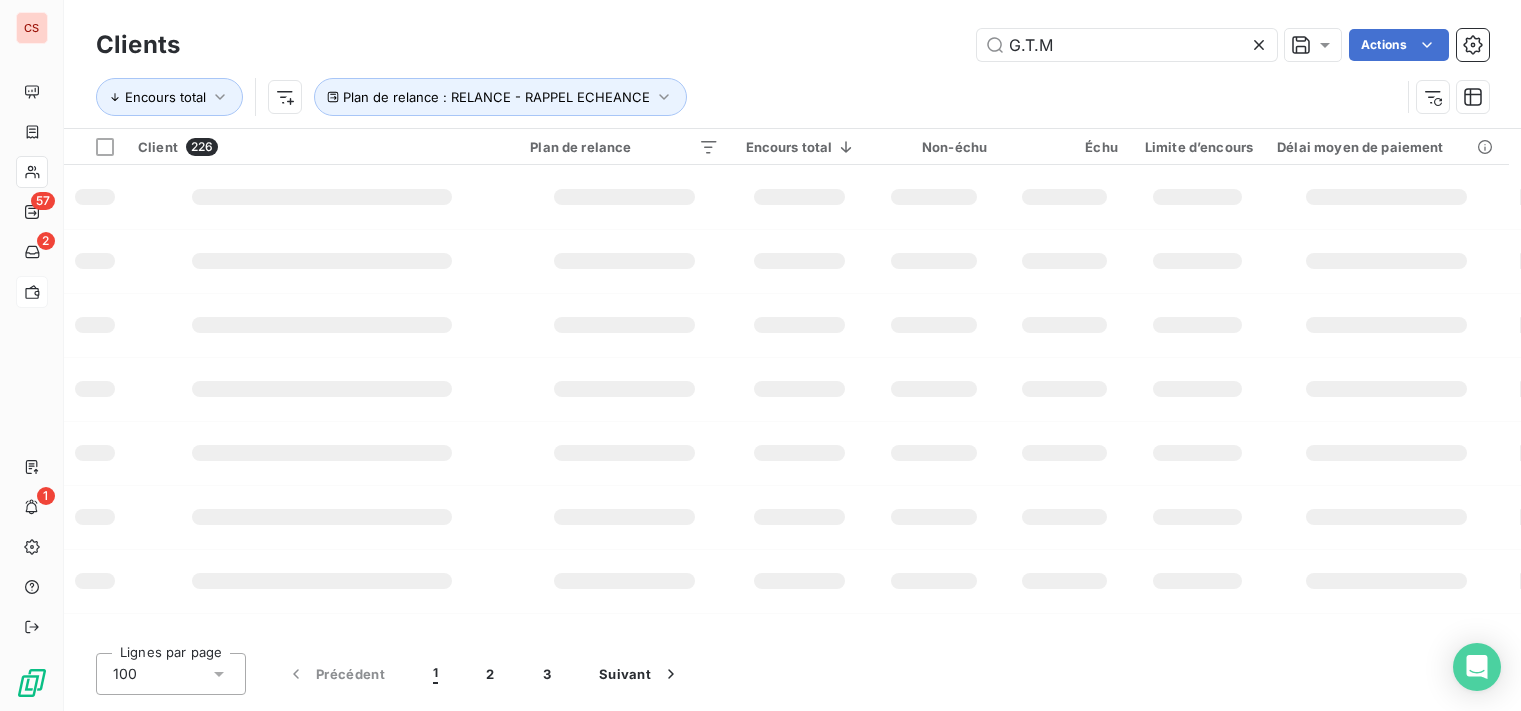 type on "G.T.M" 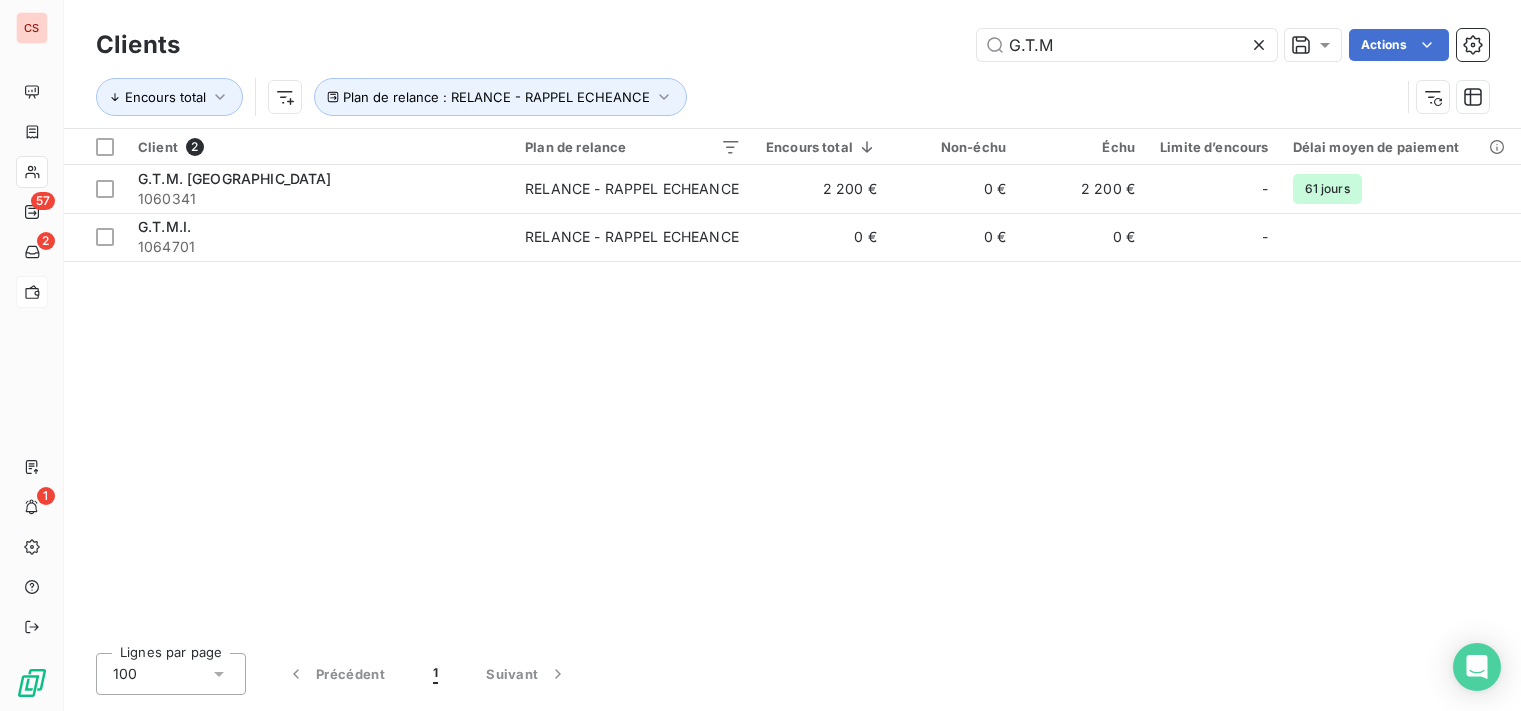 click 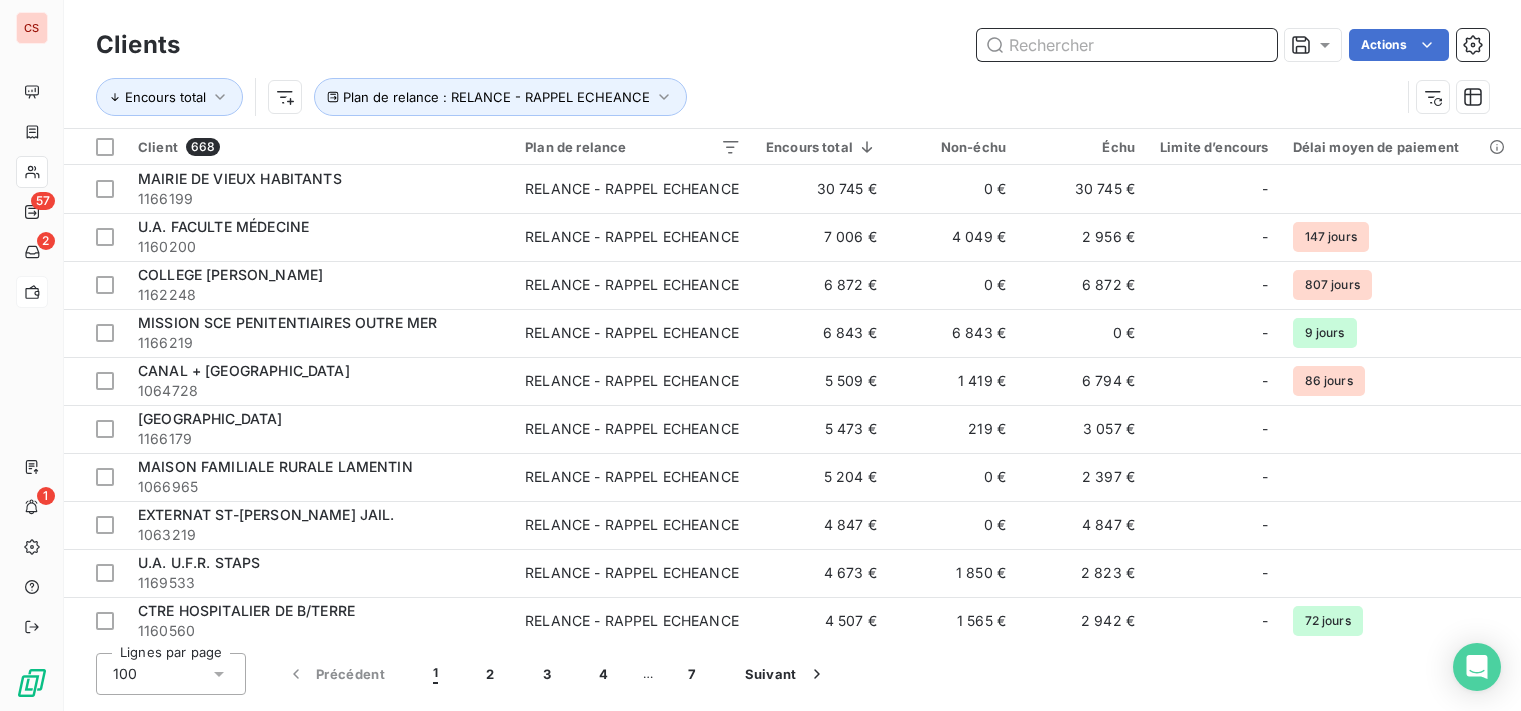 click at bounding box center [1127, 45] 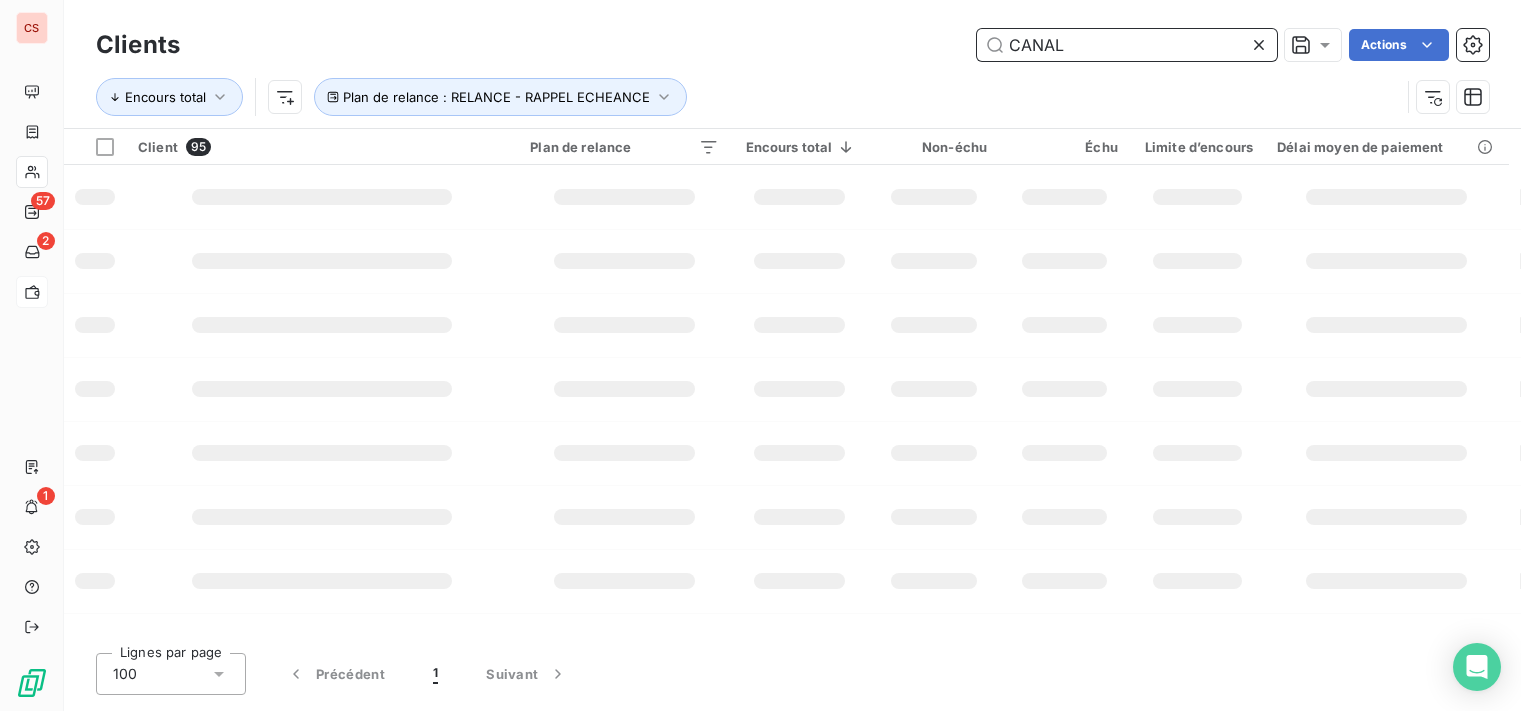 type on "CANAL" 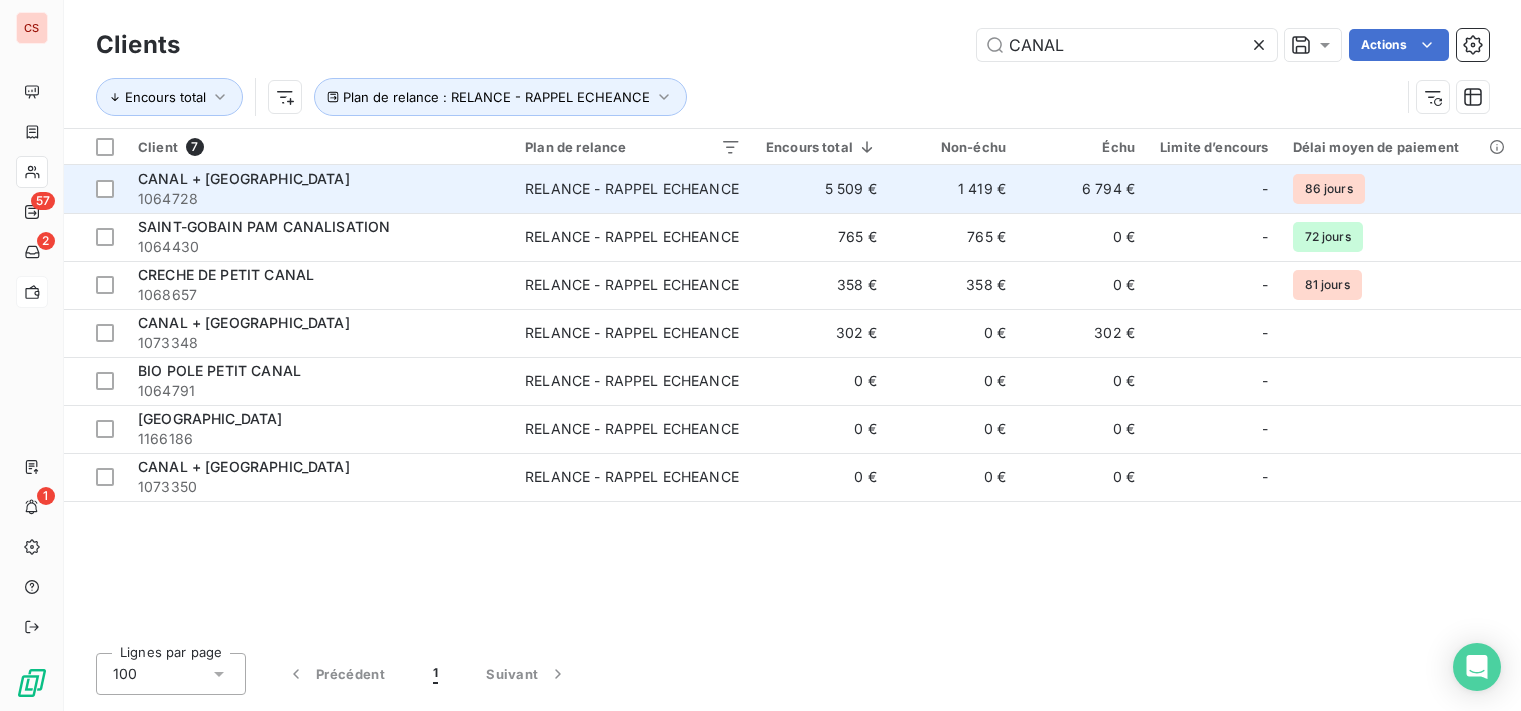 click on "1 419 €" at bounding box center (953, 189) 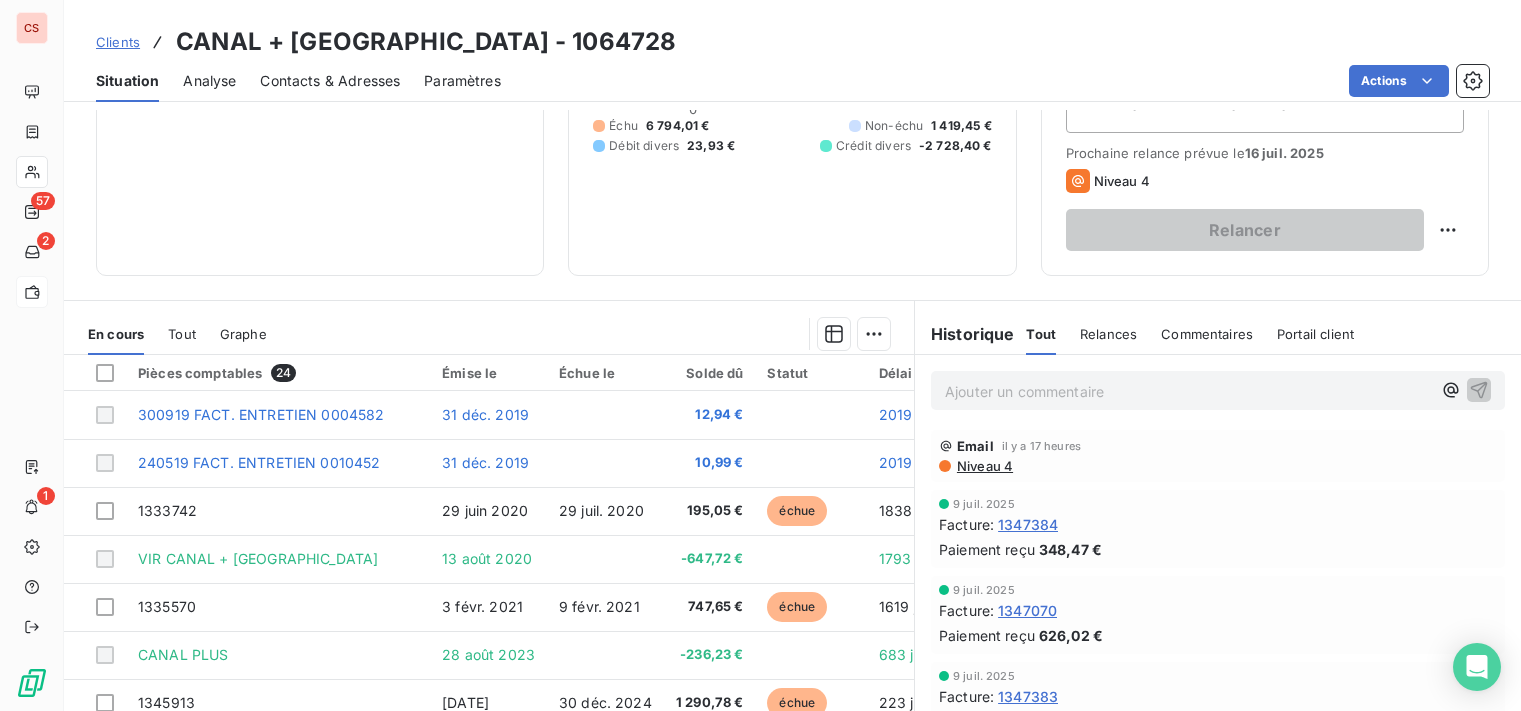 scroll, scrollTop: 345, scrollLeft: 0, axis: vertical 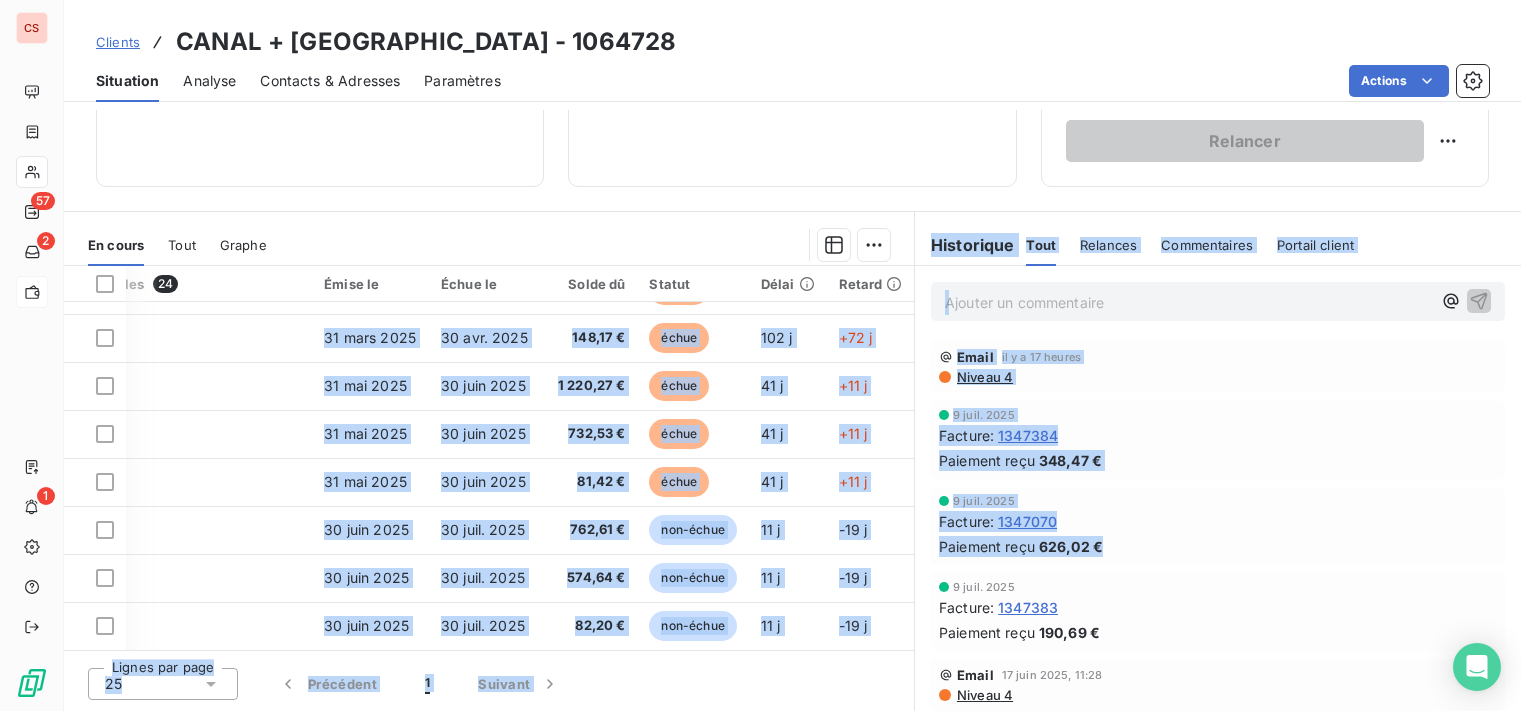 drag, startPoint x: 905, startPoint y: 579, endPoint x: 1092, endPoint y: 541, distance: 190.8219 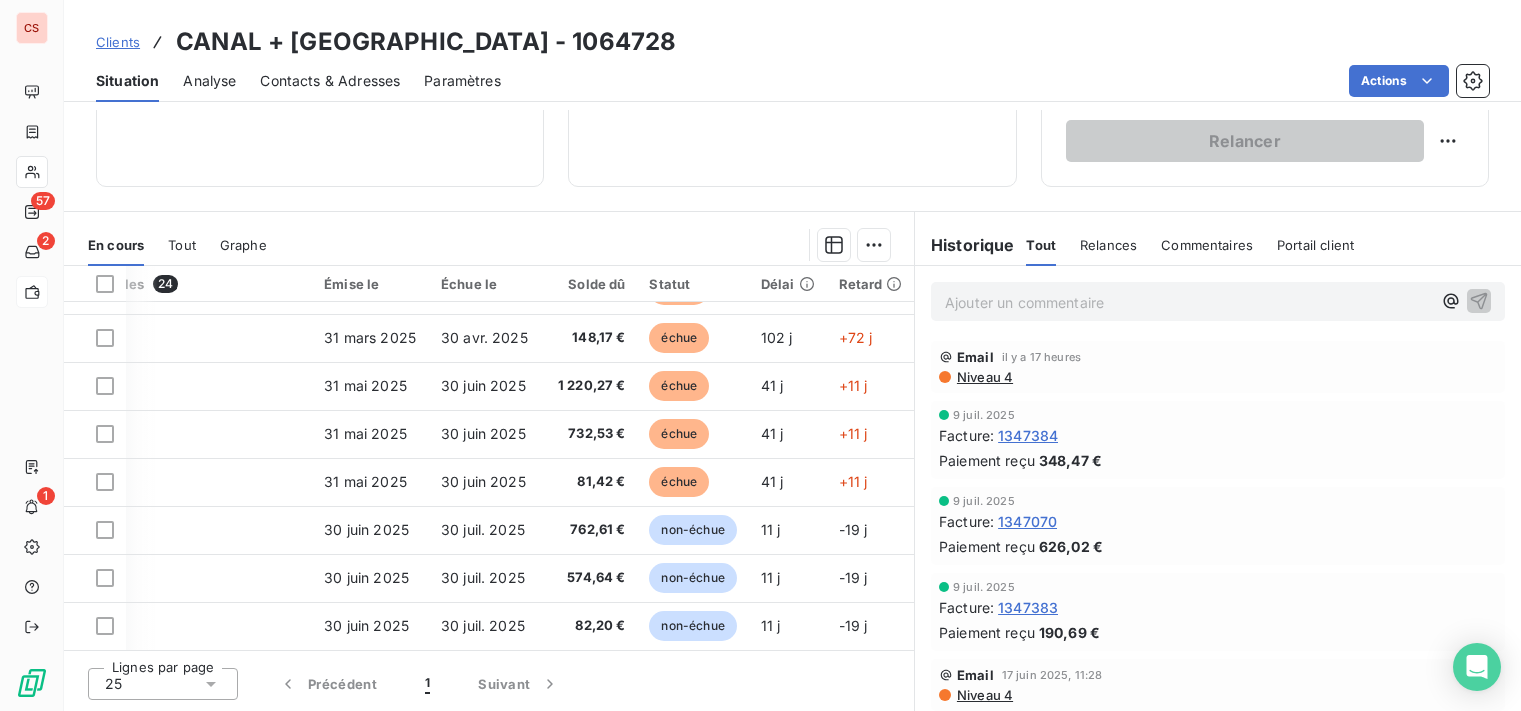 click on "9 juil. 2025" at bounding box center (1218, 501) 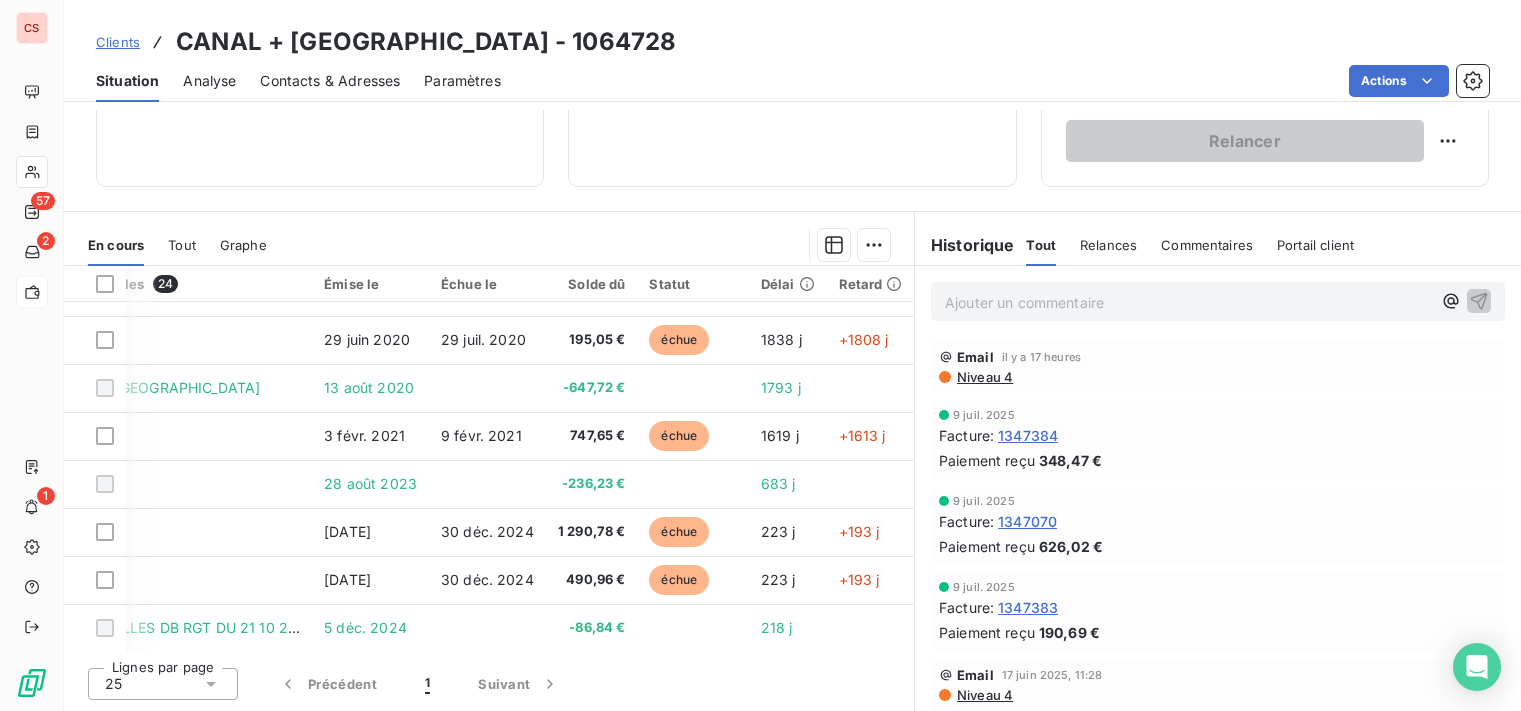 scroll, scrollTop: 0, scrollLeft: 130, axis: horizontal 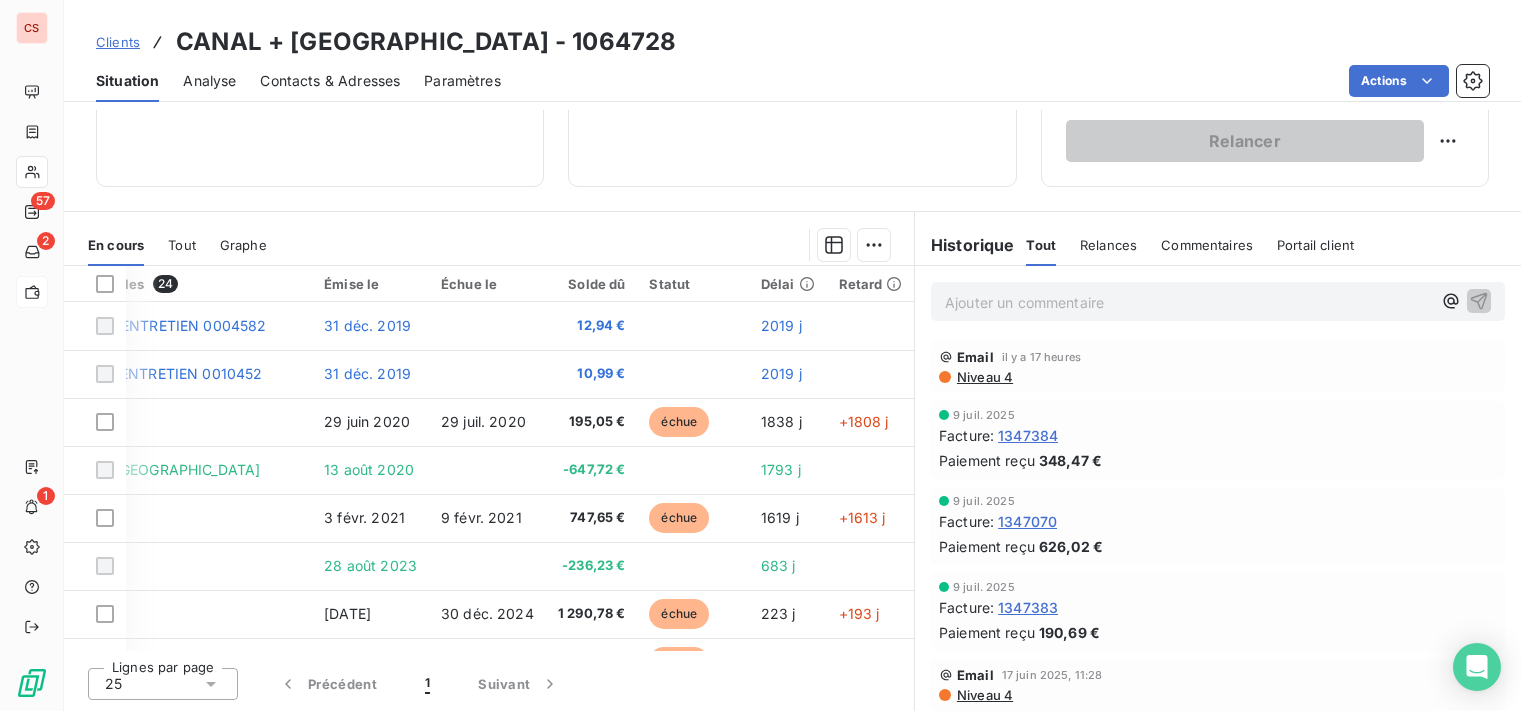 click on "Contacts & Adresses" at bounding box center [330, 81] 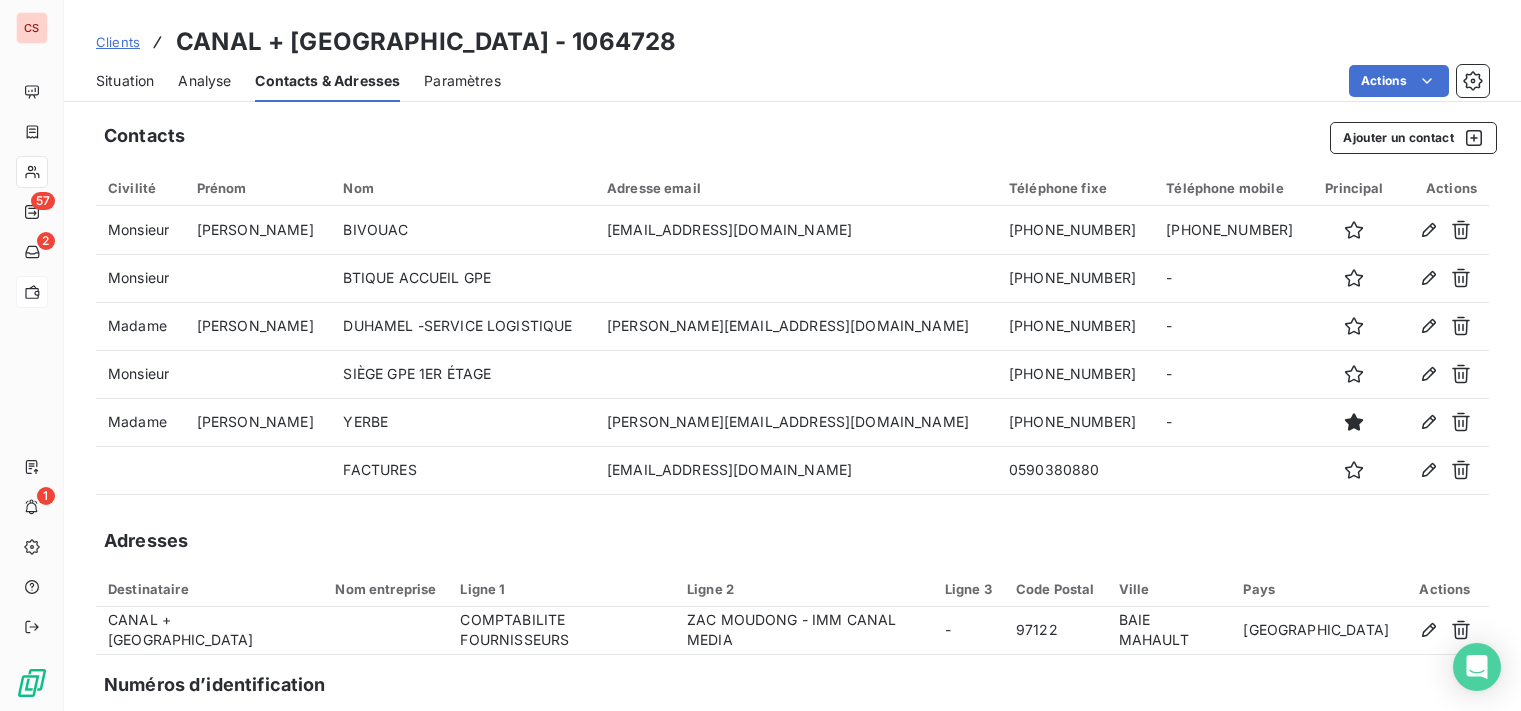scroll, scrollTop: 248, scrollLeft: 0, axis: vertical 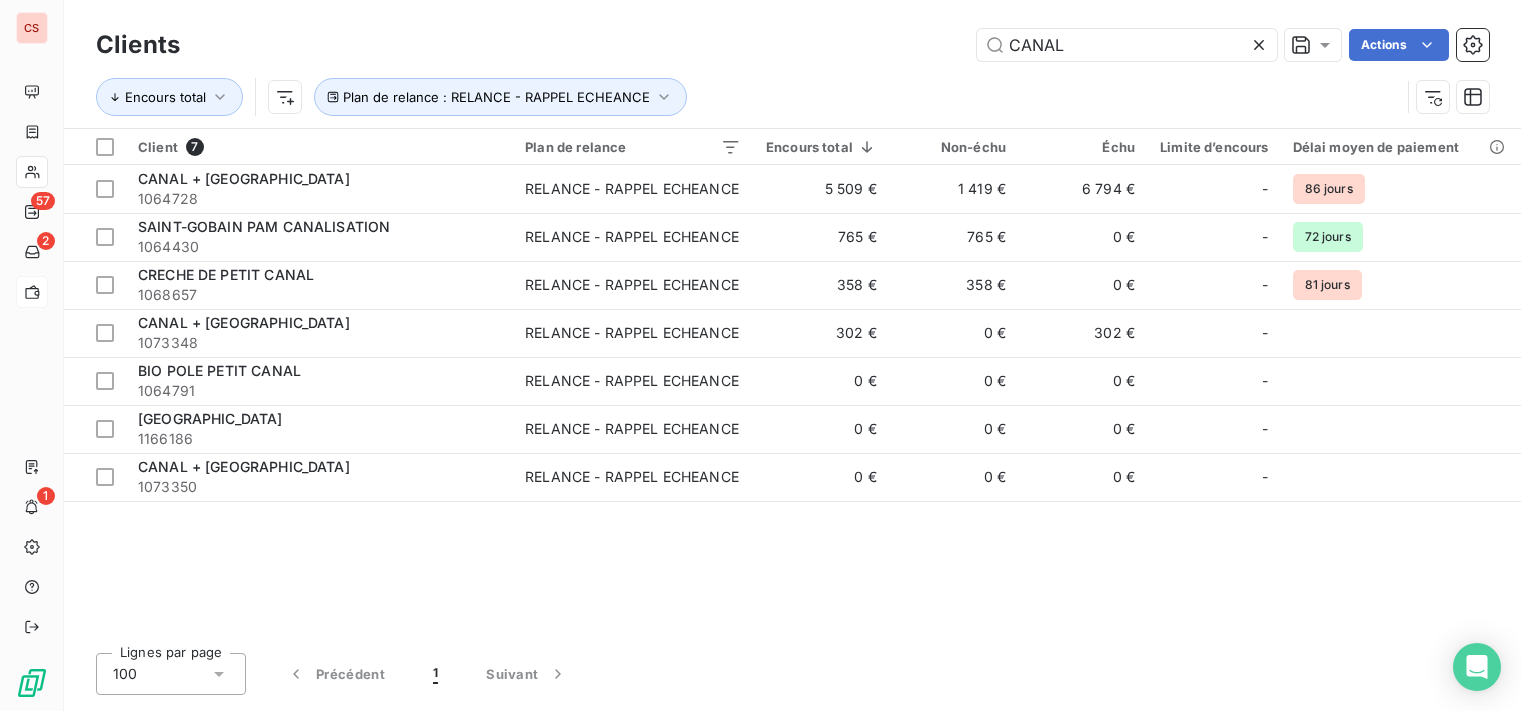 click 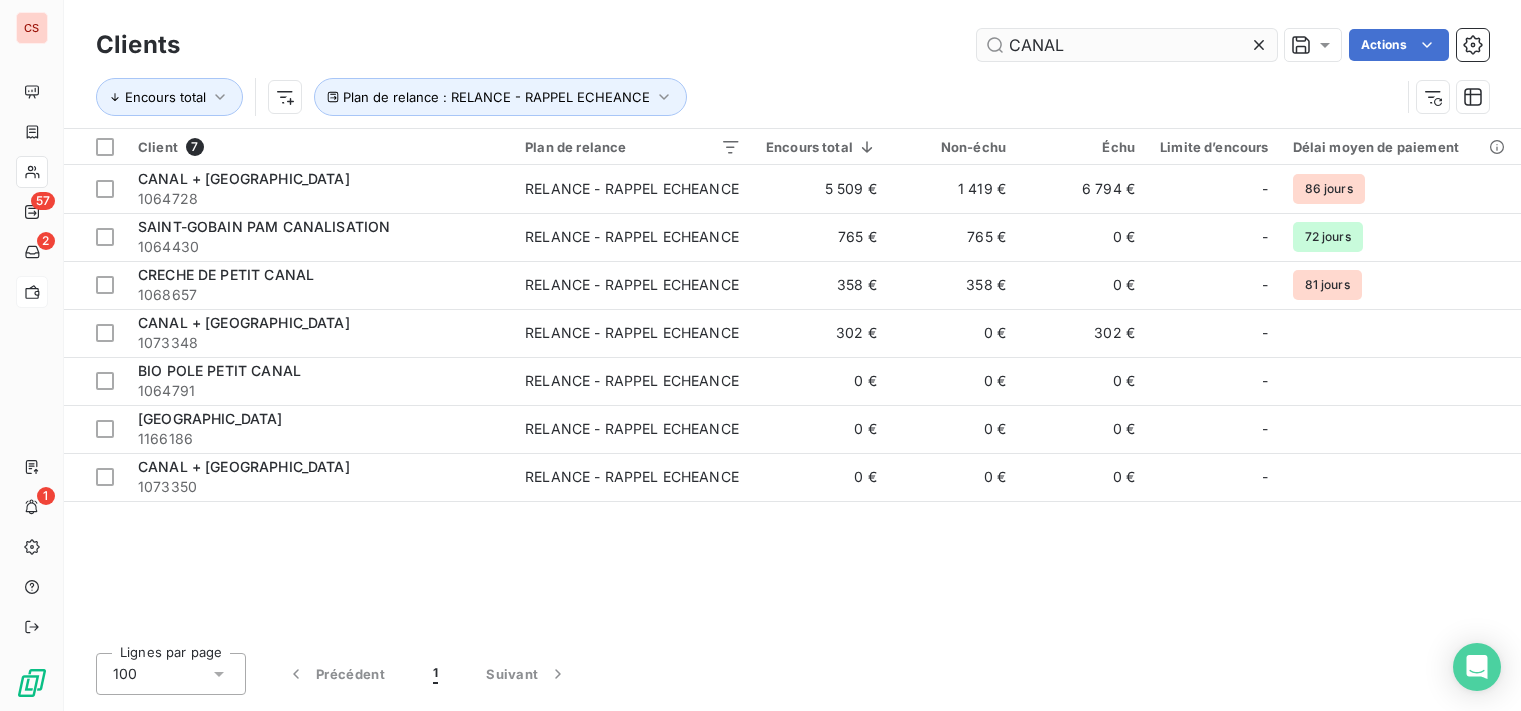 type 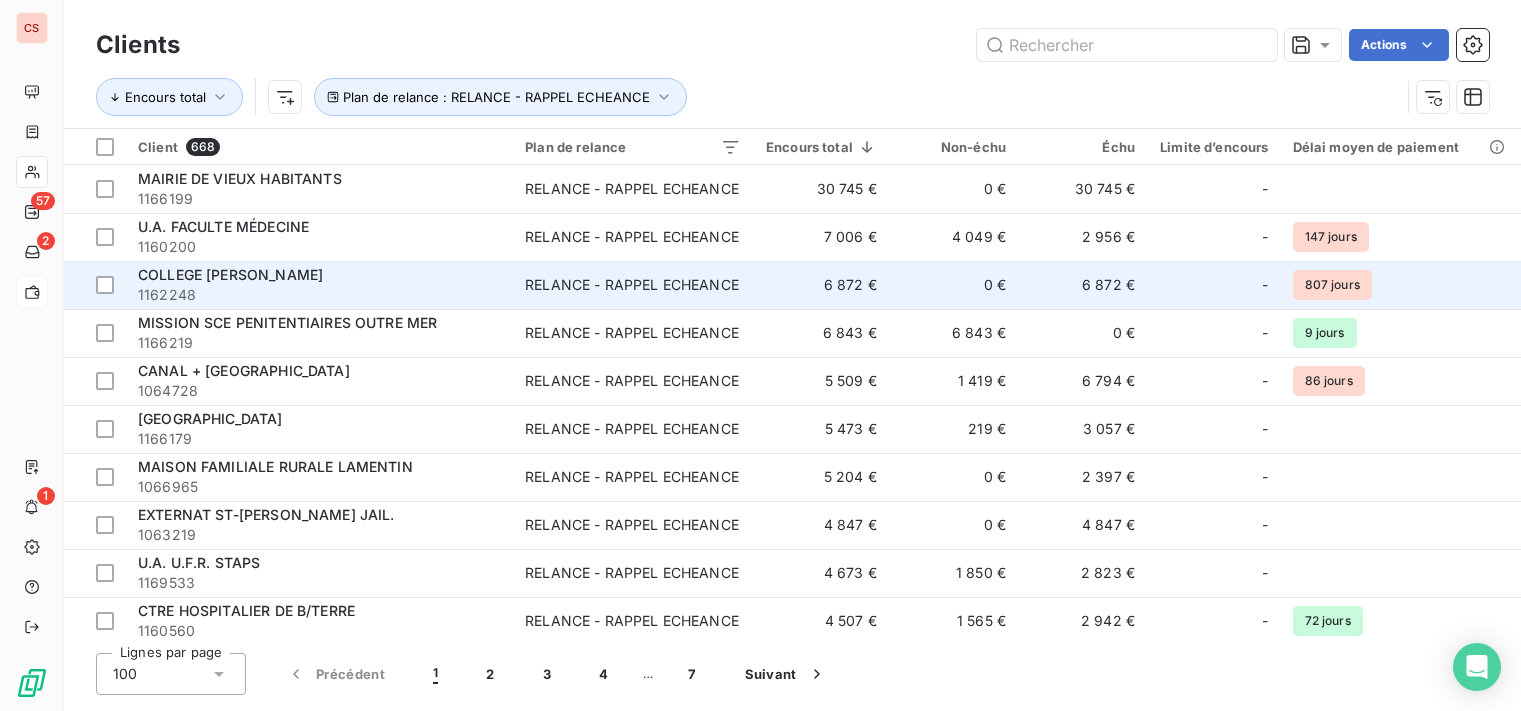 click on "RELANCE - RAPPEL ECHEANCE" at bounding box center (632, 285) 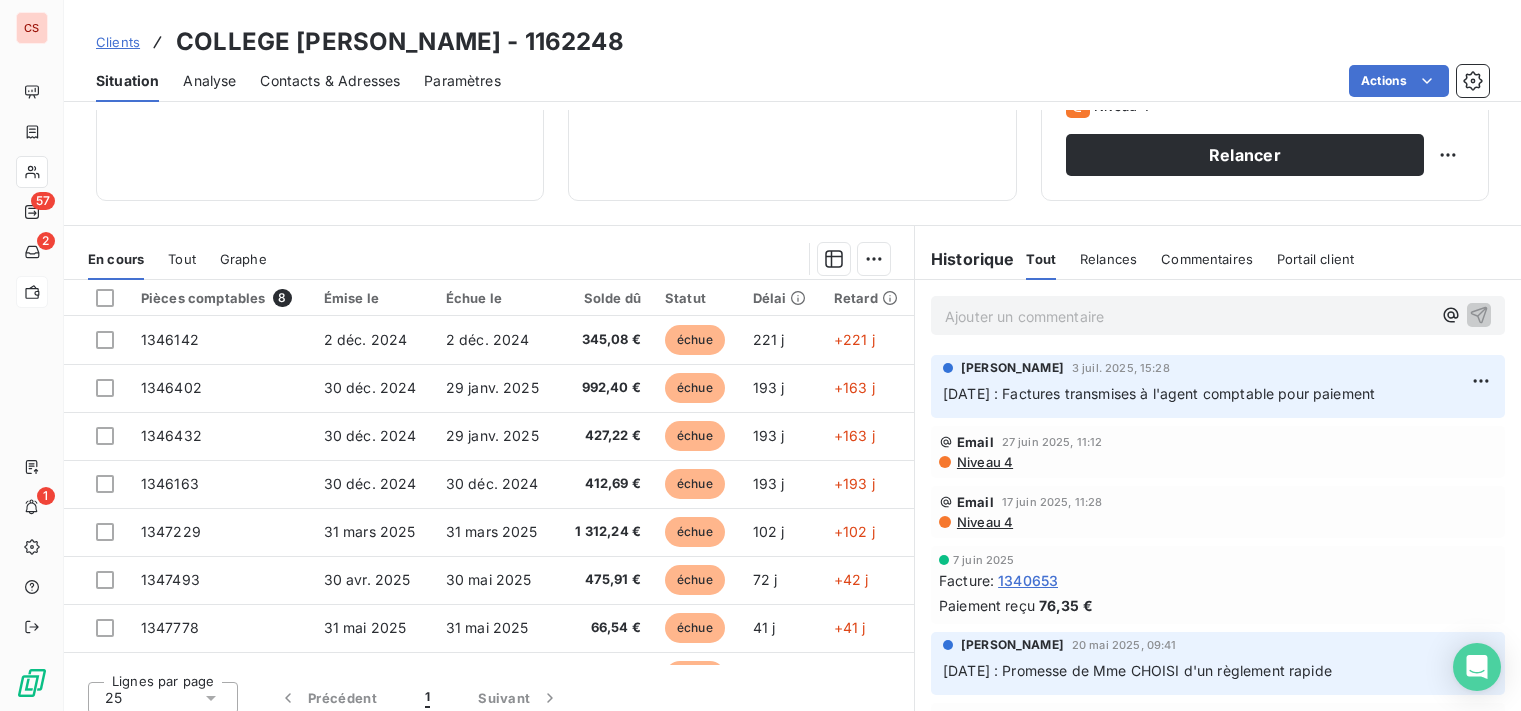 scroll, scrollTop: 345, scrollLeft: 0, axis: vertical 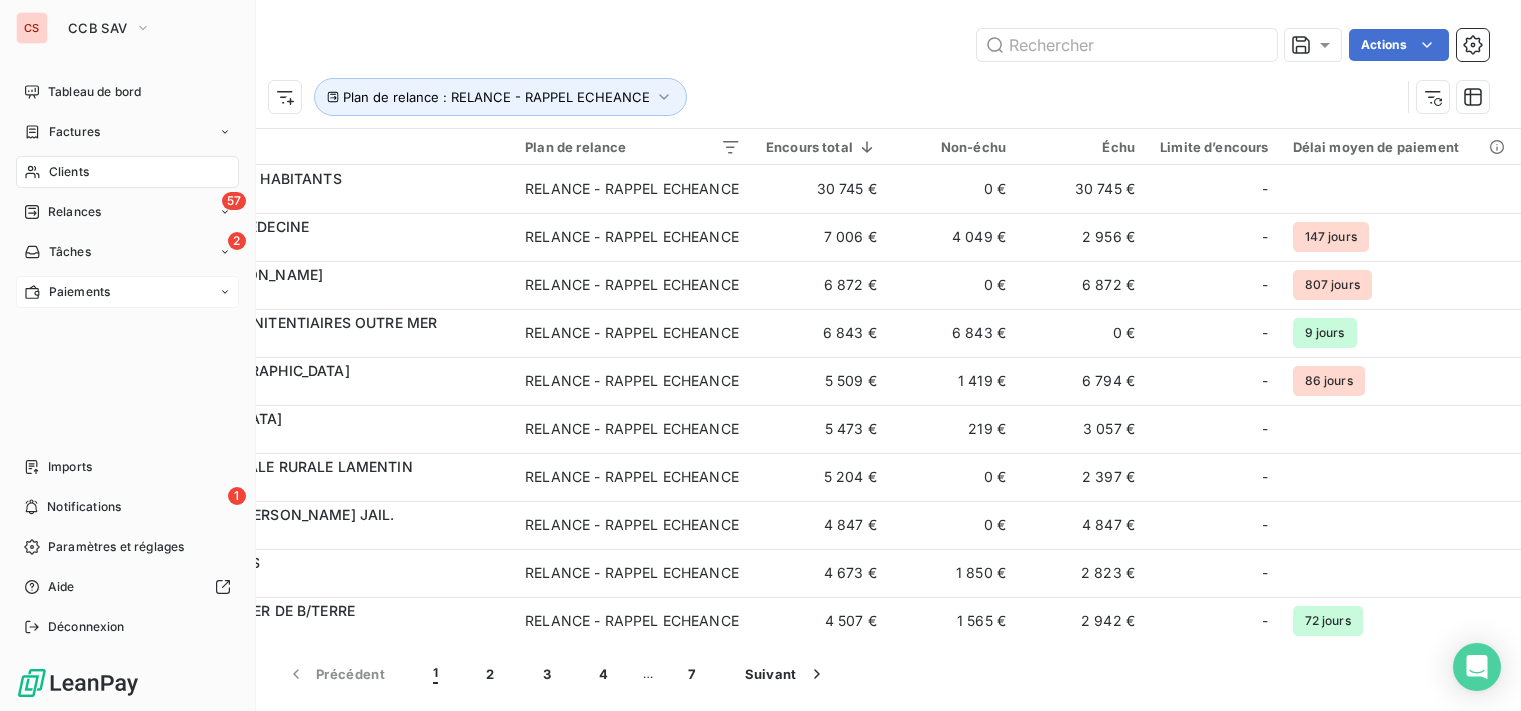 click on "Clients" at bounding box center [127, 172] 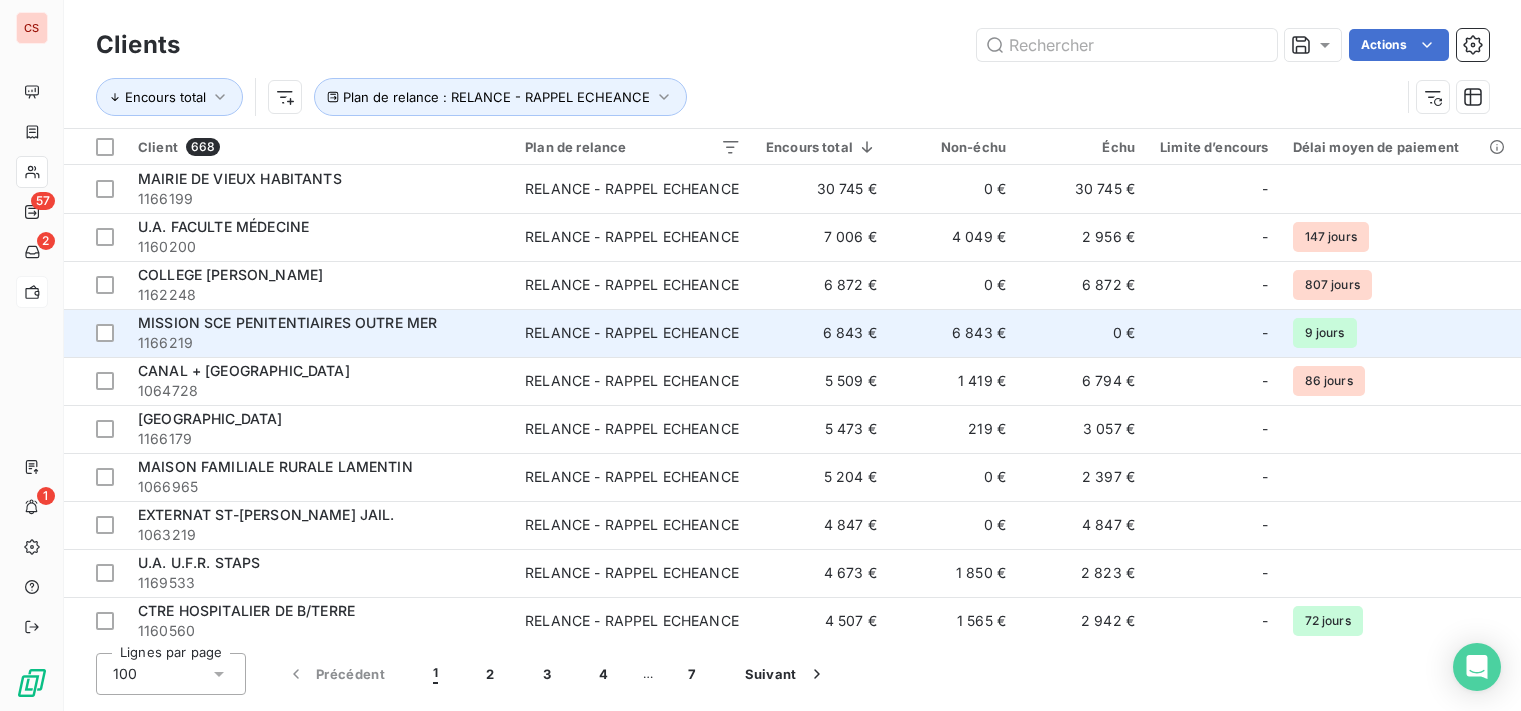 click on "6 843 €" at bounding box center [821, 333] 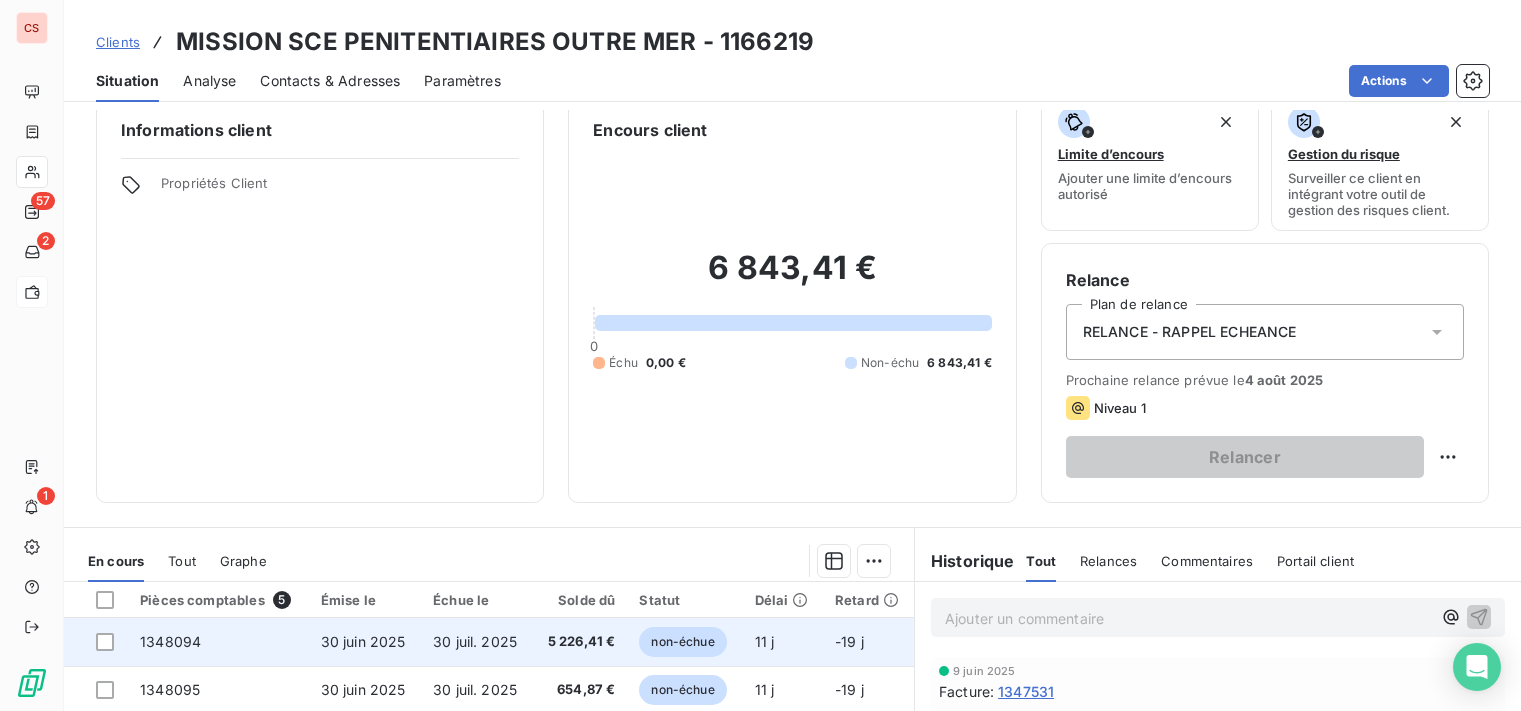 scroll, scrollTop: 0, scrollLeft: 0, axis: both 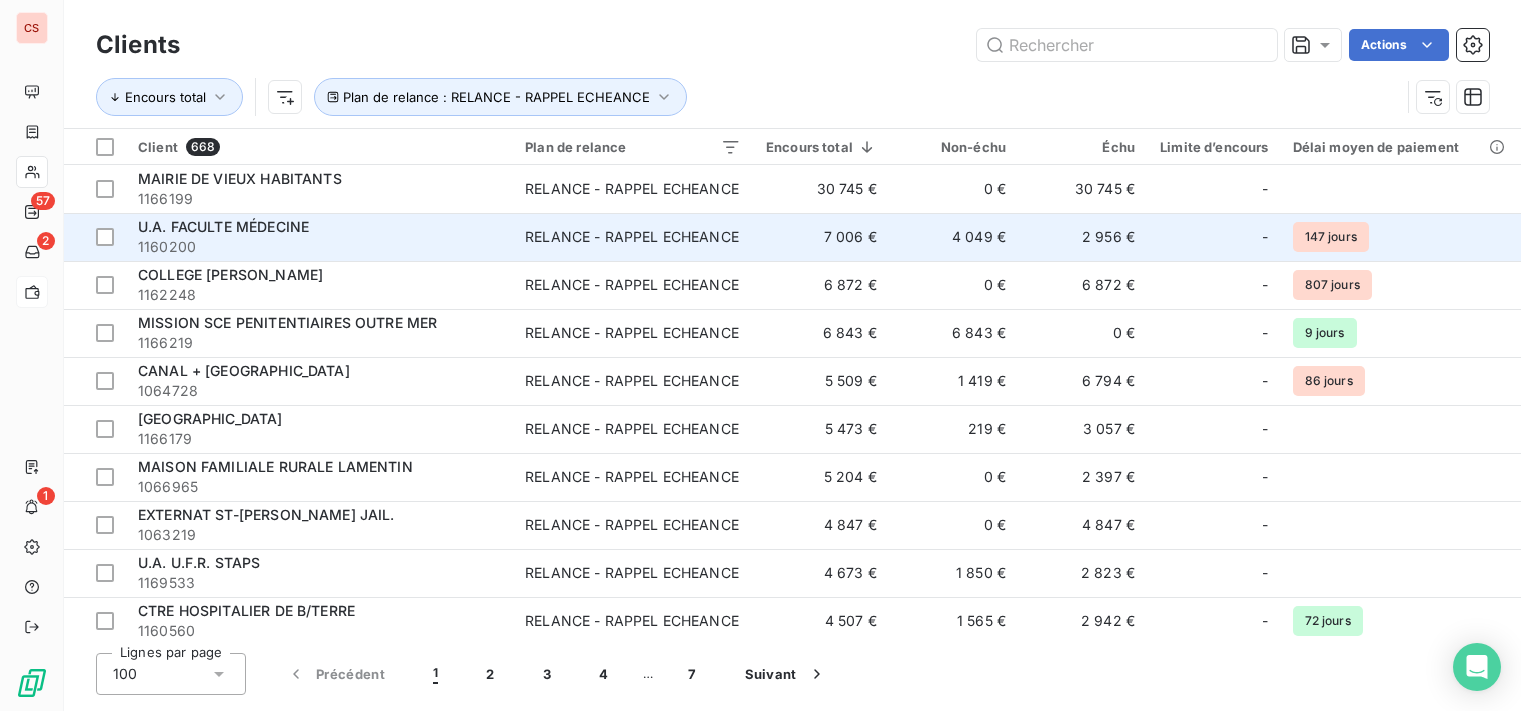 click on "2 956 €" at bounding box center [1082, 237] 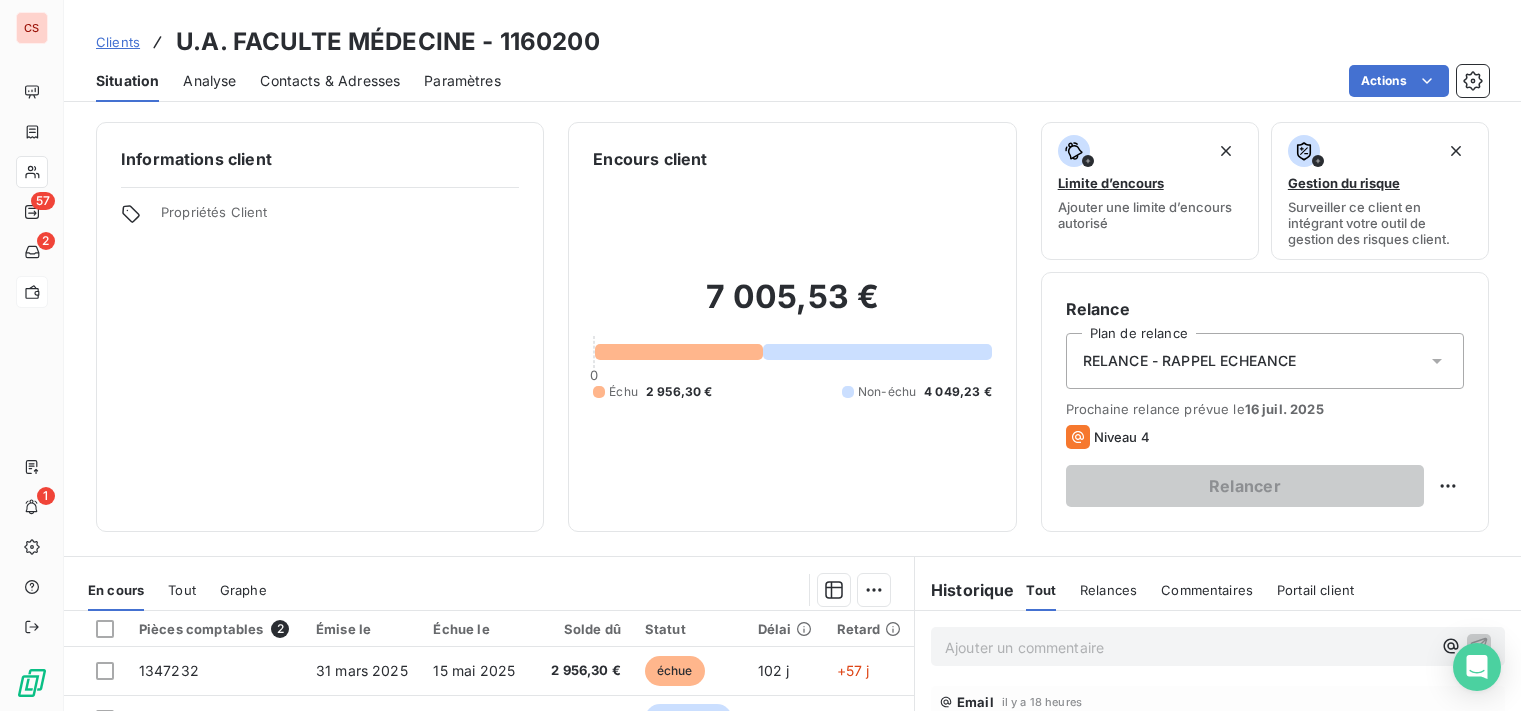 scroll, scrollTop: 1000, scrollLeft: 0, axis: vertical 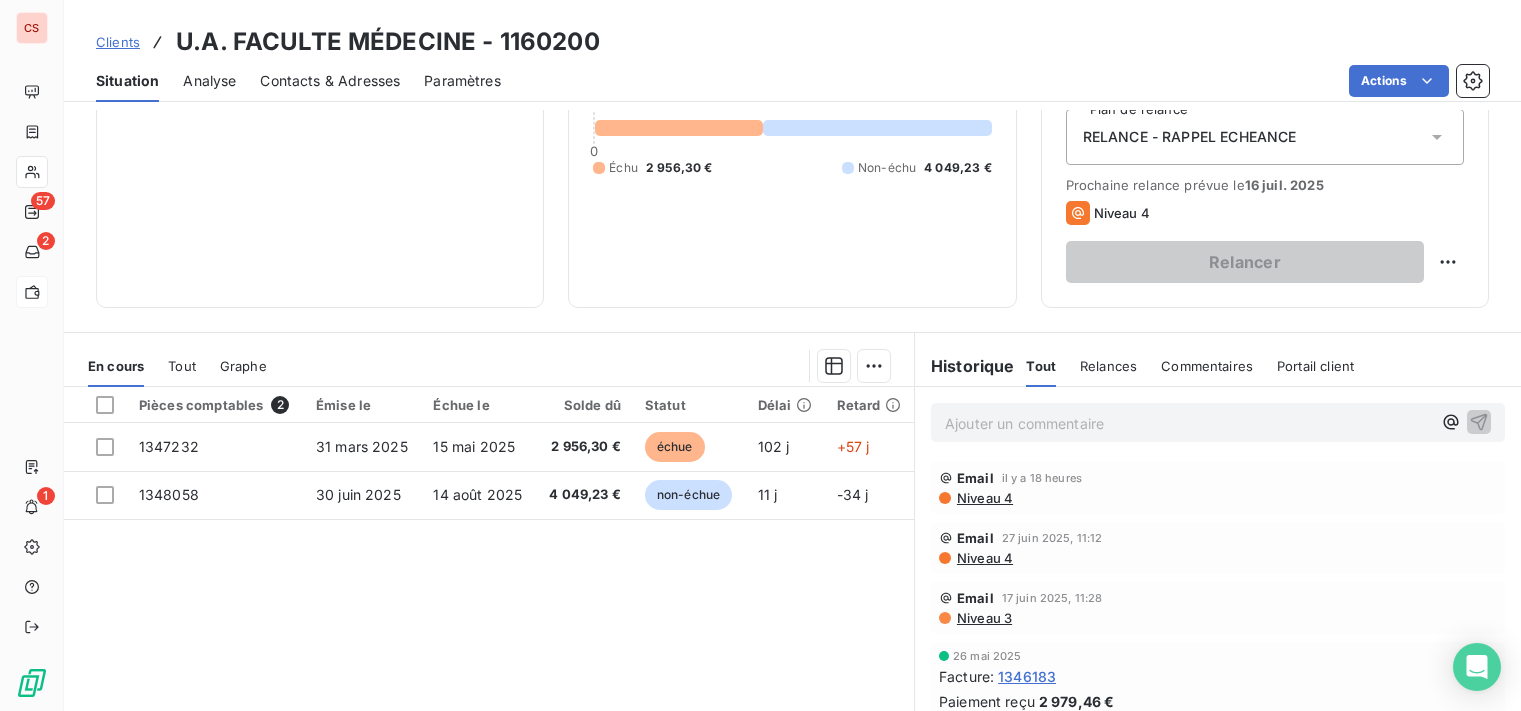 click on "Niveau 4" at bounding box center (984, 498) 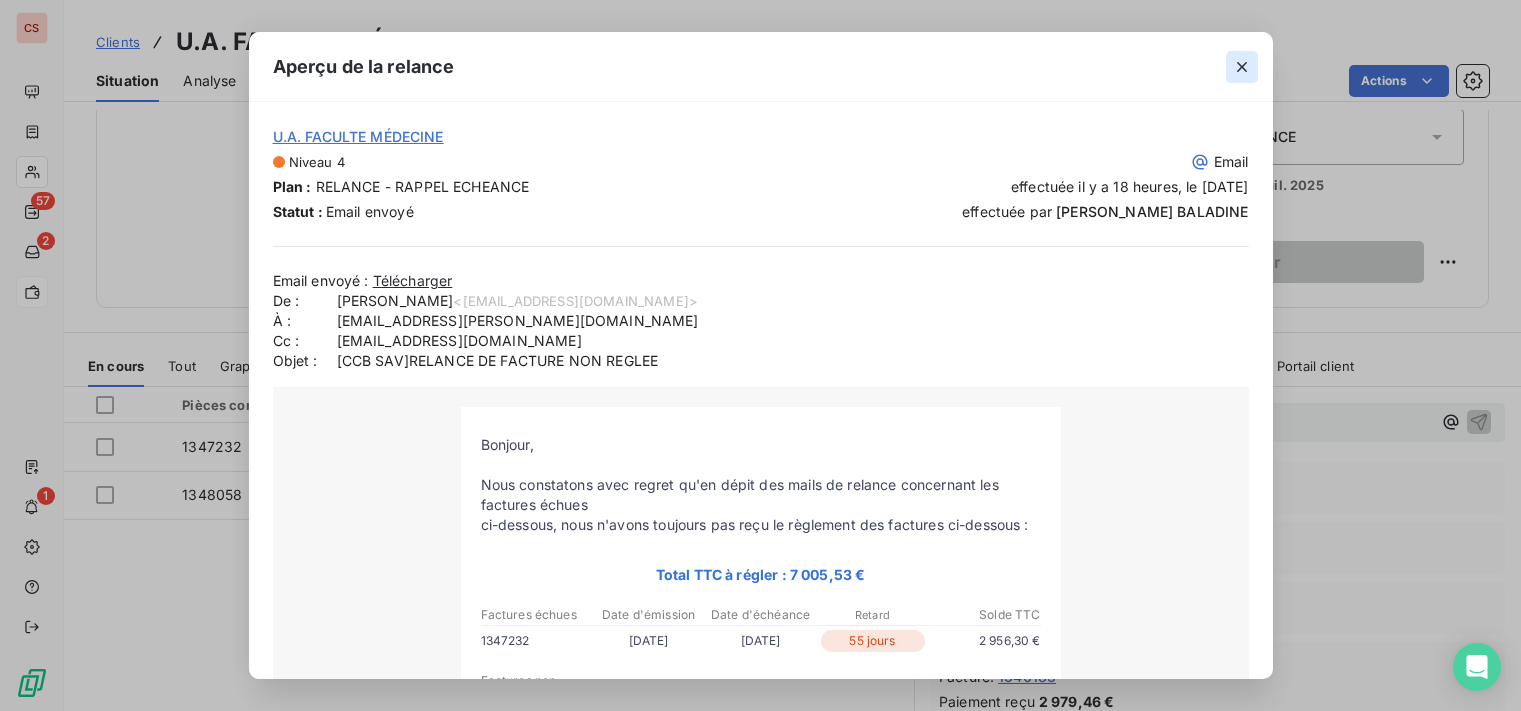 click 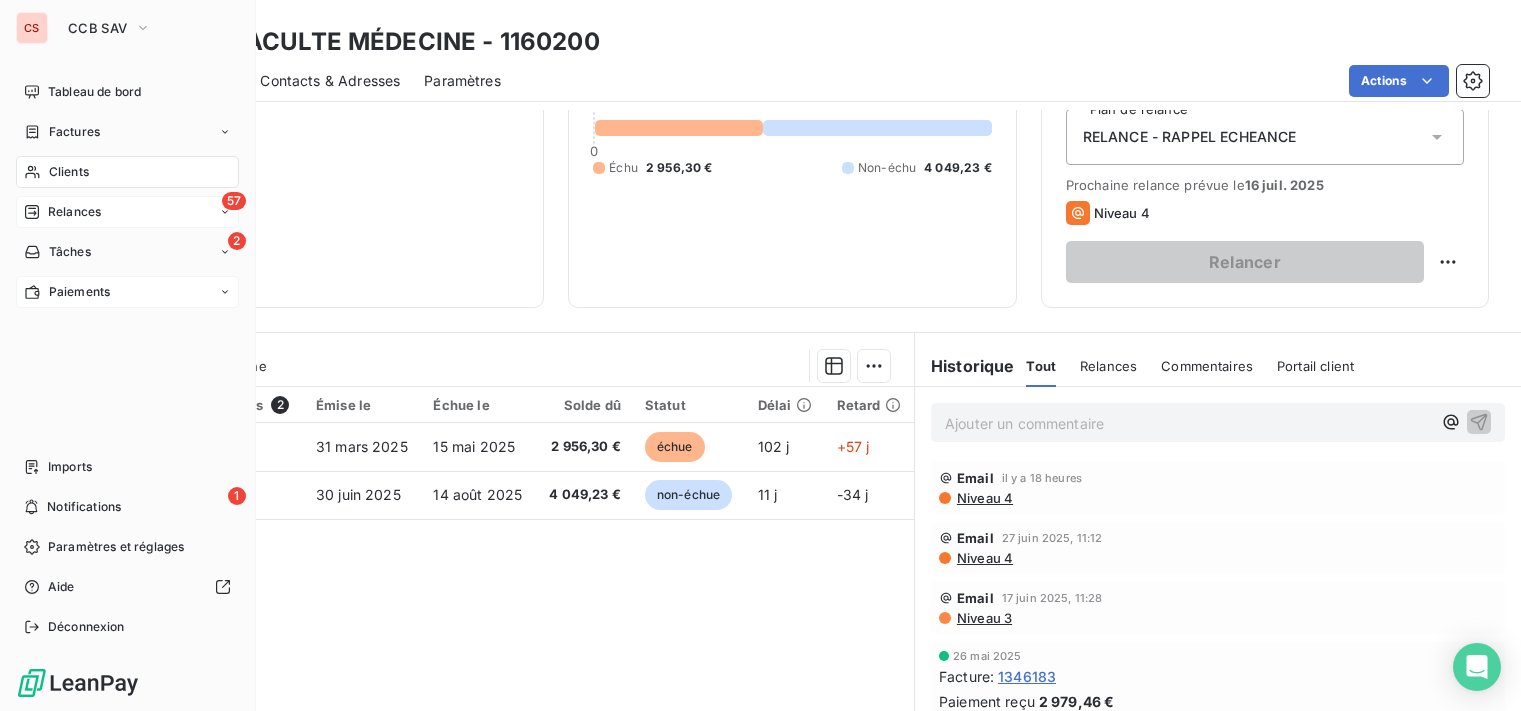 click on "Relances" at bounding box center [74, 212] 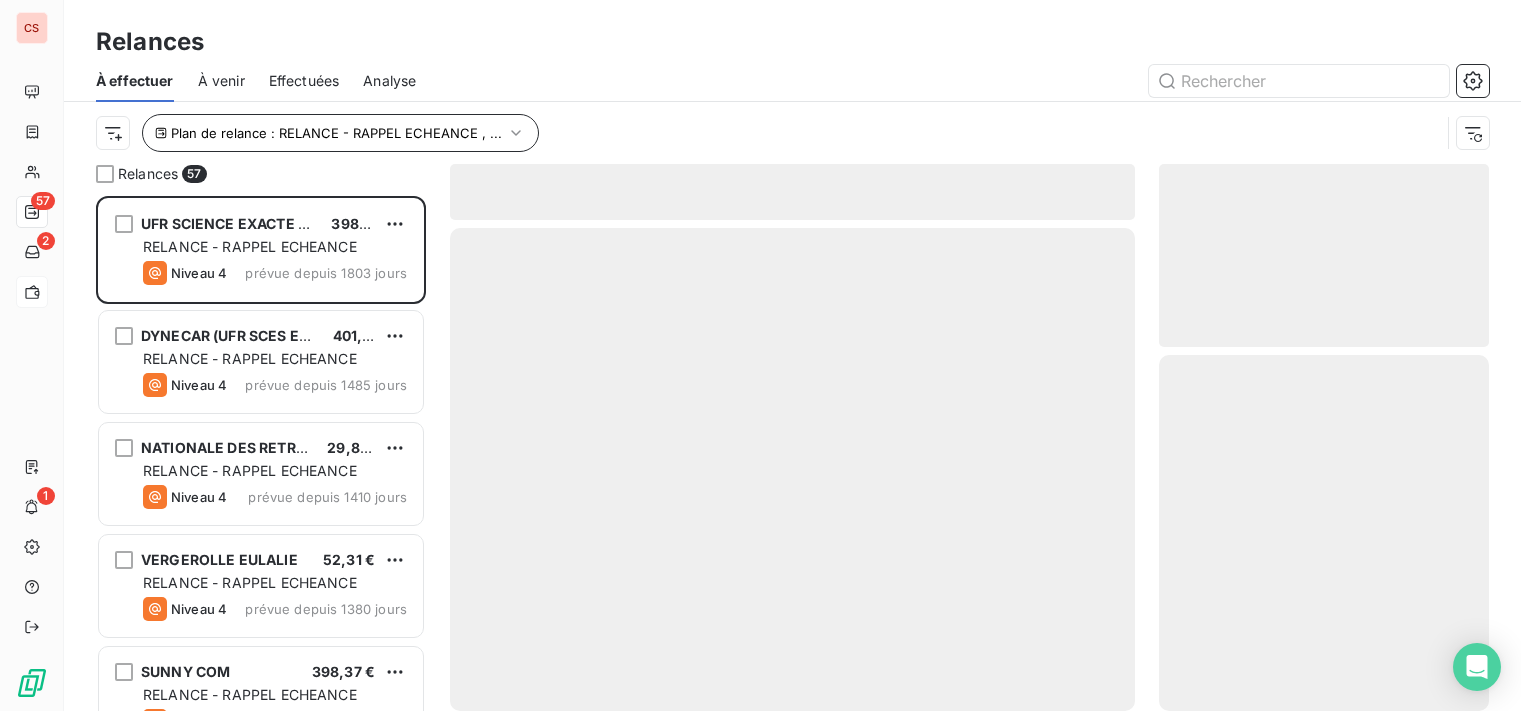 scroll, scrollTop: 16, scrollLeft: 16, axis: both 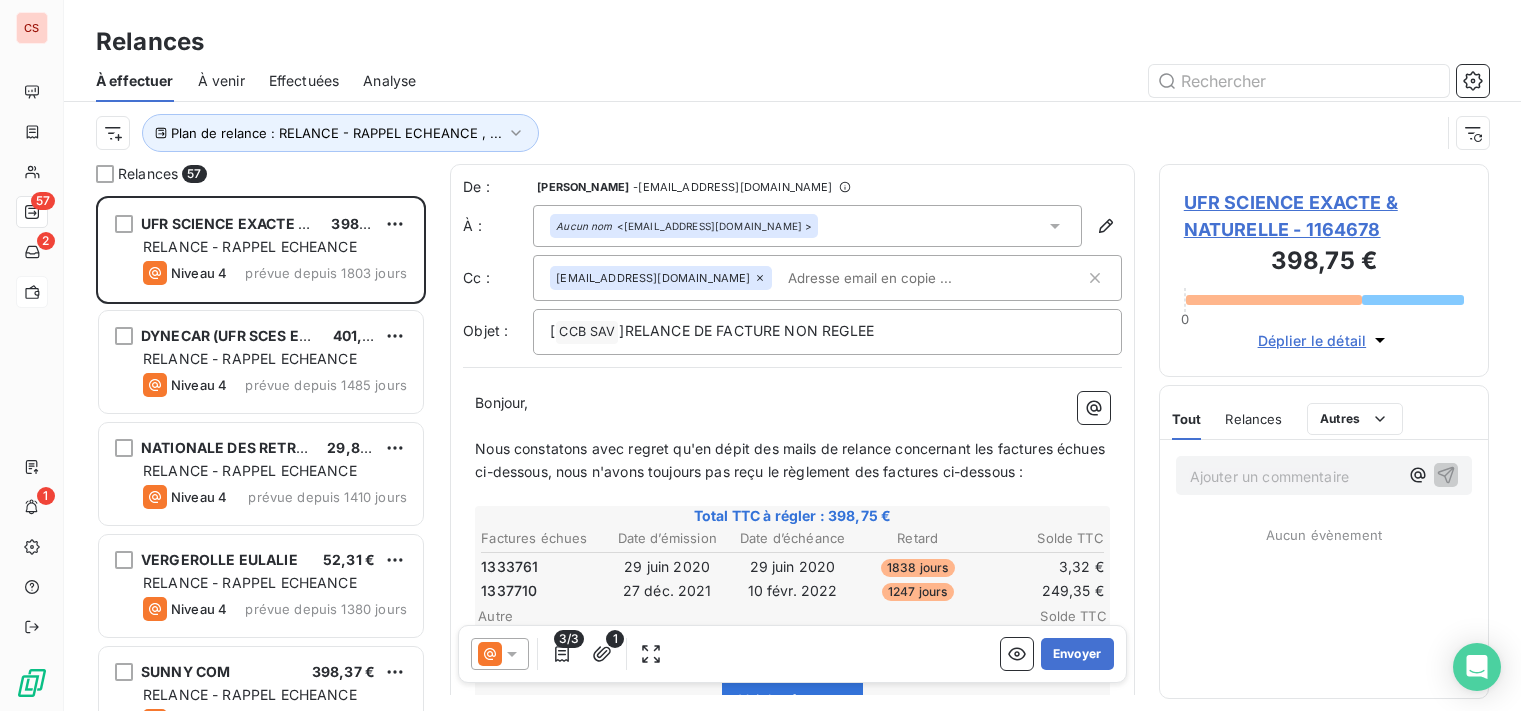 click on "Effectuées" at bounding box center [304, 81] 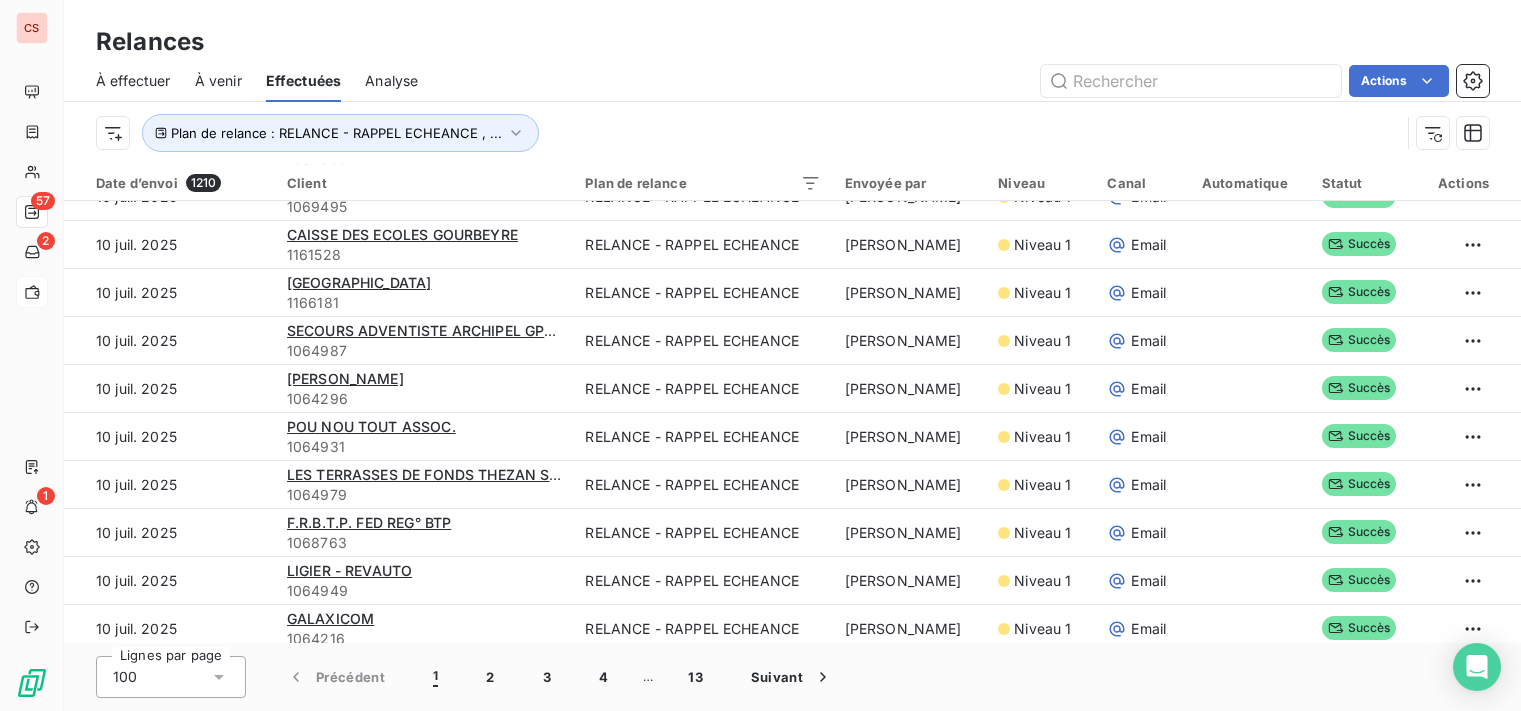 scroll, scrollTop: 0, scrollLeft: 0, axis: both 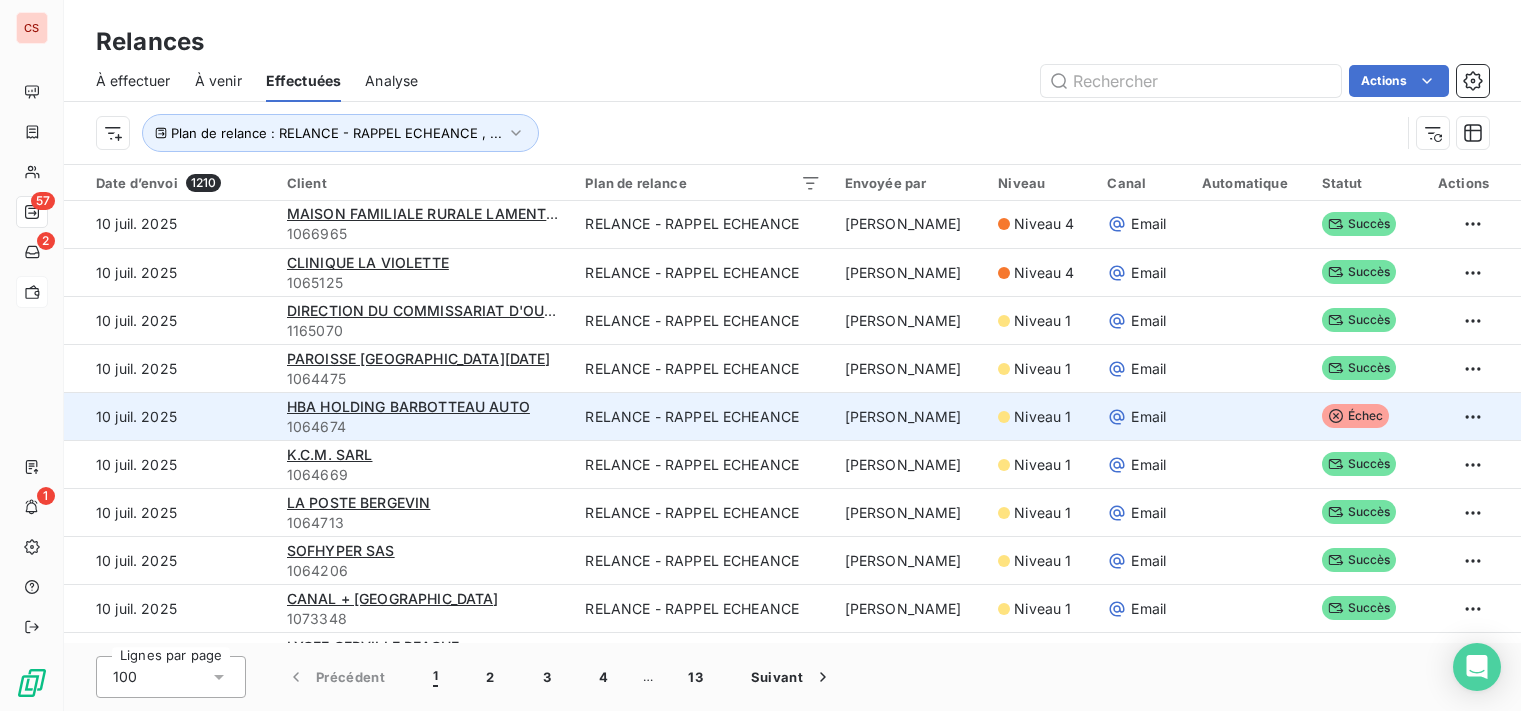 click at bounding box center [1250, 417] 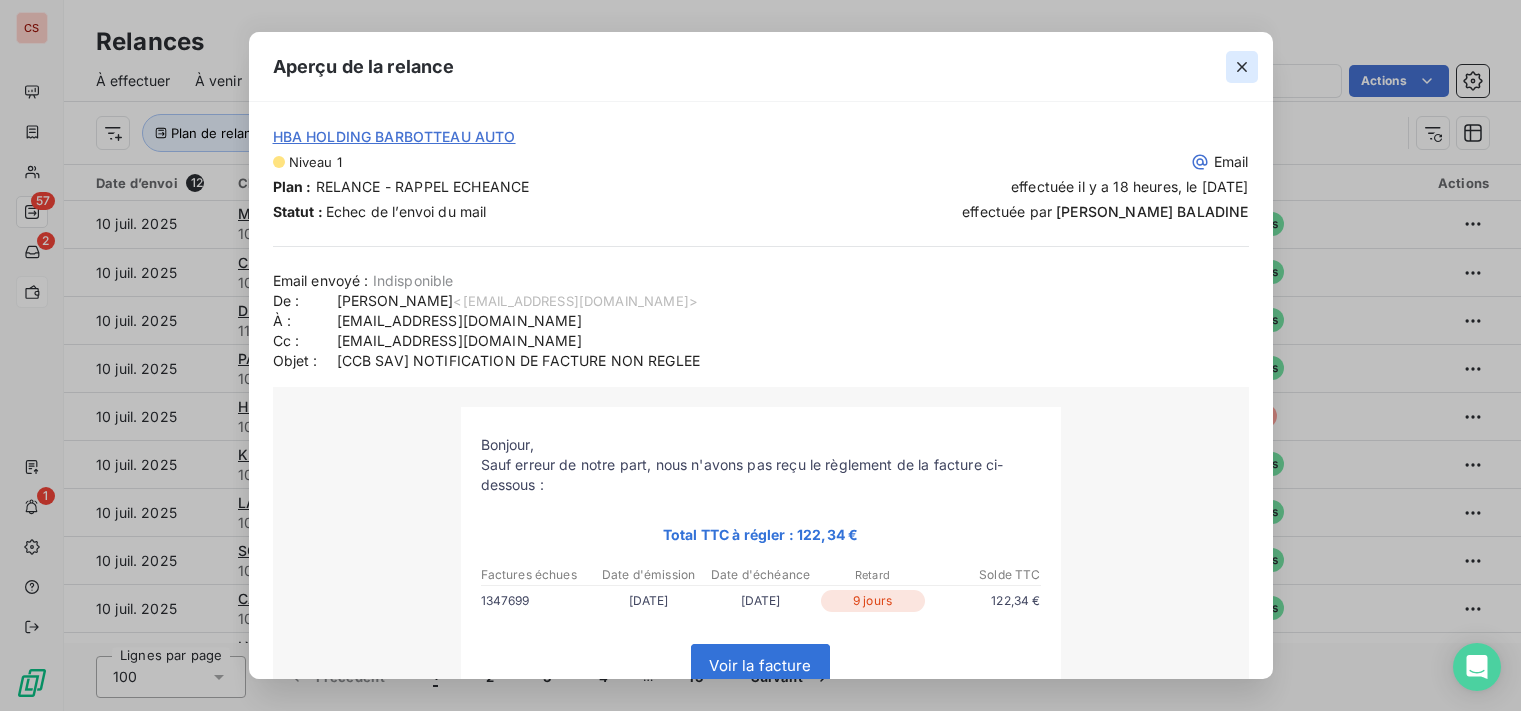 click 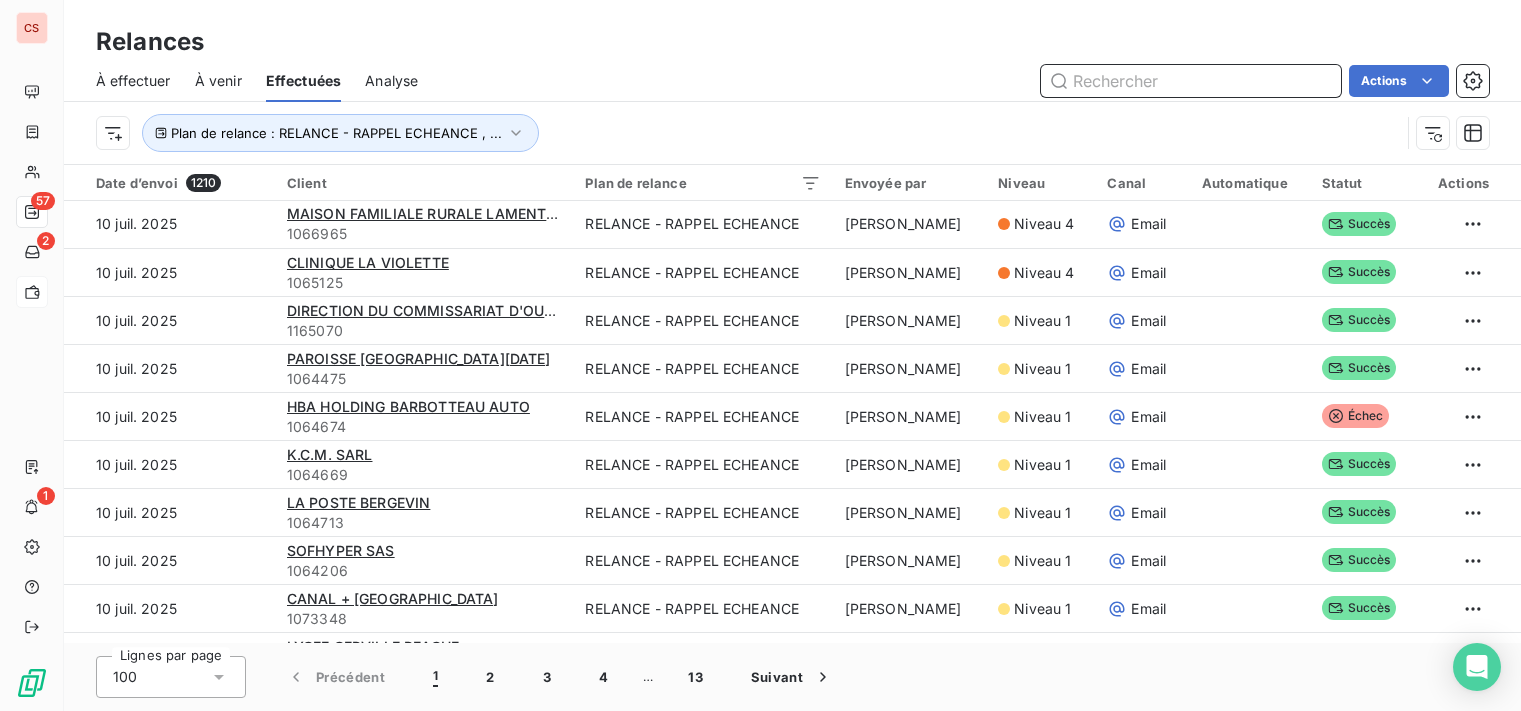 click at bounding box center (1191, 81) 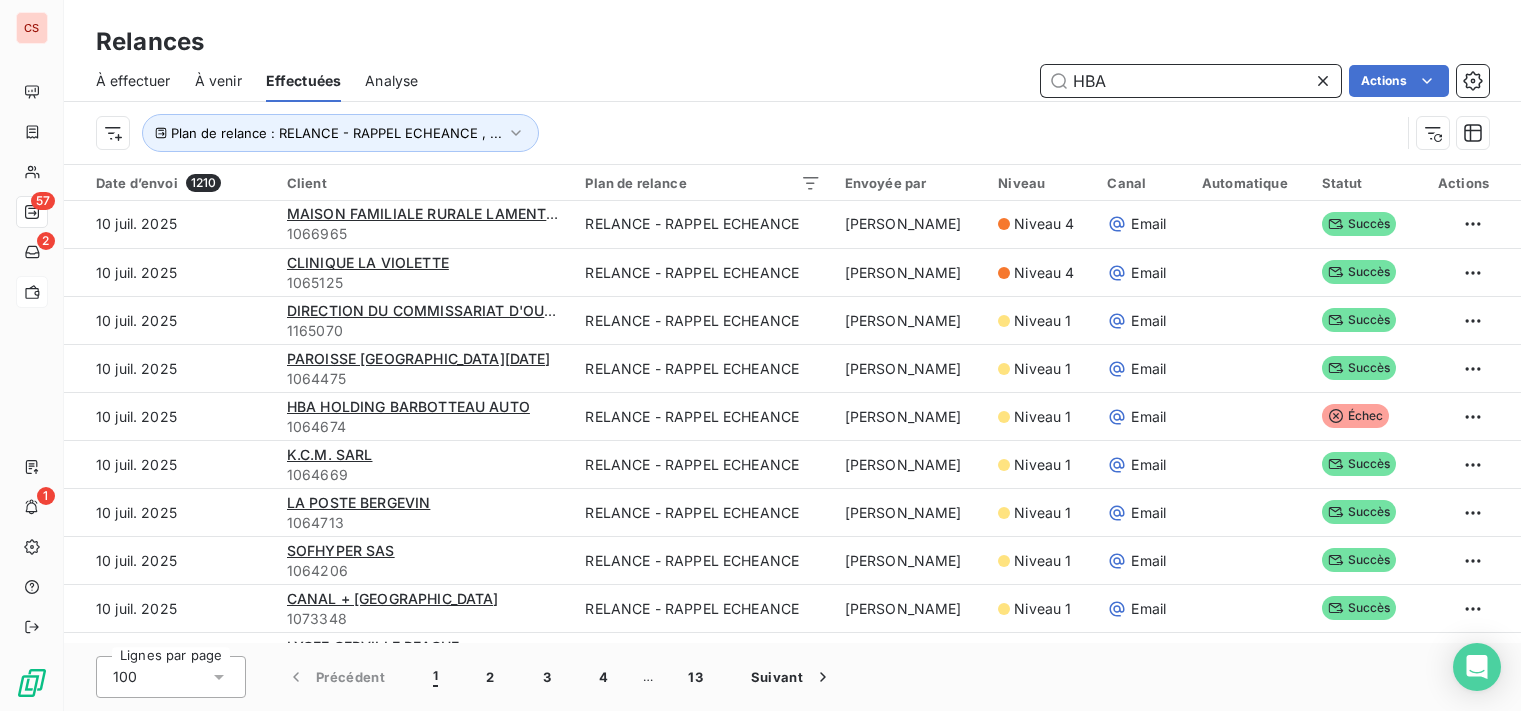 type on "HBA" 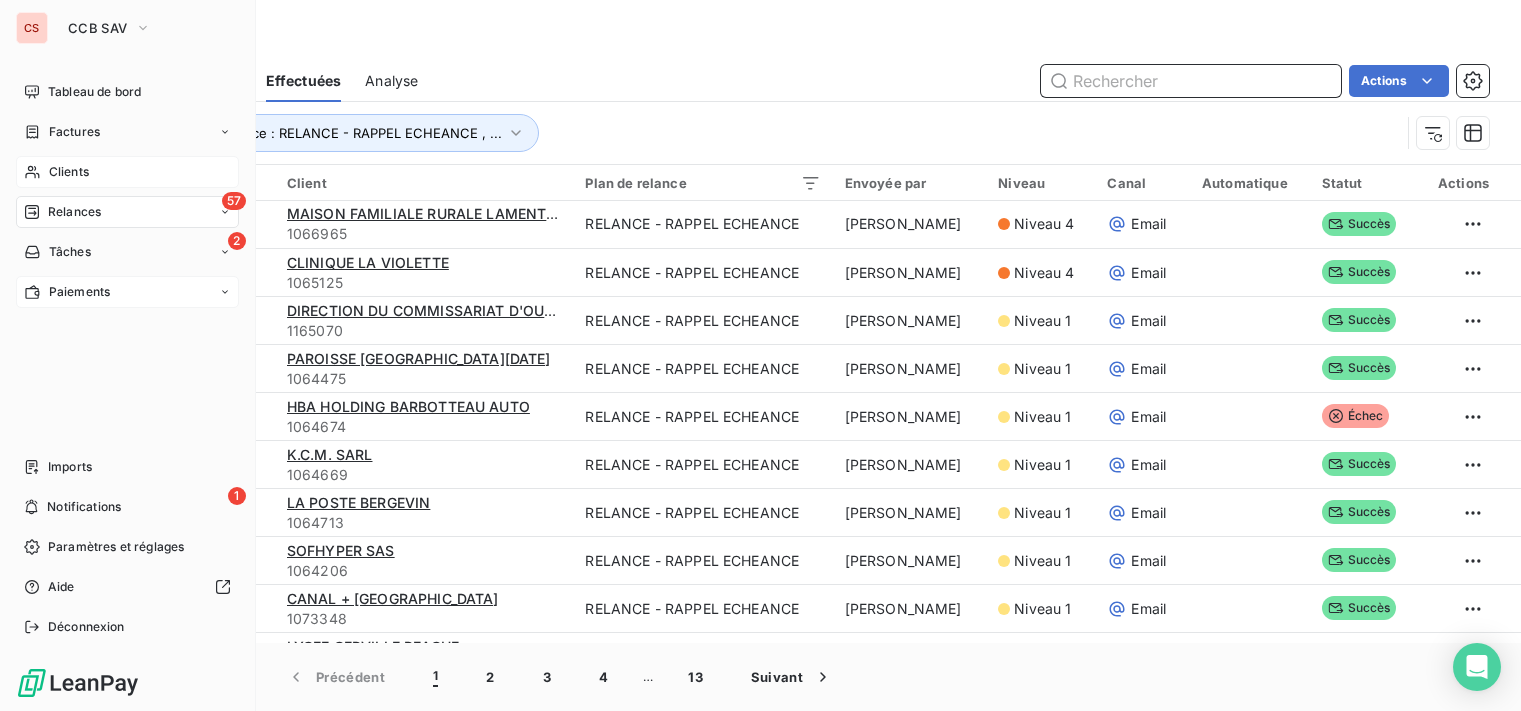 type 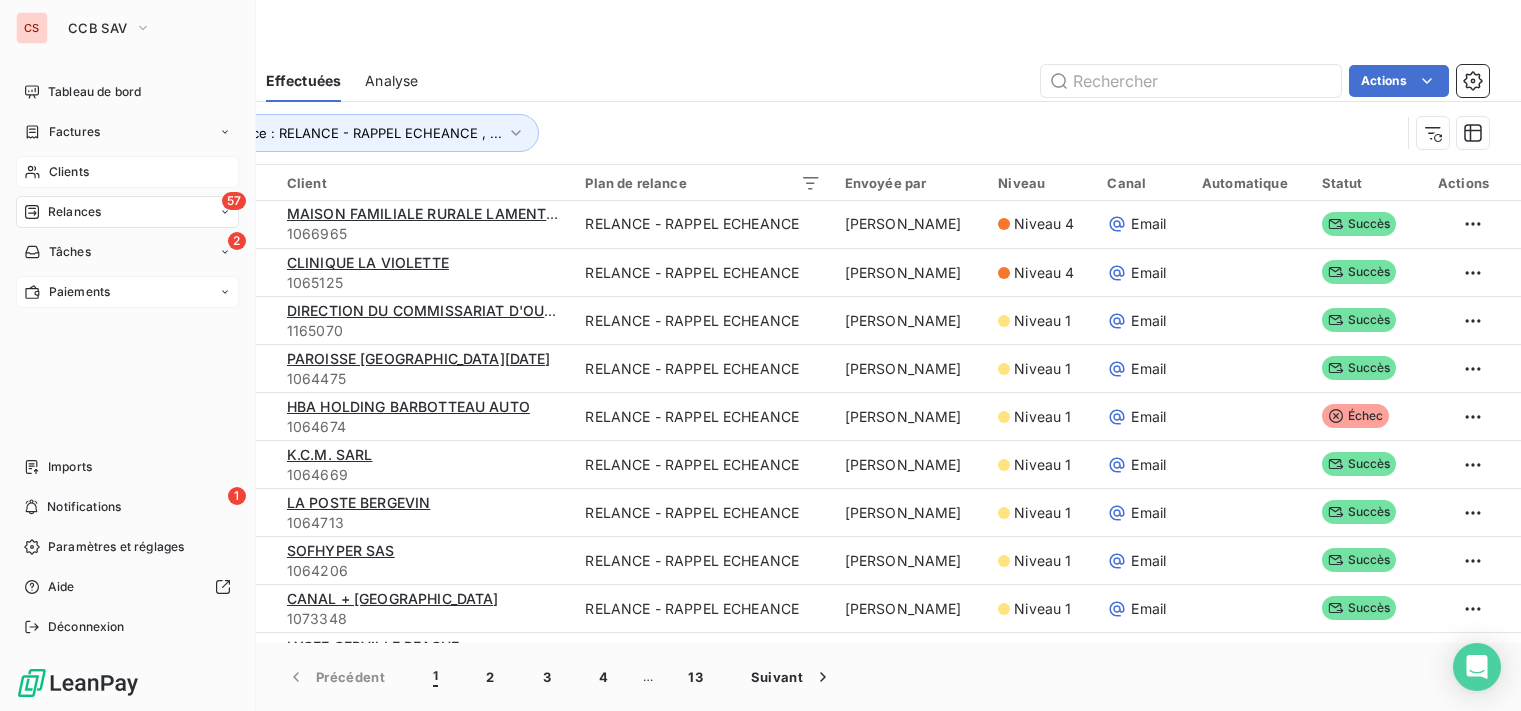 click on "Clients" at bounding box center (69, 172) 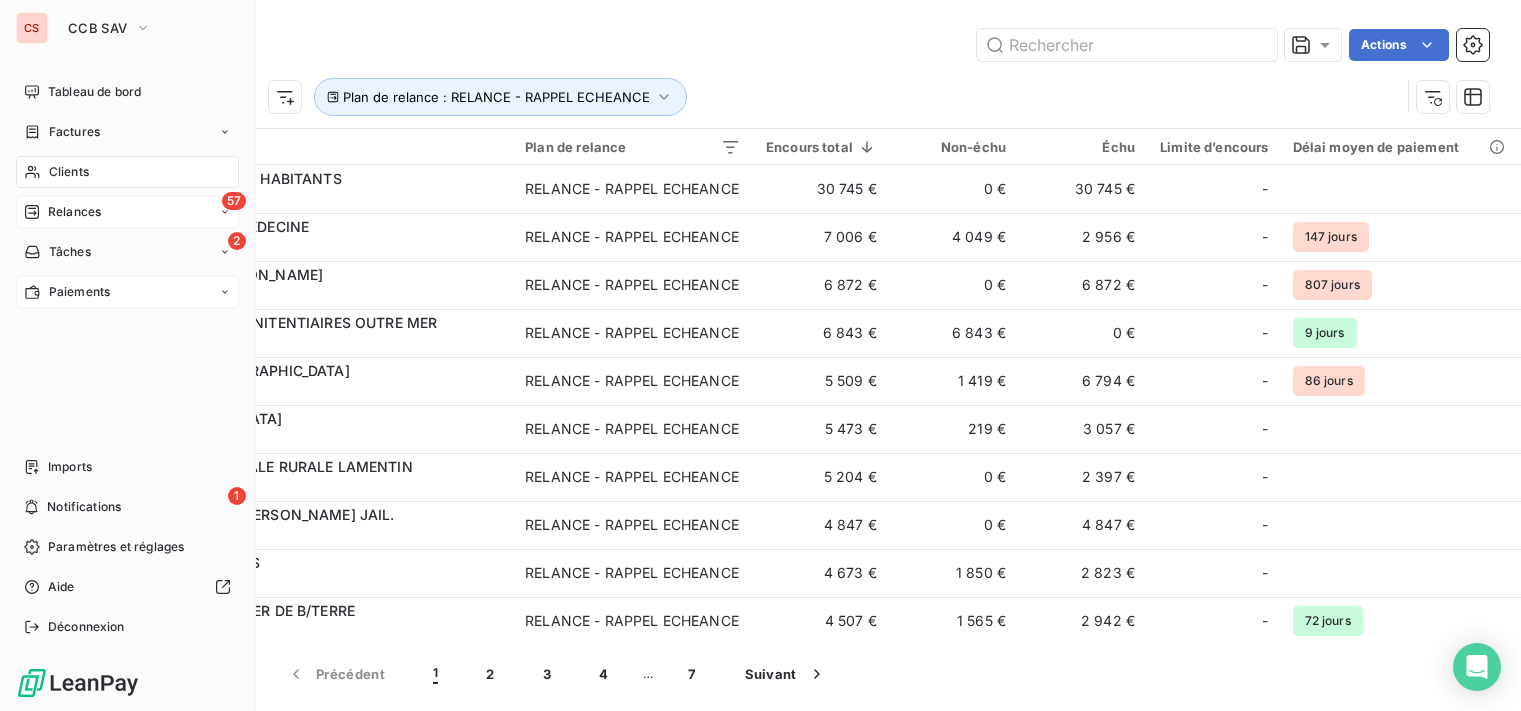 click on "Relances" at bounding box center (74, 212) 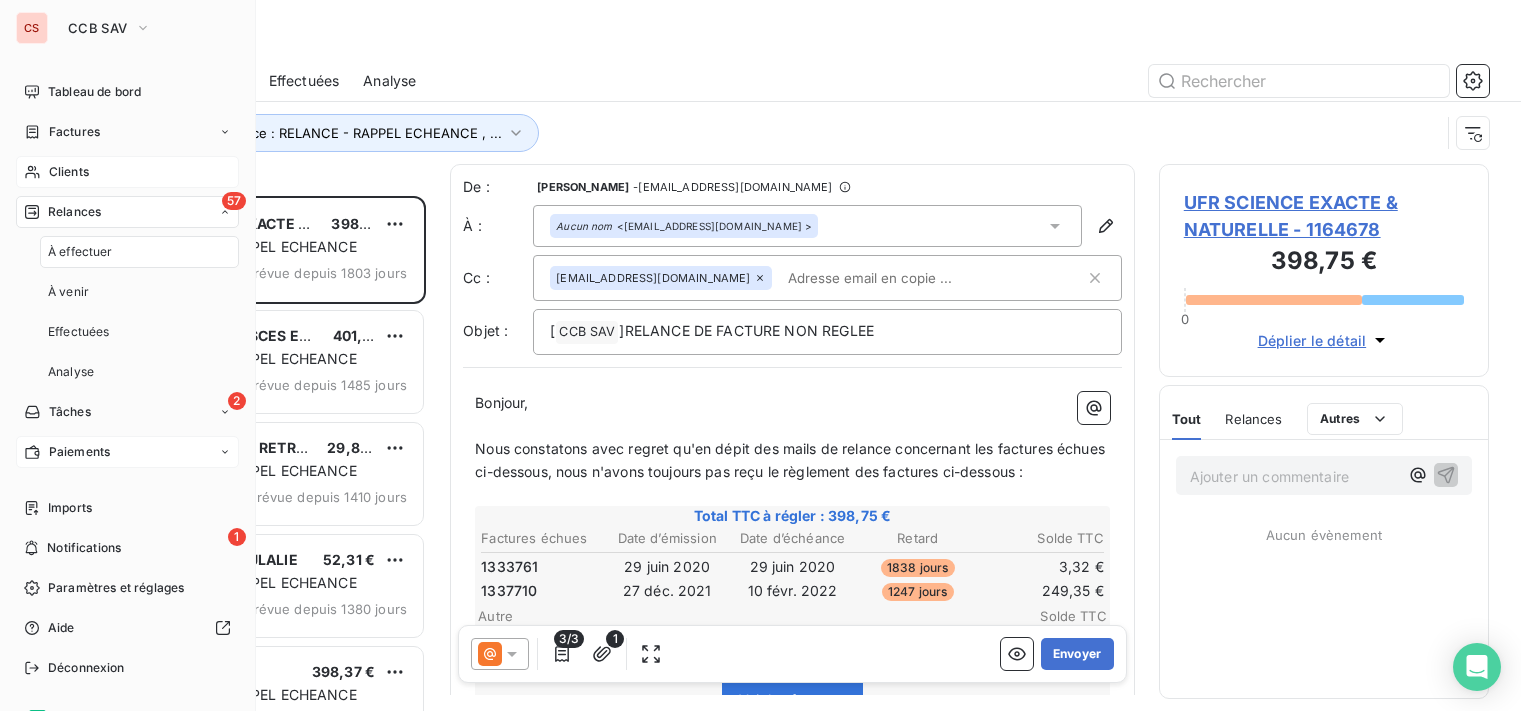 scroll, scrollTop: 16, scrollLeft: 16, axis: both 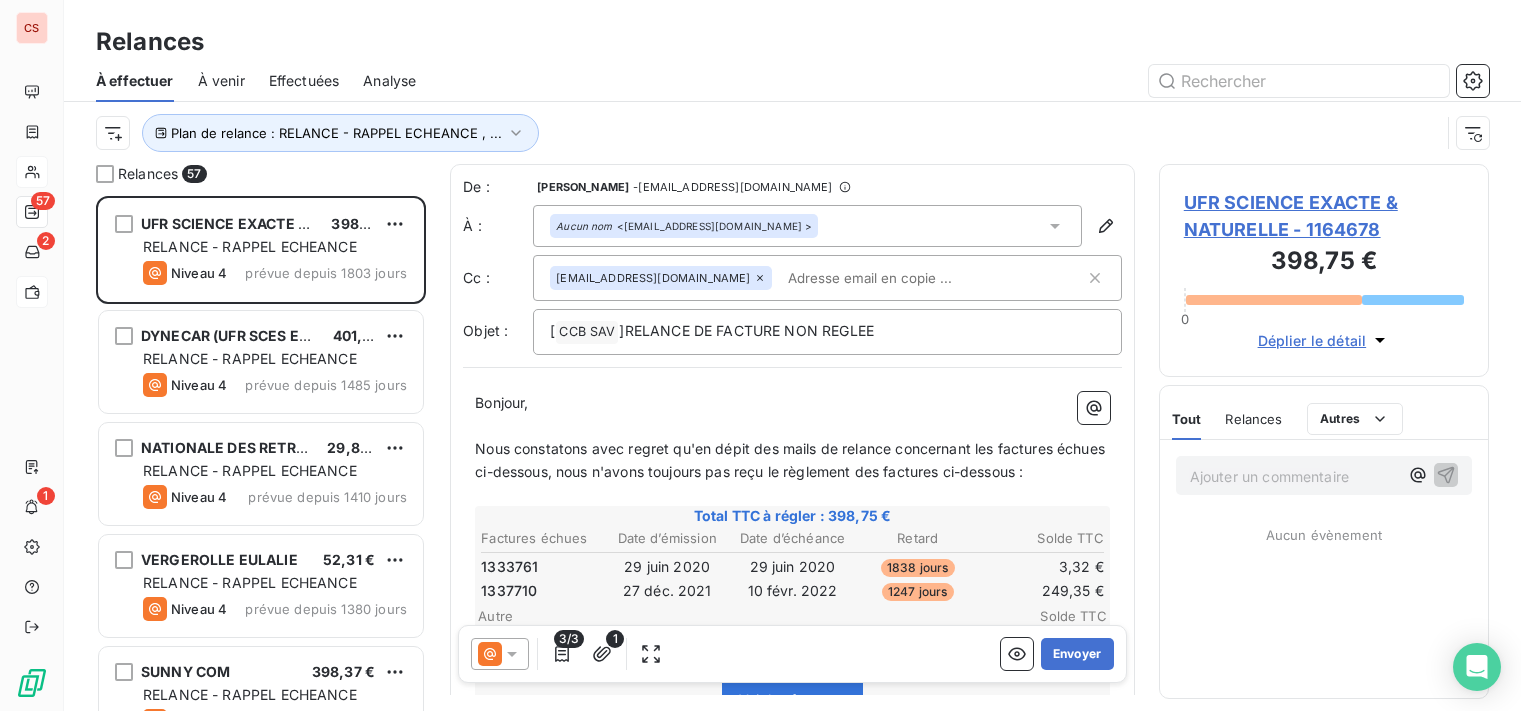 click on "Effectuées" at bounding box center (304, 81) 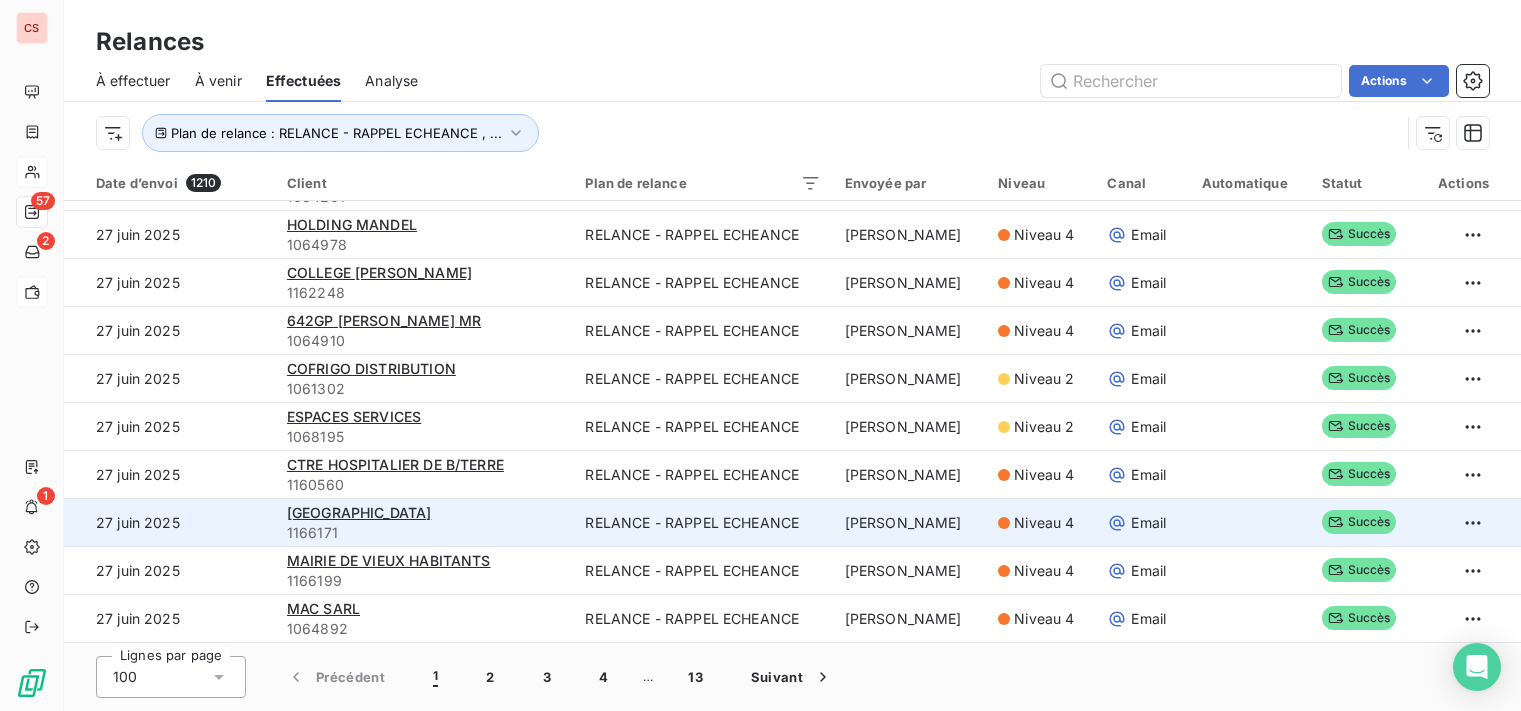 scroll, scrollTop: 3358, scrollLeft: 0, axis: vertical 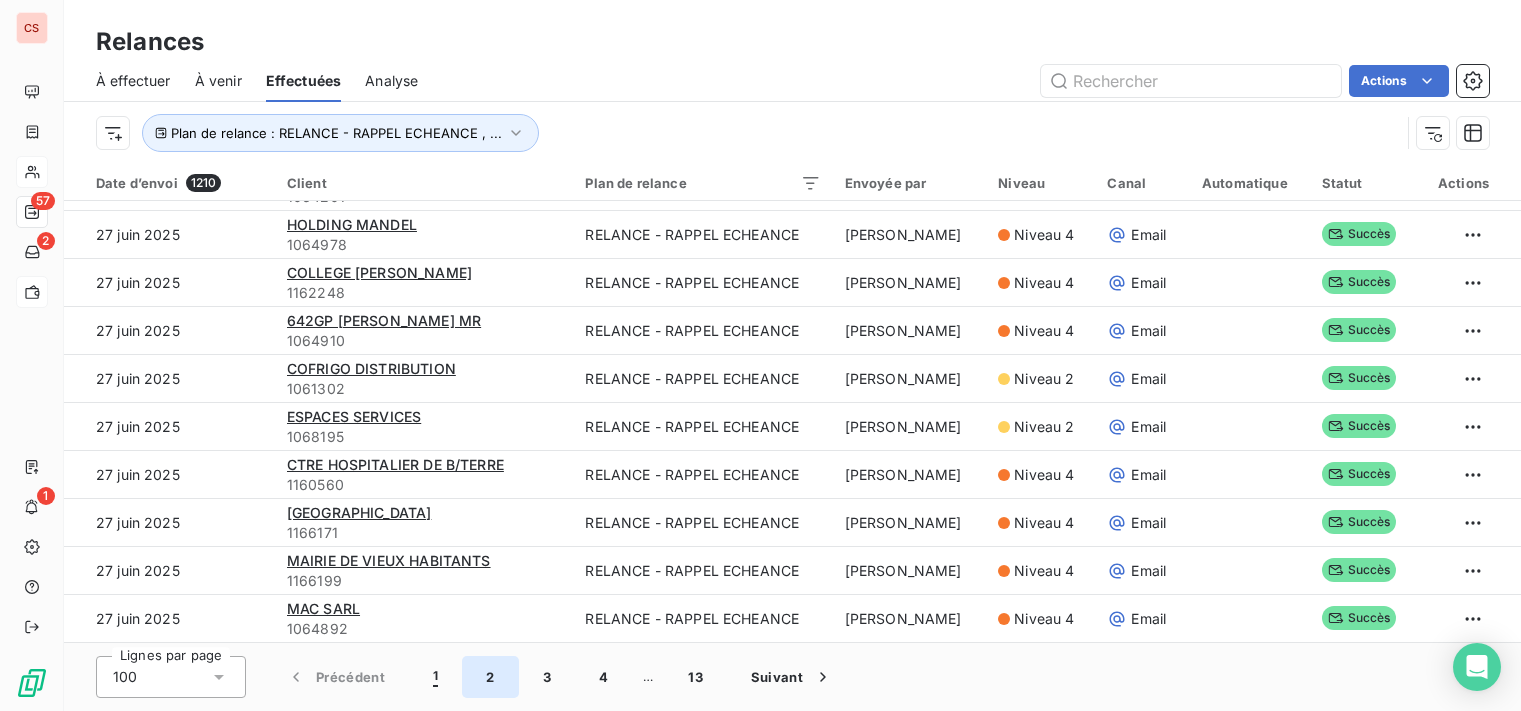 click on "2" at bounding box center [490, 677] 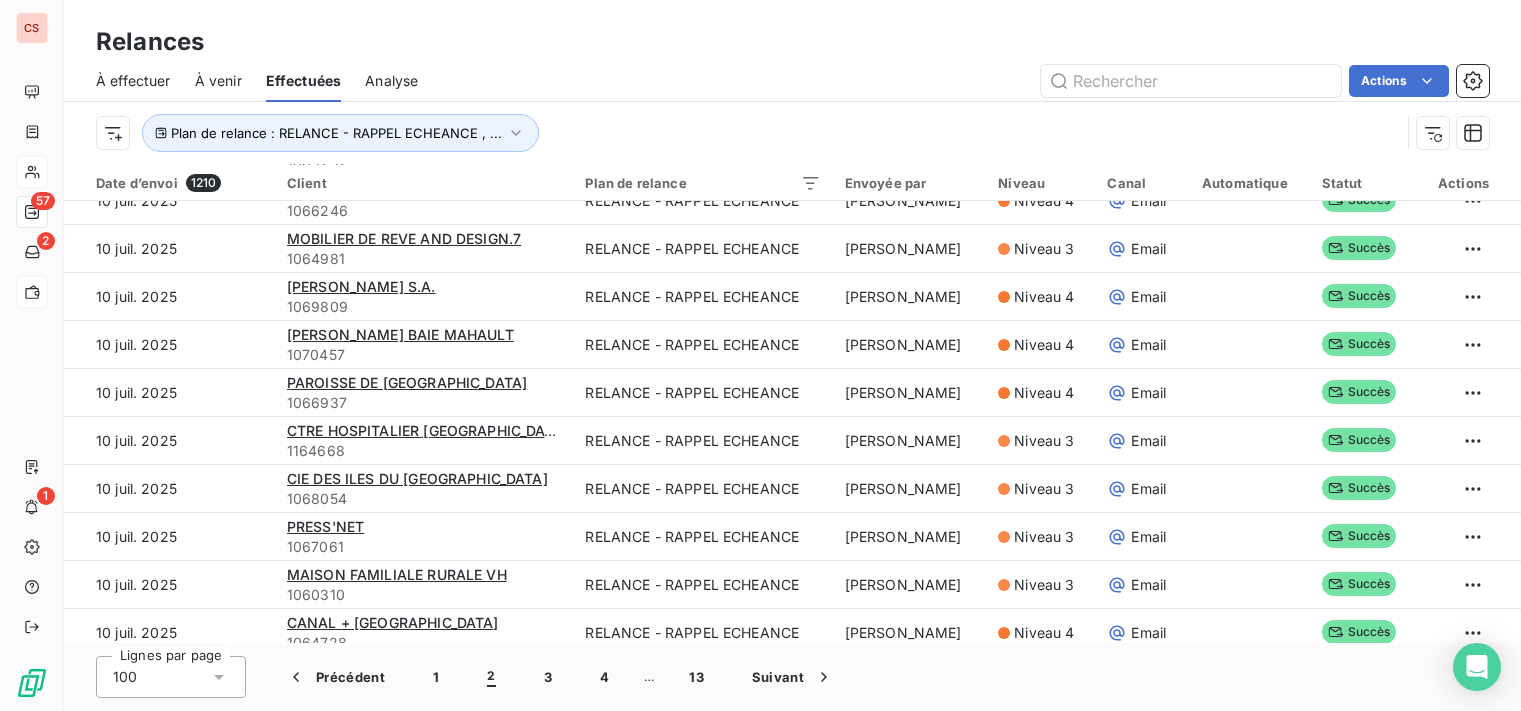 scroll, scrollTop: 4358, scrollLeft: 0, axis: vertical 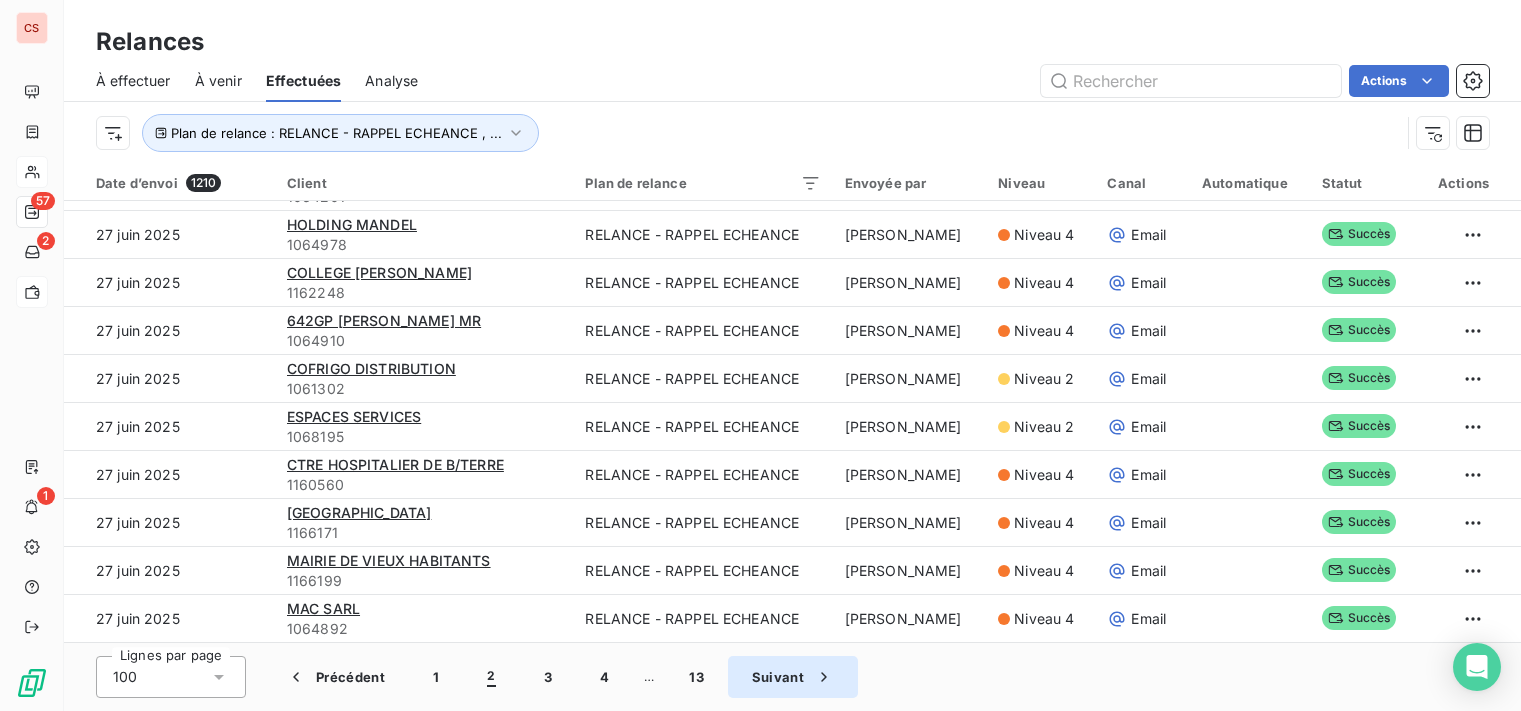 click on "Suivant" at bounding box center (793, 677) 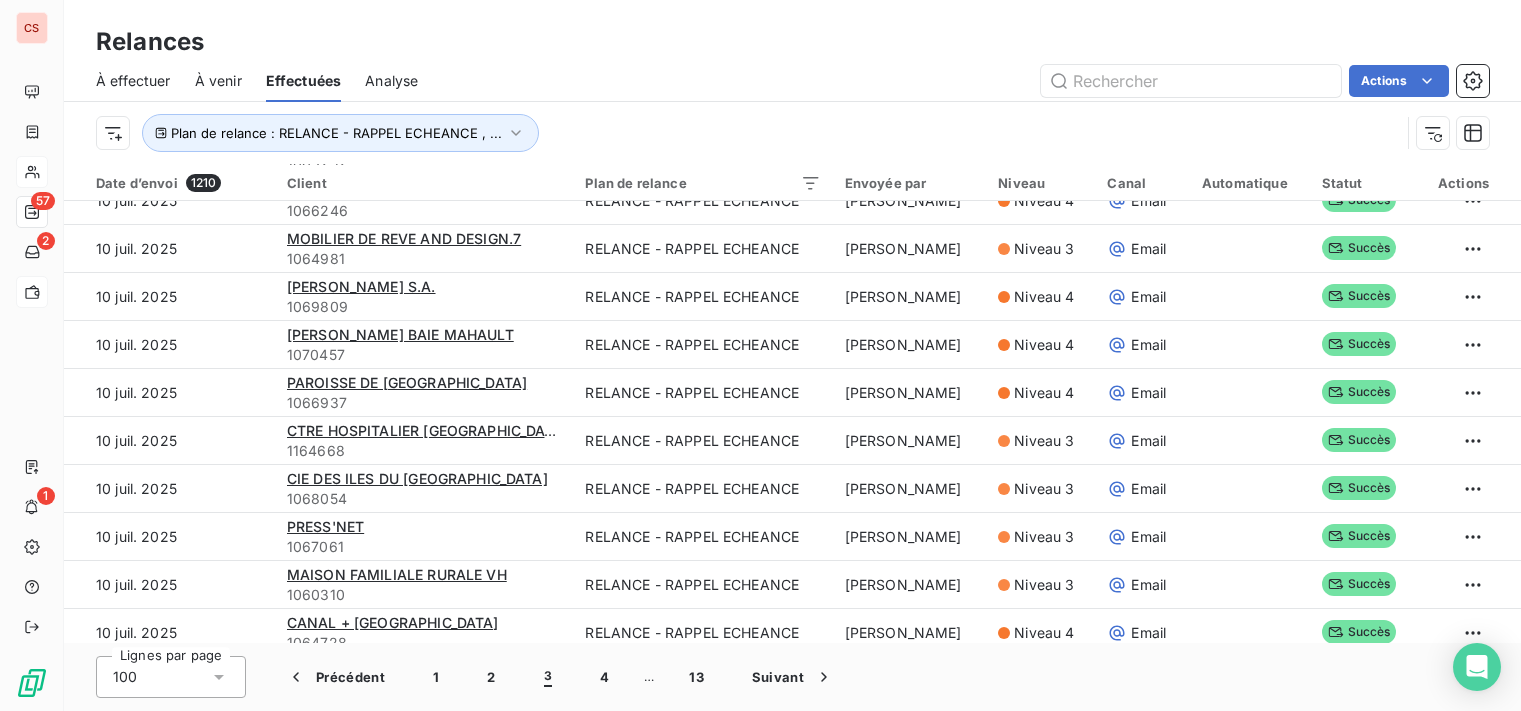 scroll, scrollTop: 4358, scrollLeft: 0, axis: vertical 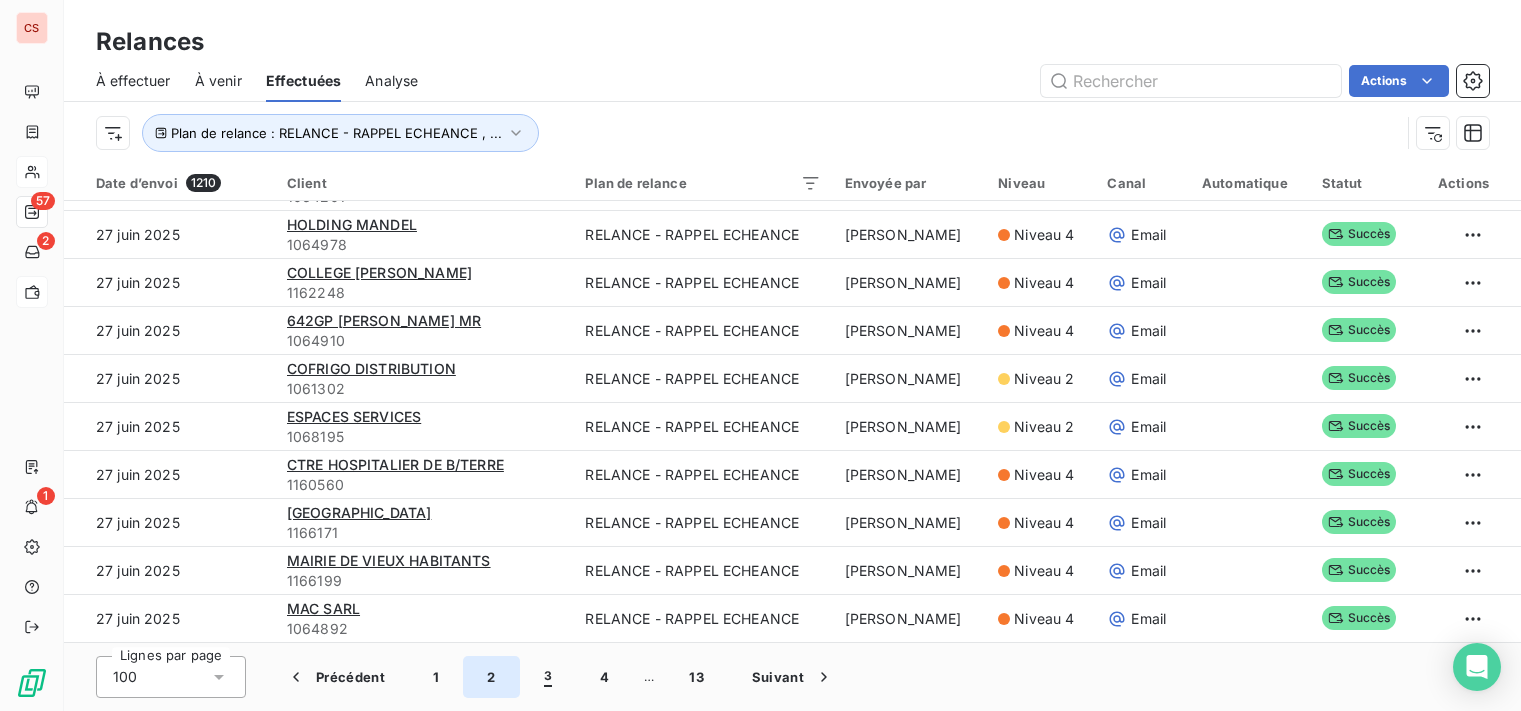 click on "2" at bounding box center [491, 677] 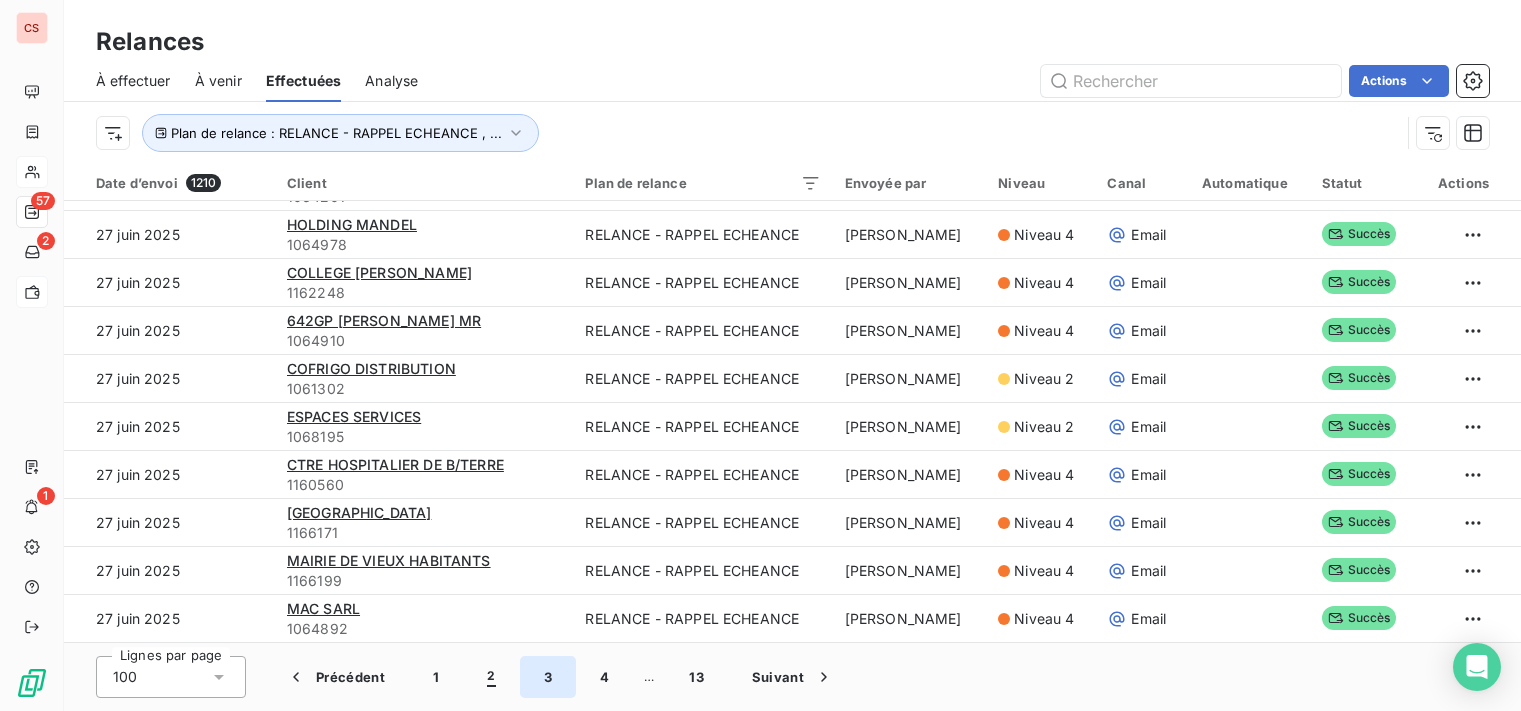 click on "3" at bounding box center (548, 677) 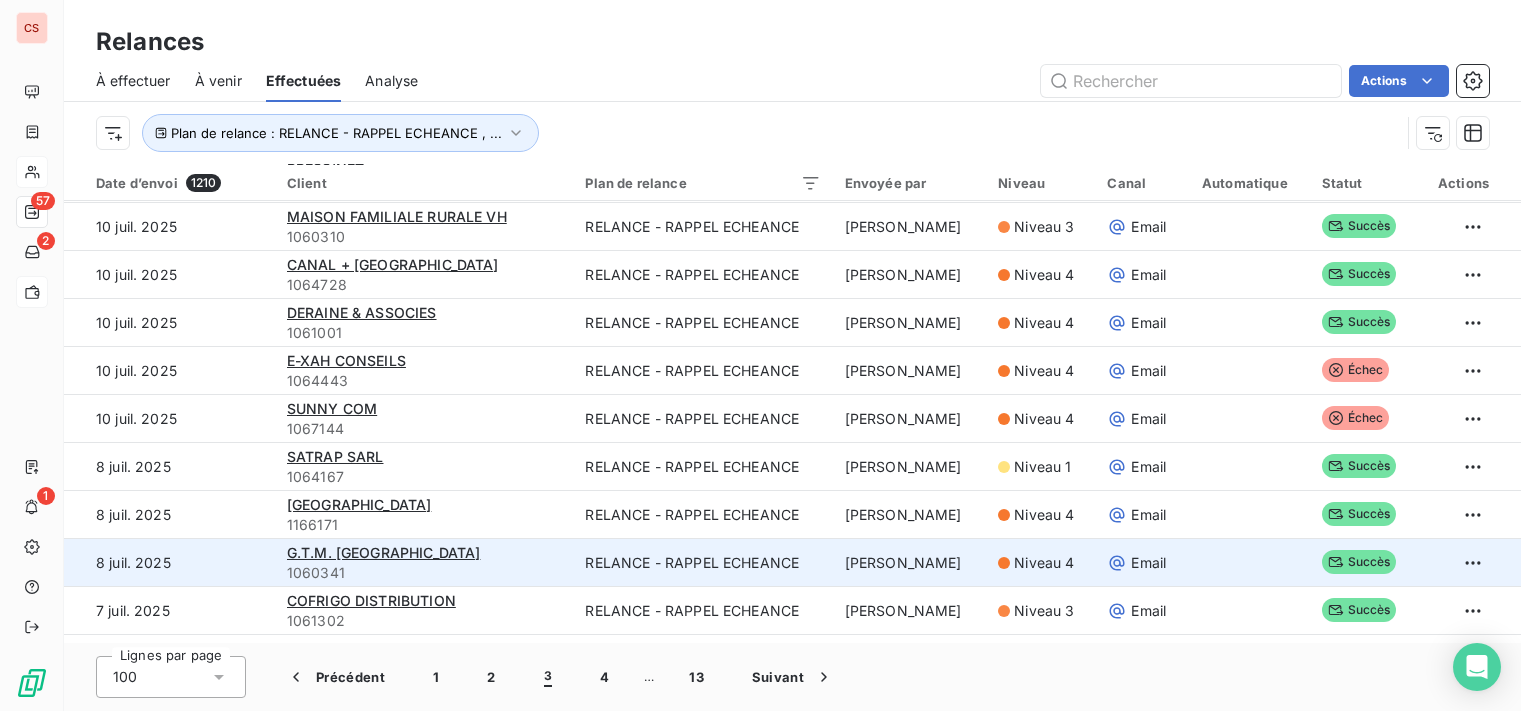 scroll, scrollTop: 4358, scrollLeft: 0, axis: vertical 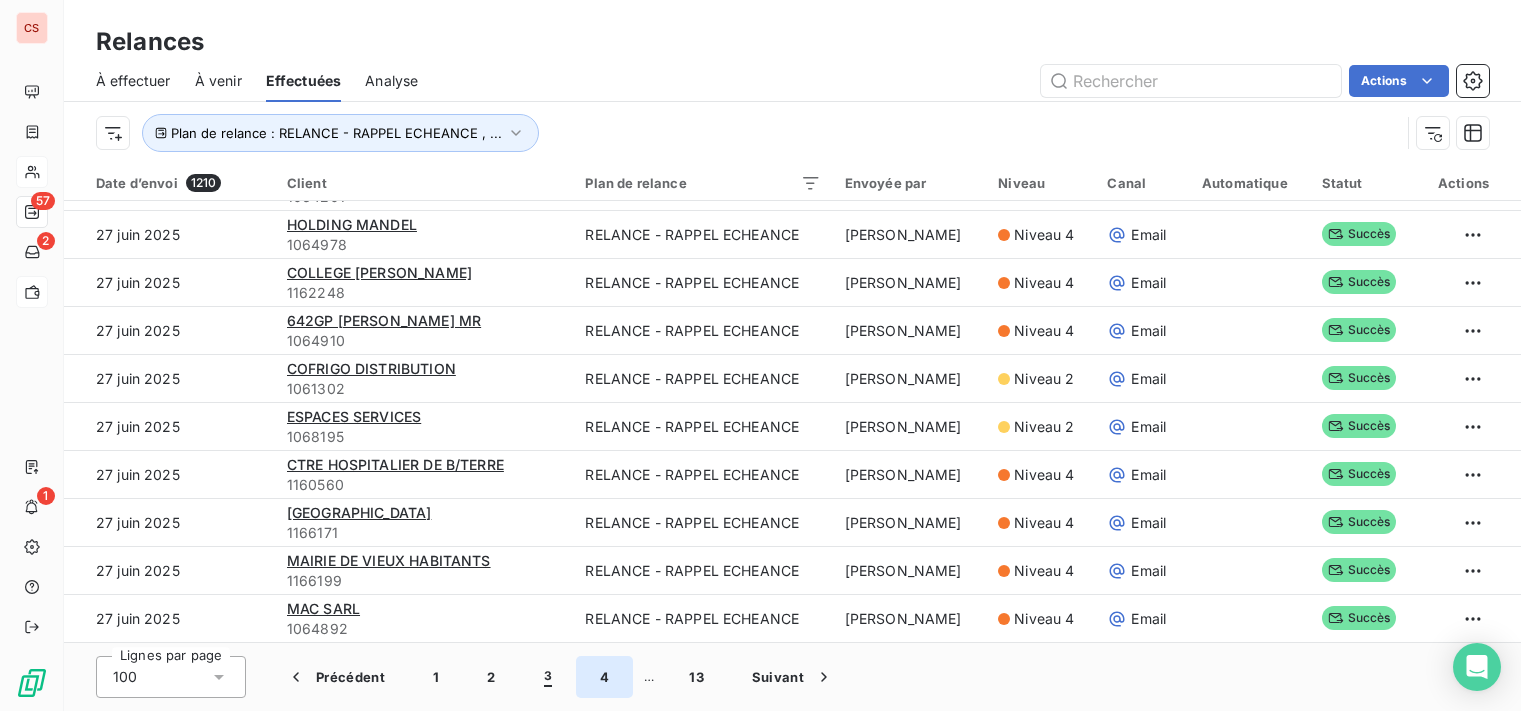 click on "4" at bounding box center [604, 677] 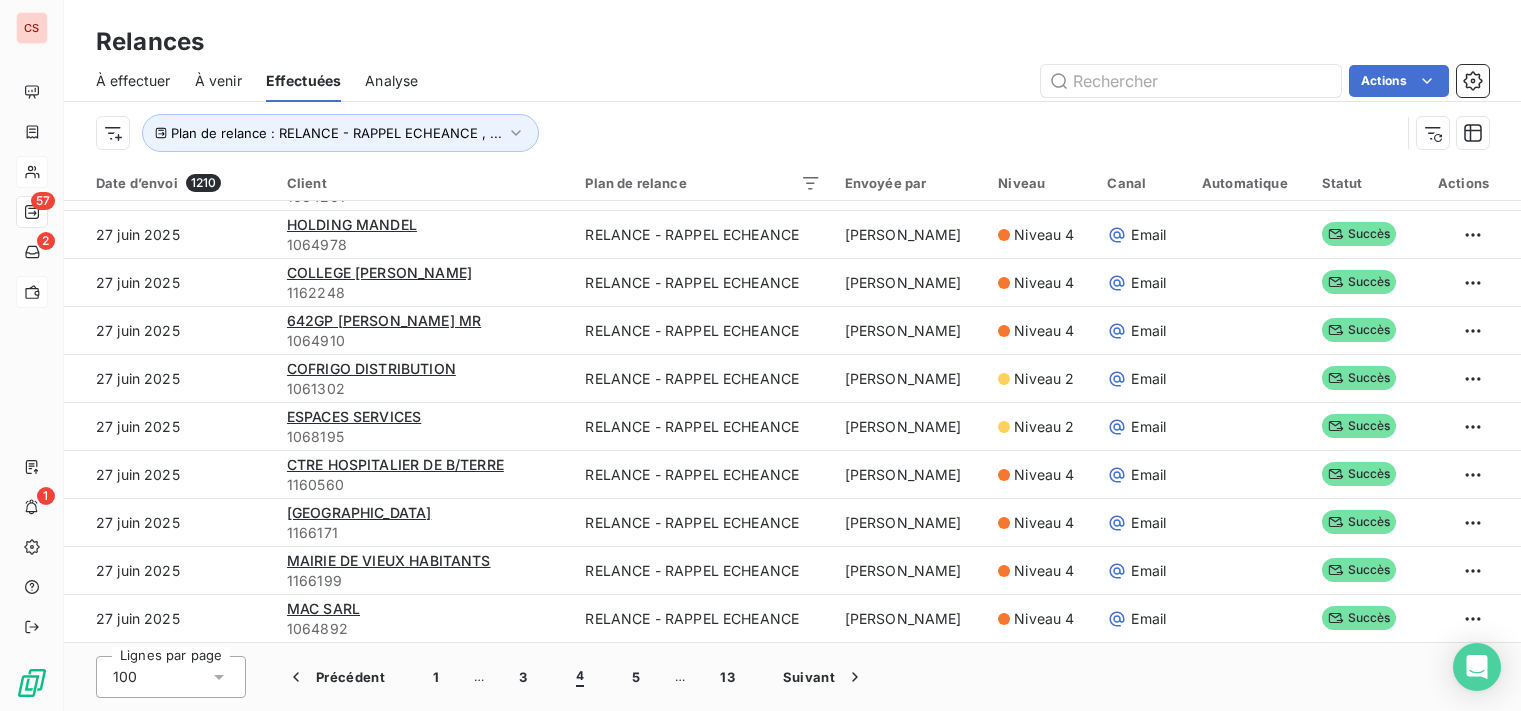 click on "Analyse" at bounding box center (391, 81) 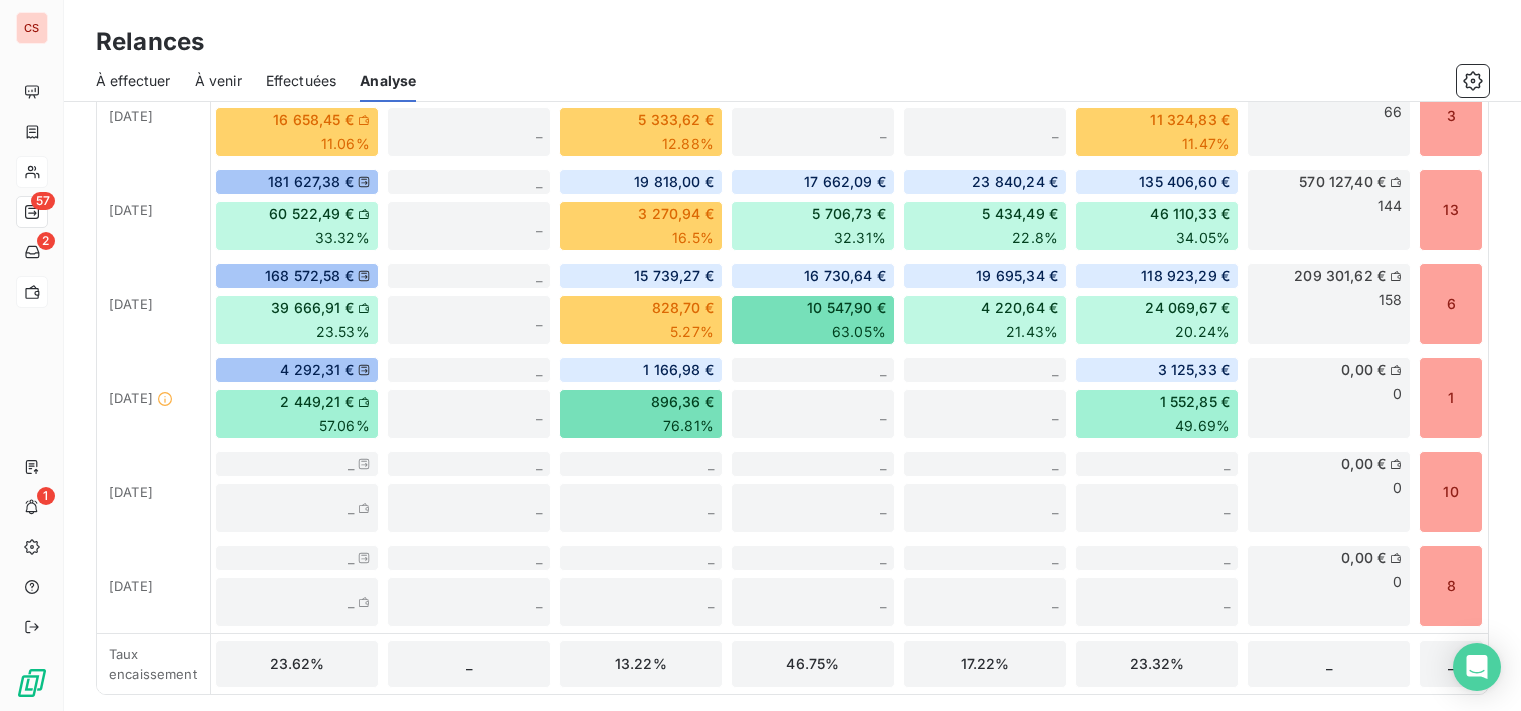 scroll, scrollTop: 0, scrollLeft: 0, axis: both 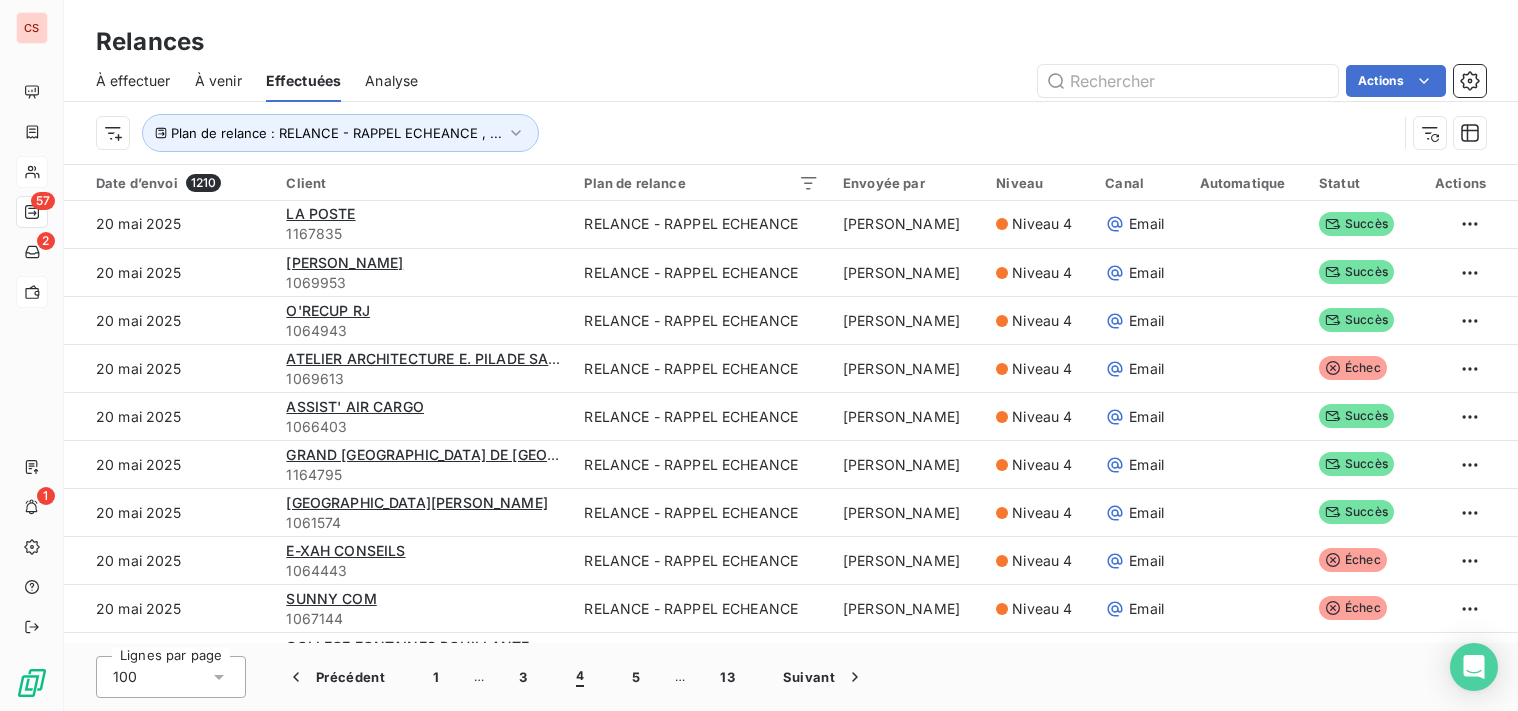 click on "À effectuer" at bounding box center [133, 81] 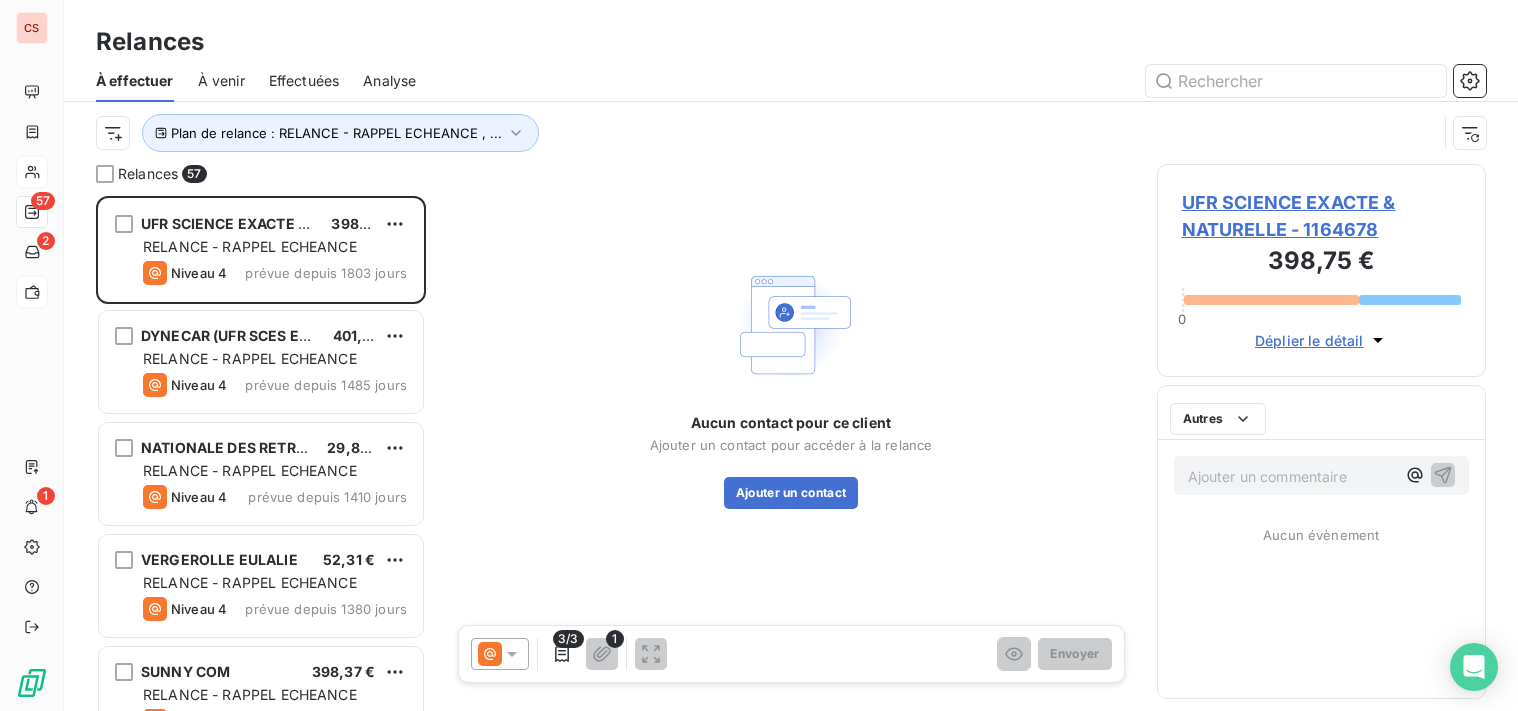 scroll, scrollTop: 16, scrollLeft: 16, axis: both 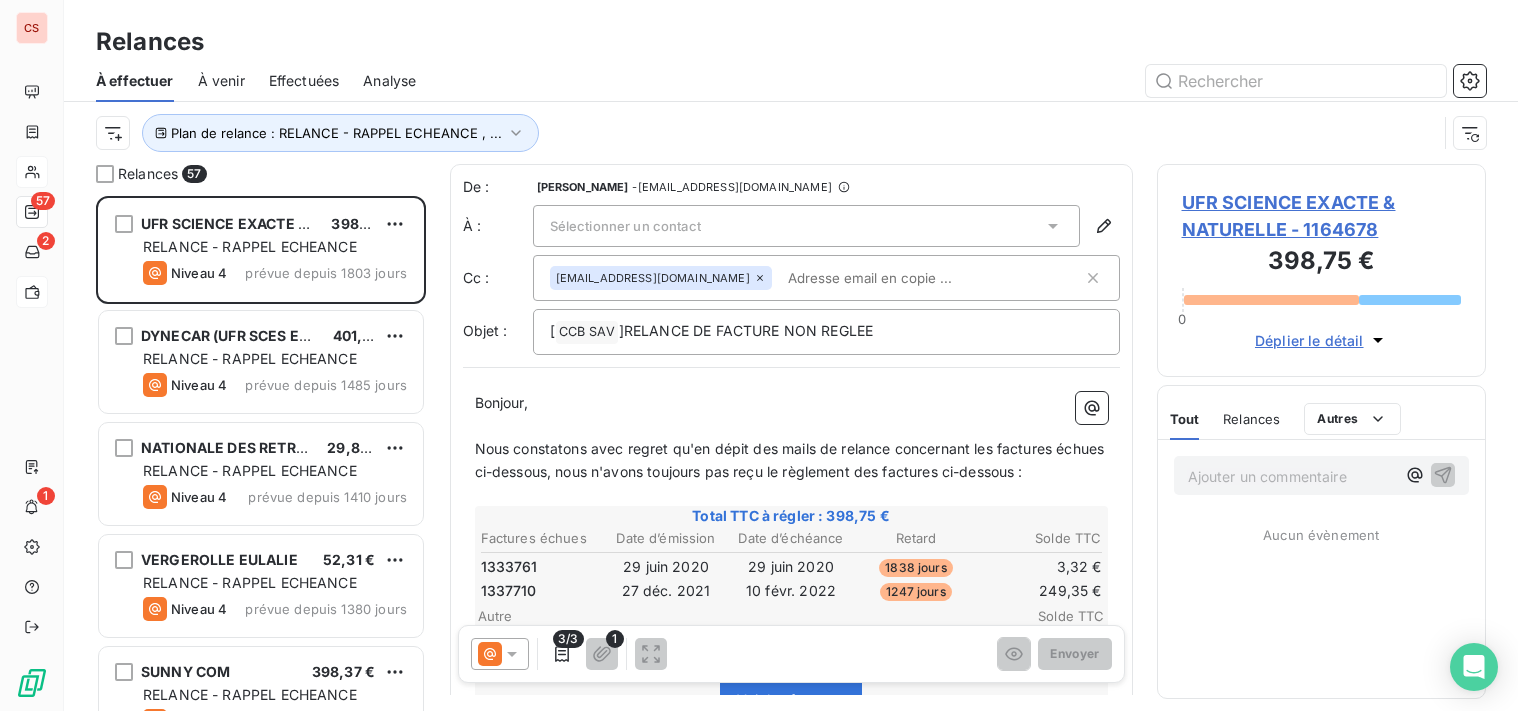 click on "Effectuées" at bounding box center [304, 81] 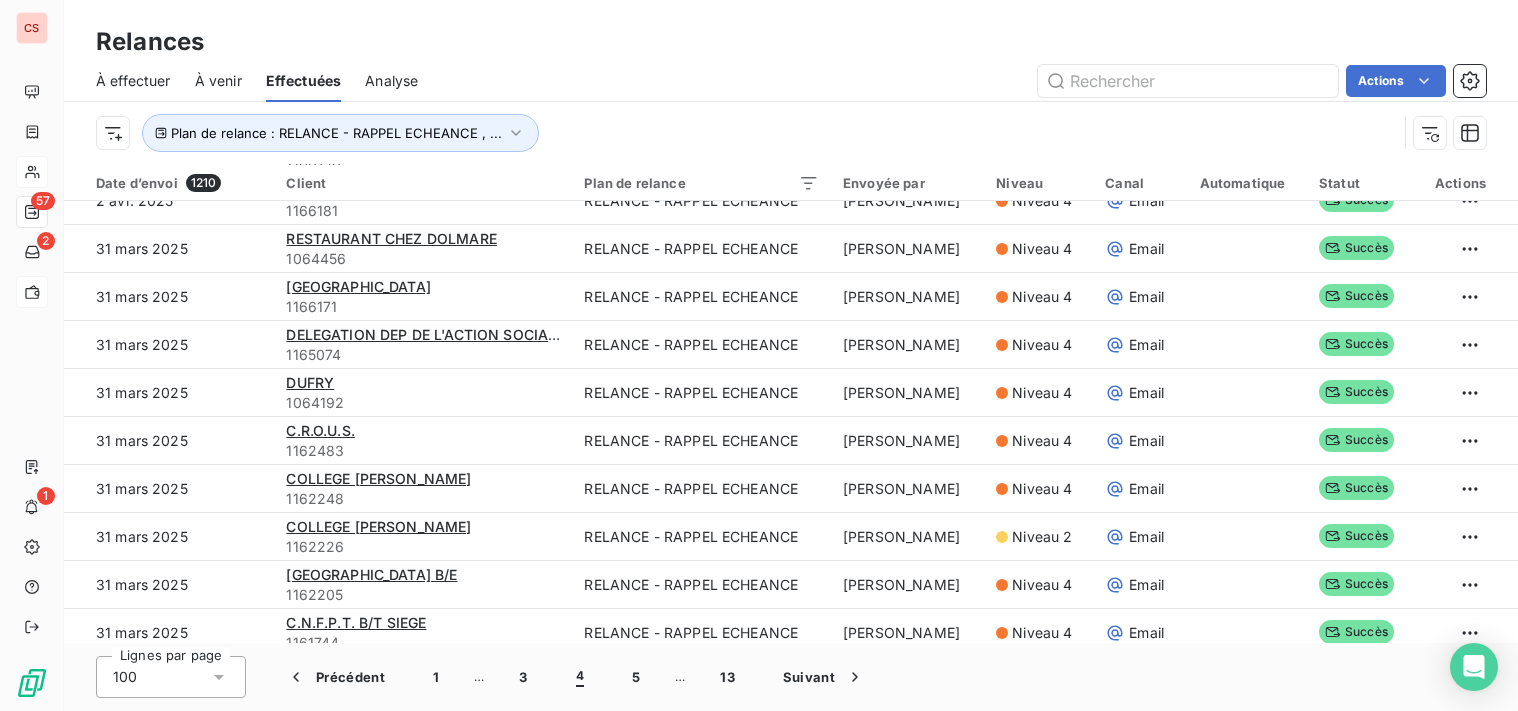 scroll, scrollTop: 4000, scrollLeft: 0, axis: vertical 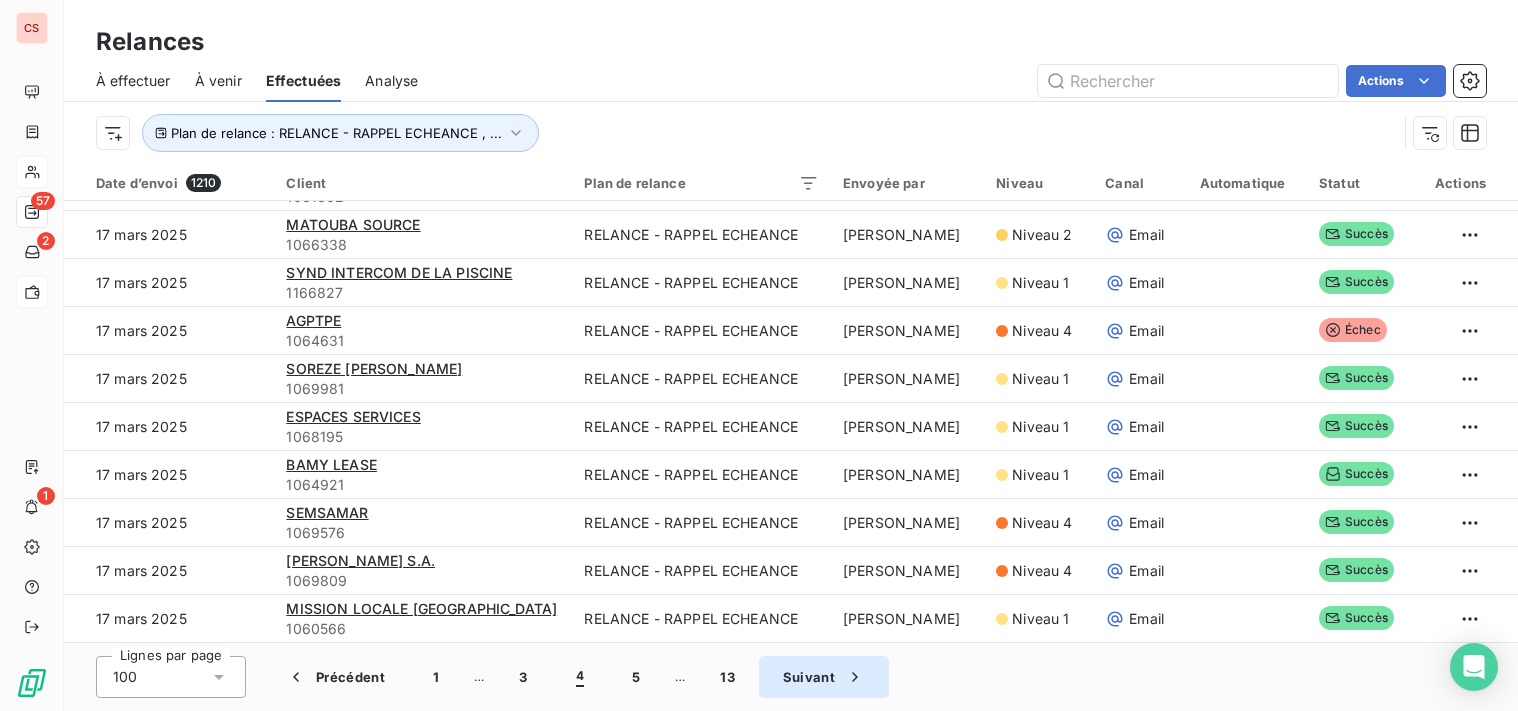 click 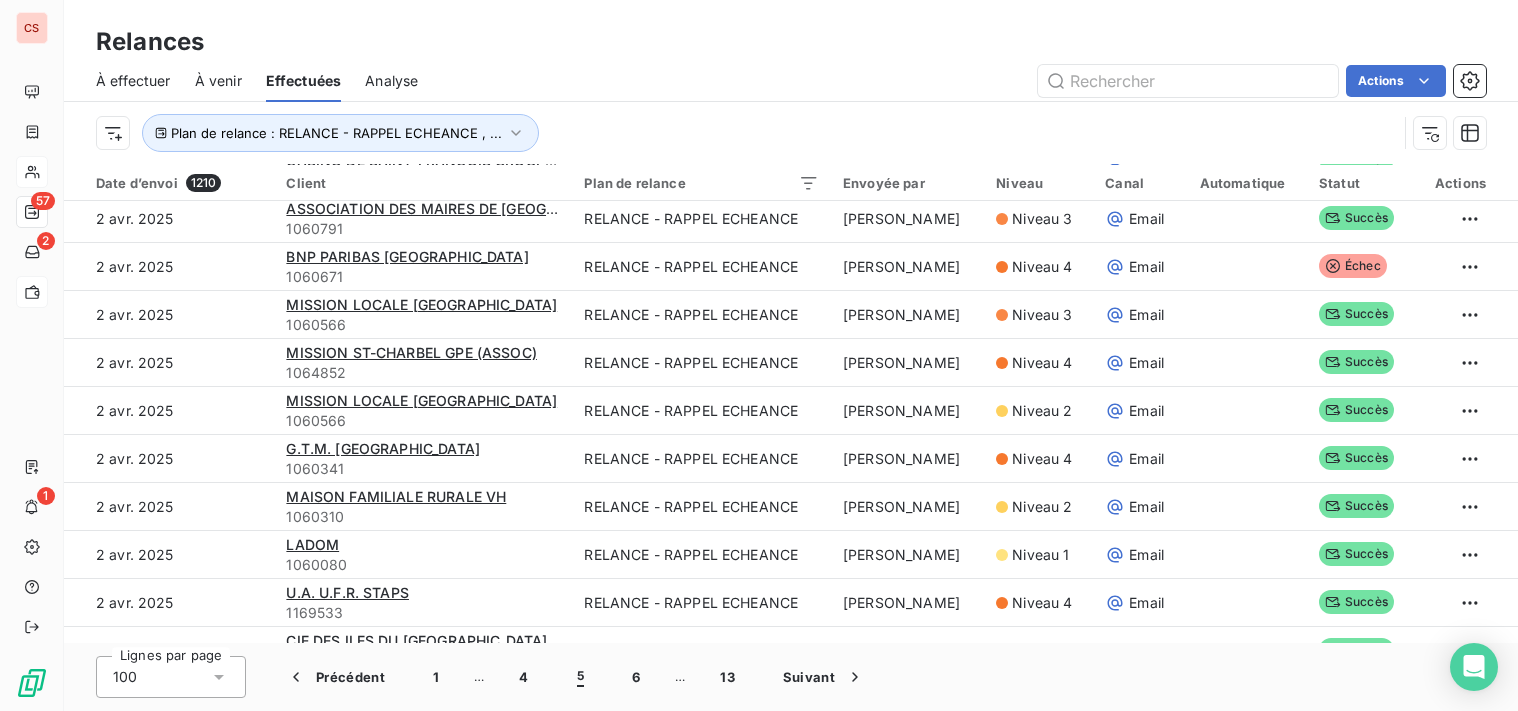 scroll, scrollTop: 4358, scrollLeft: 0, axis: vertical 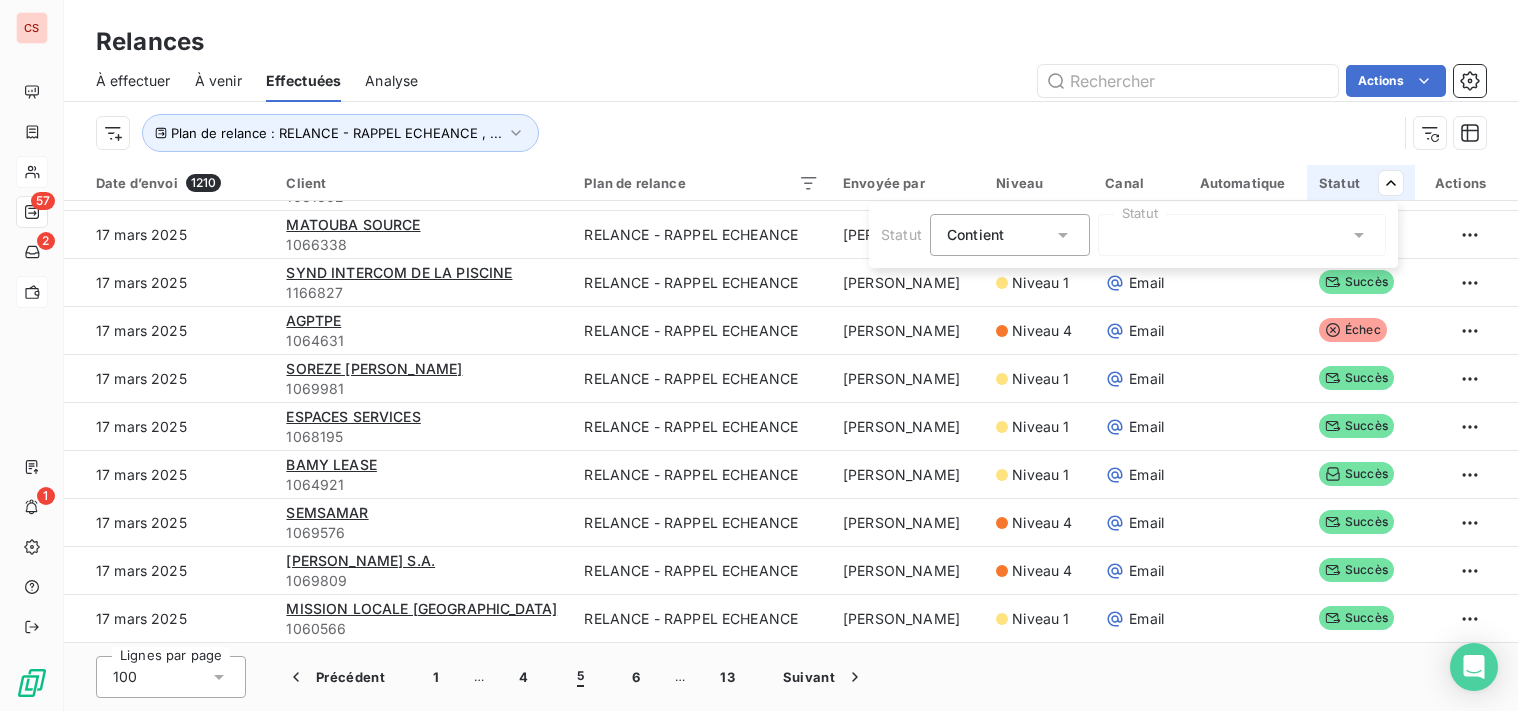 click on "Contient is" at bounding box center (1010, 235) 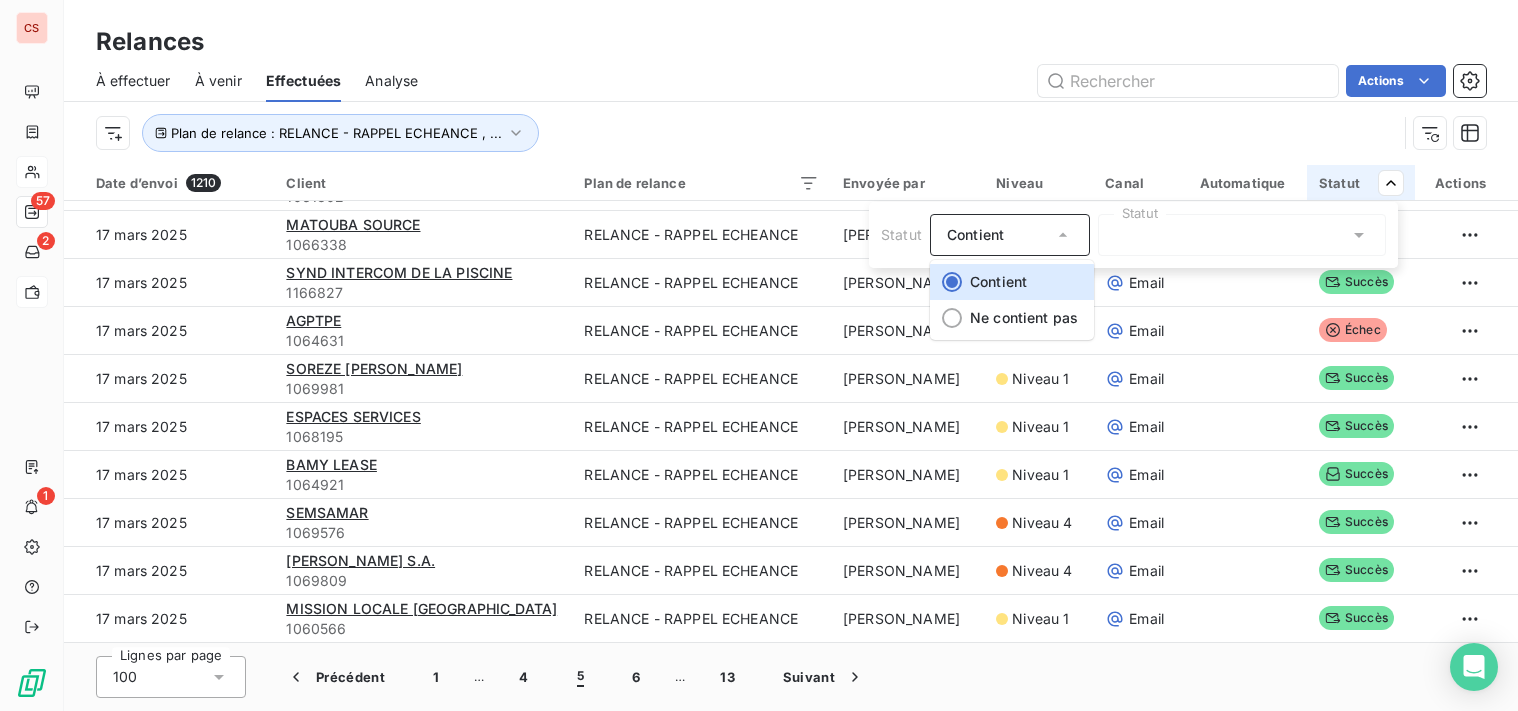 click 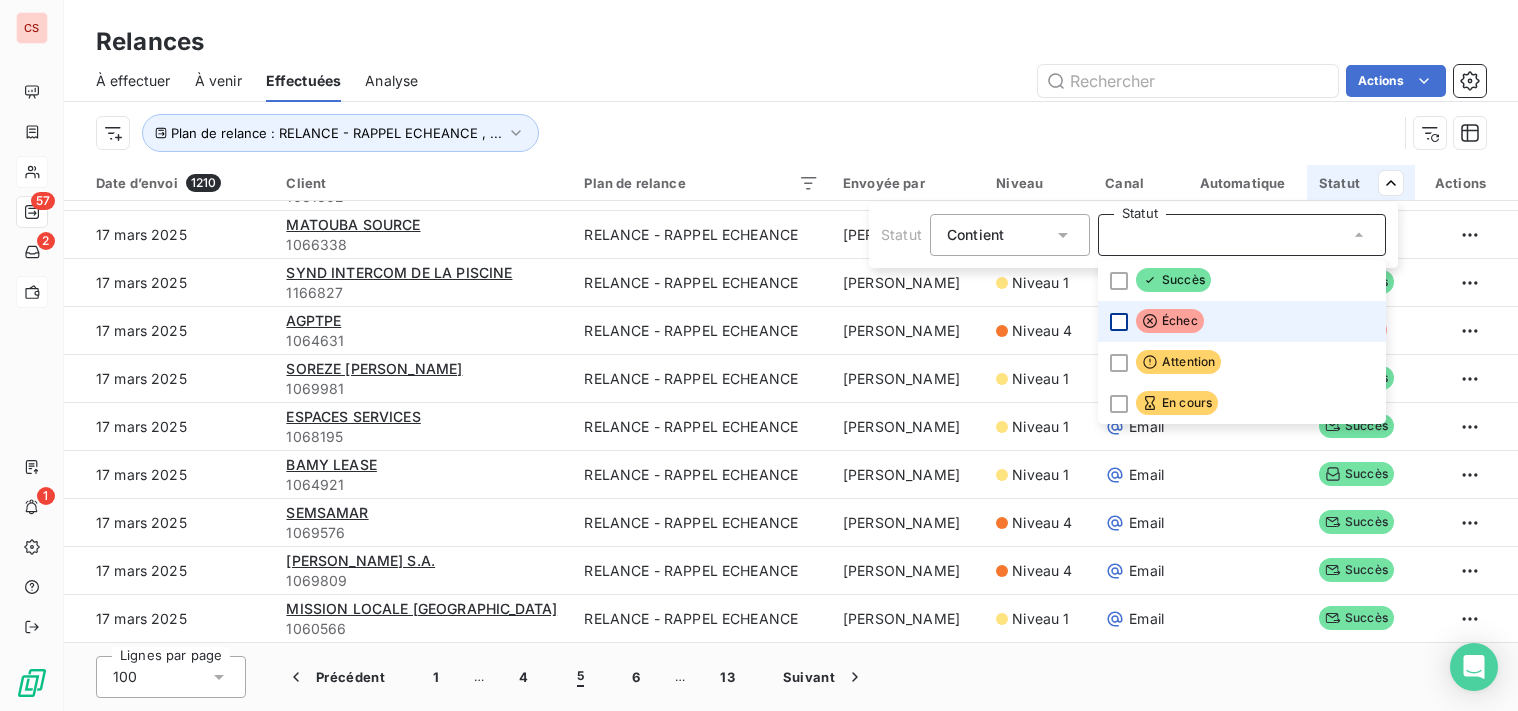 click at bounding box center [1119, 322] 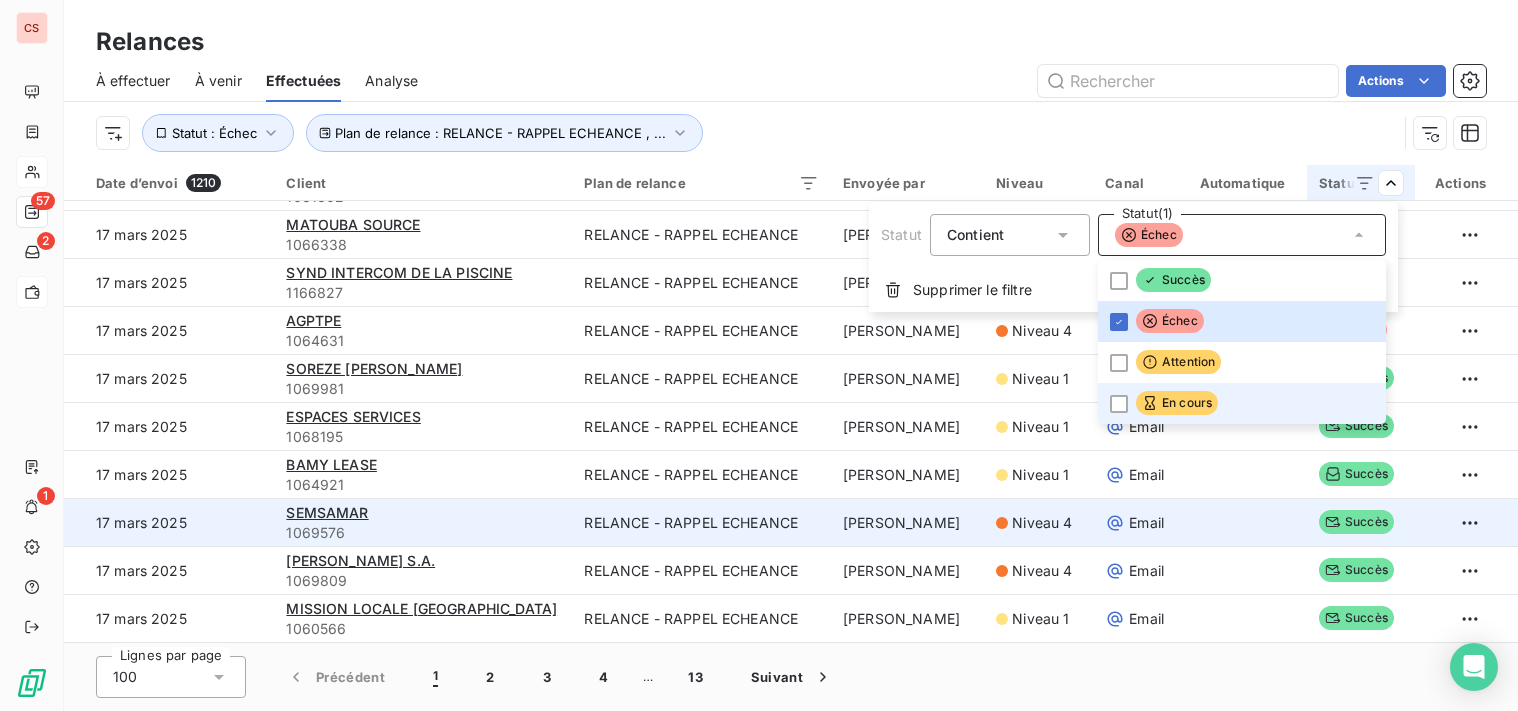 click on "CS 57 2 1 Relances À effectuer À venir Effectuées Analyse Actions Plan de relance  : RELANCE - RAPPEL ECHEANCE , ... Statut  : Échec  Date d’envoi 1210 Client Plan de relance Envoyée par Niveau Canal Automatique Statut Actions [DATE] LA POSTE           1167835 RELANCE - RAPPEL ECHEANCE [PERSON_NAME] 4 Email Succès [DATE] [PERSON_NAME]            1069953 RELANCE - RAPPEL ECHEANCE [PERSON_NAME] 4 Email Succès [DATE] O'RECUP RJ 1064943 RELANCE - RAPPEL ECHEANCE [PERSON_NAME] 4 Email Succès [DATE] ATELIER ARCHITECTURE [PERSON_NAME] SASU     1069613 RELANCE - RAPPEL ECHEANCE [PERSON_NAME] 4 Email Échec [DATE] ASSIST' AIR CARGO              1066403 RELANCE - RAPPEL ECHEANCE [PERSON_NAME] 4 Email Succès [DATE] [GEOGRAPHIC_DATA] DE [GEOGRAPHIC_DATA] 1164795 RELANCE - RAPPEL ECHEANCE [PERSON_NAME] 4 Email Succès [DATE] COLLEGE [GEOGRAPHIC_DATA][PERSON_NAME]        1061574 RELANCE - RAPPEL ECHEANCE Niveau 4" at bounding box center (759, 355) 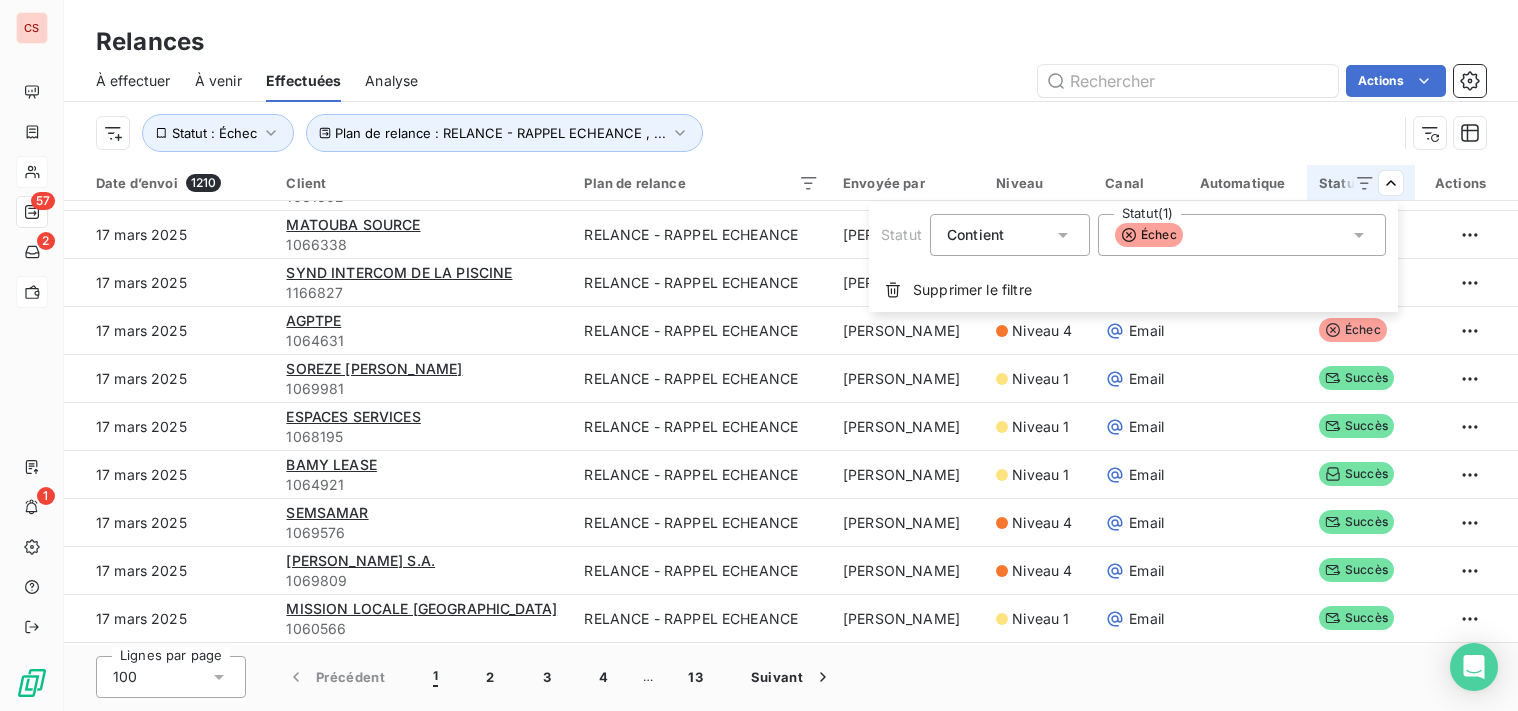 click 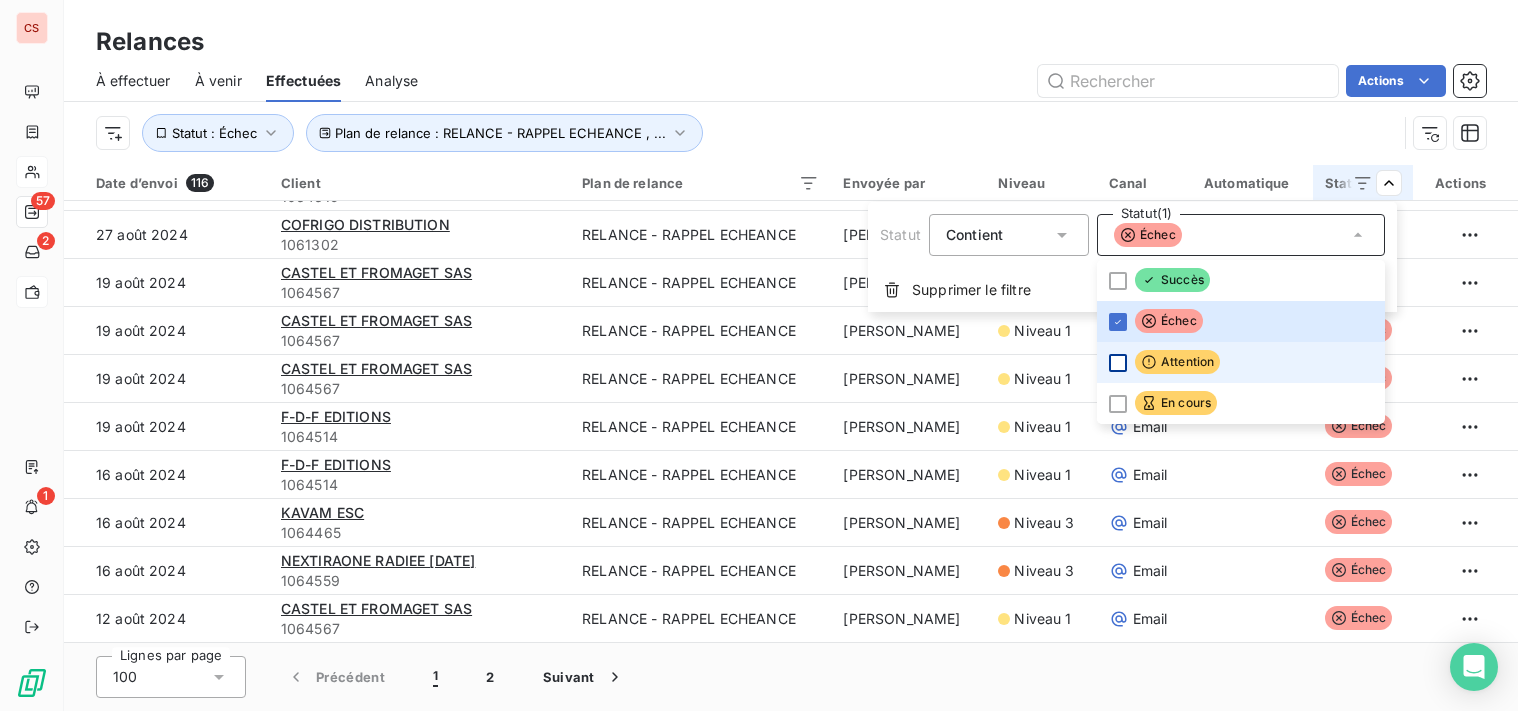click at bounding box center (1118, 363) 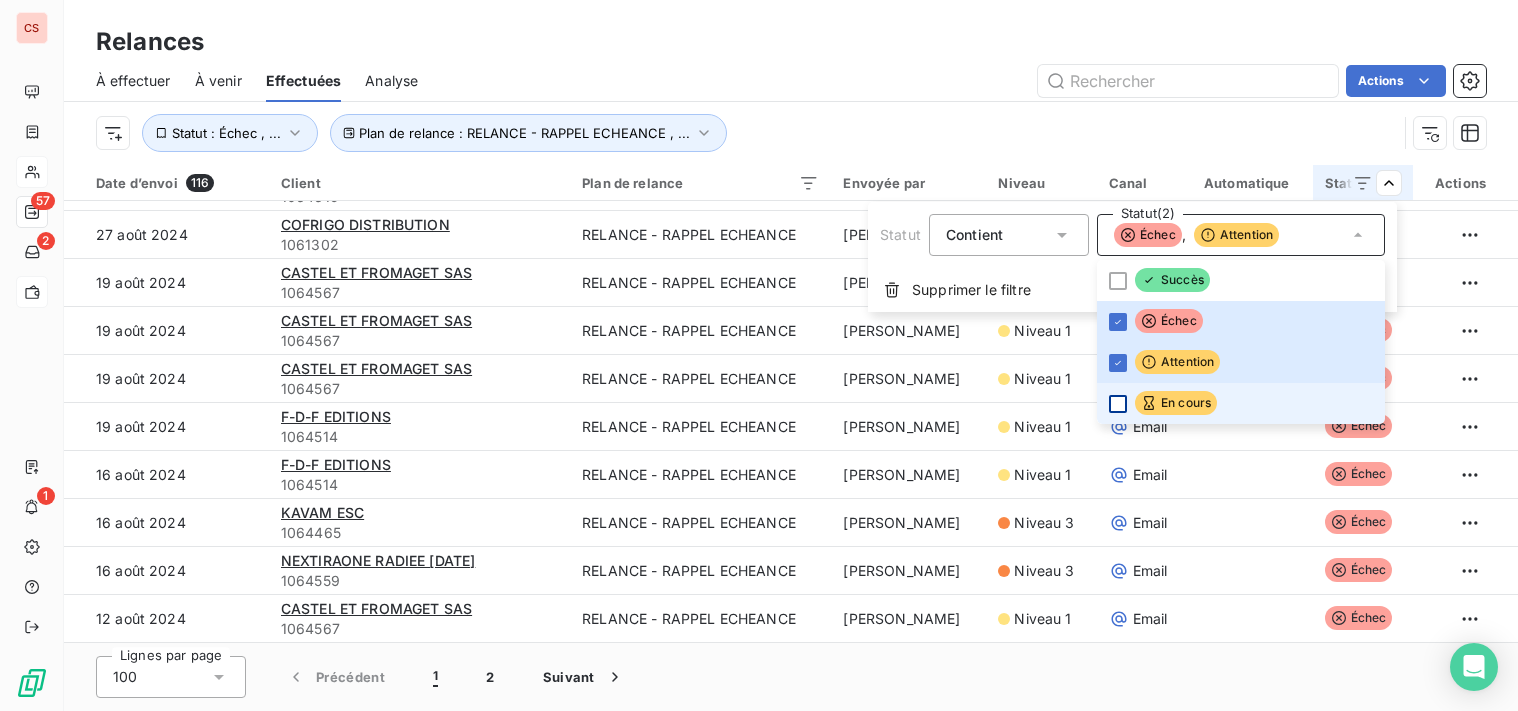 click at bounding box center (1118, 404) 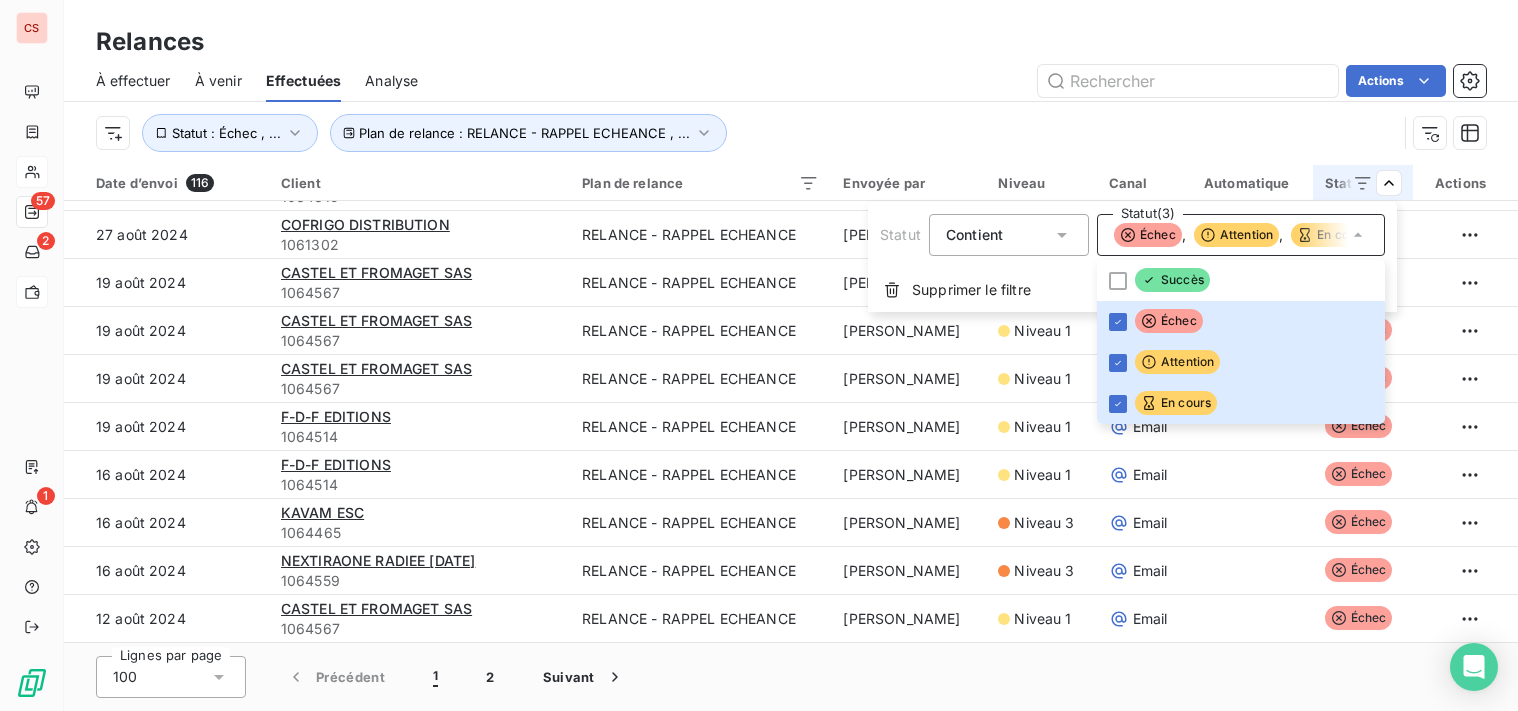 click on "CS 57 2 1 Relances À effectuer À venir Effectuées Analyse Actions Plan de relance  : RELANCE - RAPPEL ECHEANCE , ... Statut  : Échec , ... Date d’envoi 116 Client Plan de relance Envoyée par Niveau Canal Automatique Statut Actions [DATE] HBA  HOLDING BARBOTTEAU AUTO 1064674 RELANCE - RAPPEL ECHEANCE [PERSON_NAME] 1 Email Échec [DATE] E-XAH CONSEILS                 1064443 RELANCE - RAPPEL ECHEANCE [PERSON_NAME] 4 Email Échec [DATE] SUNNY COM                      1067144 RELANCE - RAPPEL ECHEANCE [PERSON_NAME] 4 Email Échec [DATE] [GEOGRAPHIC_DATA] REGION.DES [DOMAIN_NAME] SANTÉ 1067214 RELANCE - RAPPEL ECHEANCE [PERSON_NAME] 2 Email Échec [DATE] E-XAH CONSEILS                 1064443 RELANCE - RAPPEL ECHEANCE [PERSON_NAME] 4 Email Échec [DATE] SUNNY COM                      1067144 RELANCE - RAPPEL ECHEANCE [PERSON_NAME] 4 Email Échec [DATE] PAROISSE DU [DEMOGRAPHIC_DATA][GEOGRAPHIC_DATA]         1064274 Email 1" at bounding box center [759, 355] 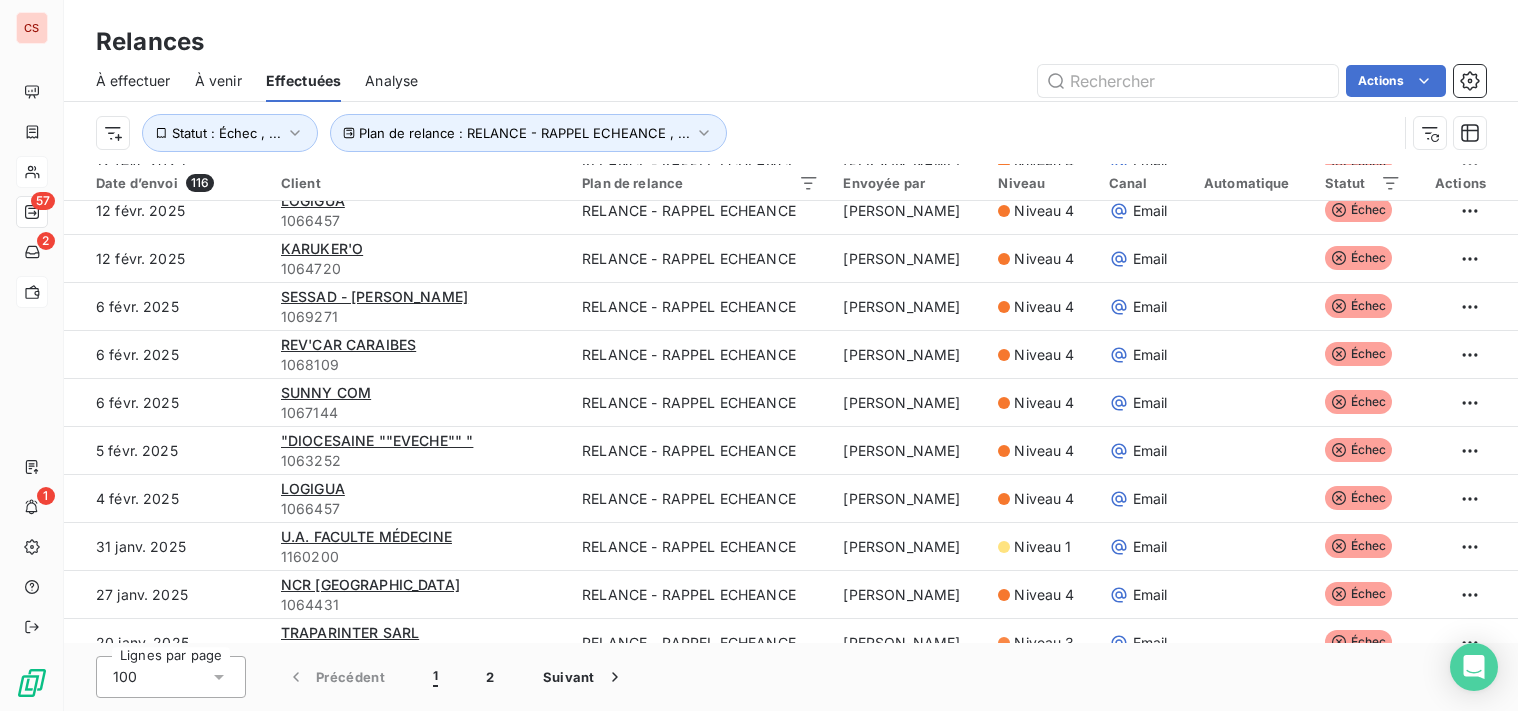 scroll, scrollTop: 0, scrollLeft: 0, axis: both 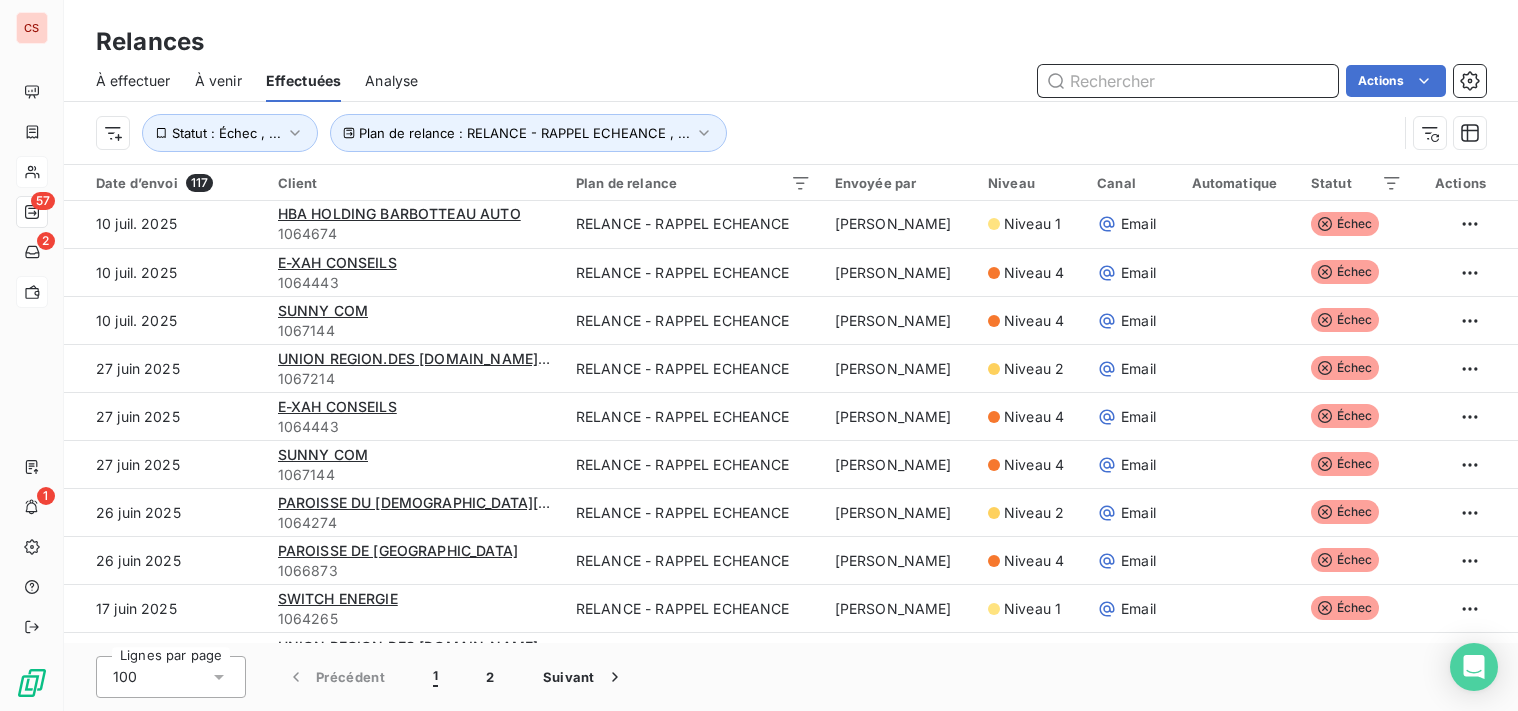 click at bounding box center (1188, 81) 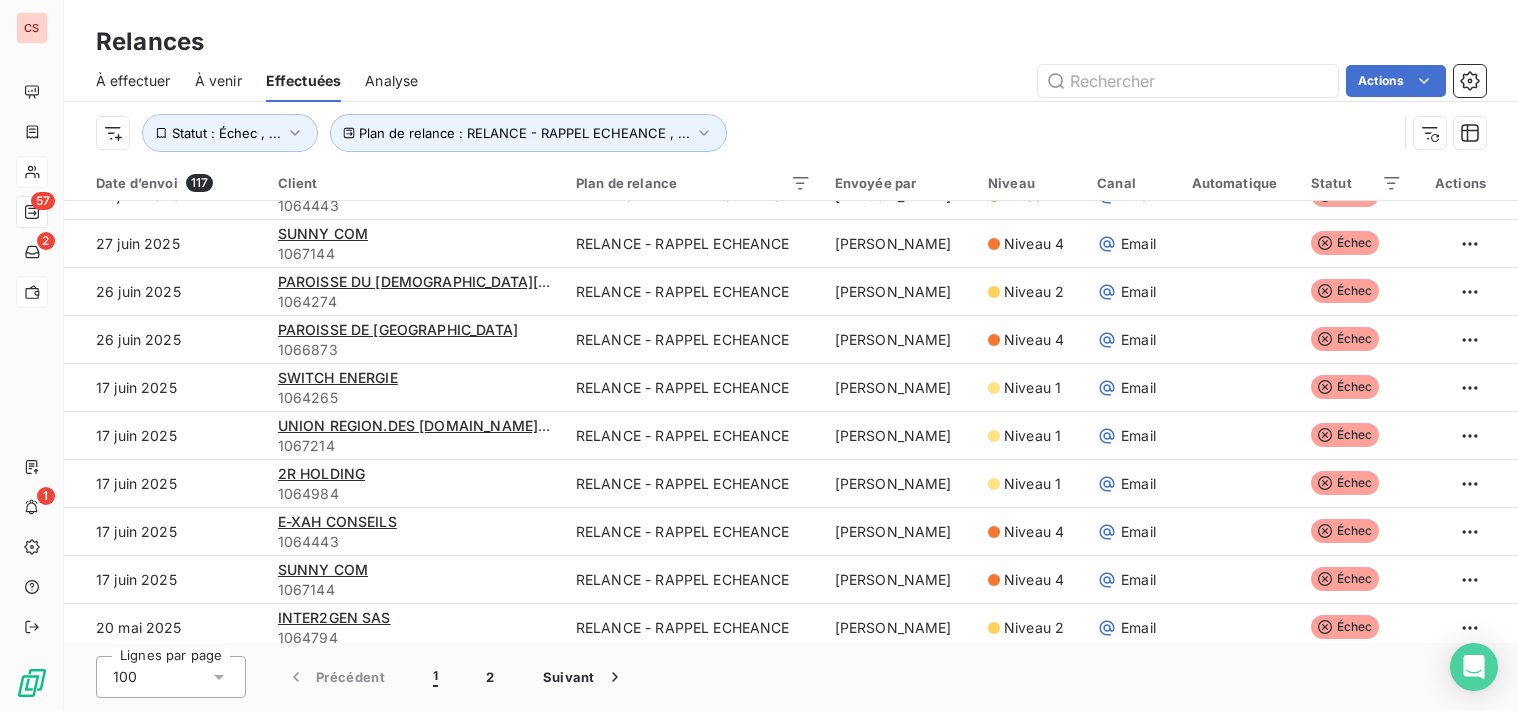 scroll, scrollTop: 333, scrollLeft: 0, axis: vertical 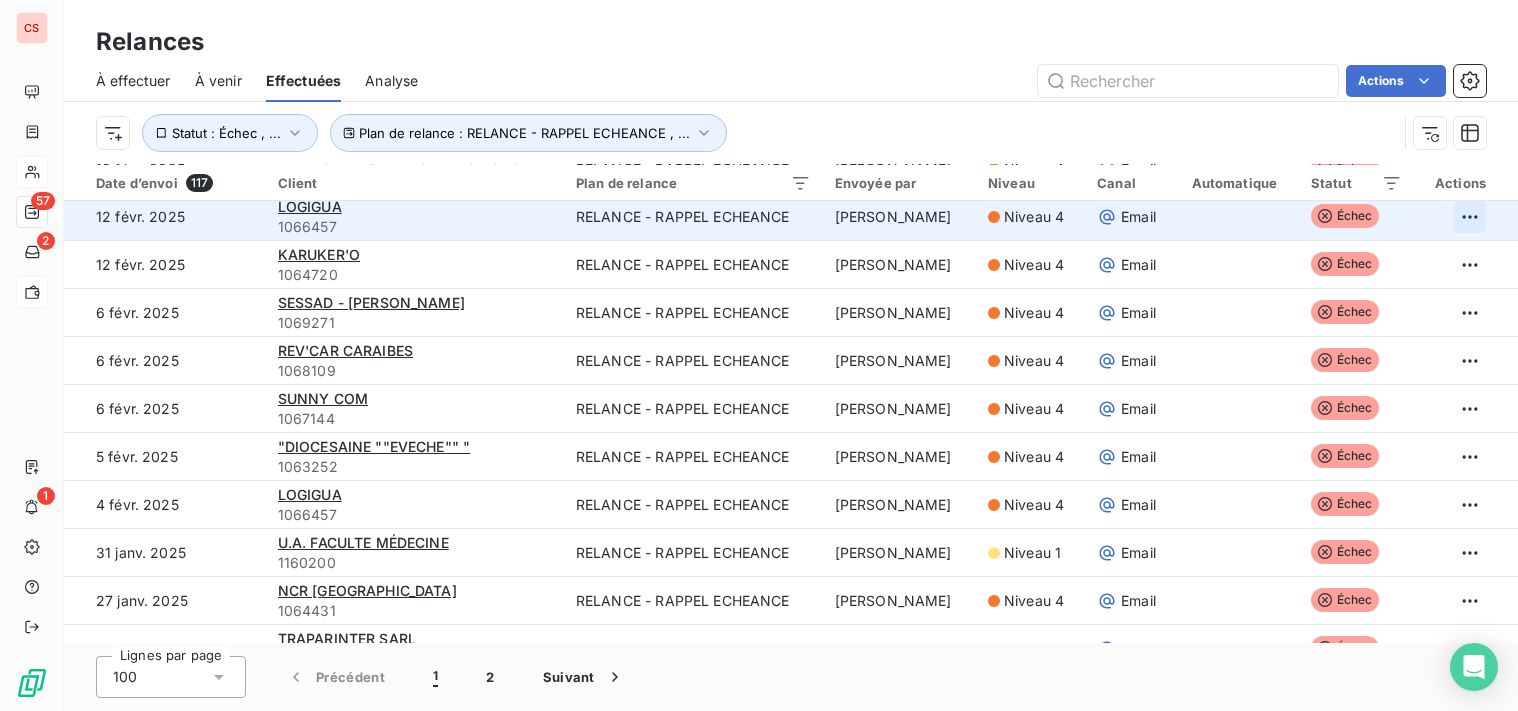 click on "CS 57 2 1 Relances À effectuer À venir Effectuées Analyse Actions Plan de relance  : RELANCE - RAPPEL ECHEANCE , ... Statut  : Échec , ... Date d’envoi 117 Client Plan de relance Envoyée par Niveau Canal Automatique Statut Actions [DATE] HBA  HOLDING BARBOTTEAU AUTO 1064674 RELANCE - RAPPEL ECHEANCE [PERSON_NAME] 1 Email Échec [DATE] E-XAH CONSEILS                 1064443 RELANCE - RAPPEL ECHEANCE [PERSON_NAME] 4 Email Échec [DATE] SUNNY COM                      1067144 RELANCE - RAPPEL ECHEANCE [PERSON_NAME] 4 Email Échec [DATE] [GEOGRAPHIC_DATA] REGION.DES [DOMAIN_NAME] SANTÉ 1067214 RELANCE - RAPPEL ECHEANCE [PERSON_NAME] 2 Email Échec [DATE] E-XAH CONSEILS                 1064443 RELANCE - RAPPEL ECHEANCE [PERSON_NAME] 4 Email Échec [DATE] SUNNY COM                      1067144 RELANCE - RAPPEL ECHEANCE [PERSON_NAME] 4 Email Échec [DATE] PAROISSE DU [DEMOGRAPHIC_DATA][GEOGRAPHIC_DATA]         1064274 Email 1" at bounding box center [759, 355] 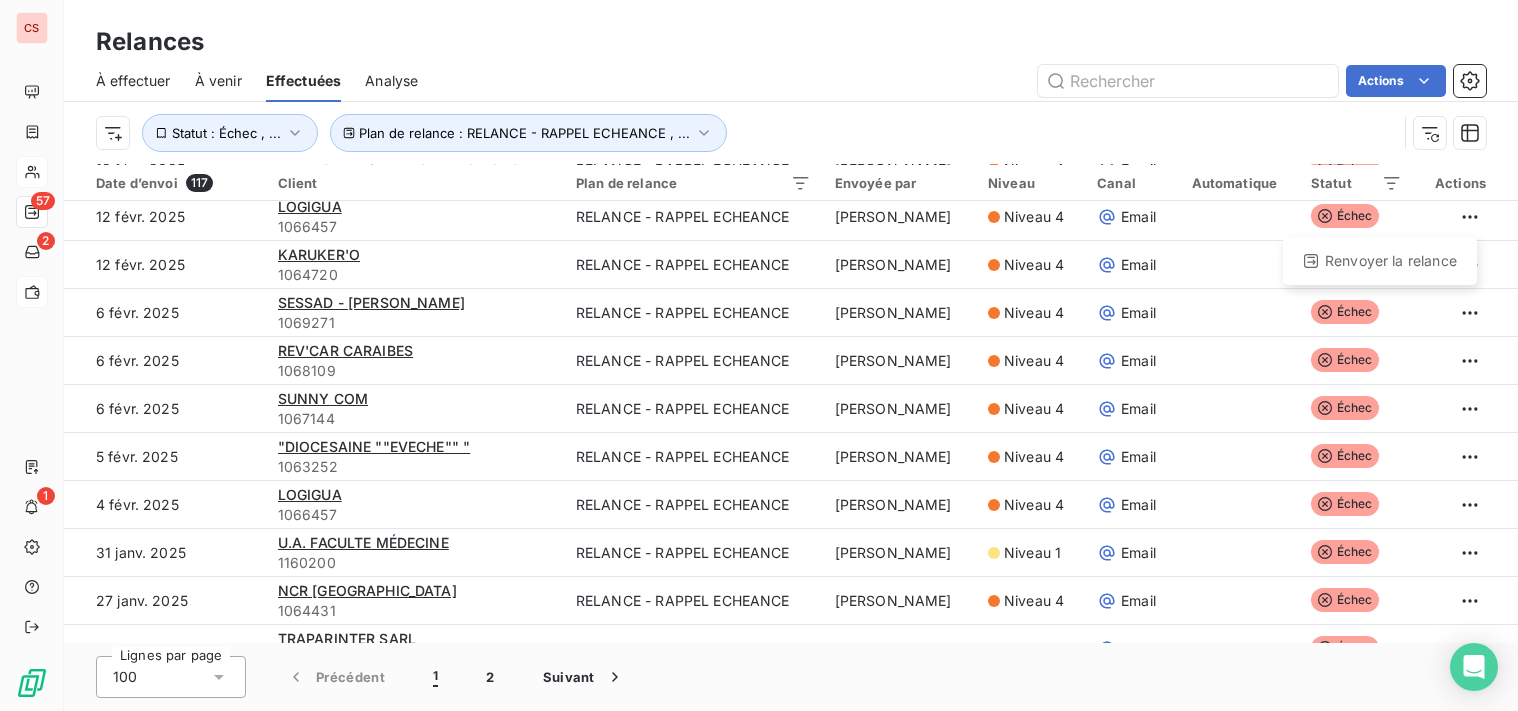 click on "CS 57 2 1 Relances À effectuer À venir Effectuées Analyse Actions Plan de relance  : RELANCE - RAPPEL ECHEANCE , ... Statut  : Échec , ... Date d’envoi 117 Client Plan de relance Envoyée par Niveau Canal Automatique Statut Actions [DATE] HBA  HOLDING BARBOTTEAU AUTO 1064674 RELANCE - RAPPEL ECHEANCE [PERSON_NAME] 1 Email Échec [DATE] E-XAH CONSEILS                 1064443 RELANCE - RAPPEL ECHEANCE [PERSON_NAME] 4 Email Échec [DATE] SUNNY COM                      1067144 RELANCE - RAPPEL ECHEANCE [PERSON_NAME] 4 Email Échec [DATE] [GEOGRAPHIC_DATA] REGION.DES [DOMAIN_NAME] SANTÉ 1067214 RELANCE - RAPPEL ECHEANCE [PERSON_NAME] 2 Email Échec [DATE] E-XAH CONSEILS                 1064443 RELANCE - RAPPEL ECHEANCE [PERSON_NAME] 4 Email Échec [DATE] SUNNY COM                      1067144 RELANCE - RAPPEL ECHEANCE [PERSON_NAME] 4 Email Échec [DATE] PAROISSE DU [DEMOGRAPHIC_DATA][GEOGRAPHIC_DATA]         1064274 Email 1" at bounding box center (759, 355) 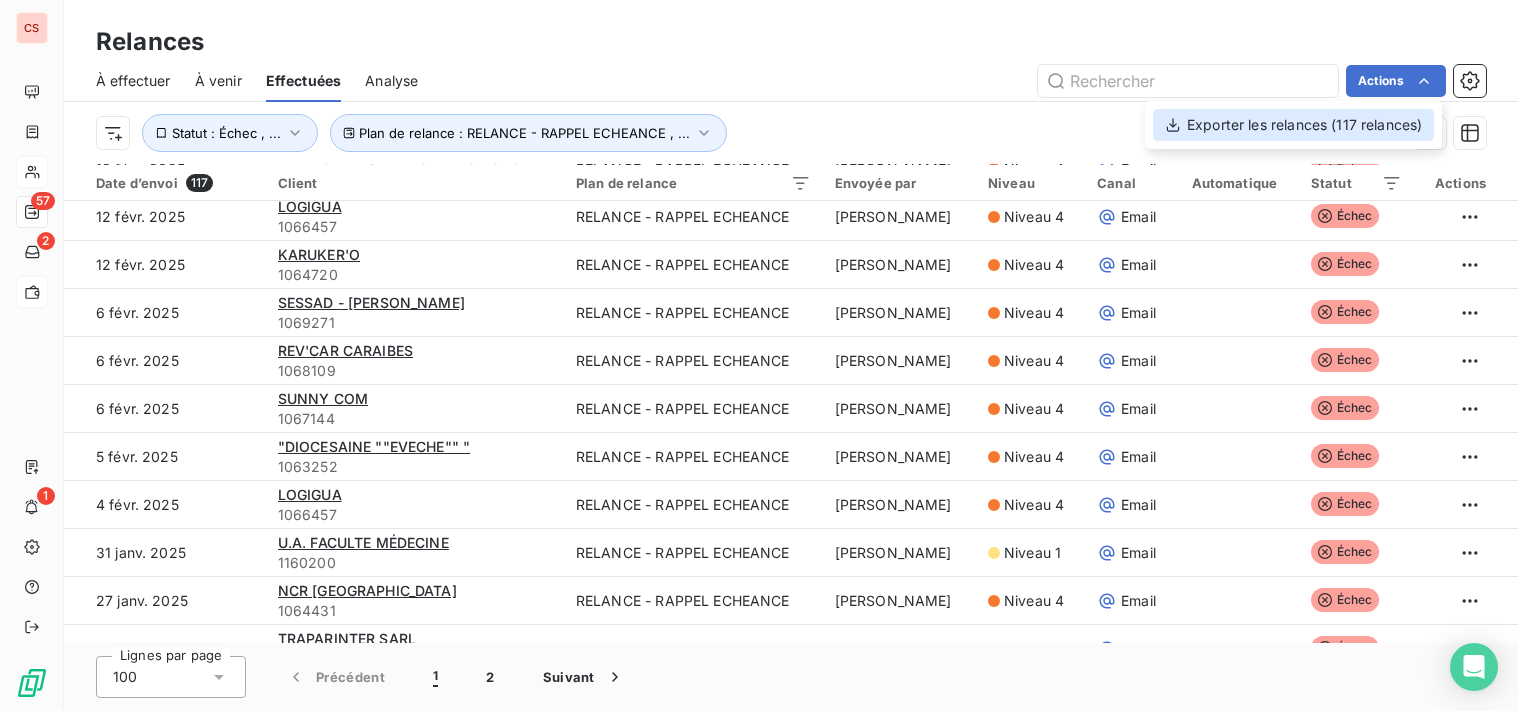 click on "Exporter les relances (117 relances)" at bounding box center (1293, 125) 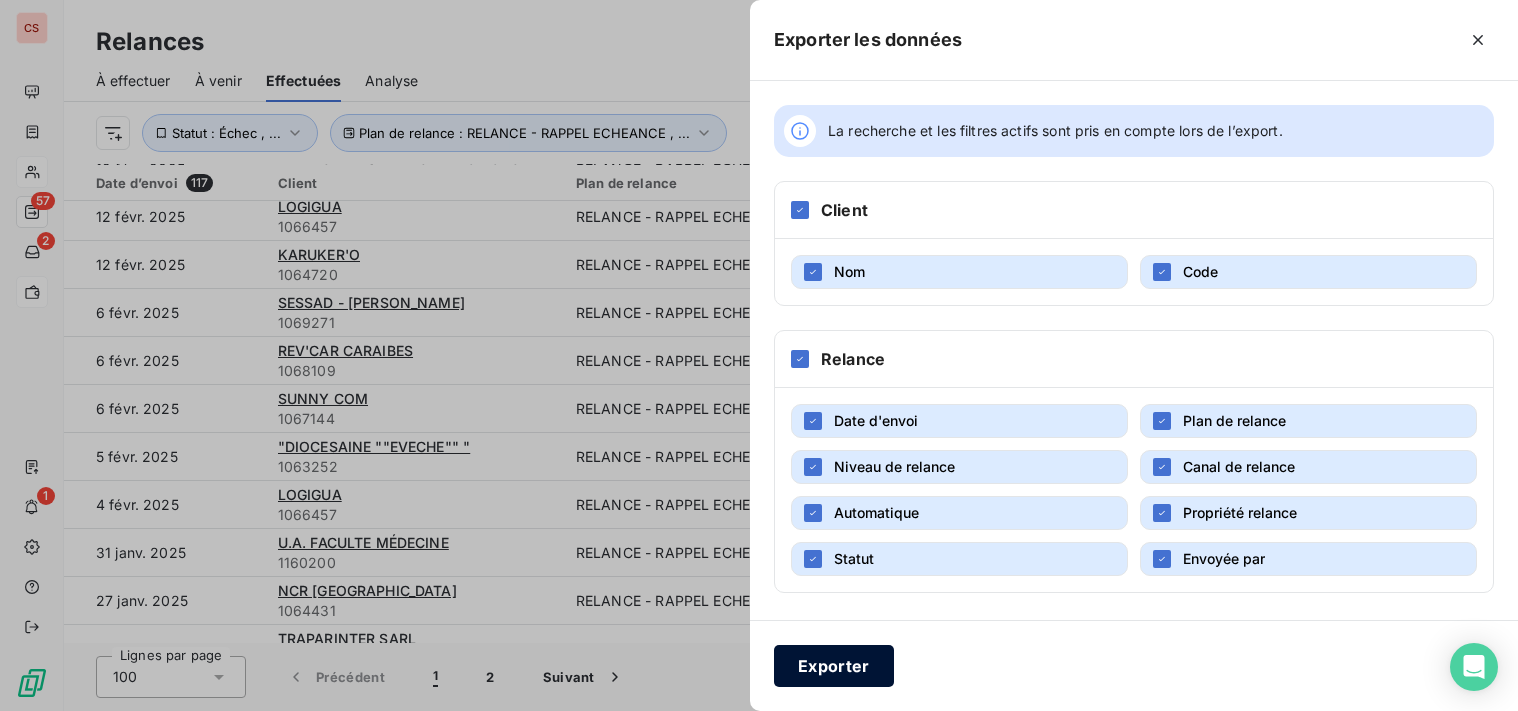 click on "Exporter" at bounding box center (834, 666) 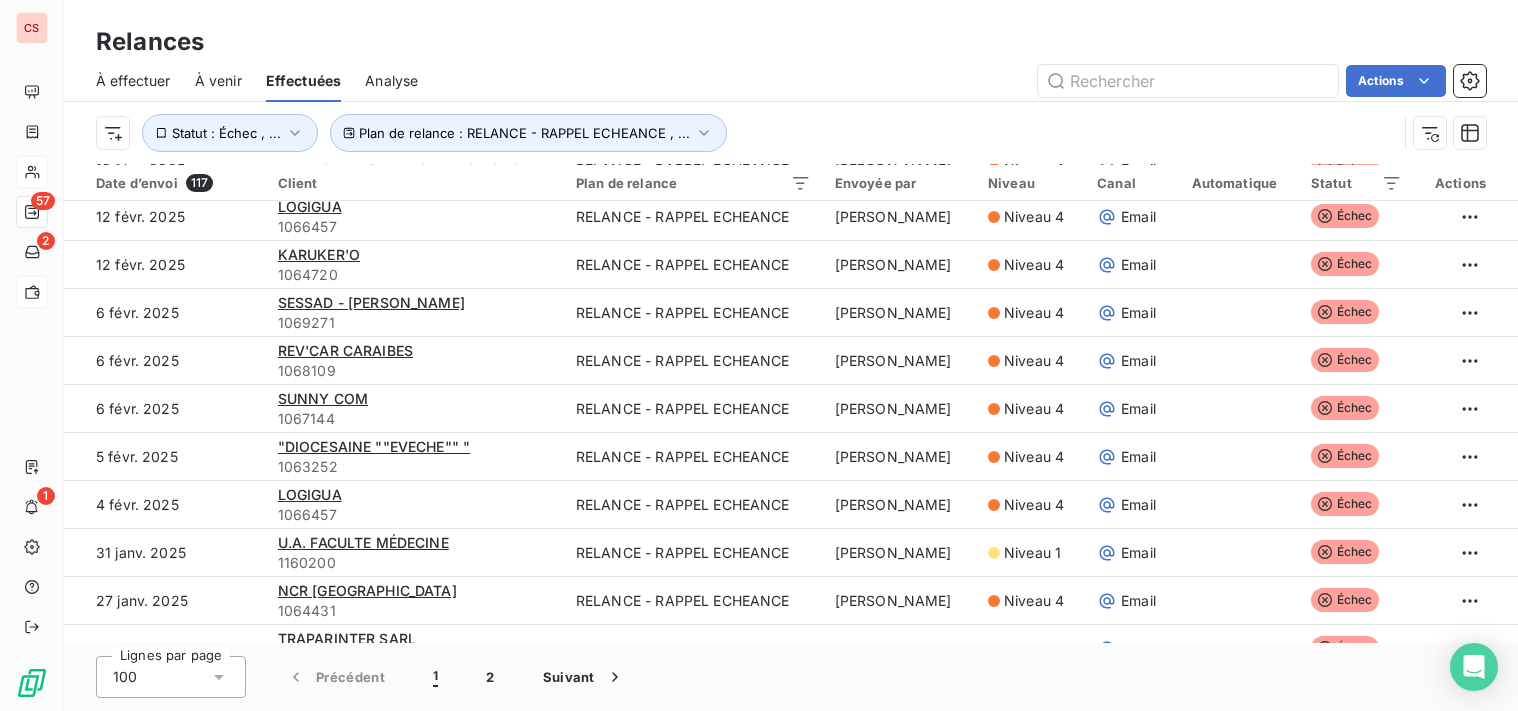 scroll, scrollTop: 0, scrollLeft: 0, axis: both 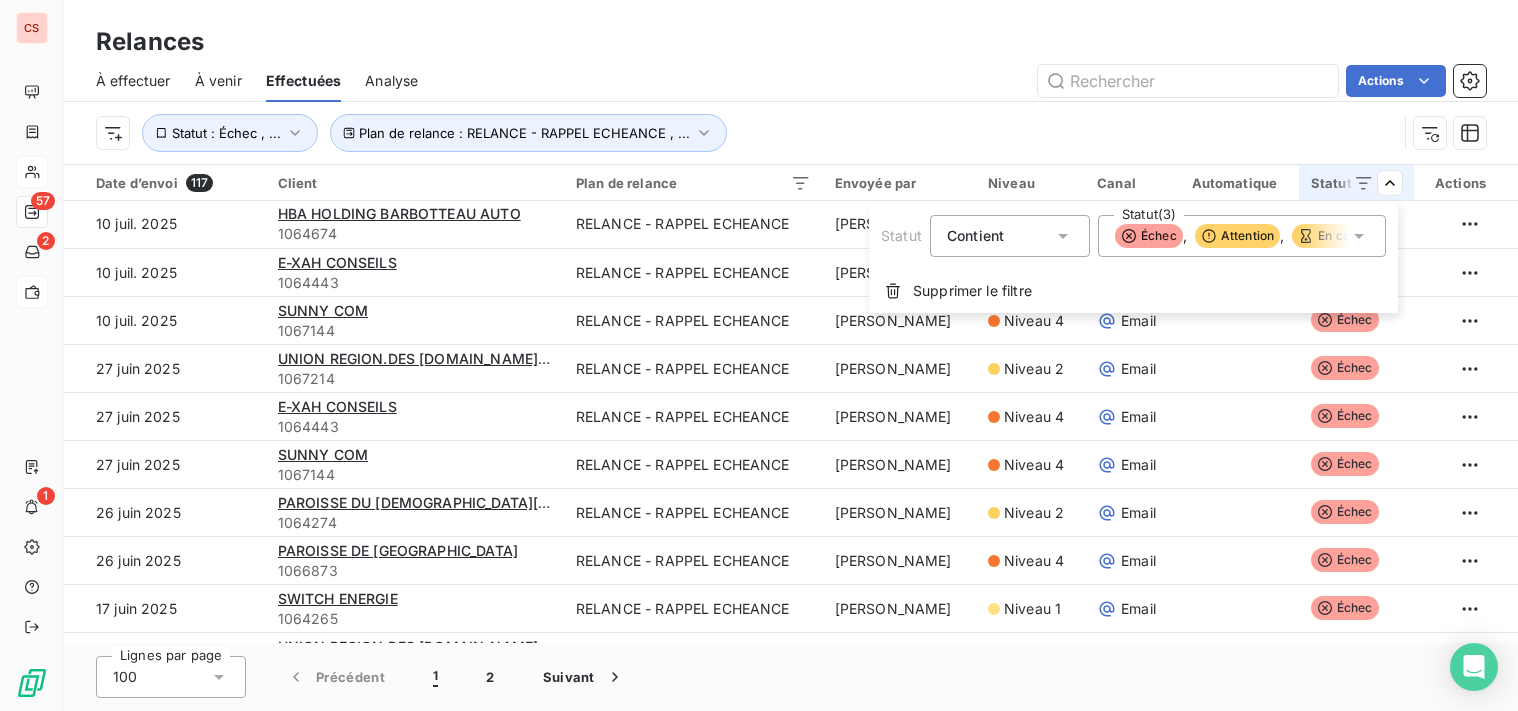 click 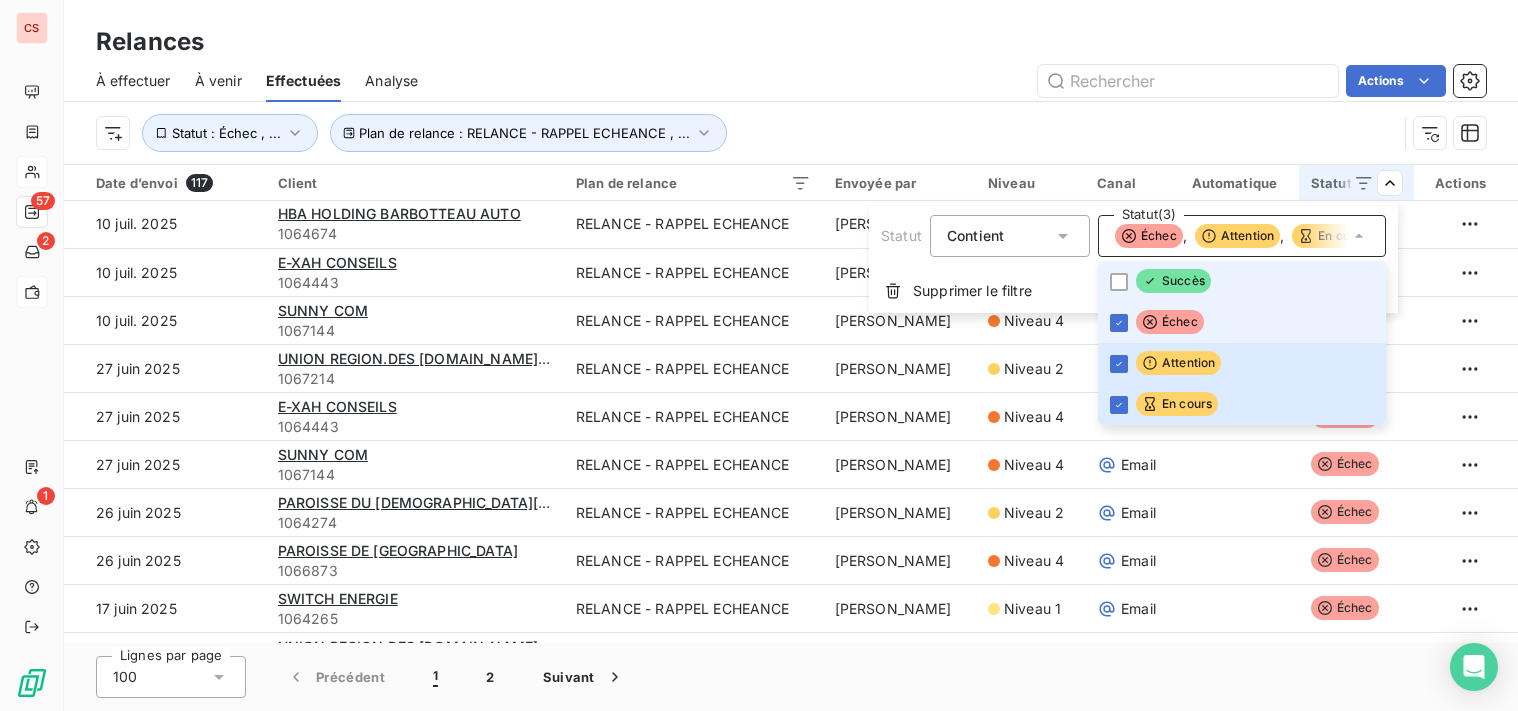 drag, startPoint x: 1118, startPoint y: 283, endPoint x: 1150, endPoint y: 307, distance: 40 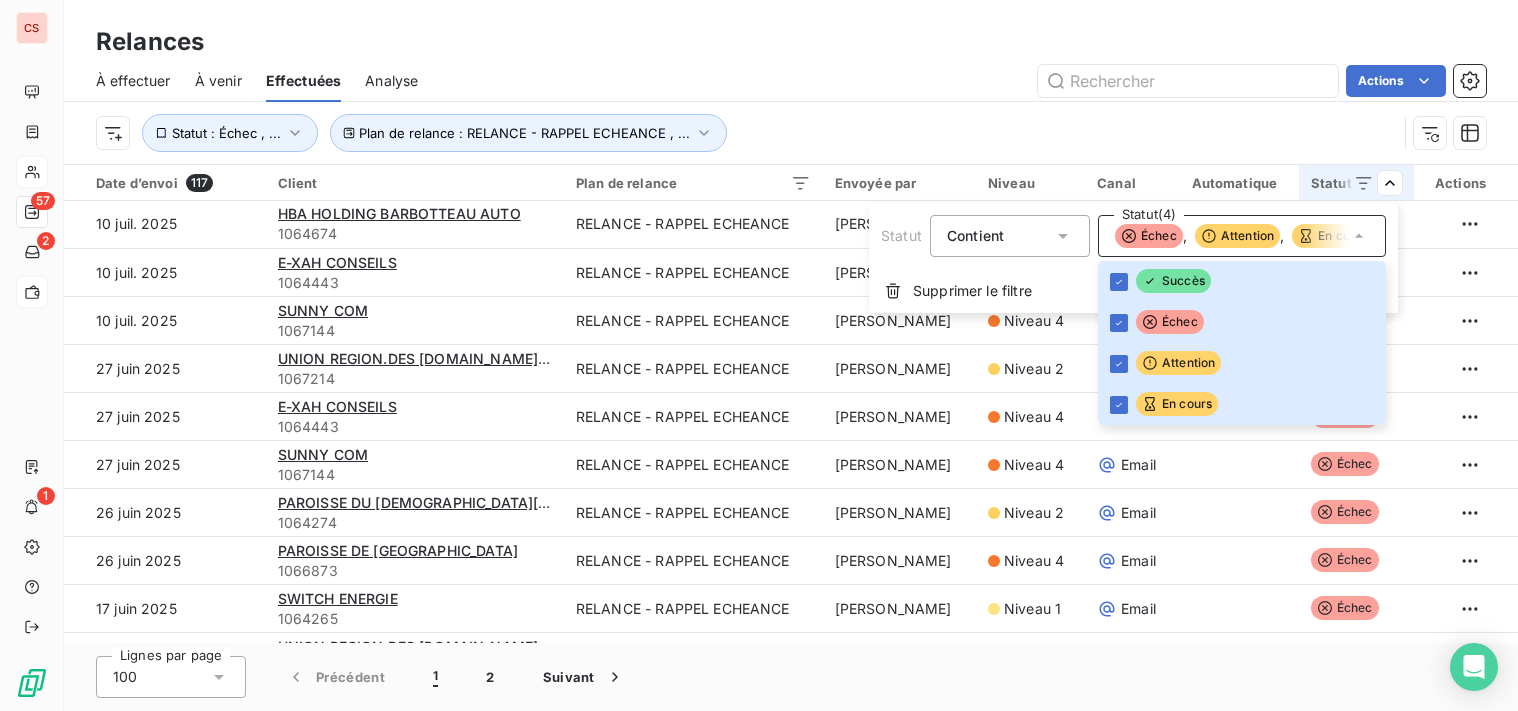 click on "CS 57 2 1 Relances À effectuer À venir Effectuées Analyse Actions Plan de relance  : RELANCE - RAPPEL ECHEANCE , ... Statut  : Échec , ... Date d’envoi 117 Client Plan de relance Envoyée par Niveau Canal Automatique Statut Actions [DATE] HBA  HOLDING BARBOTTEAU AUTO 1064674 RELANCE - RAPPEL ECHEANCE [PERSON_NAME] 1 Email Échec [DATE] E-XAH CONSEILS                 1064443 RELANCE - RAPPEL ECHEANCE [PERSON_NAME] 4 Email Échec [DATE] SUNNY COM                      1067144 RELANCE - RAPPEL ECHEANCE [PERSON_NAME] 4 Email Échec [DATE] [GEOGRAPHIC_DATA] REGION.DES [DOMAIN_NAME] SANTÉ 1067214 RELANCE - RAPPEL ECHEANCE [PERSON_NAME] 2 Email Échec [DATE] E-XAH CONSEILS                 1064443 RELANCE - RAPPEL ECHEANCE [PERSON_NAME] 4 Email Échec [DATE] SUNNY COM                      1067144 RELANCE - RAPPEL ECHEANCE [PERSON_NAME] 4 Email Échec [DATE] PAROISSE DU [DEMOGRAPHIC_DATA][GEOGRAPHIC_DATA]         1064274 Email 1" at bounding box center [759, 355] 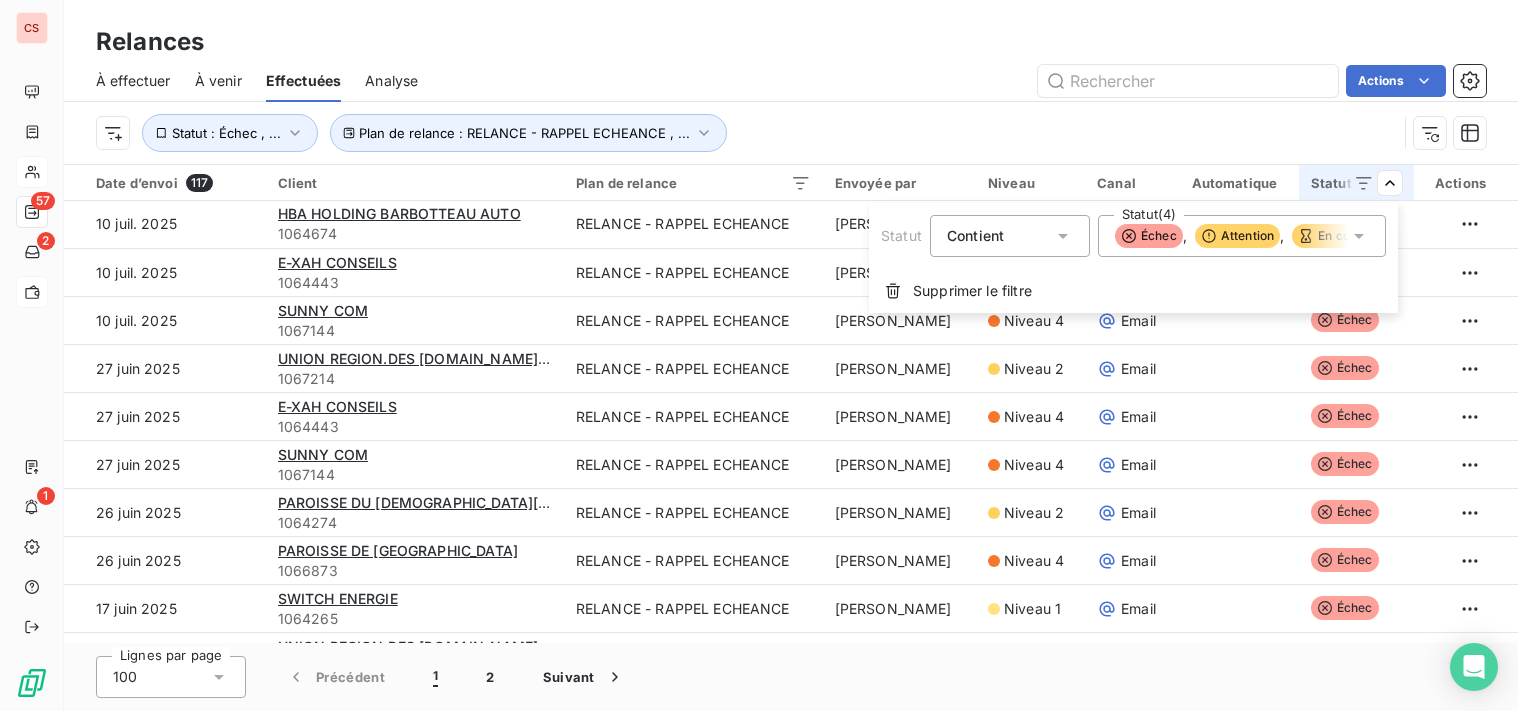 click 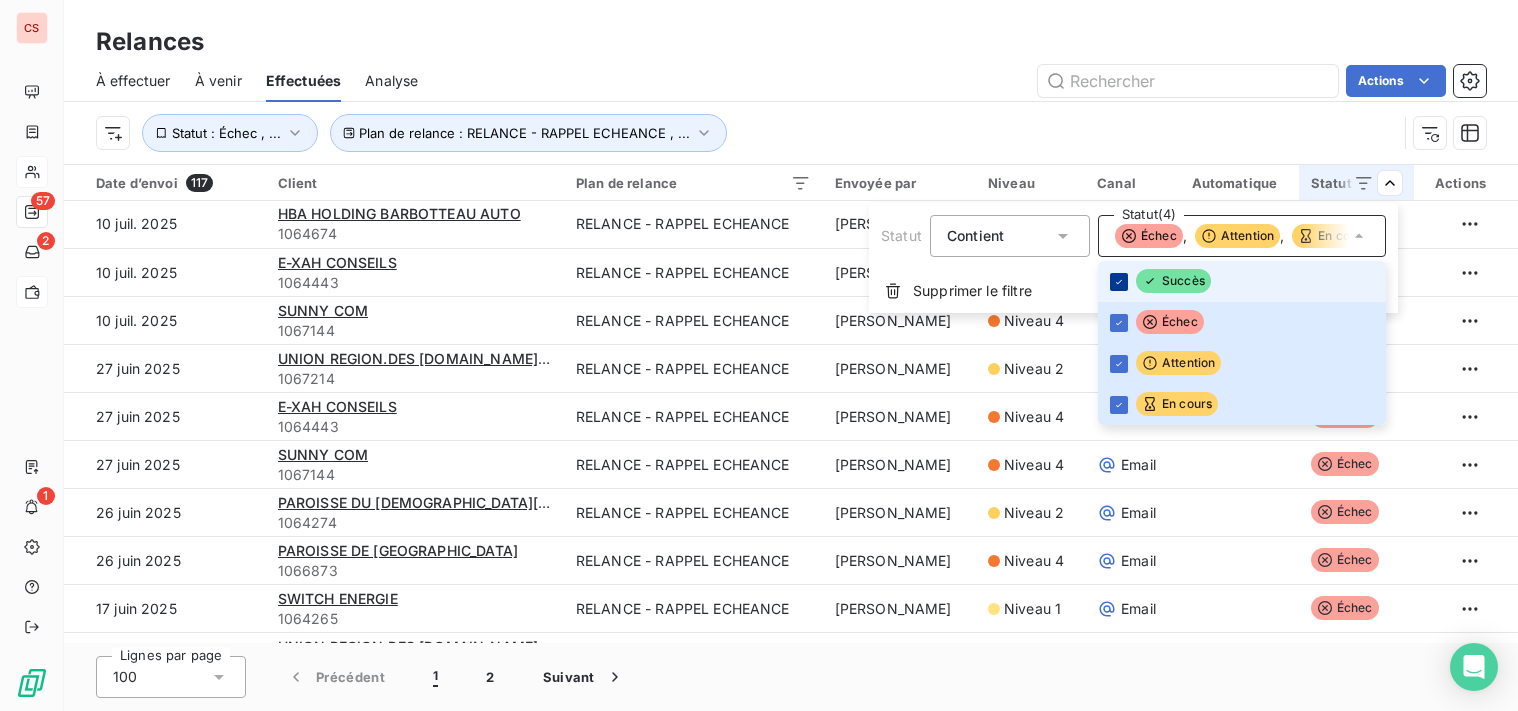 click at bounding box center (1119, 282) 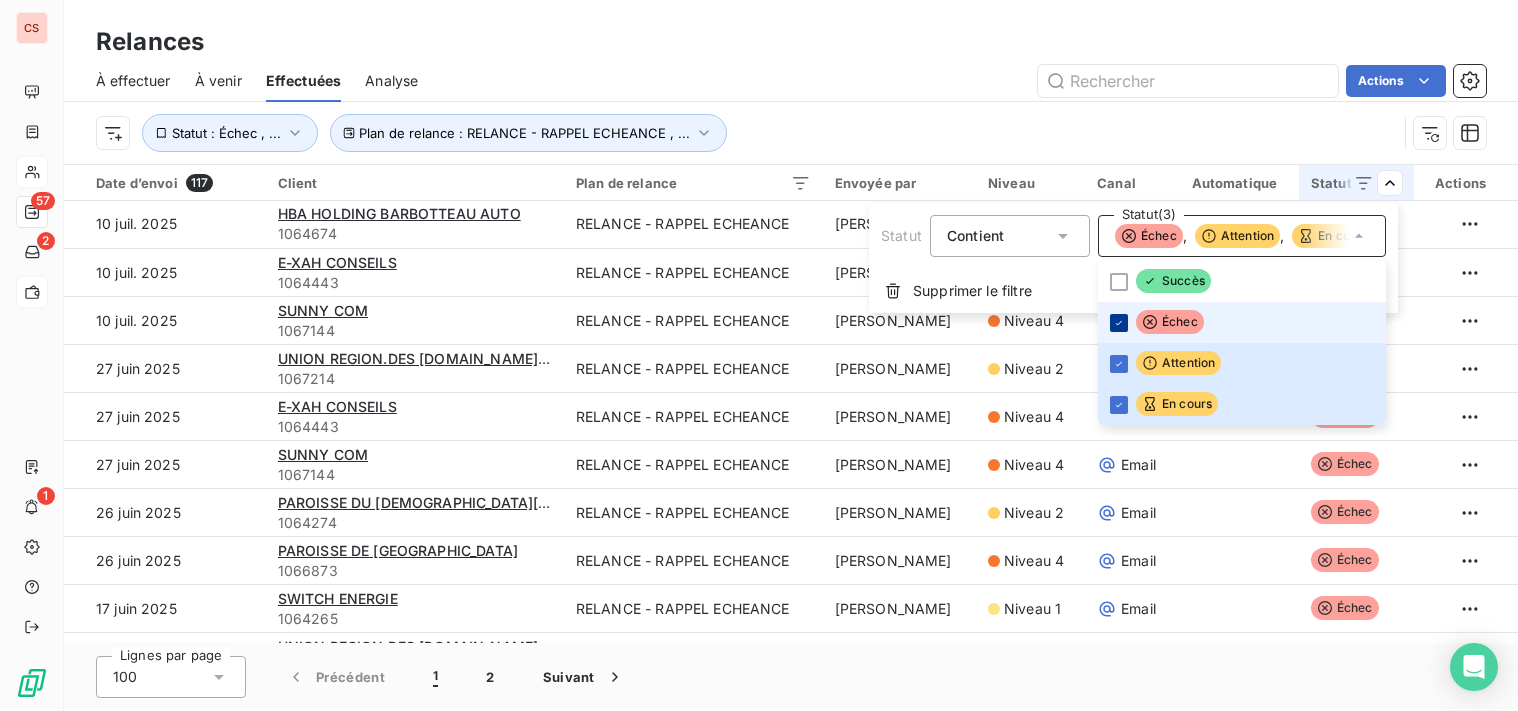 click 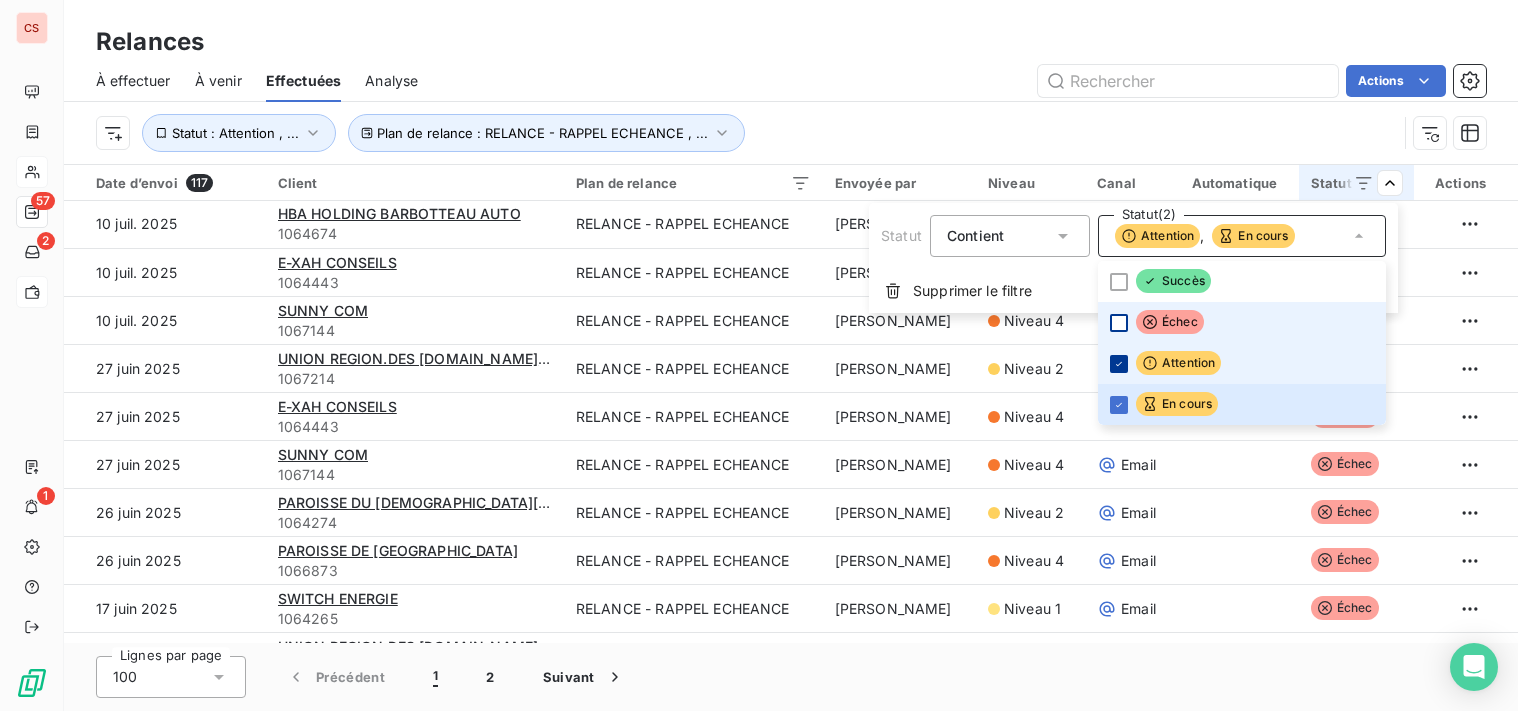 click 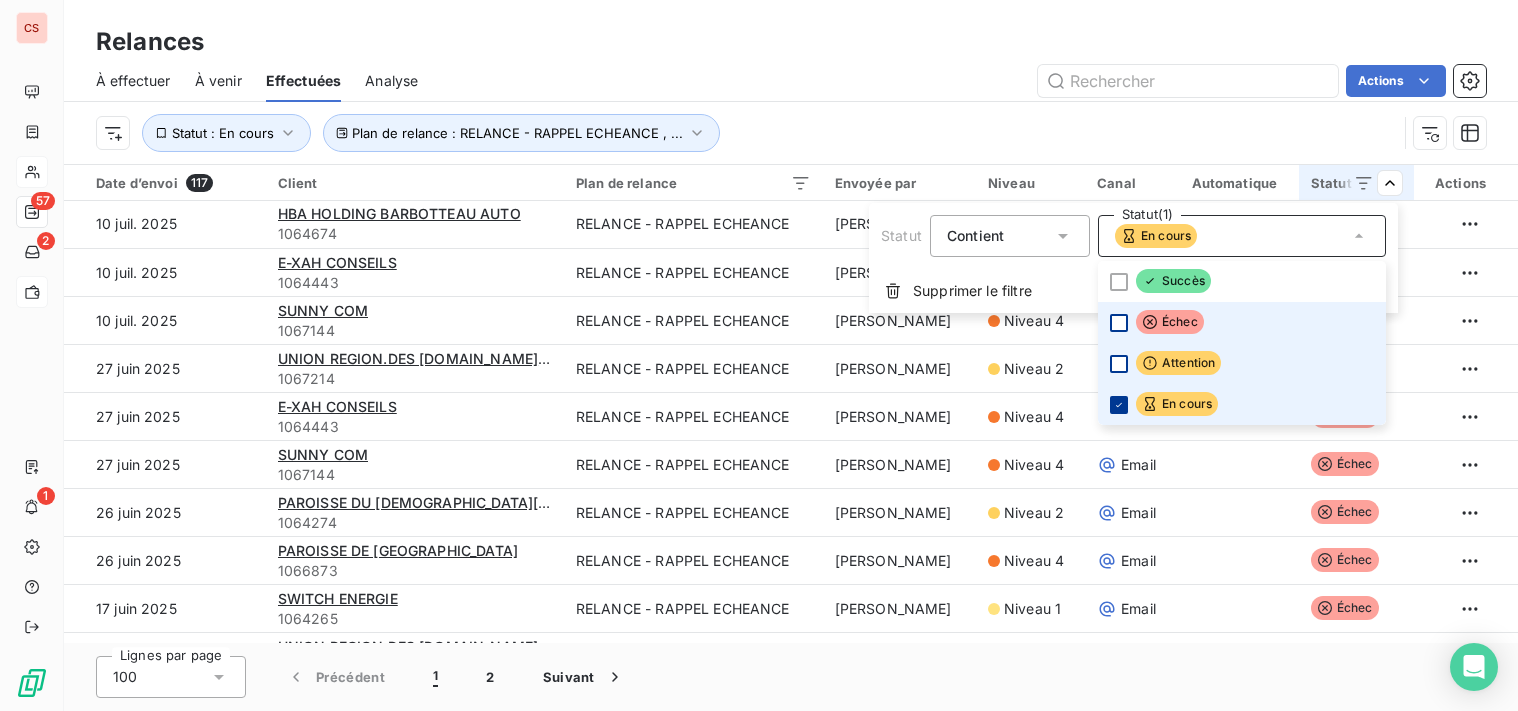 click 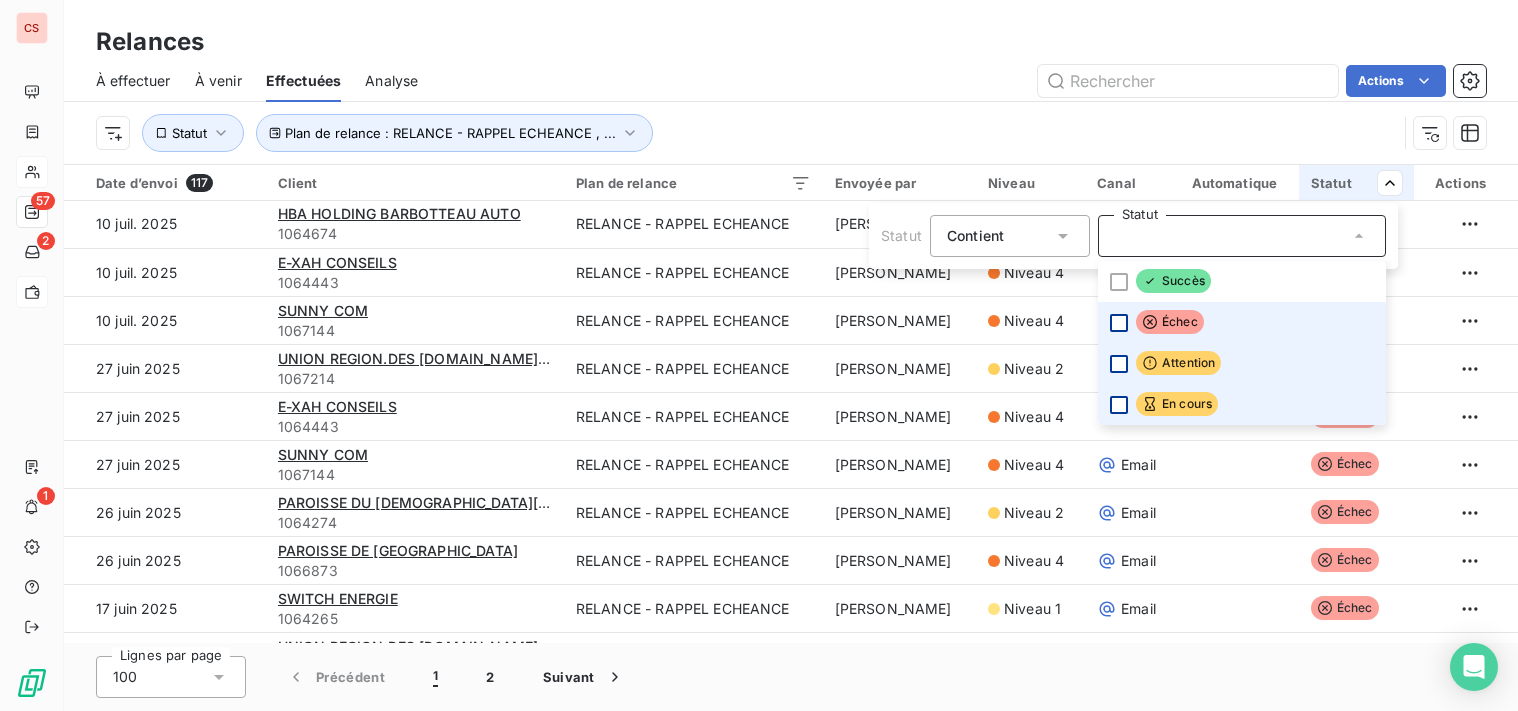 click on "CS 57 2 1 Relances À effectuer À venir Effectuées Analyse Actions Plan de relance  : RELANCE - RAPPEL ECHEANCE , ... Statut  Date d’envoi 117 Client Plan de relance Envoyée par Niveau Canal Automatique Statut Actions [DATE] HBA  HOLDING BARBOTTEAU AUTO 1064674 RELANCE - RAPPEL ECHEANCE [PERSON_NAME] 1 Email Échec [DATE] E-XAH CONSEILS                 1064443 RELANCE - RAPPEL ECHEANCE [PERSON_NAME] 4 Email Échec [DATE] SUNNY COM                      1067144 RELANCE - RAPPEL ECHEANCE [PERSON_NAME] 4 Email Échec [DATE] [GEOGRAPHIC_DATA] REGION.DES [DOMAIN_NAME] SANTÉ 1067214 RELANCE - RAPPEL ECHEANCE [PERSON_NAME] 2 Email Échec [DATE] E-XAH CONSEILS                 1064443 RELANCE - RAPPEL ECHEANCE [PERSON_NAME] 4 Email Échec [DATE] SUNNY COM                      1067144 RELANCE - RAPPEL ECHEANCE [PERSON_NAME] 4 Email Échec [DATE] PAROISSE DU [GEOGRAPHIC_DATA]         1064274 [PERSON_NAME] 100" at bounding box center [759, 355] 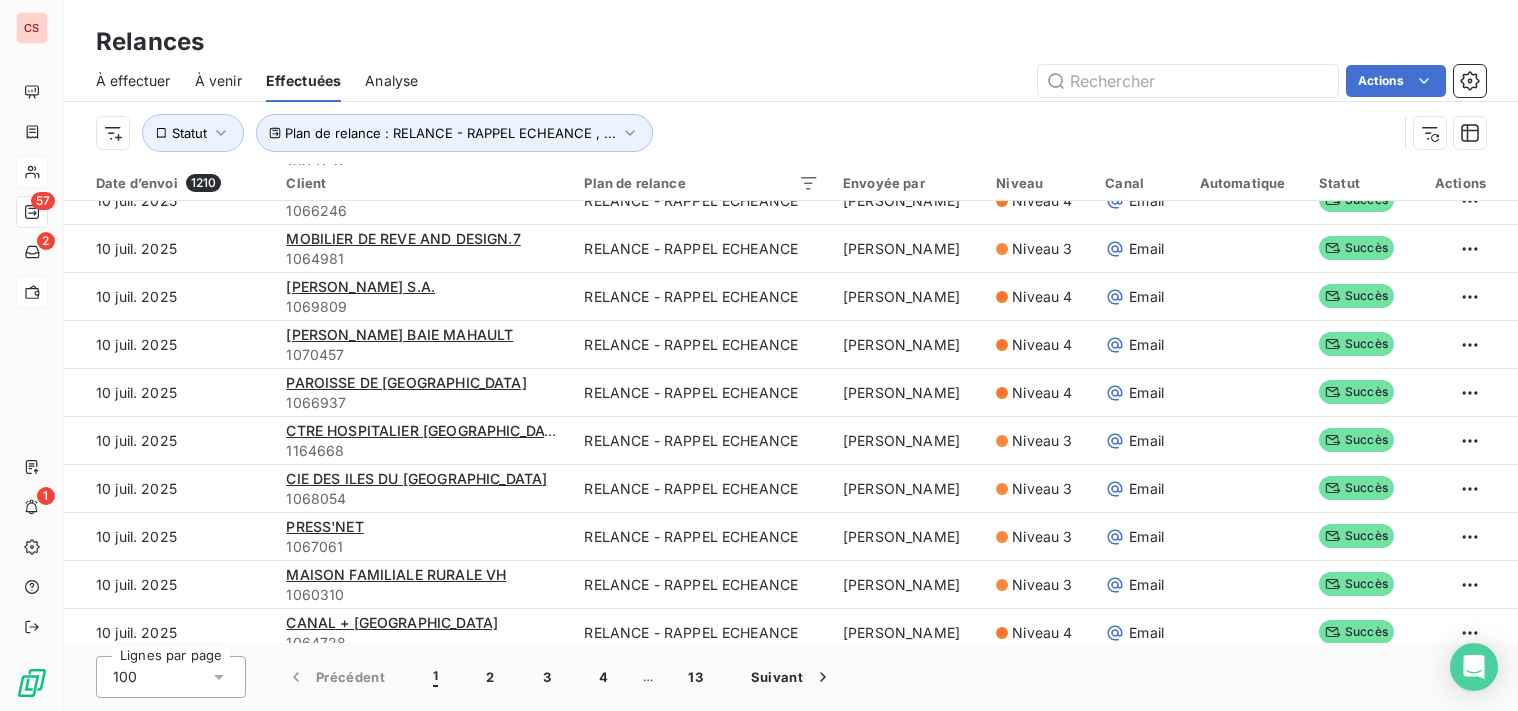 scroll, scrollTop: 0, scrollLeft: 0, axis: both 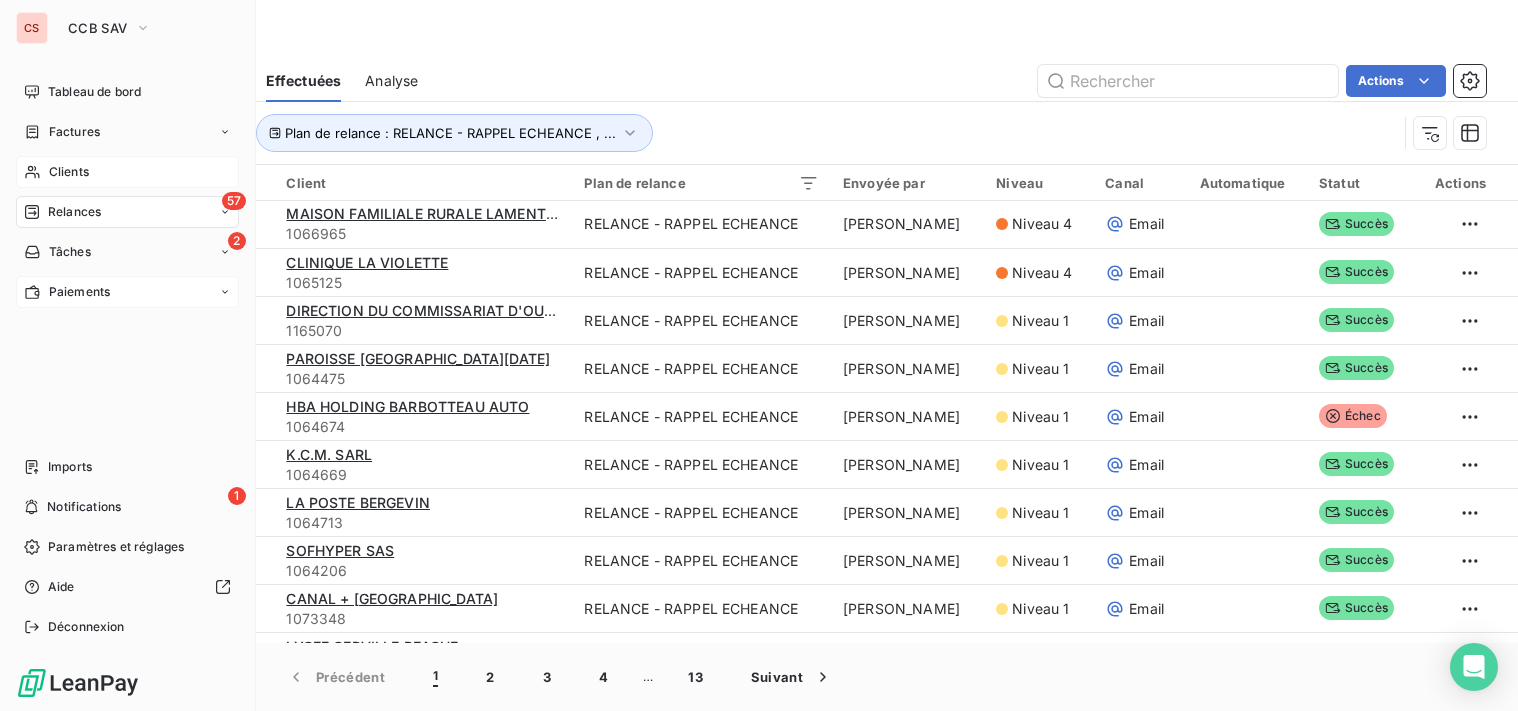 click on "Clients" at bounding box center [69, 172] 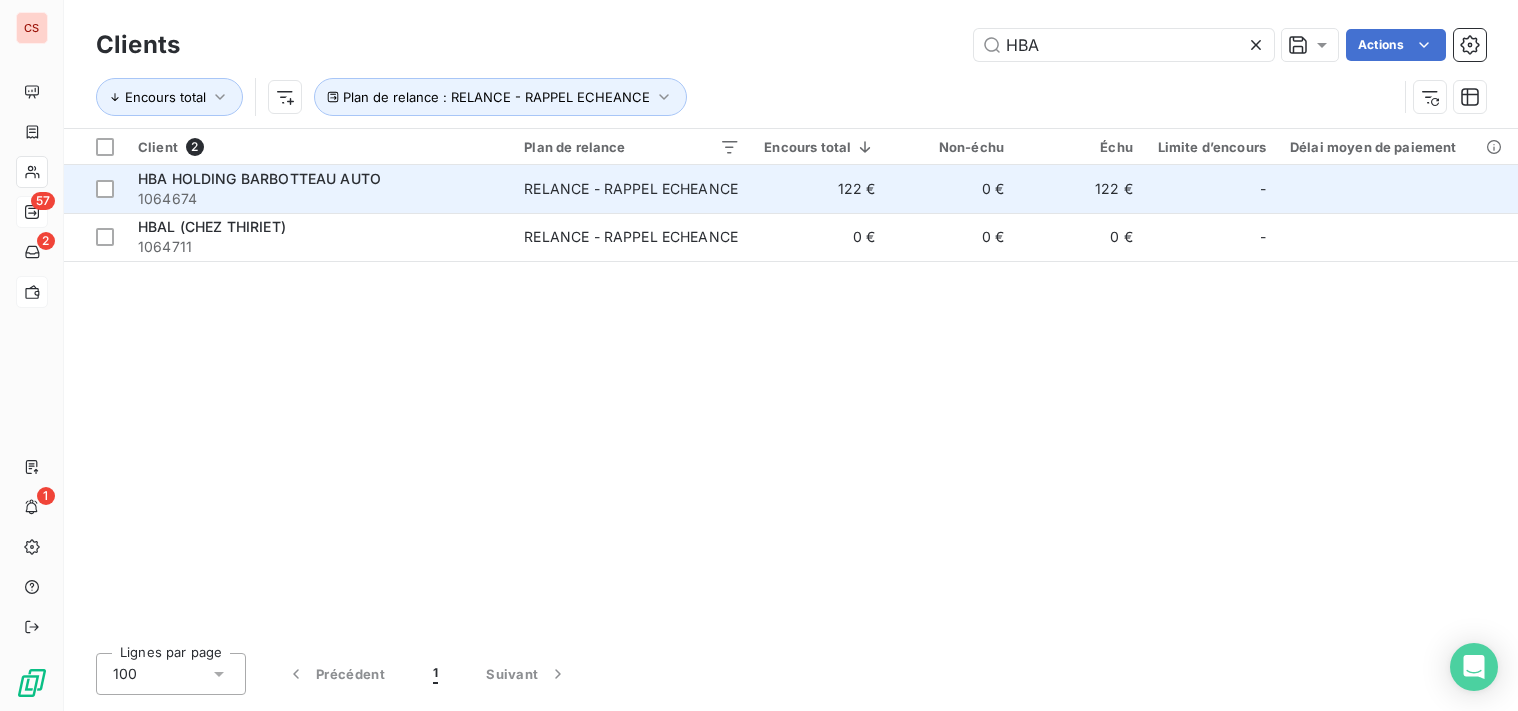 type on "HBA" 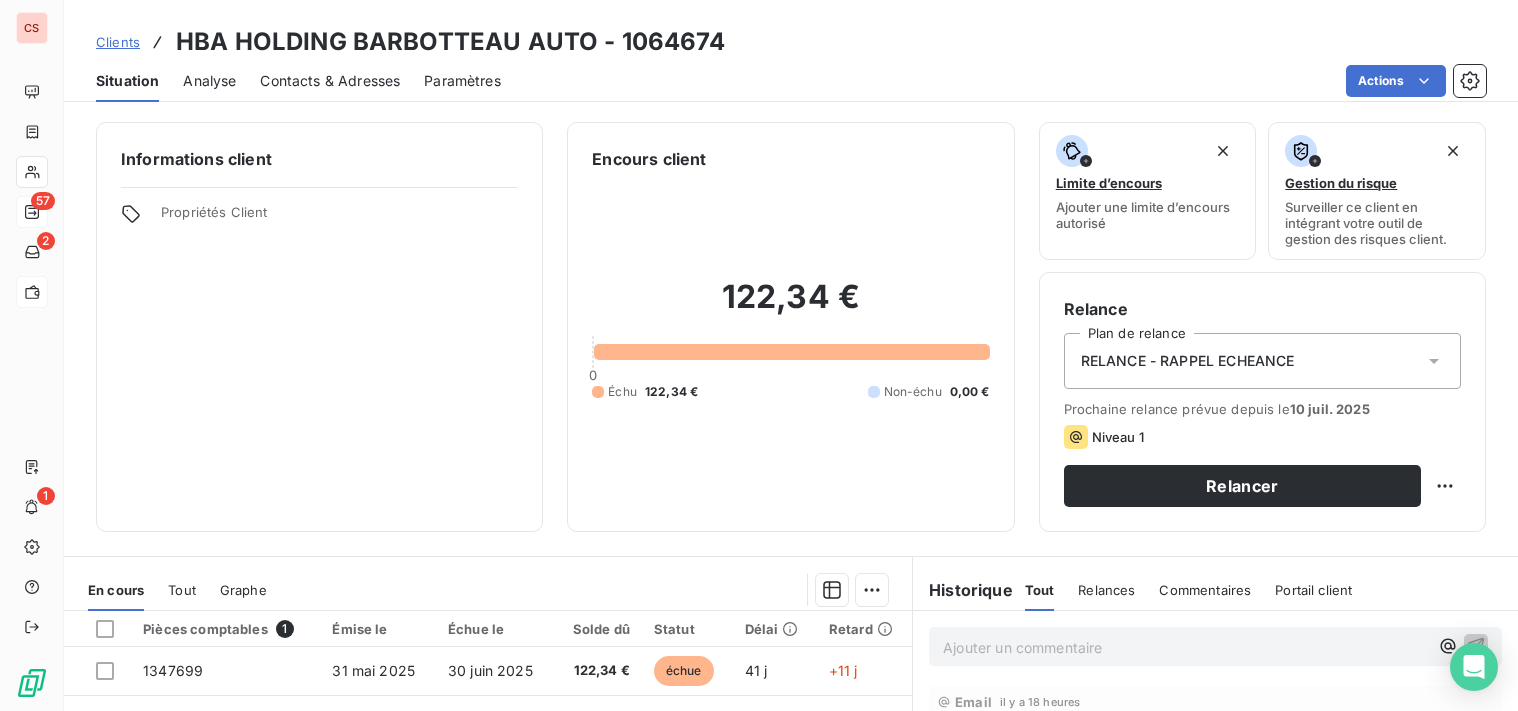 click on "Contacts & Adresses" at bounding box center [330, 81] 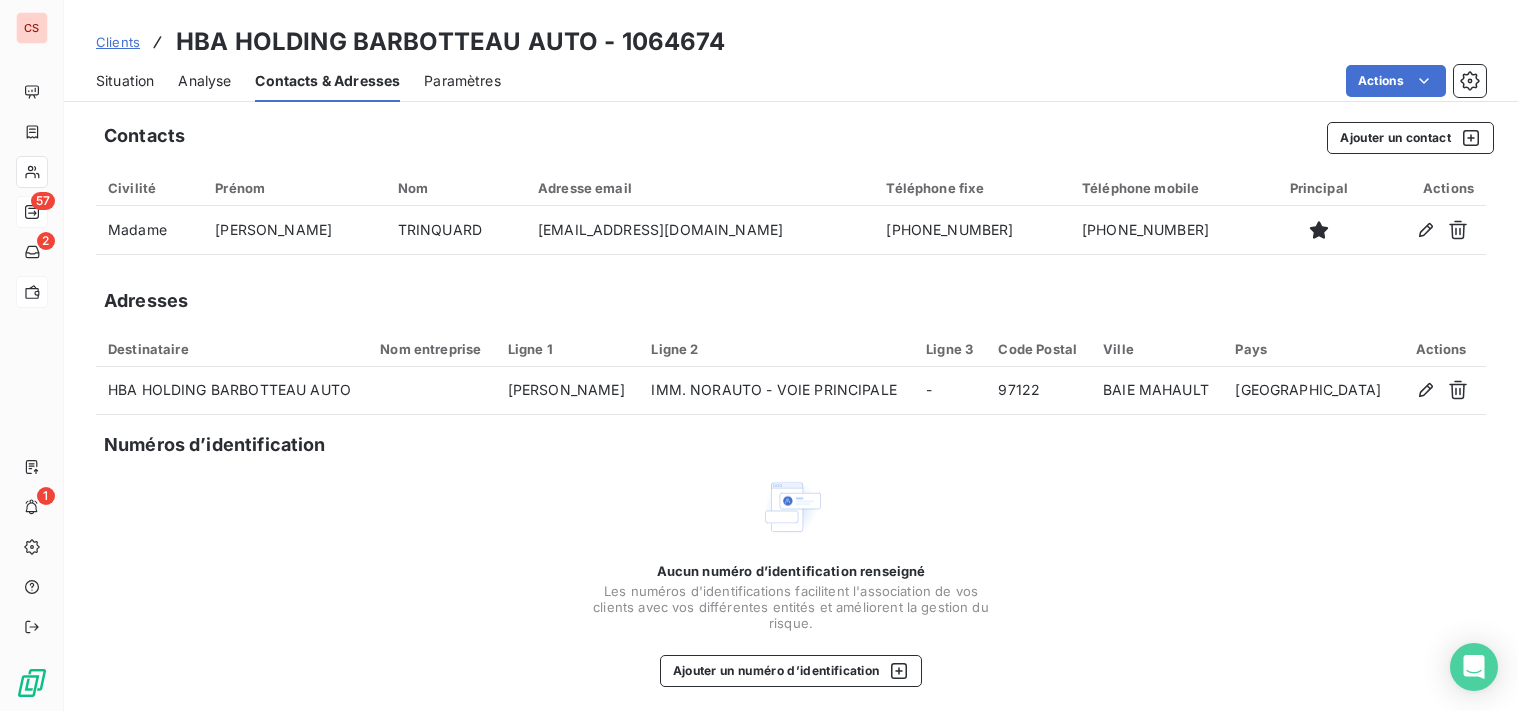 click on "Situation" at bounding box center [125, 81] 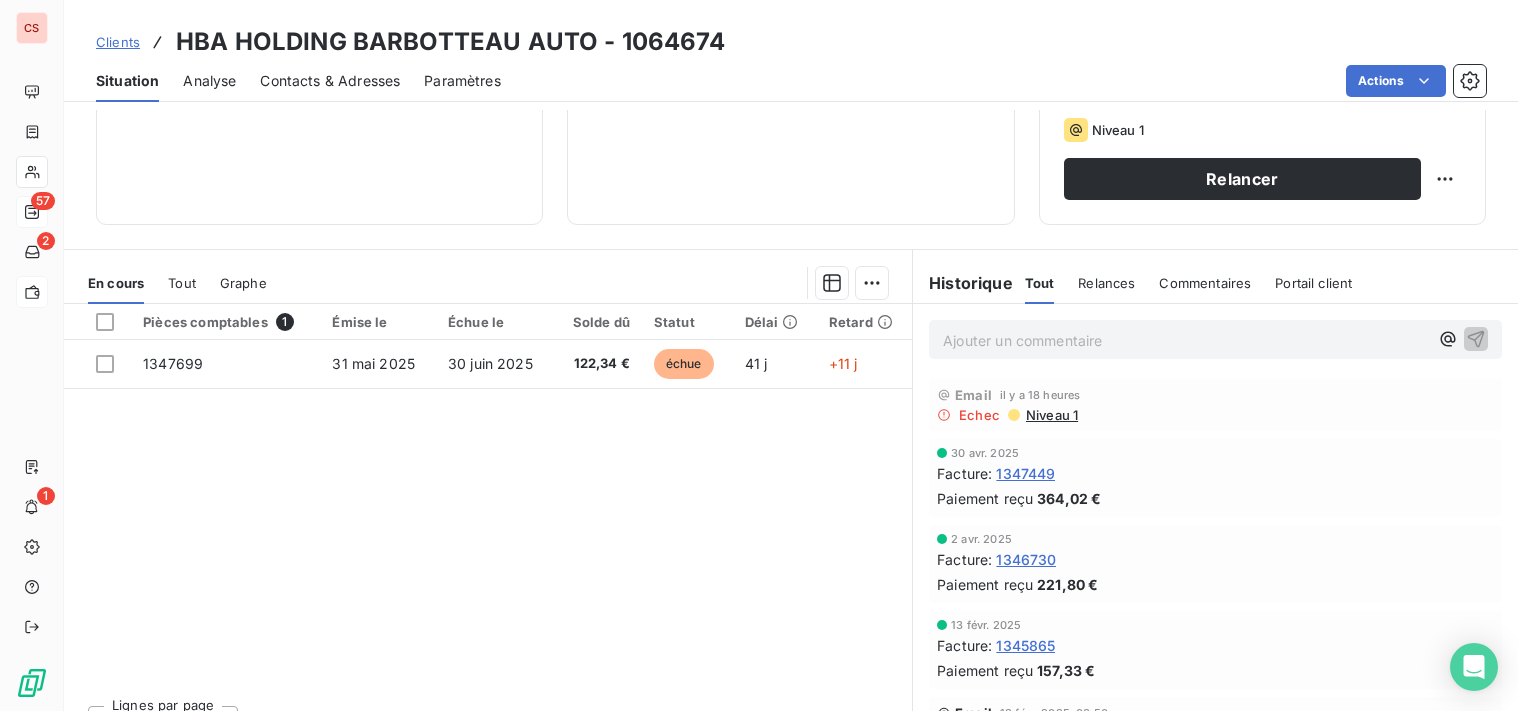 scroll, scrollTop: 345, scrollLeft: 0, axis: vertical 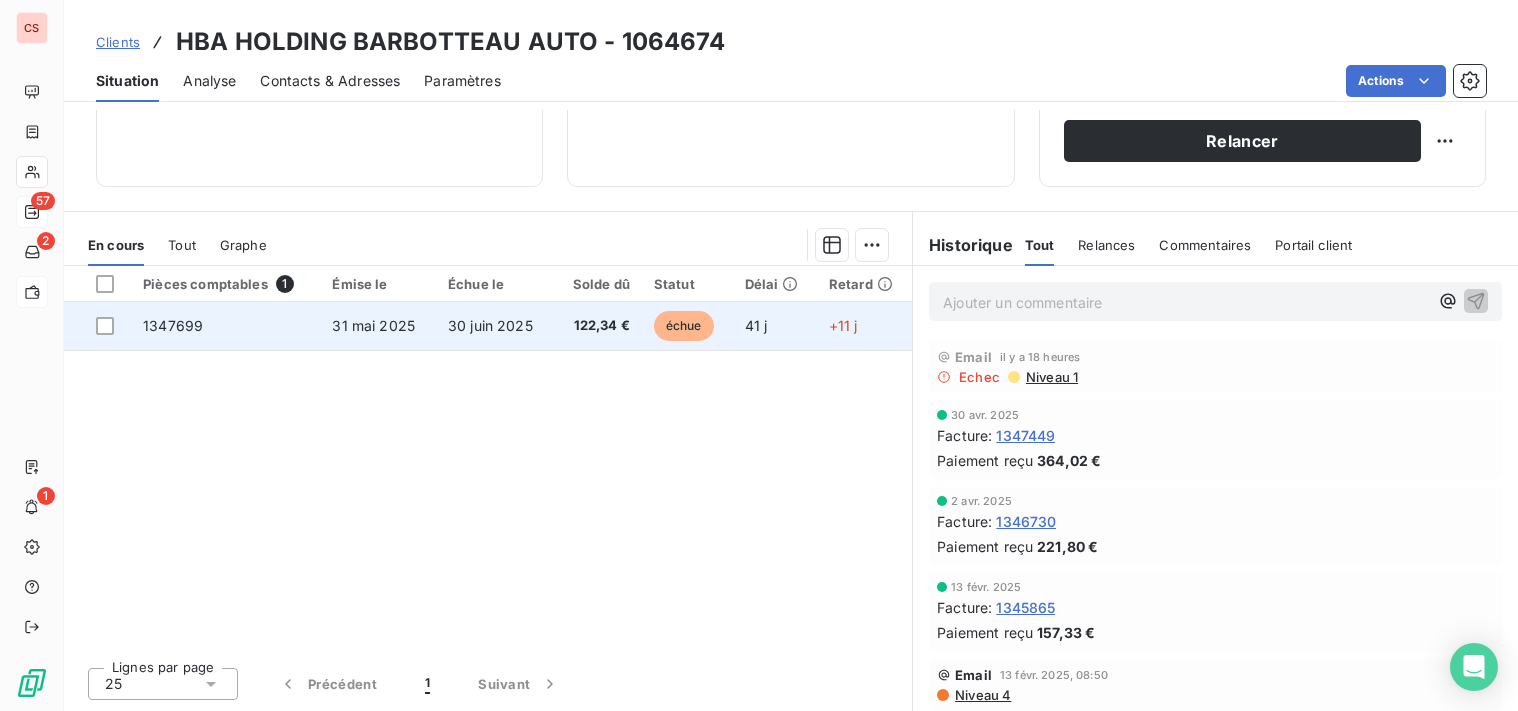 click on "échue" at bounding box center (684, 326) 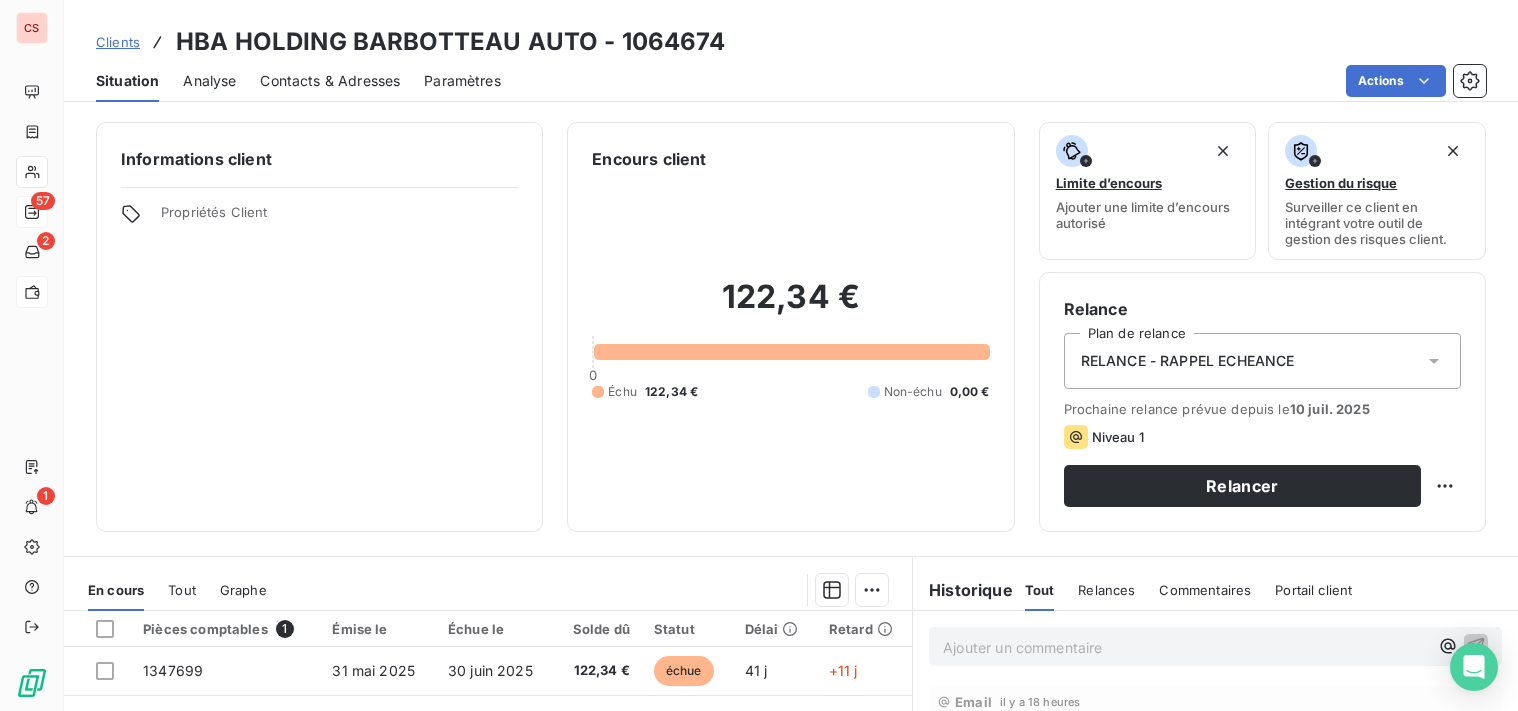 click on "Contacts & Adresses" at bounding box center (330, 81) 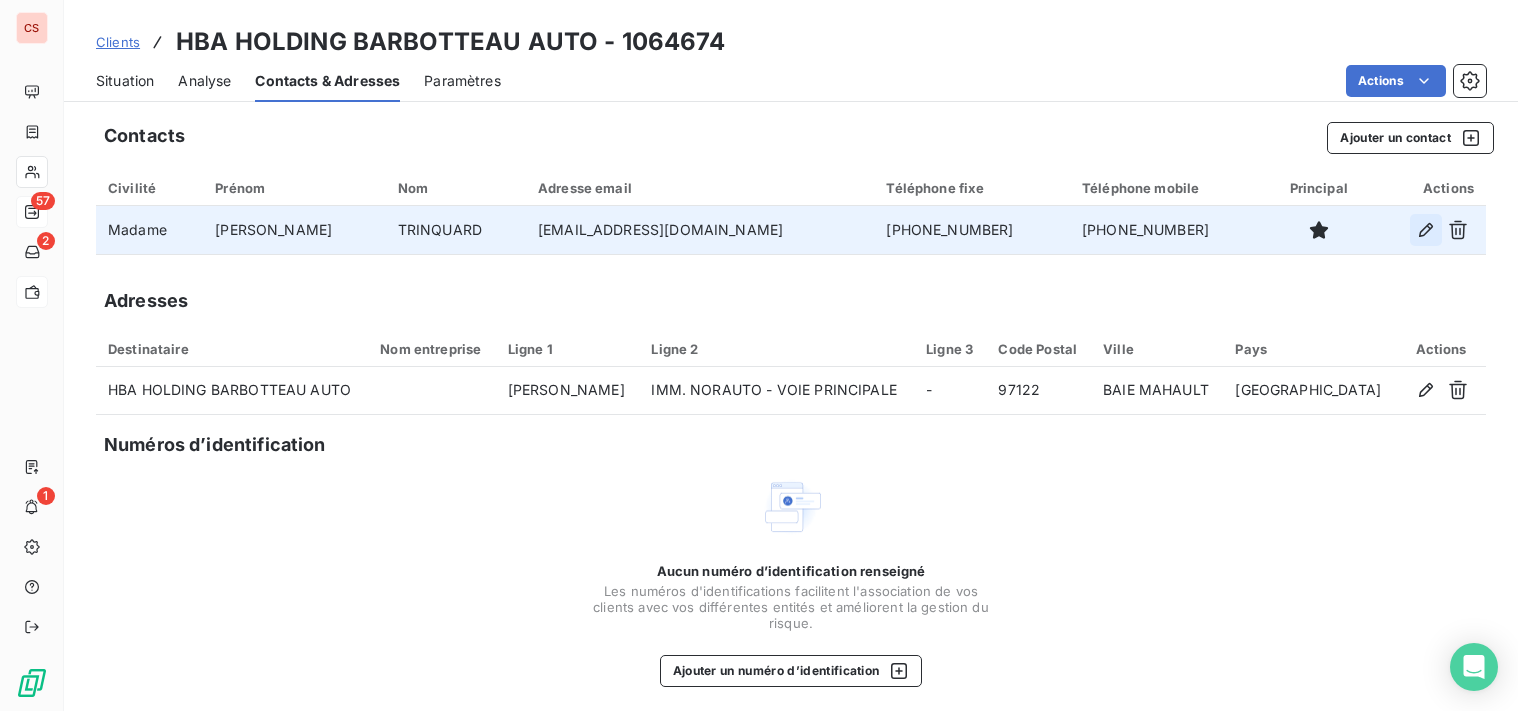 click 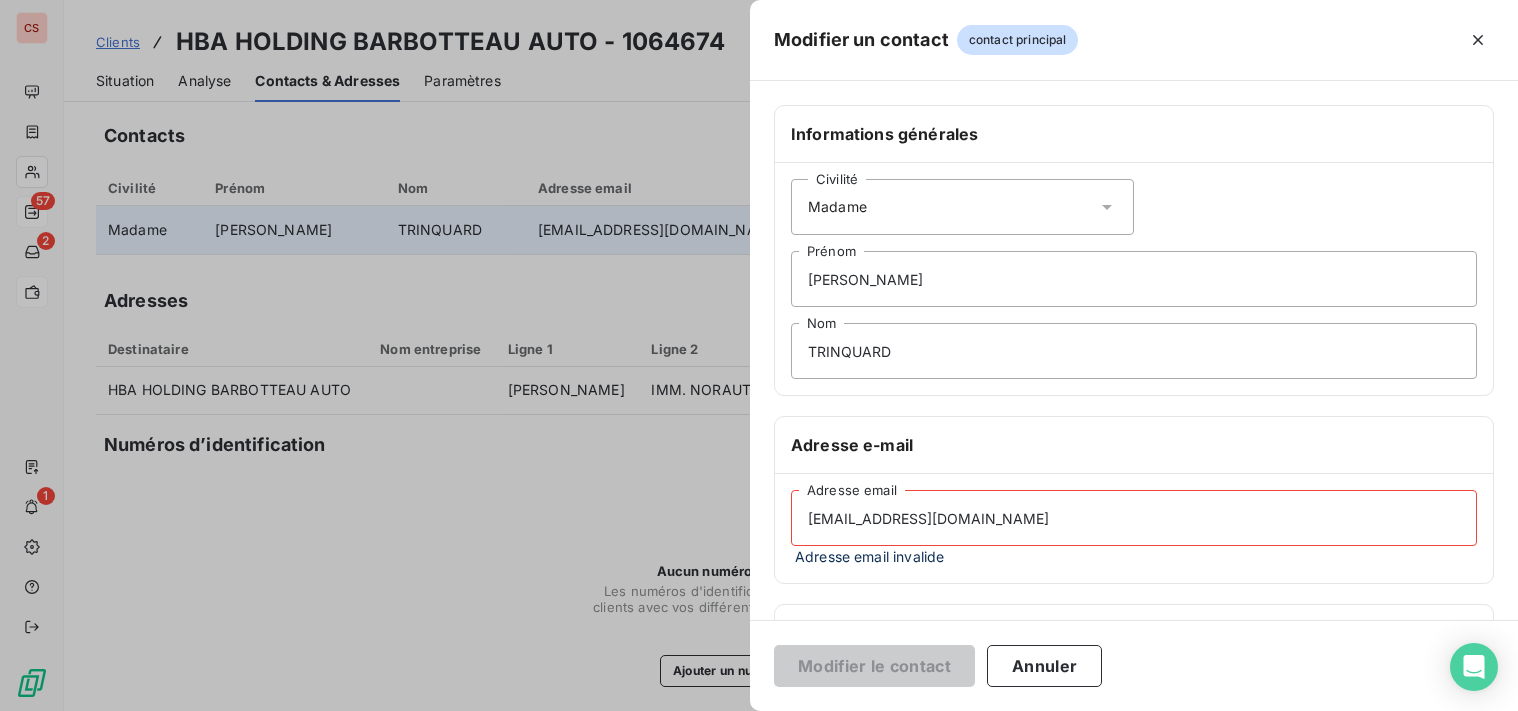 click on "[EMAIL_ADDRESS][DOMAIN_NAME]" at bounding box center (1134, 518) 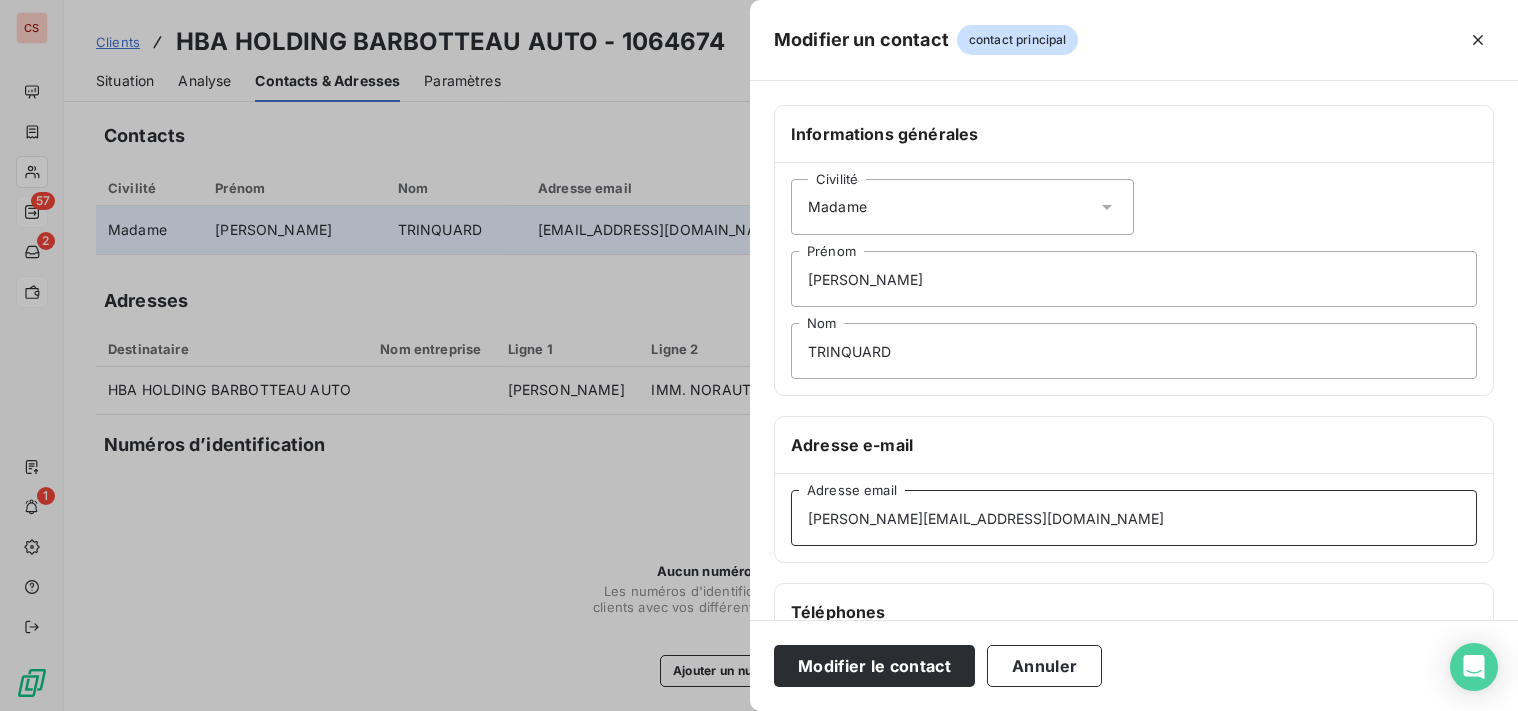 scroll, scrollTop: 373, scrollLeft: 0, axis: vertical 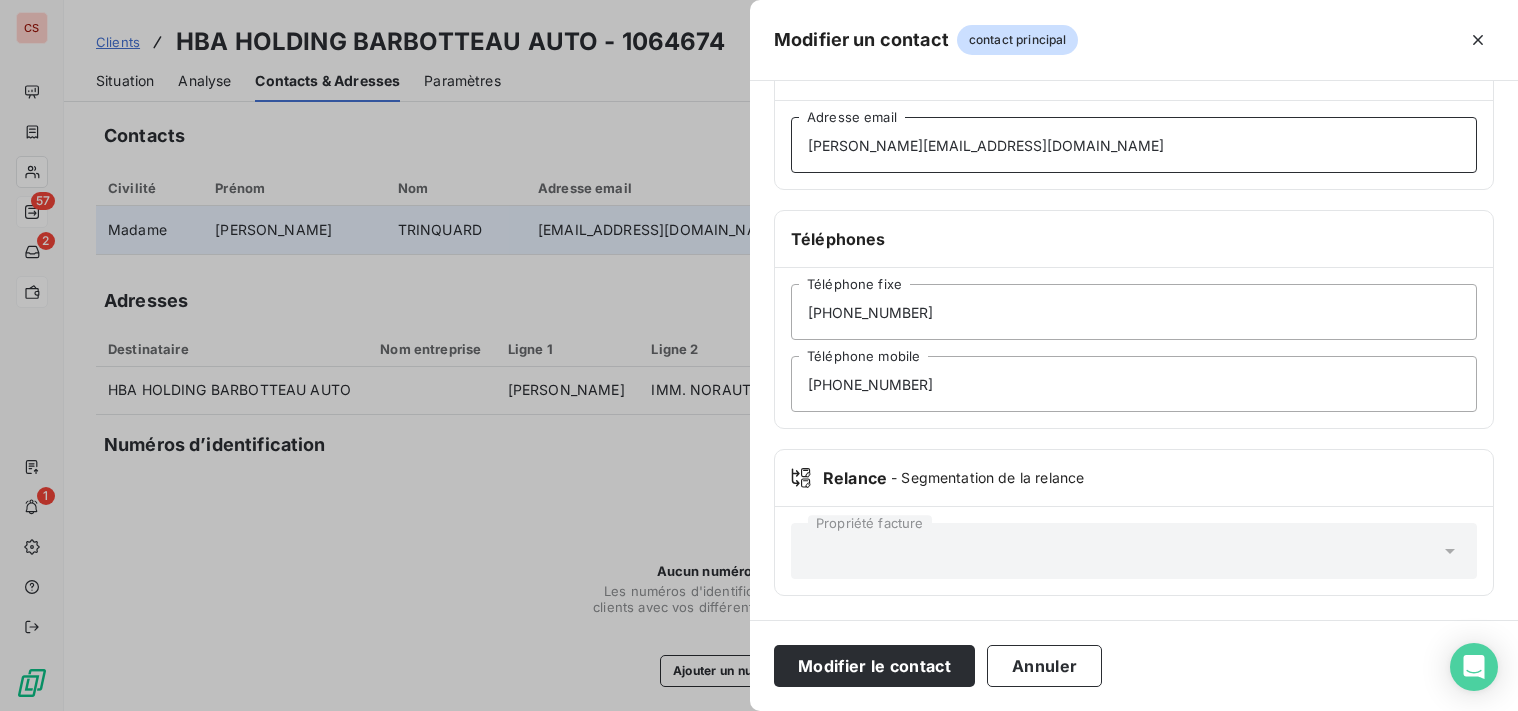 type on "[PERSON_NAME][EMAIL_ADDRESS][DOMAIN_NAME]" 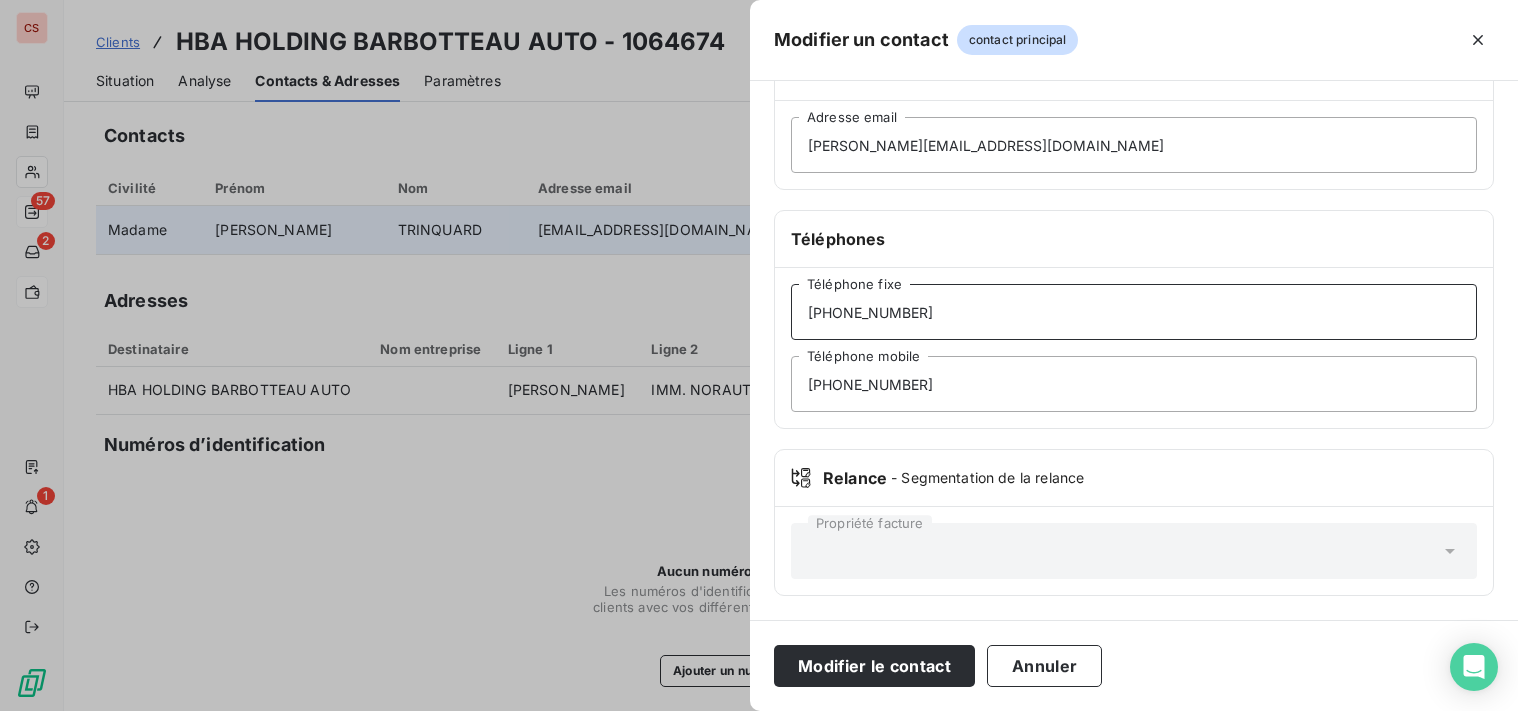 click on "[PHONE_NUMBER]" at bounding box center (1134, 312) 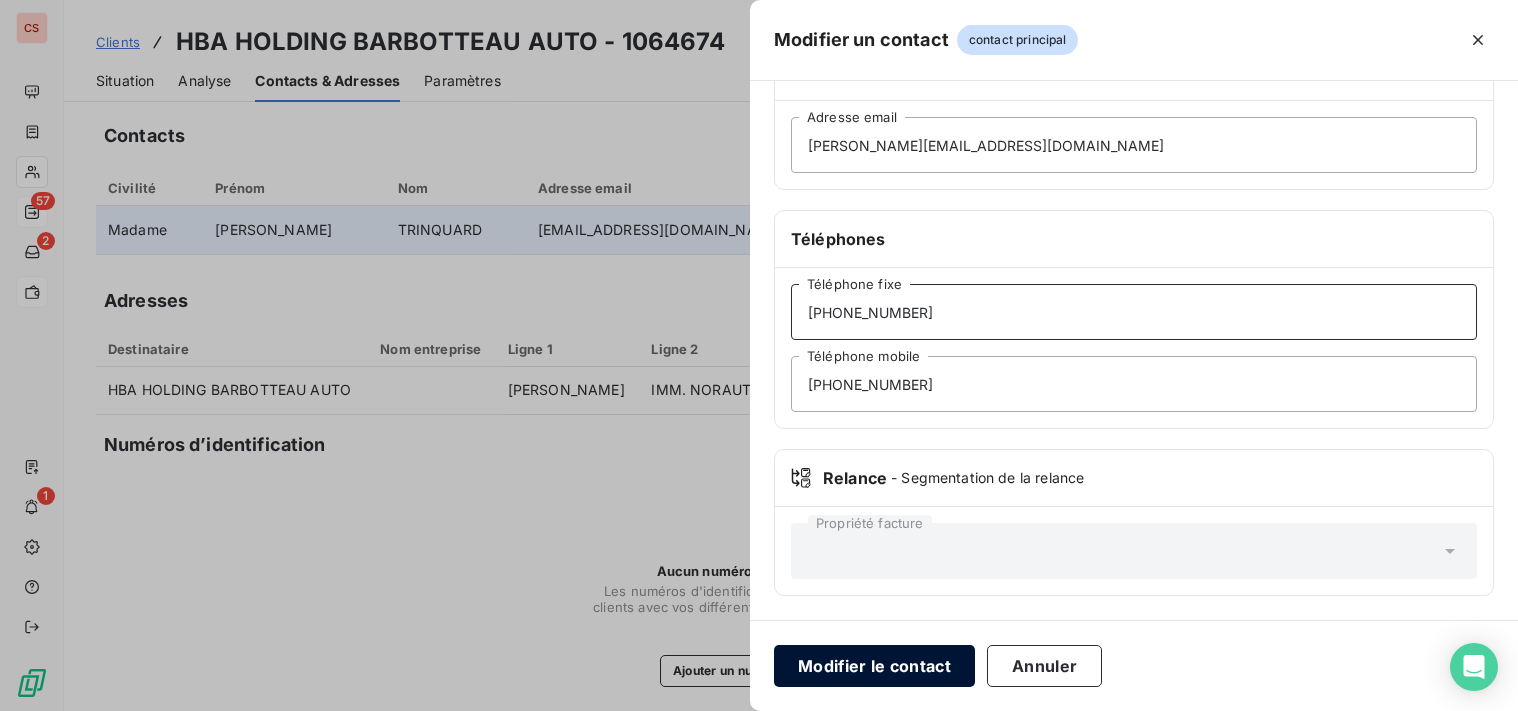 type on "[PHONE_NUMBER]" 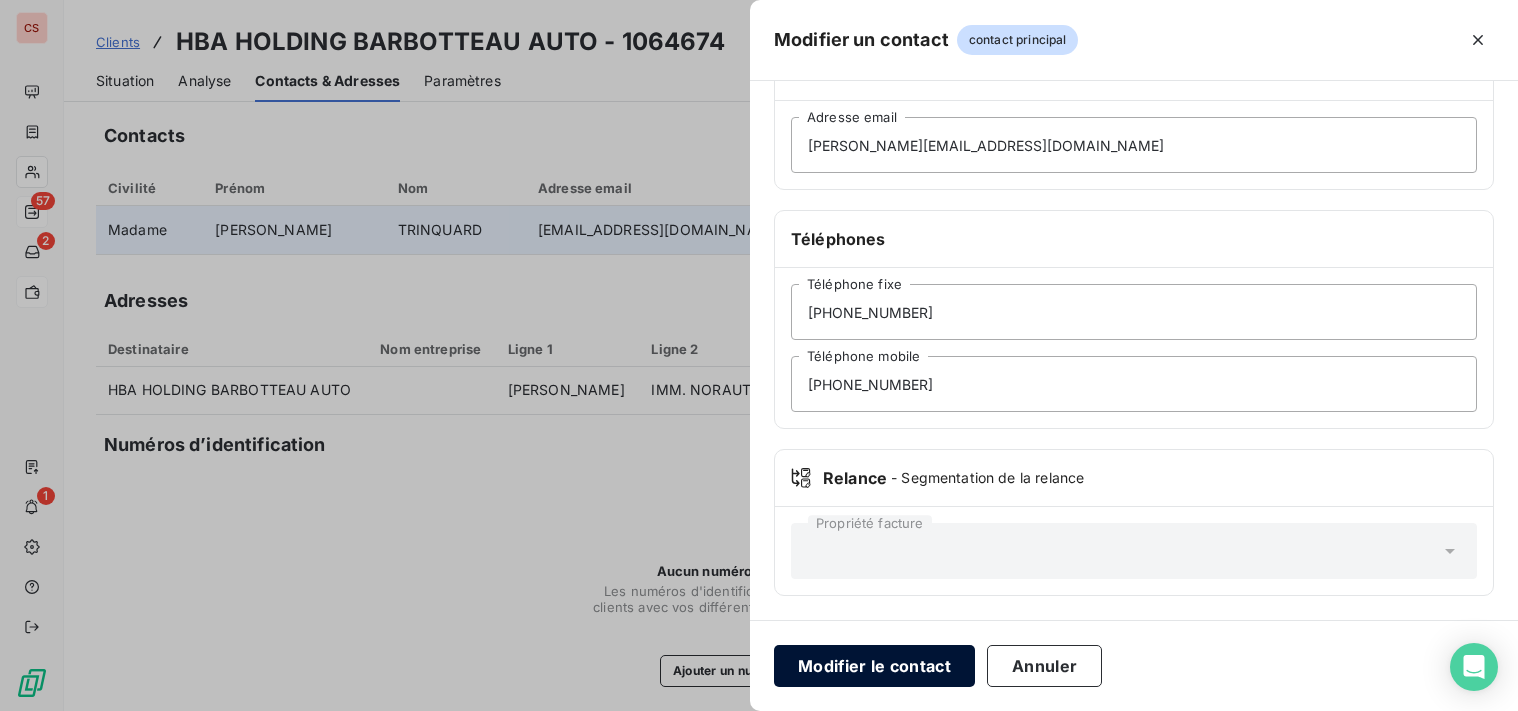 click on "Modifier le contact" at bounding box center (874, 666) 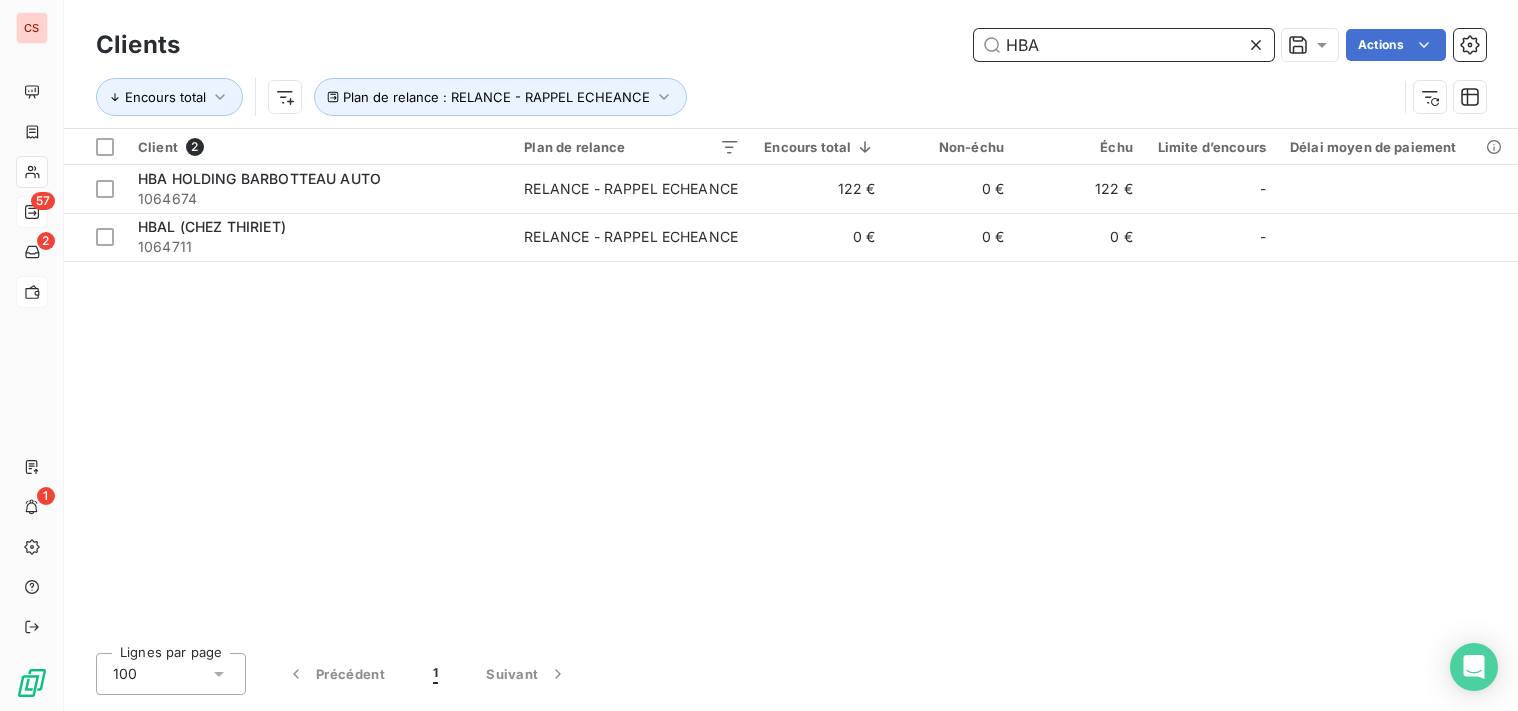 click on "HBA" at bounding box center [1124, 45] 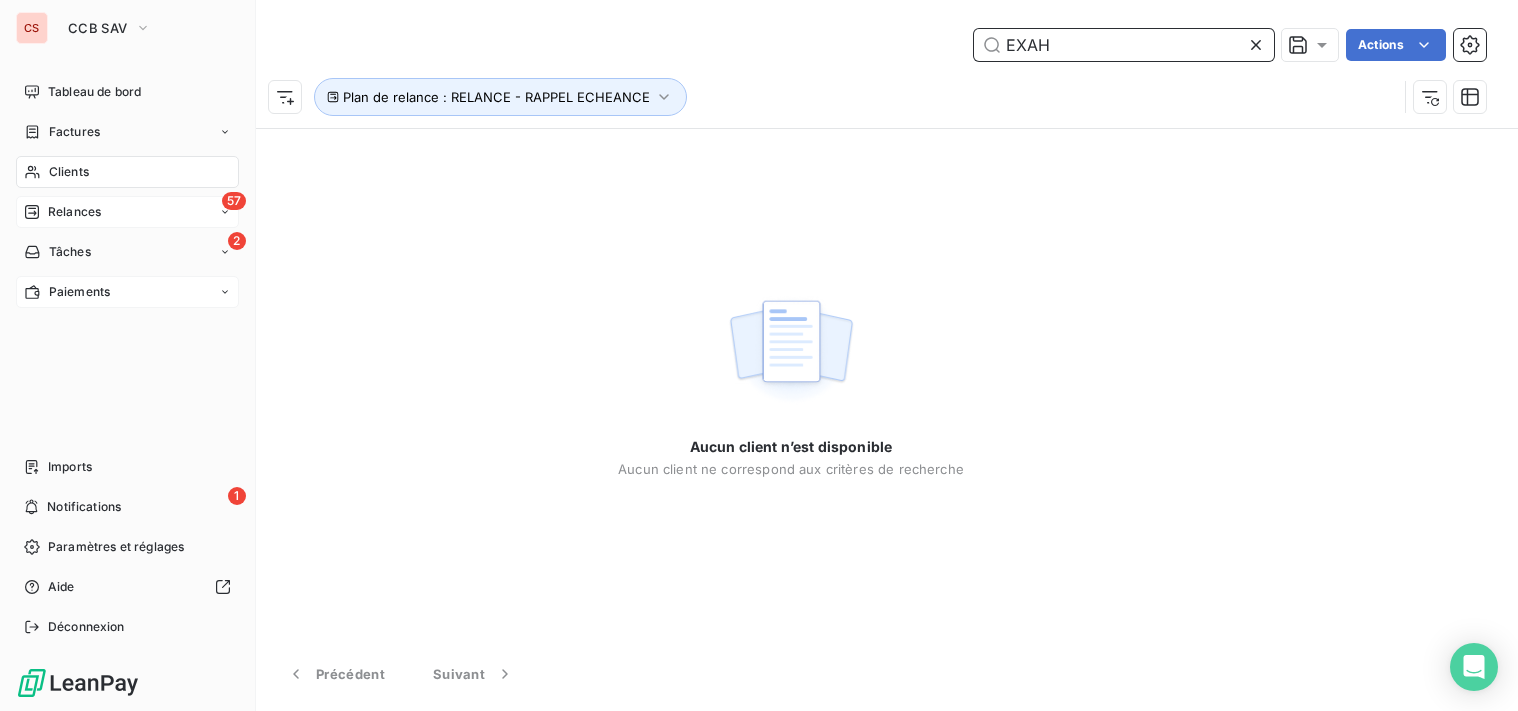 type on "EXAH" 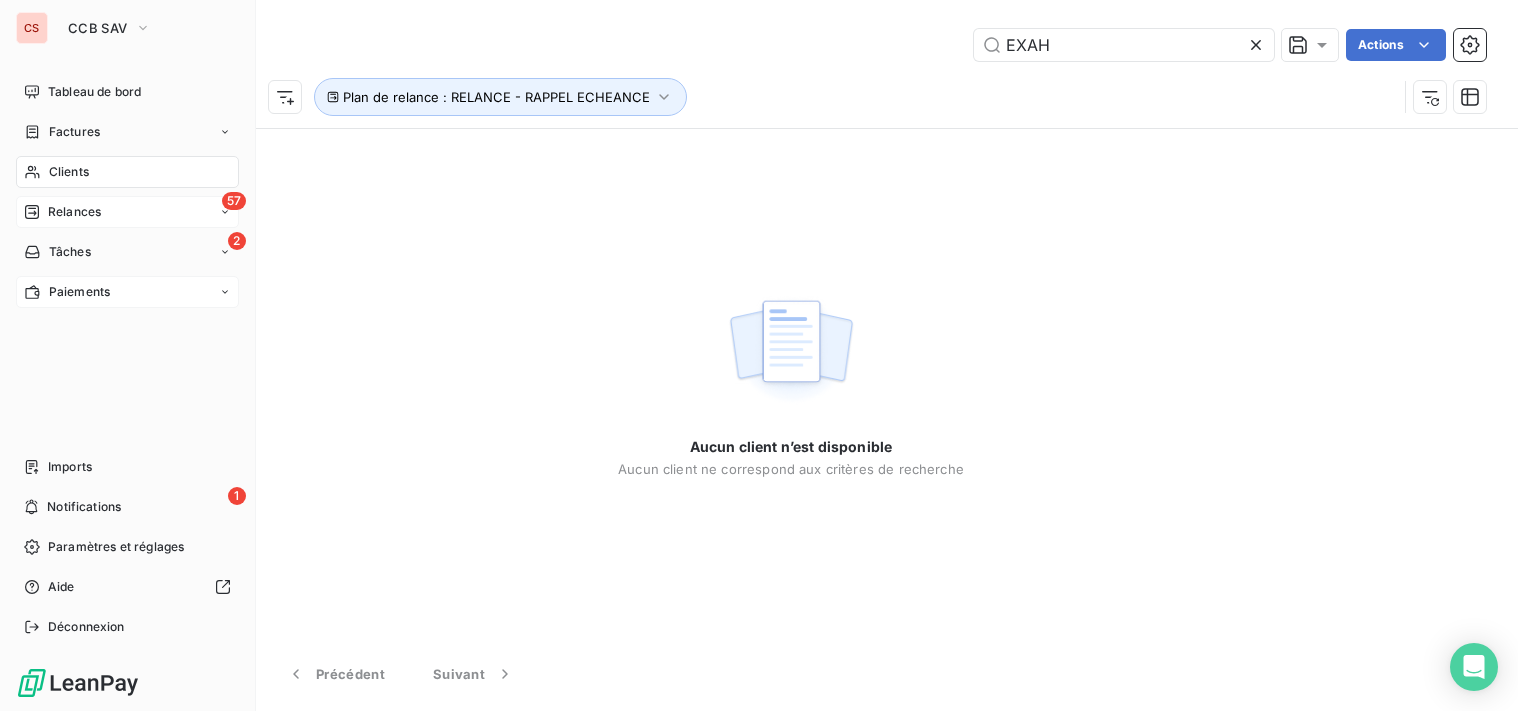 click on "Clients" at bounding box center [69, 172] 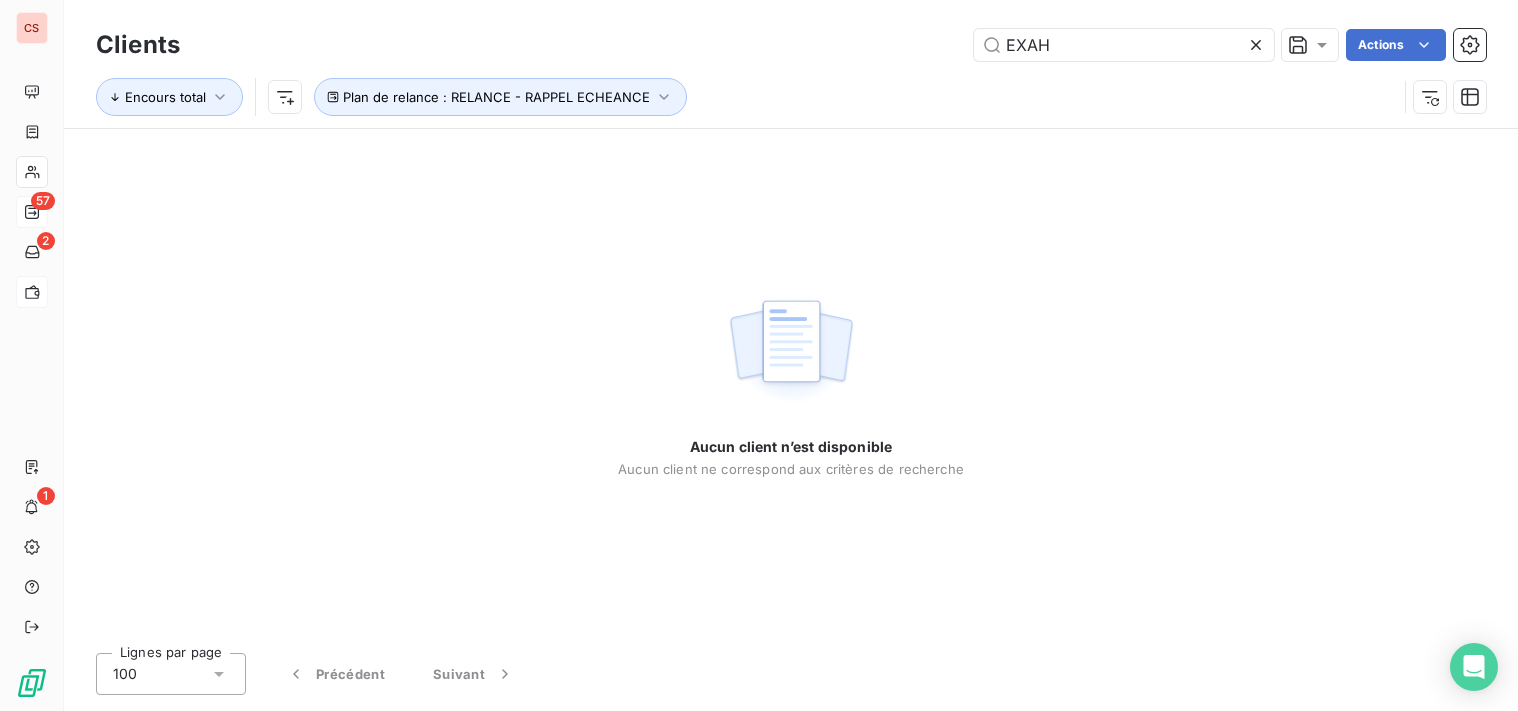 click 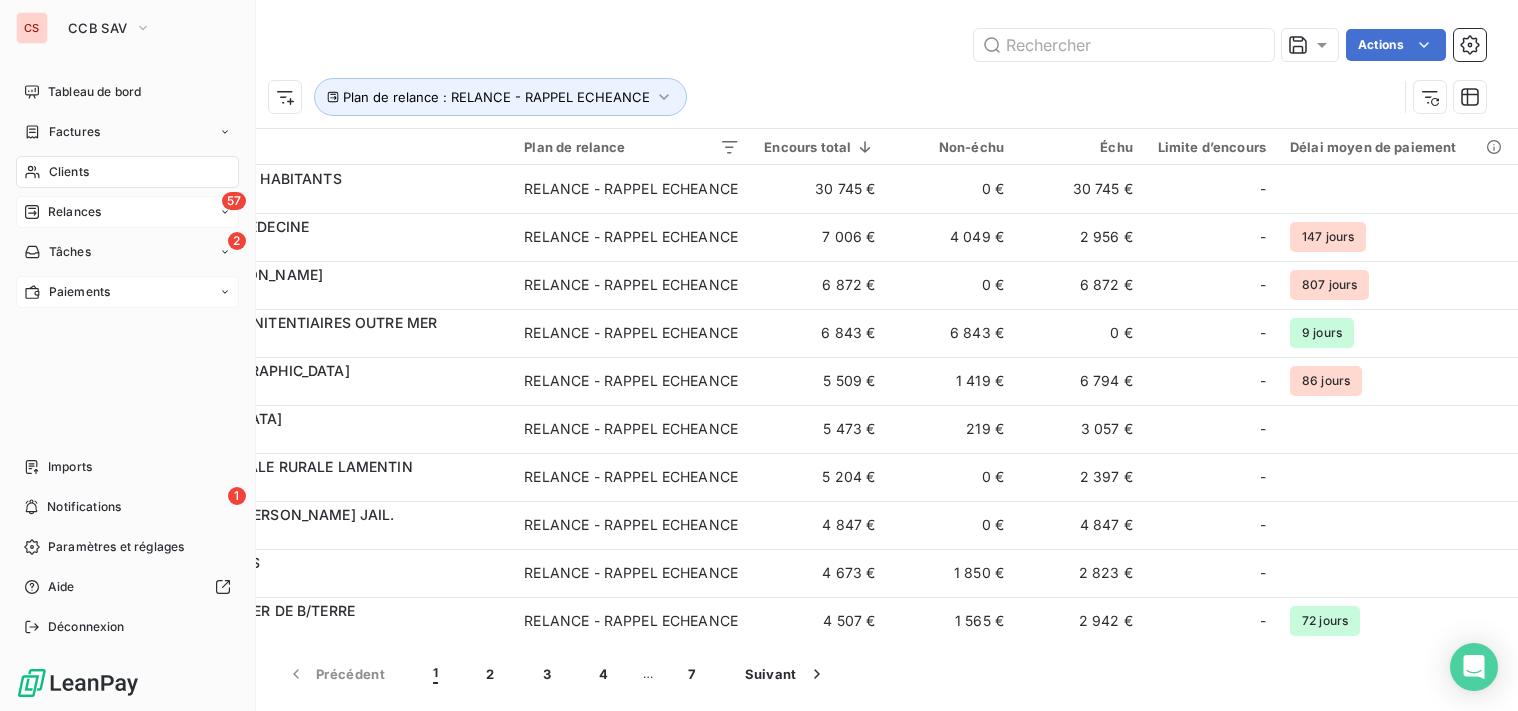 click on "Clients" at bounding box center [127, 172] 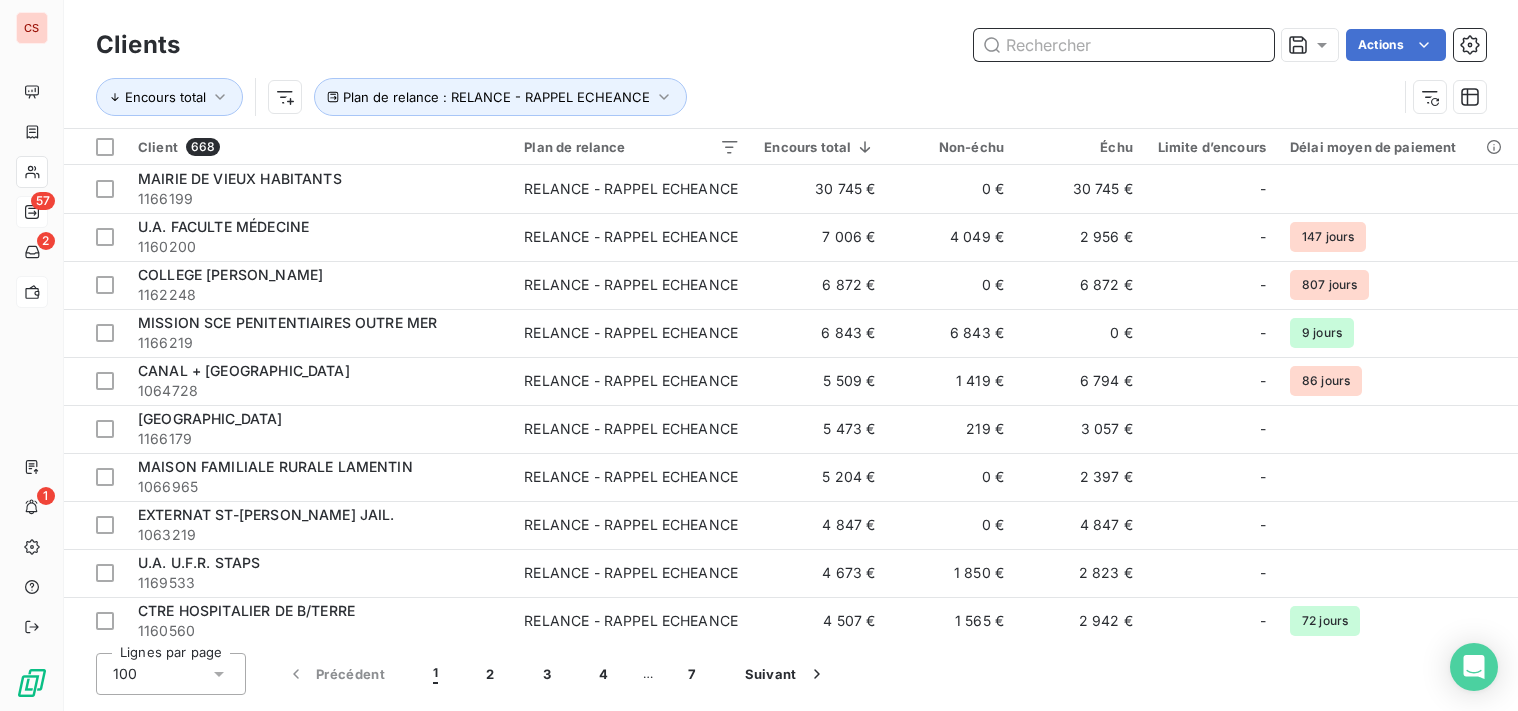 click at bounding box center [1124, 45] 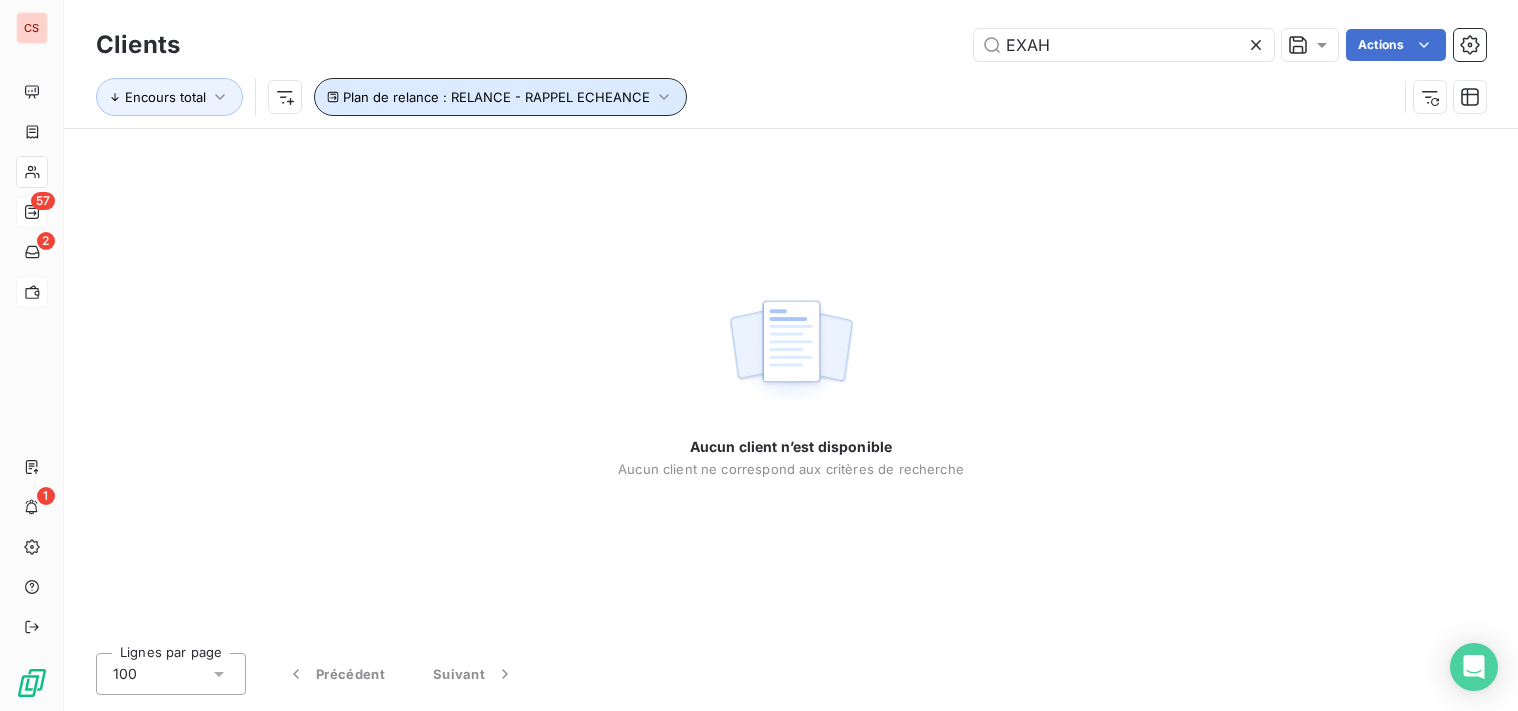 click 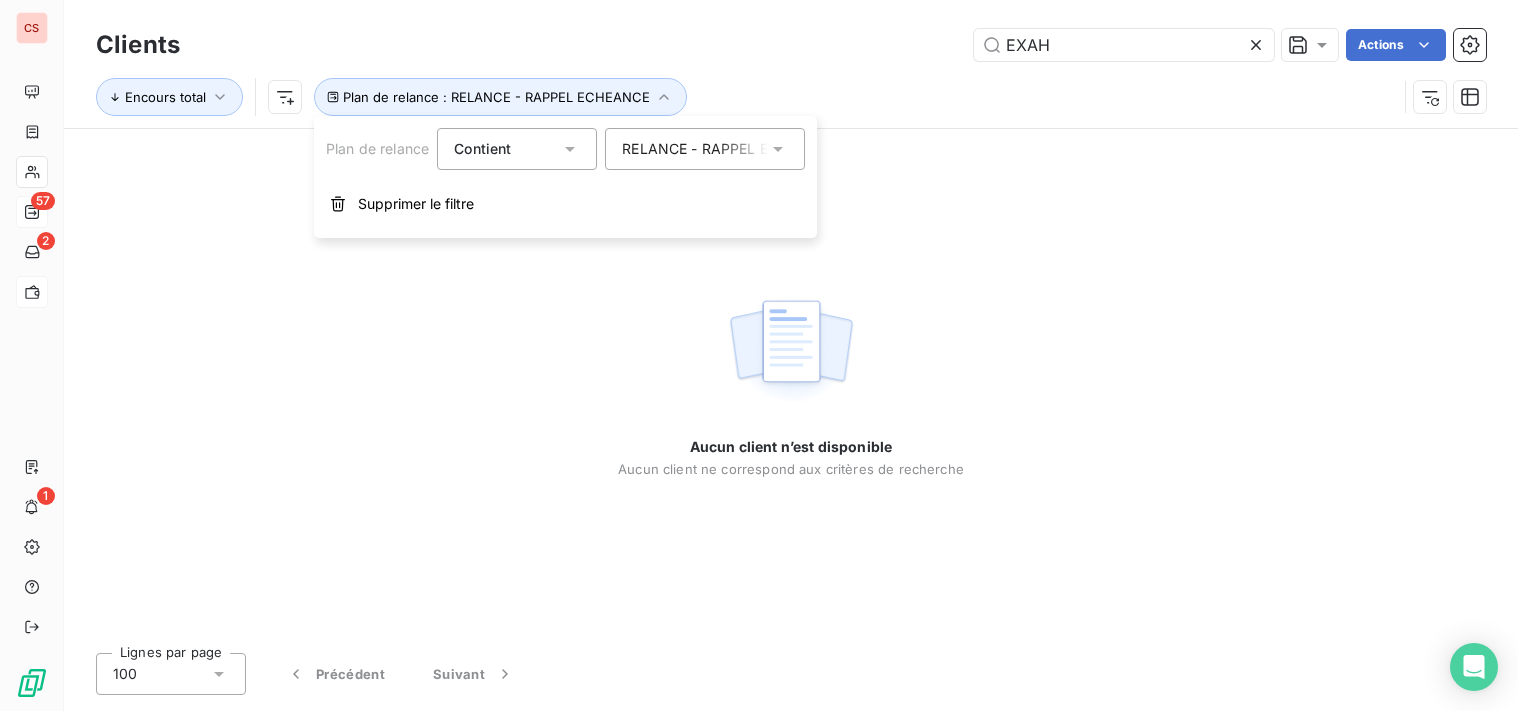 click 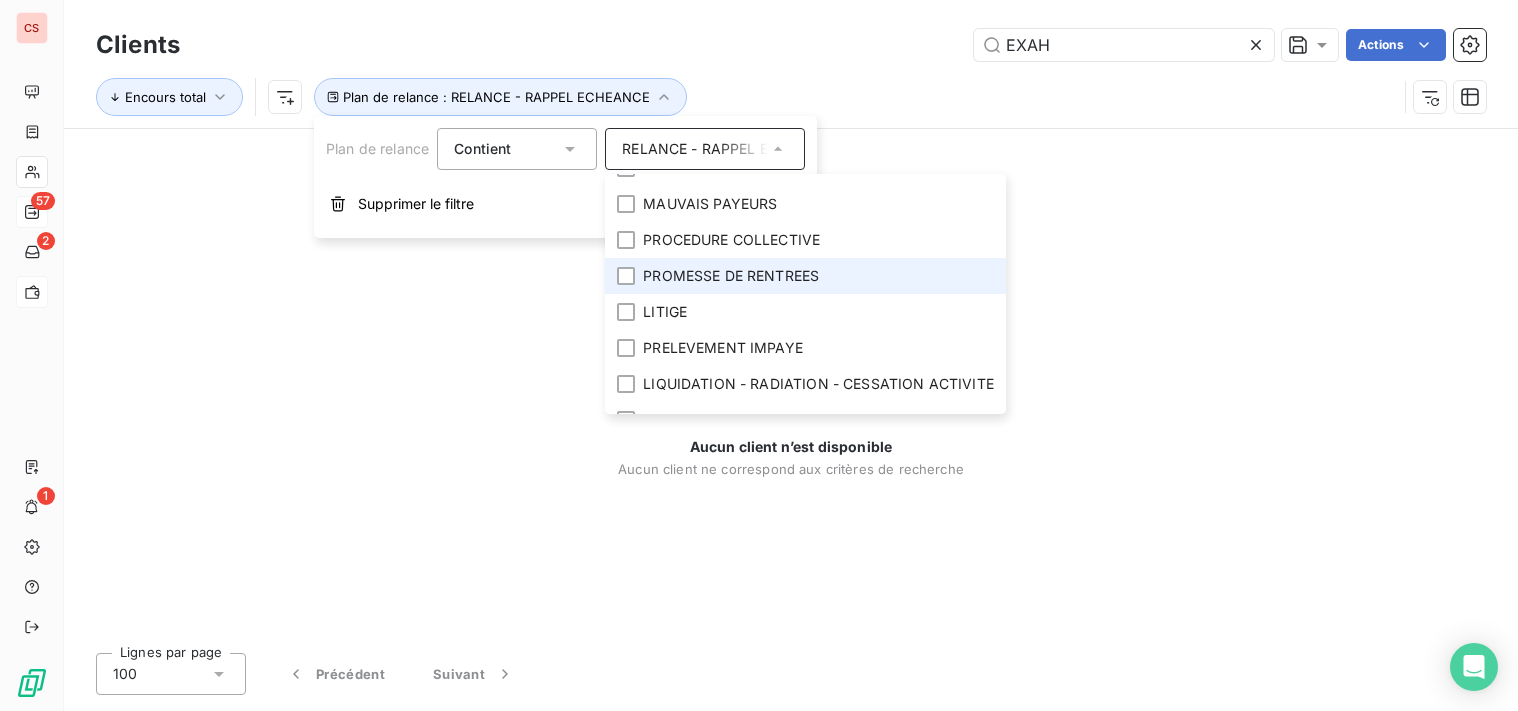 scroll, scrollTop: 135, scrollLeft: 0, axis: vertical 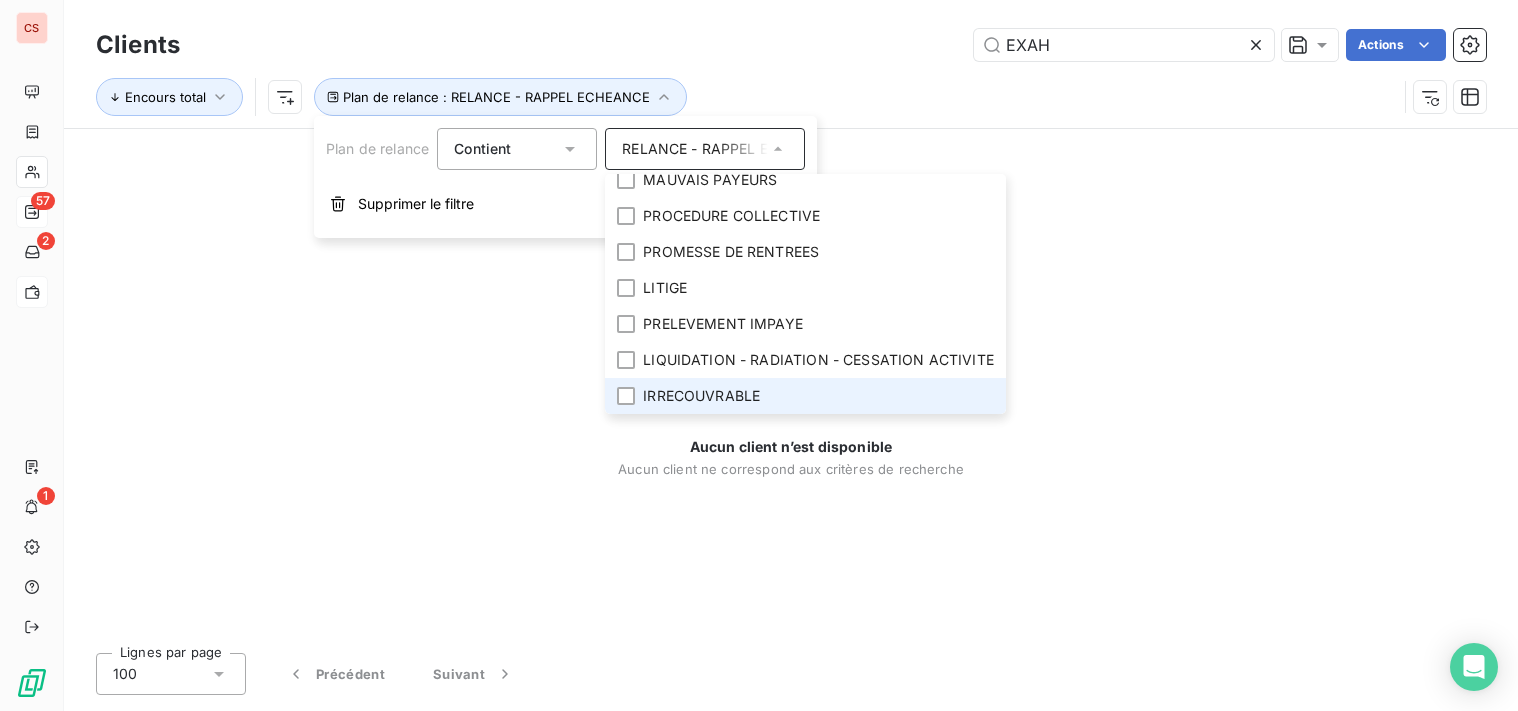 click on "IRRECOUVRABLE" at bounding box center (701, 396) 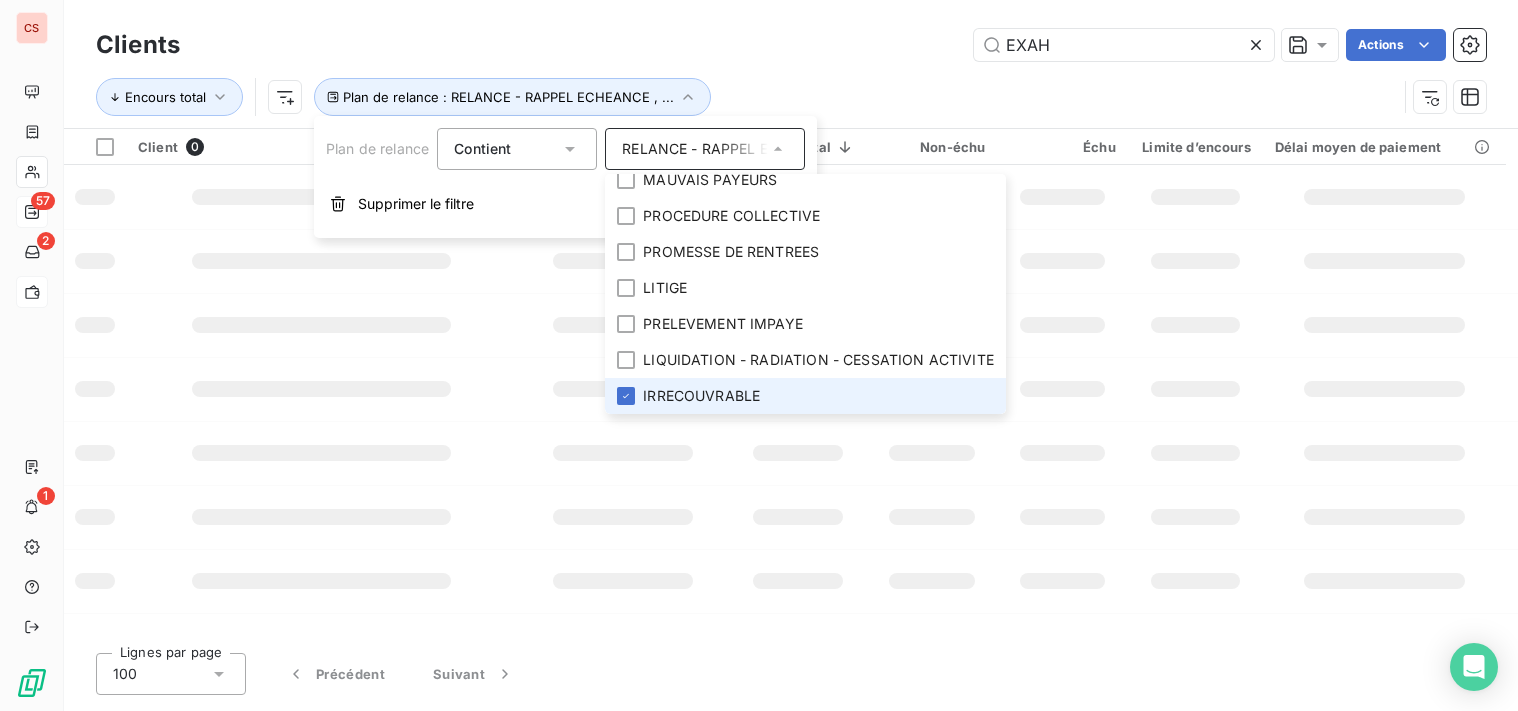 scroll, scrollTop: 120, scrollLeft: 0, axis: vertical 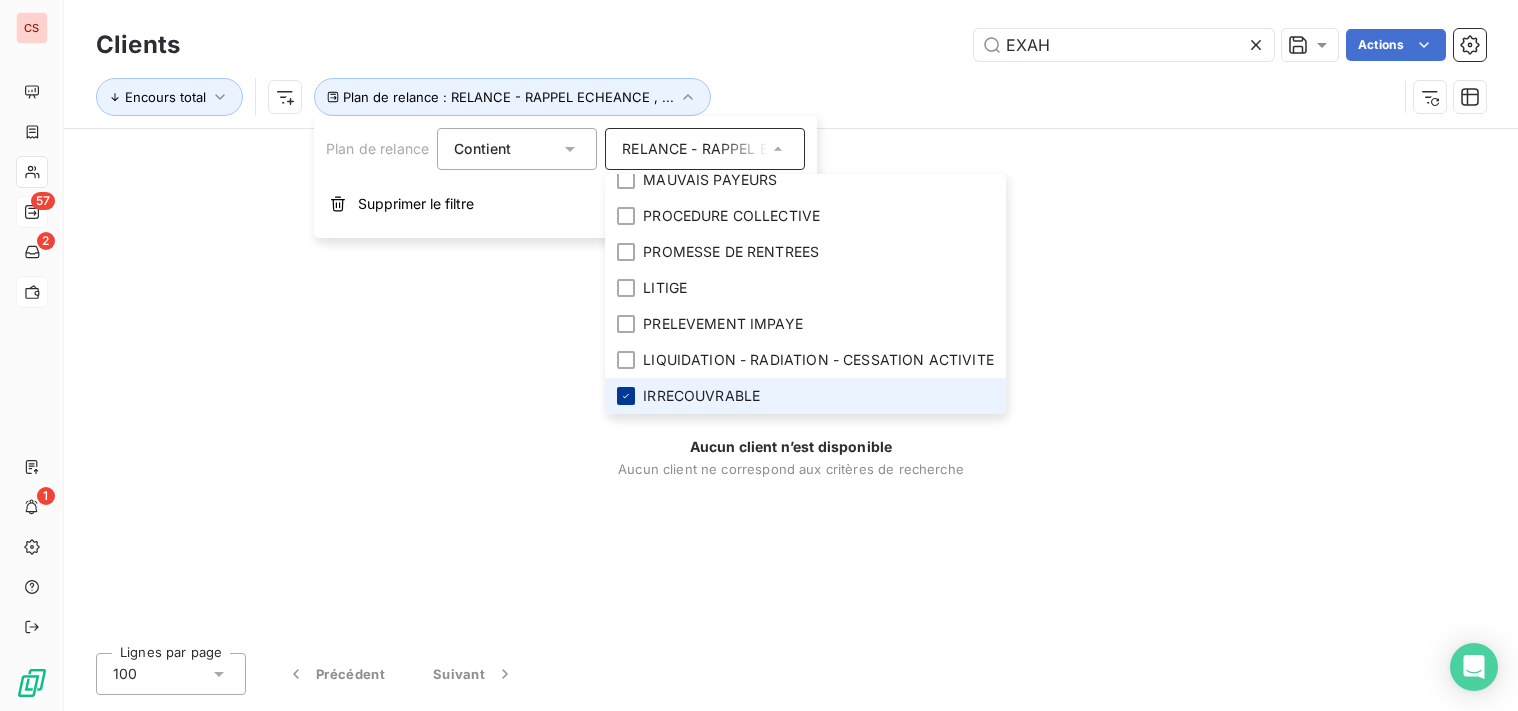 click 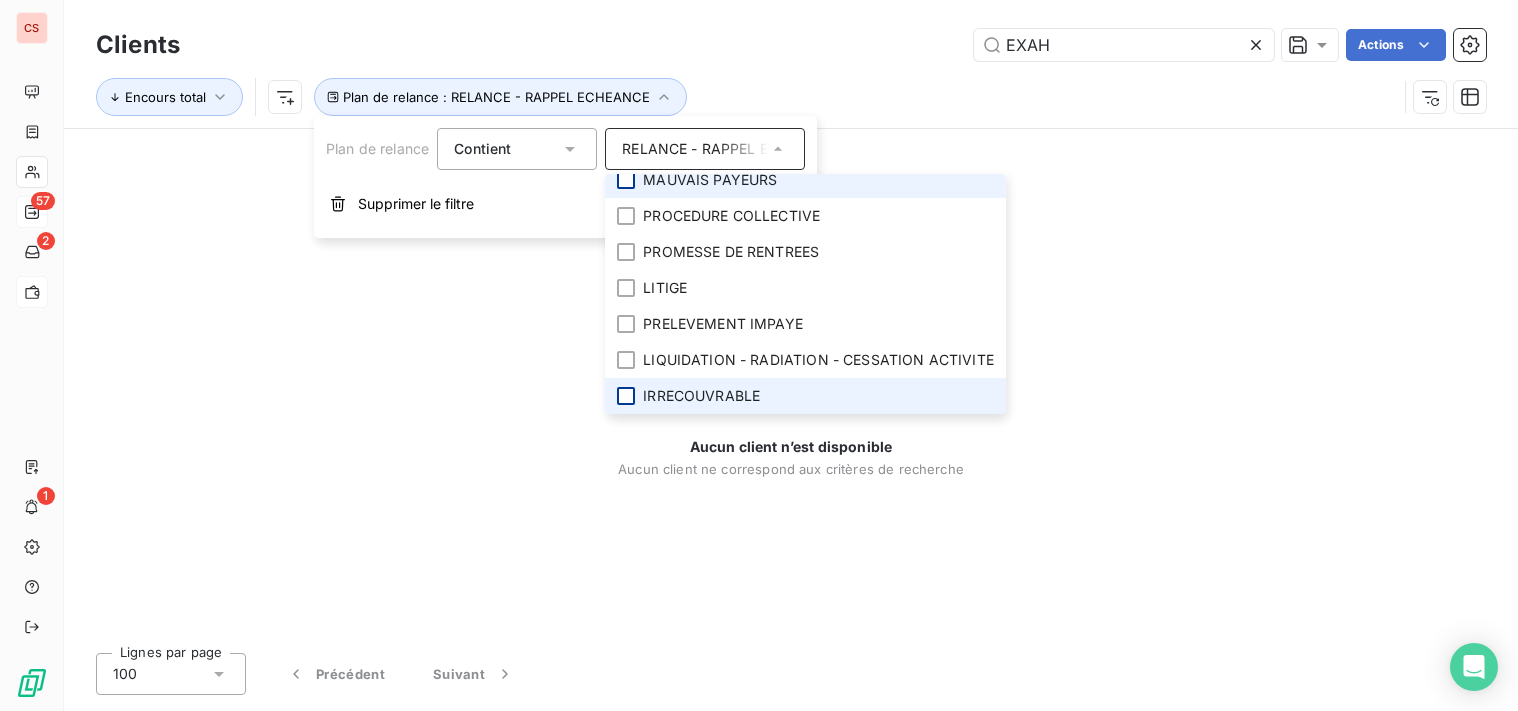 scroll, scrollTop: 108, scrollLeft: 0, axis: vertical 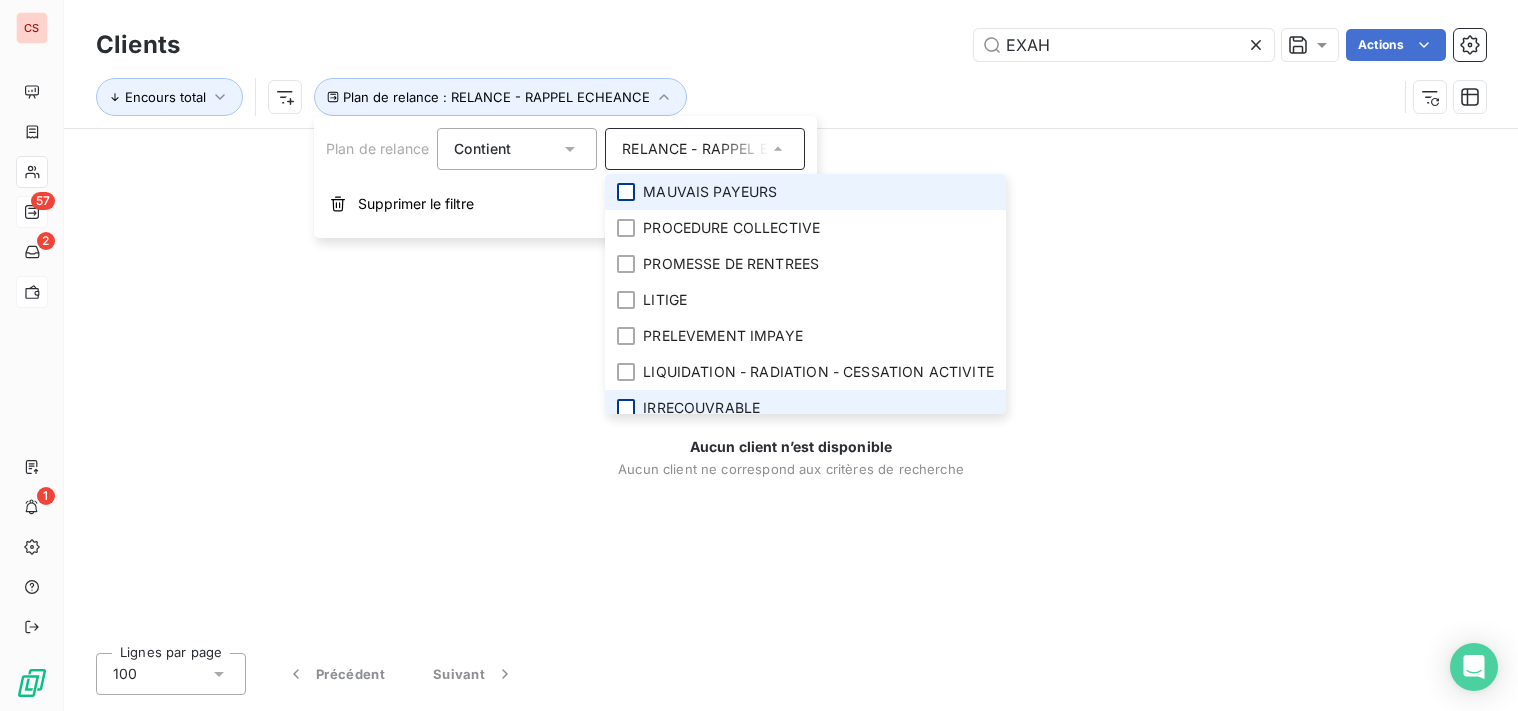 click on "MAUVAIS PAYEURS" at bounding box center (805, 192) 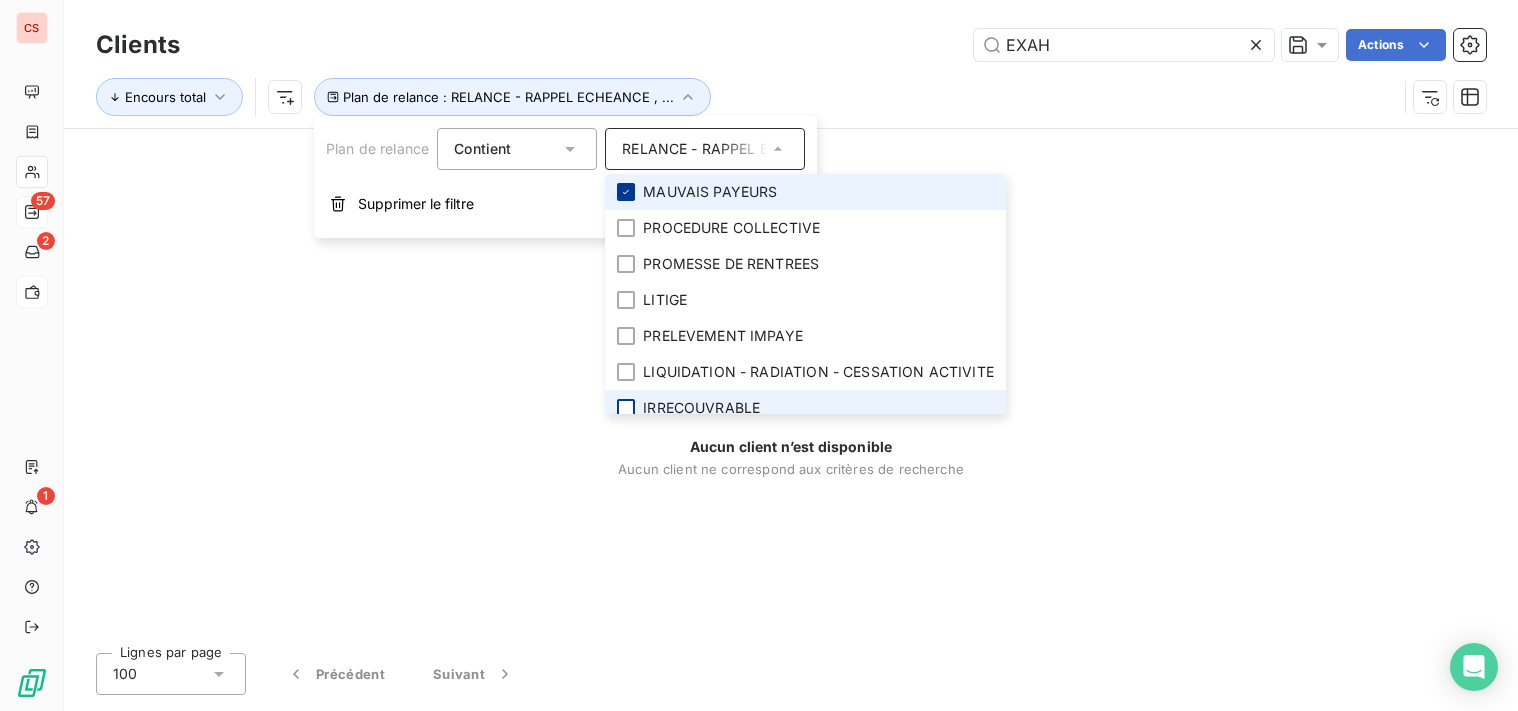 click 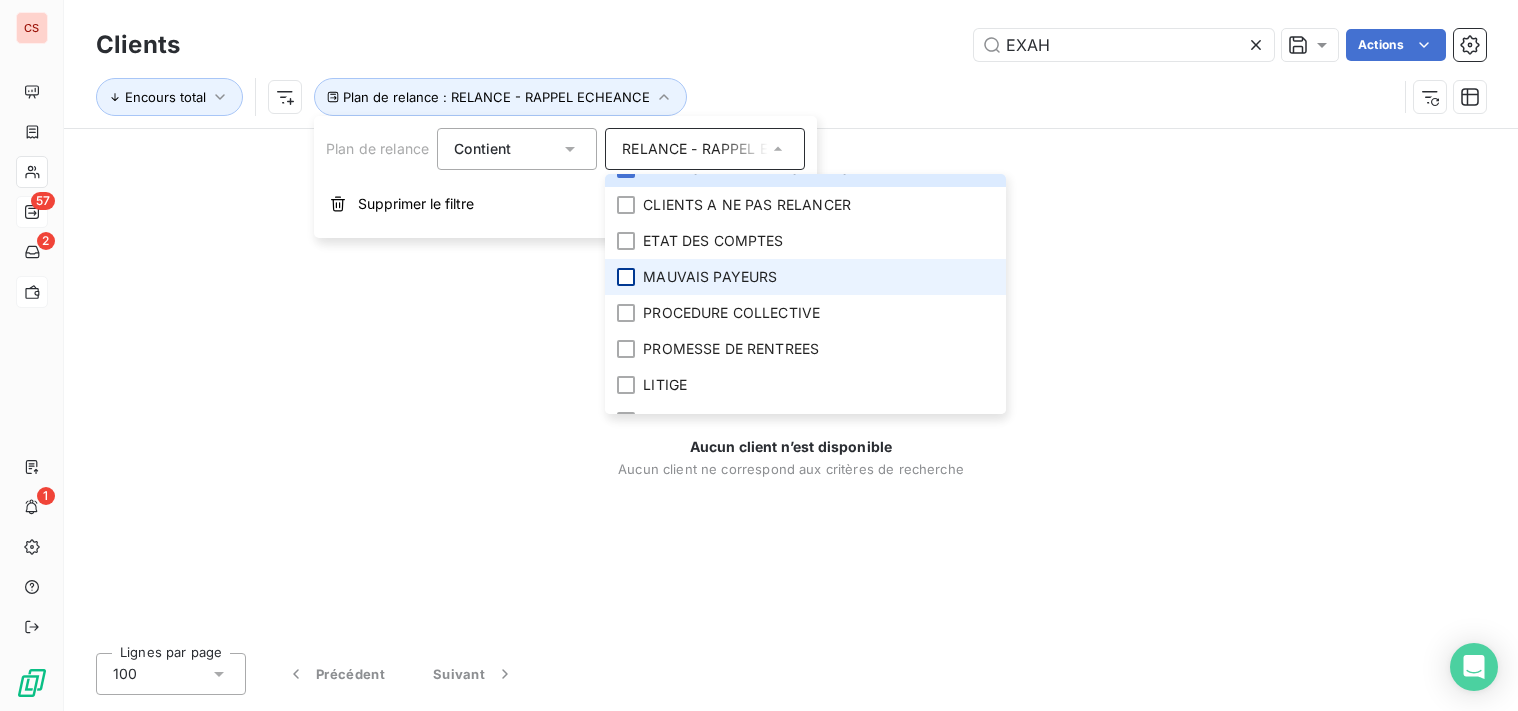 scroll, scrollTop: 0, scrollLeft: 0, axis: both 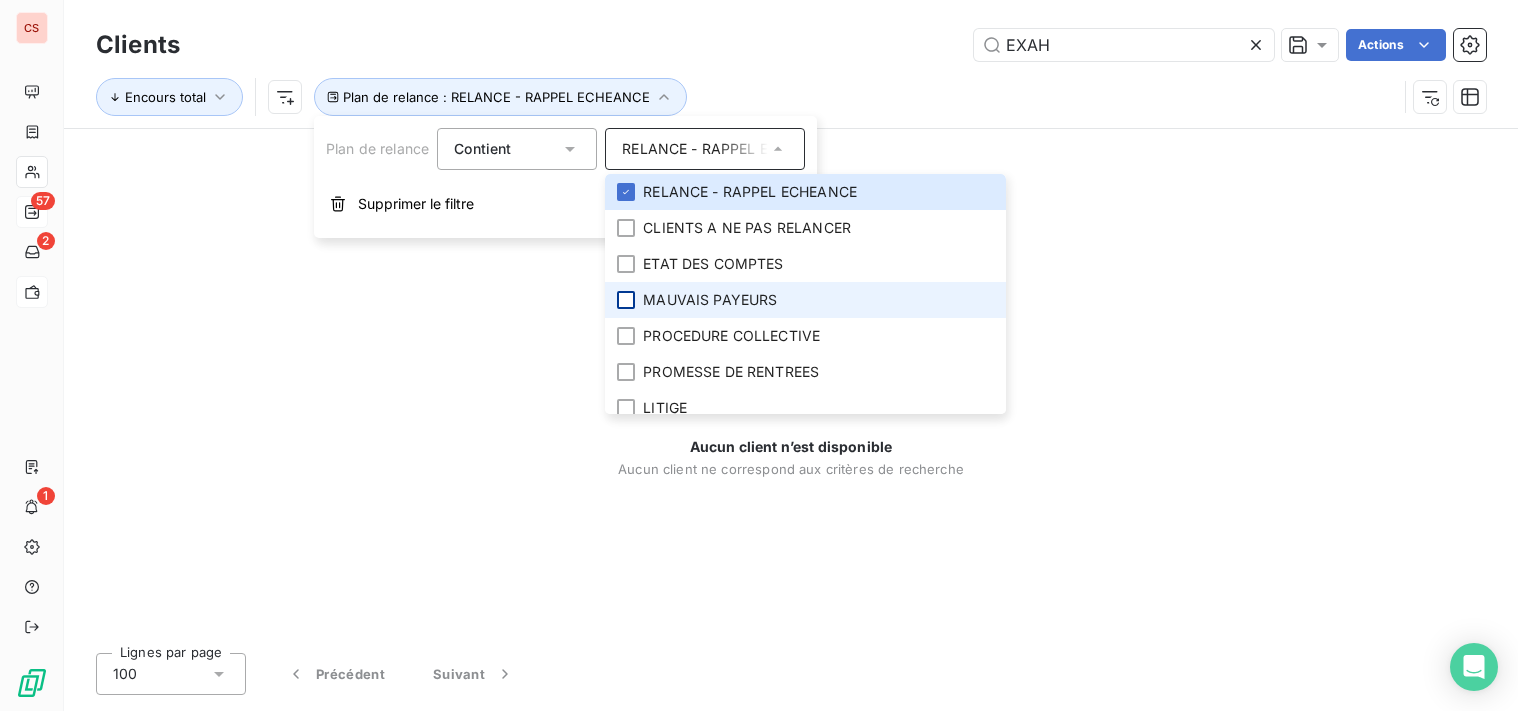click at bounding box center [626, 300] 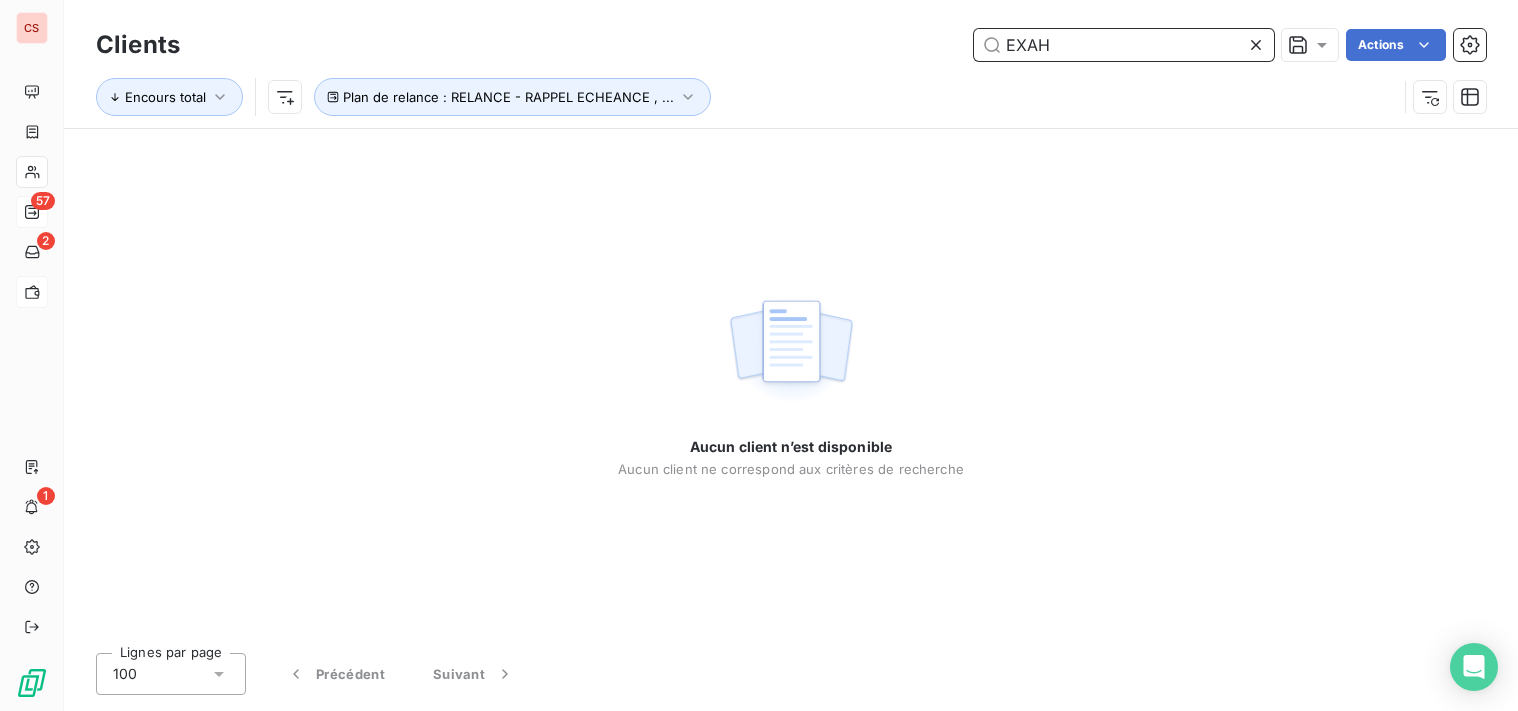 click on "EXAH" at bounding box center (1124, 45) 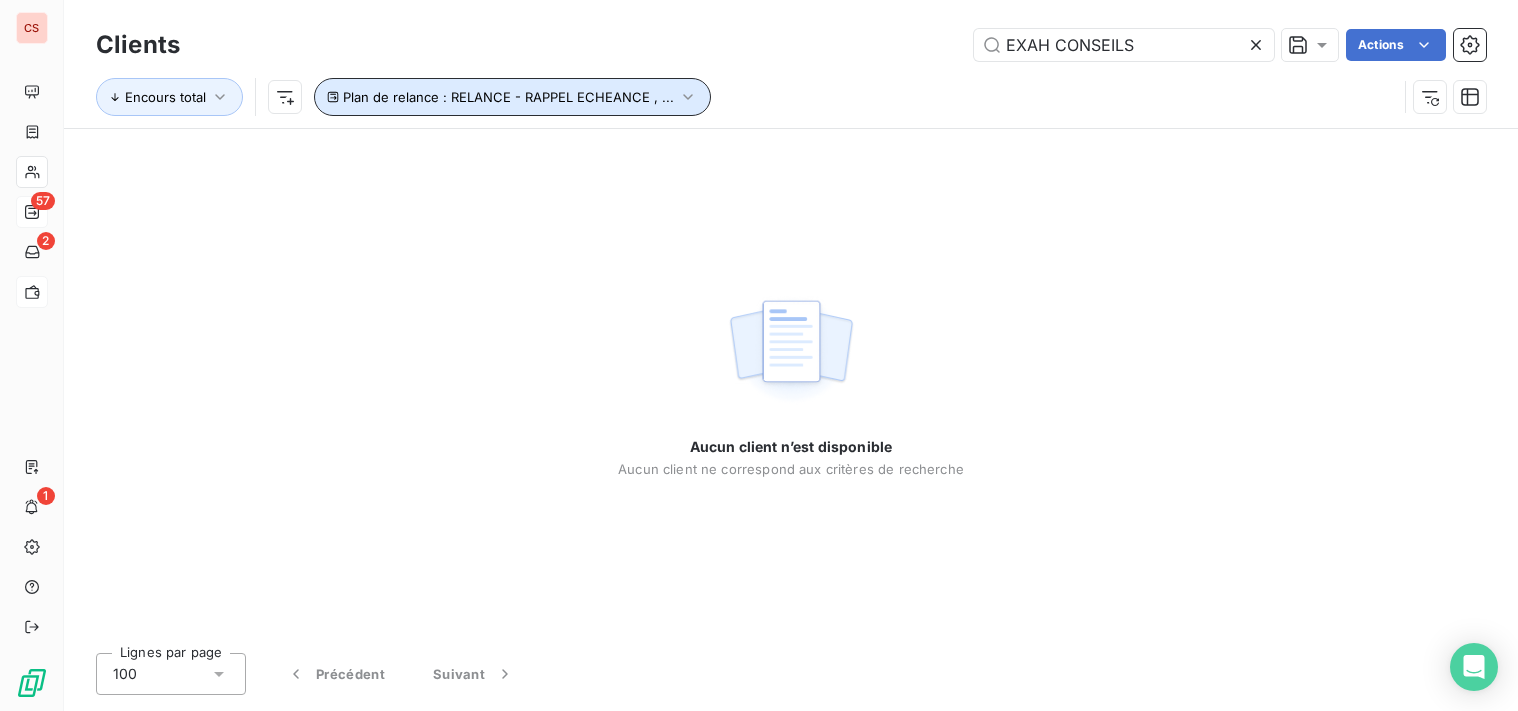 click 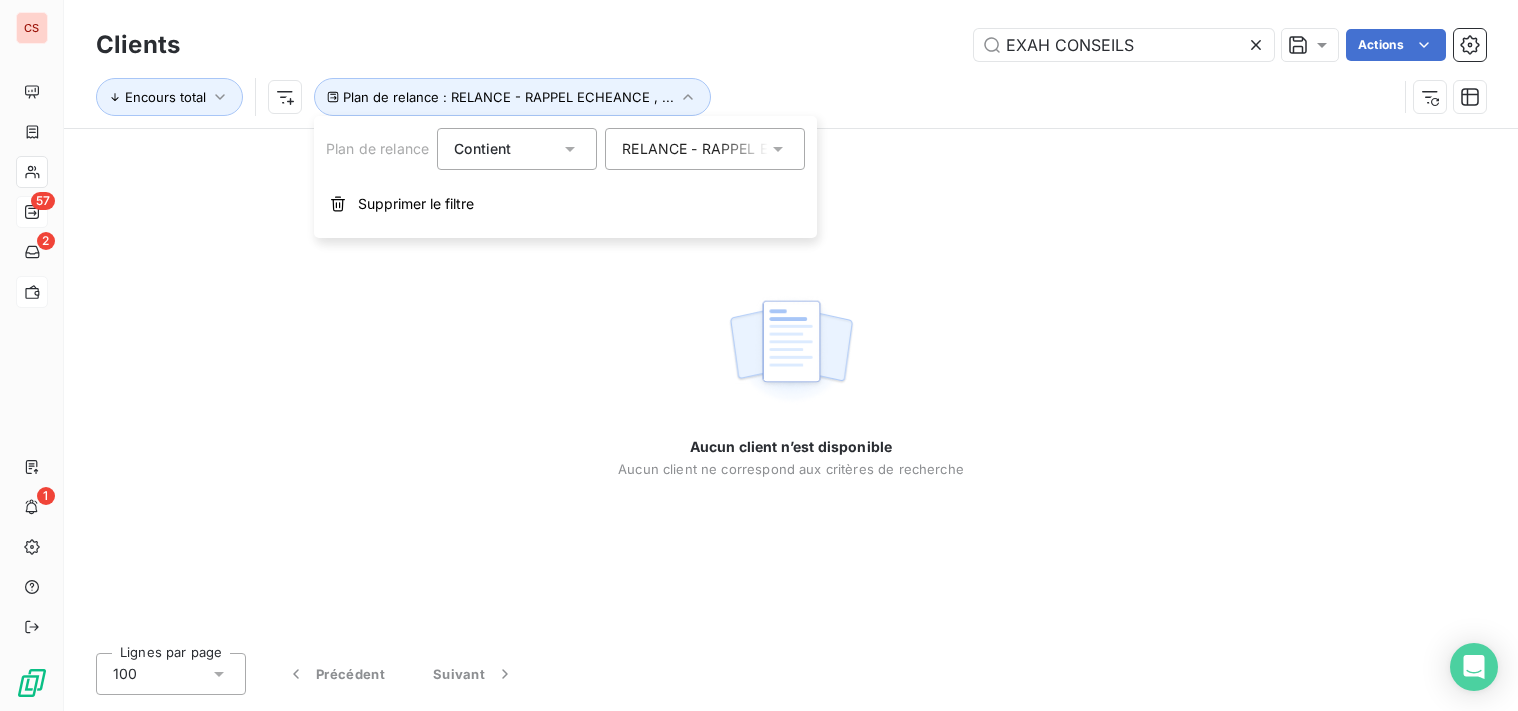 click on "RELANCE - RAPPEL ECHEANCE , MAUVAIS PAYEURS" at bounding box center [695, 149] 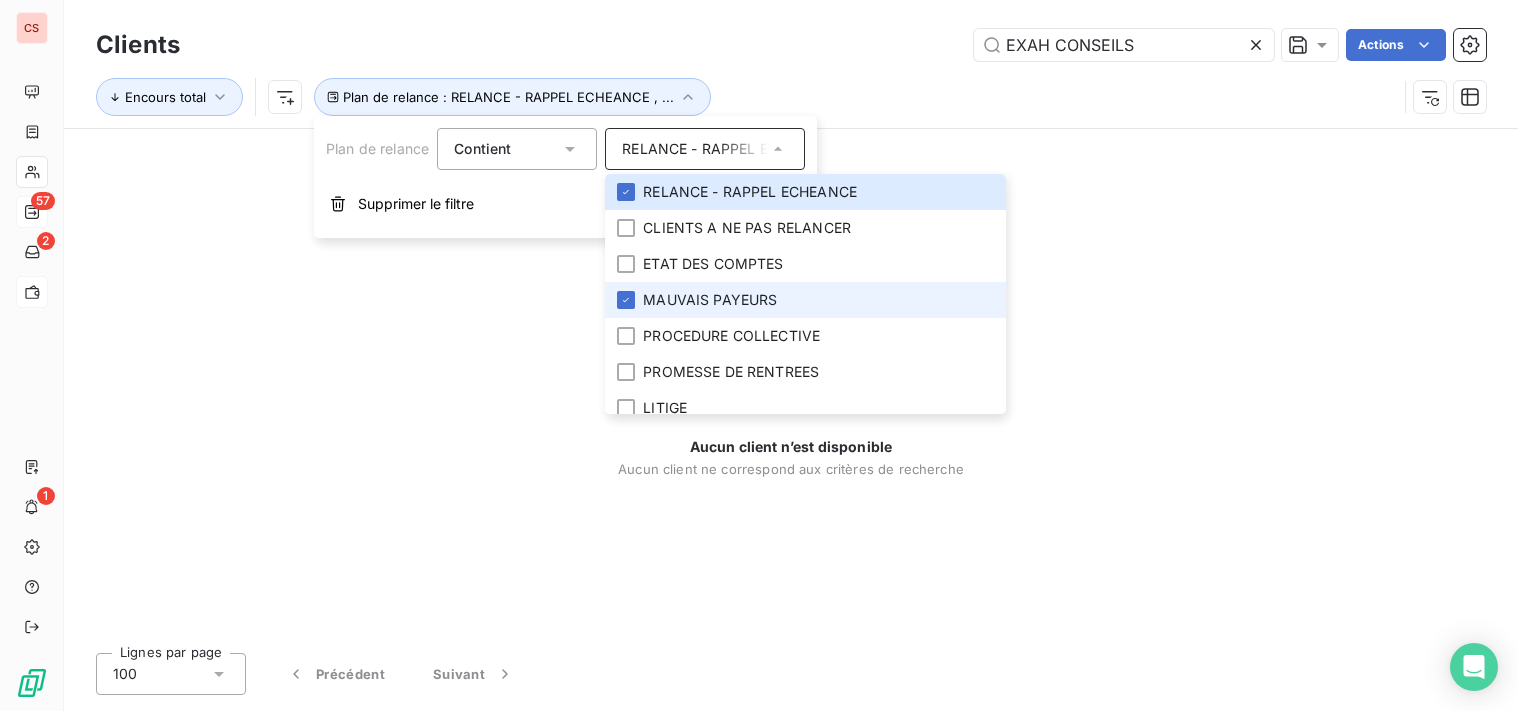 scroll, scrollTop: 135, scrollLeft: 0, axis: vertical 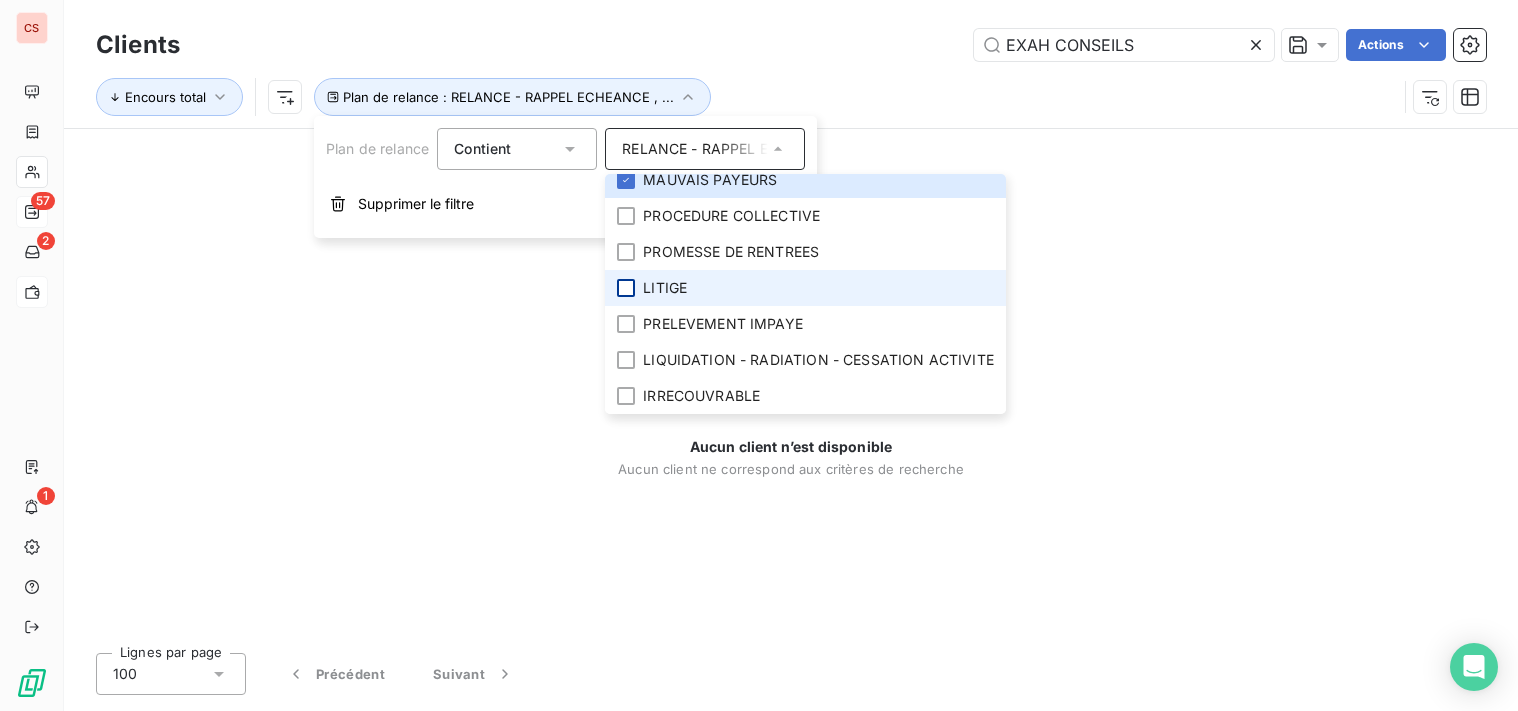 click at bounding box center [626, 288] 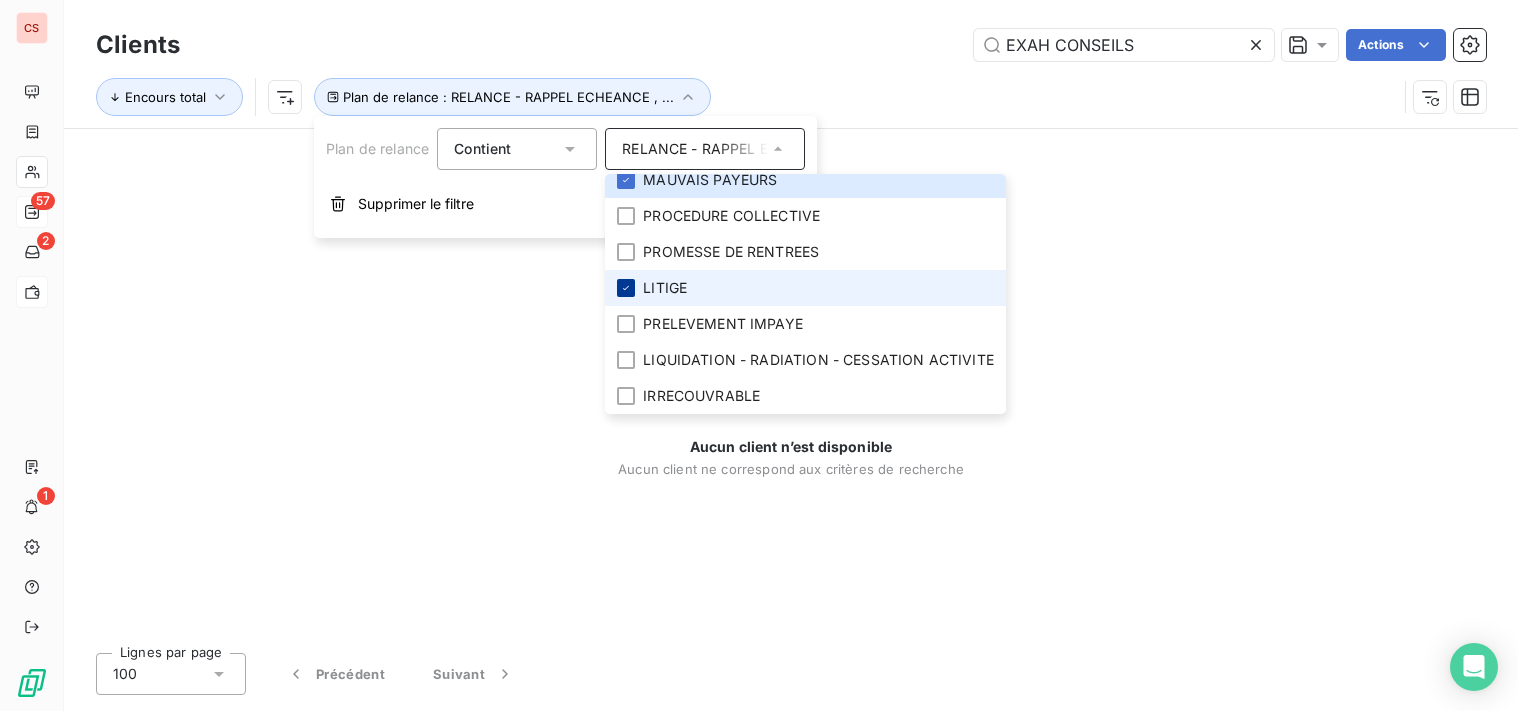 click 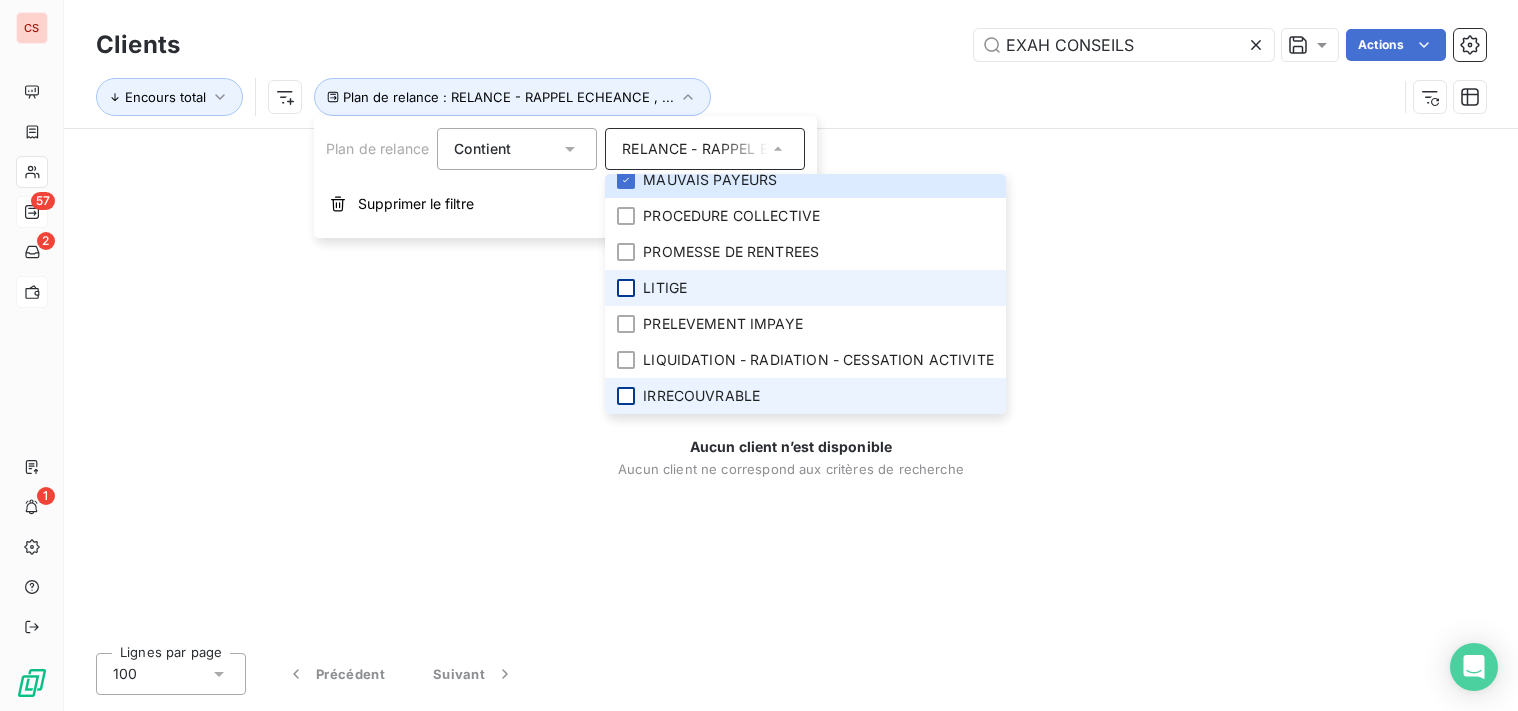 click at bounding box center [626, 396] 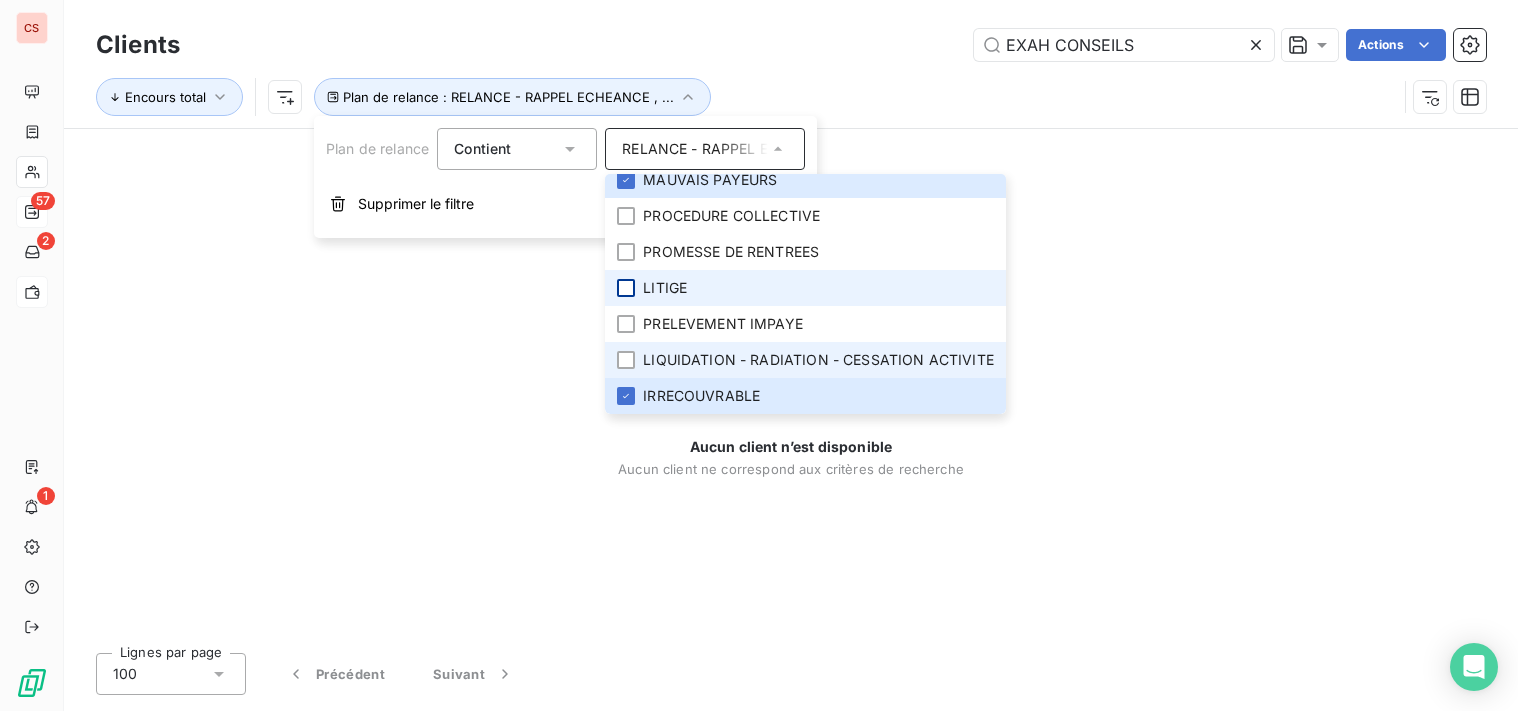 scroll, scrollTop: 0, scrollLeft: 0, axis: both 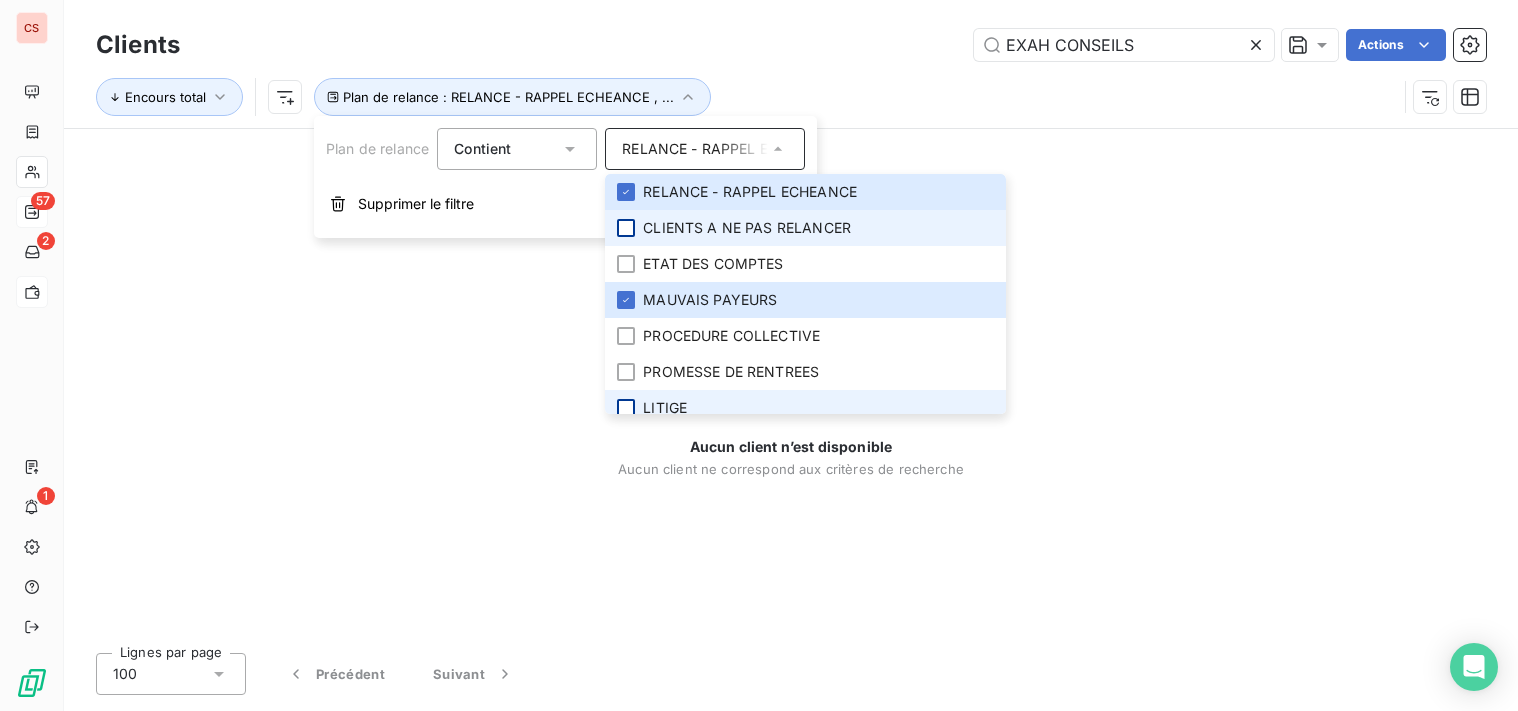 click at bounding box center (626, 228) 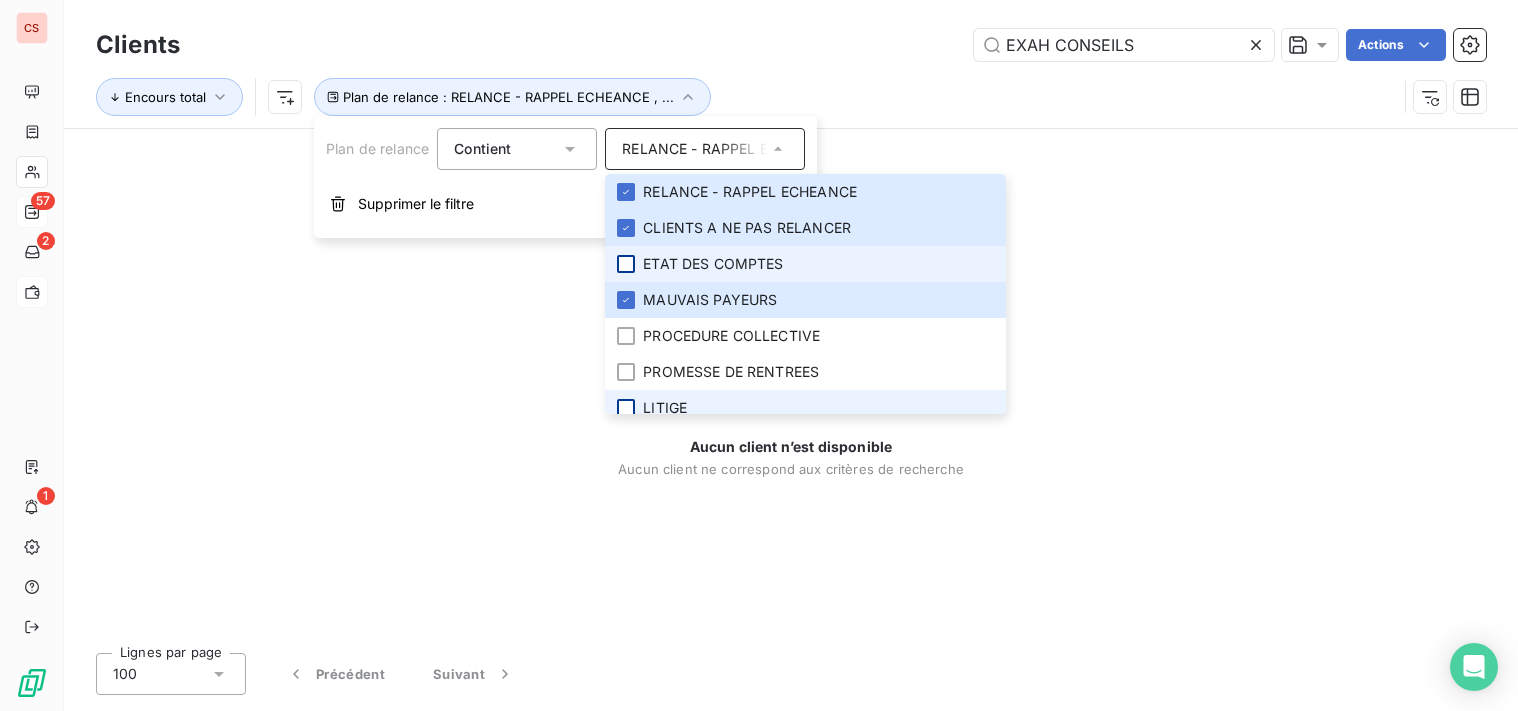 click at bounding box center (626, 264) 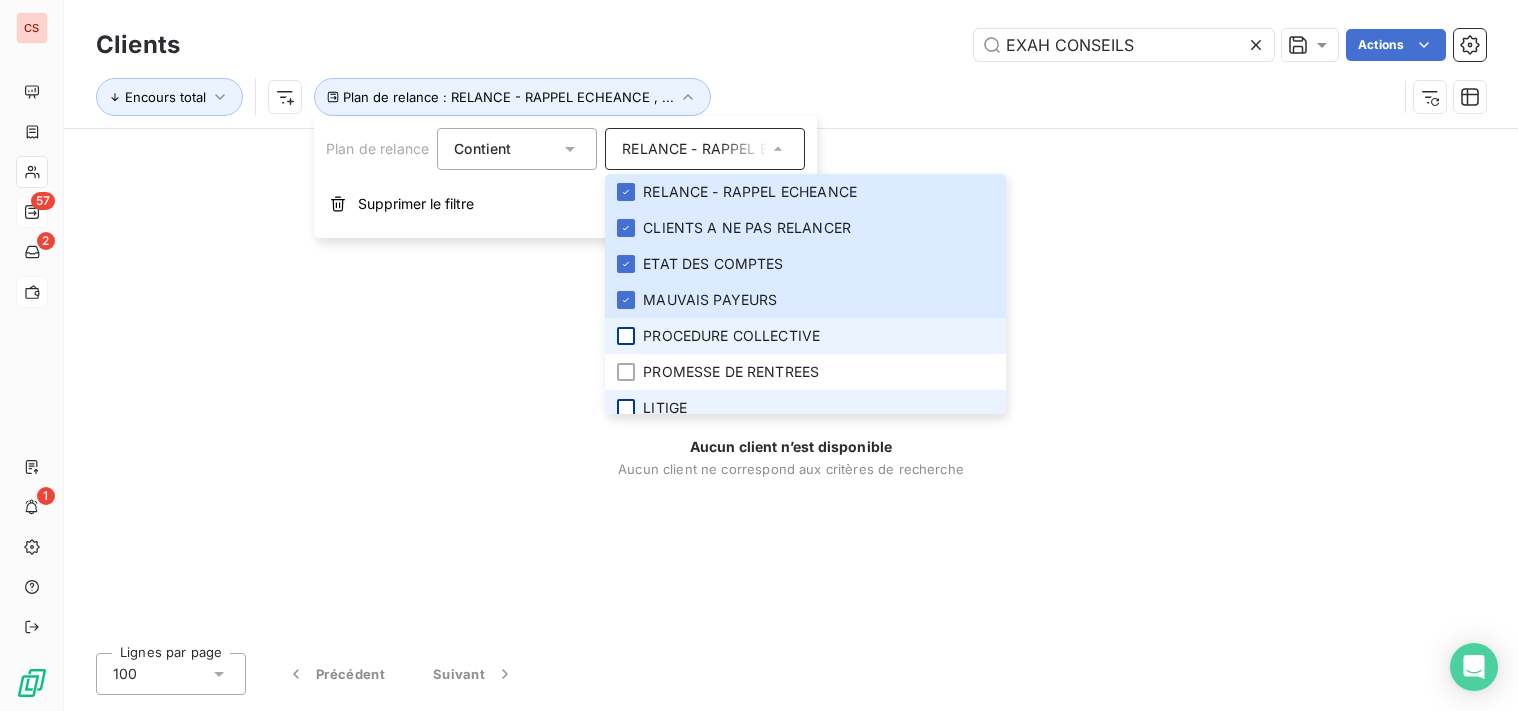 click at bounding box center [626, 336] 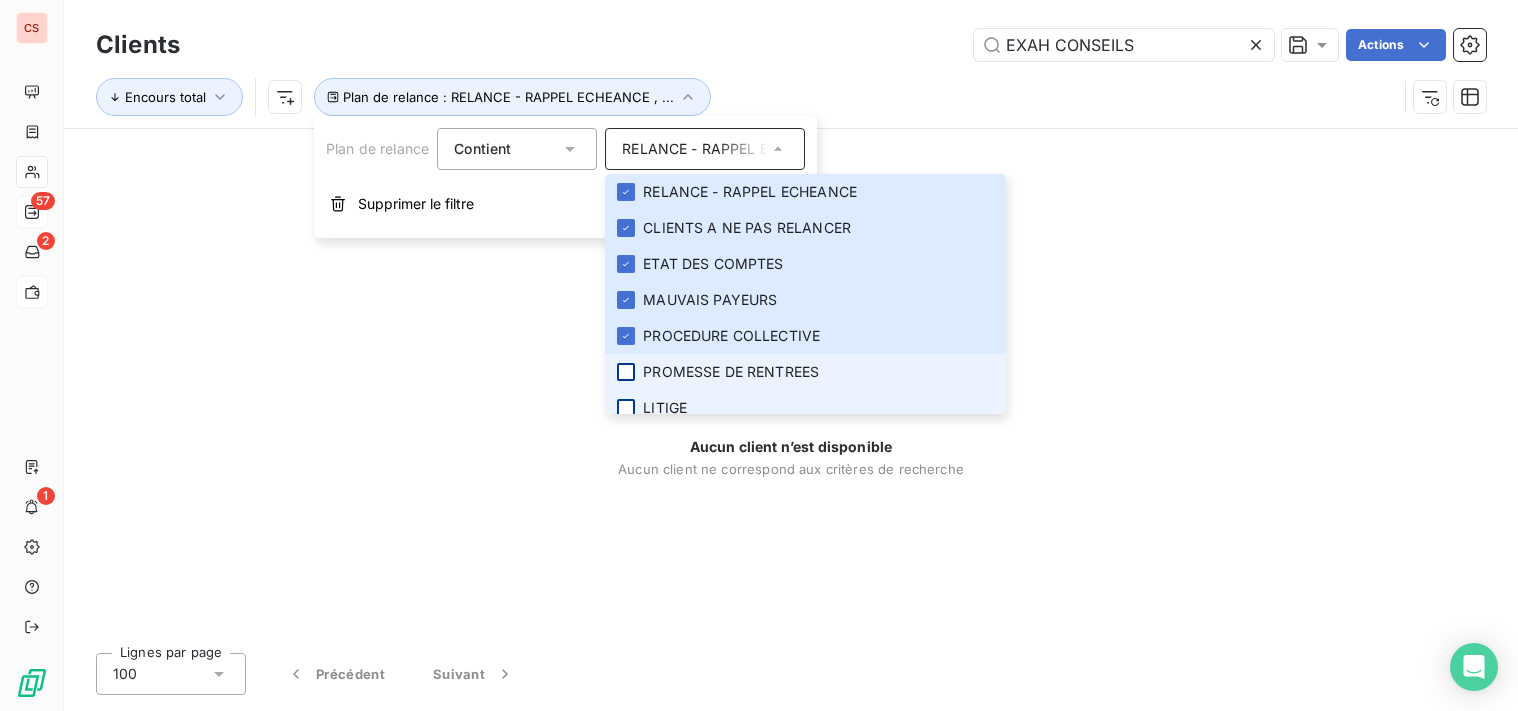 click at bounding box center (626, 372) 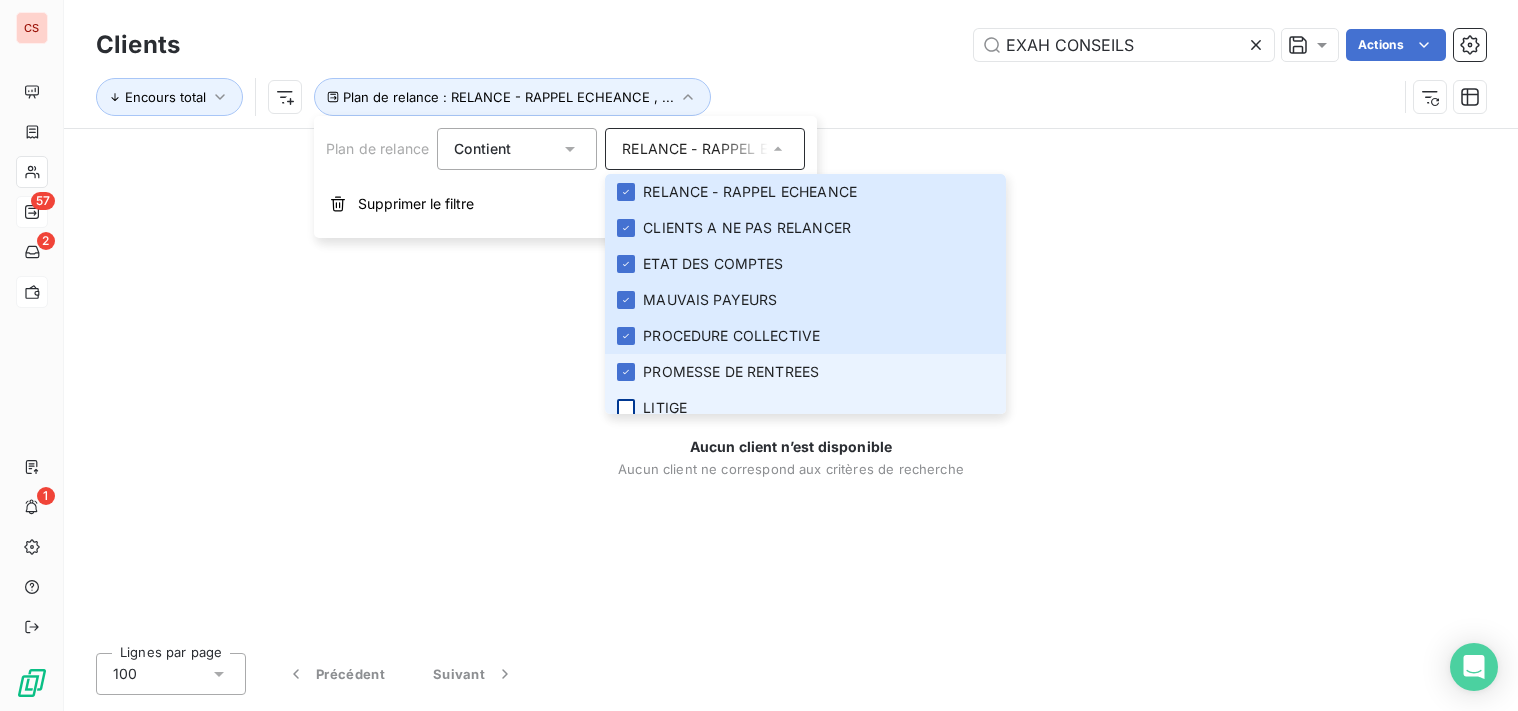scroll, scrollTop: 120, scrollLeft: 0, axis: vertical 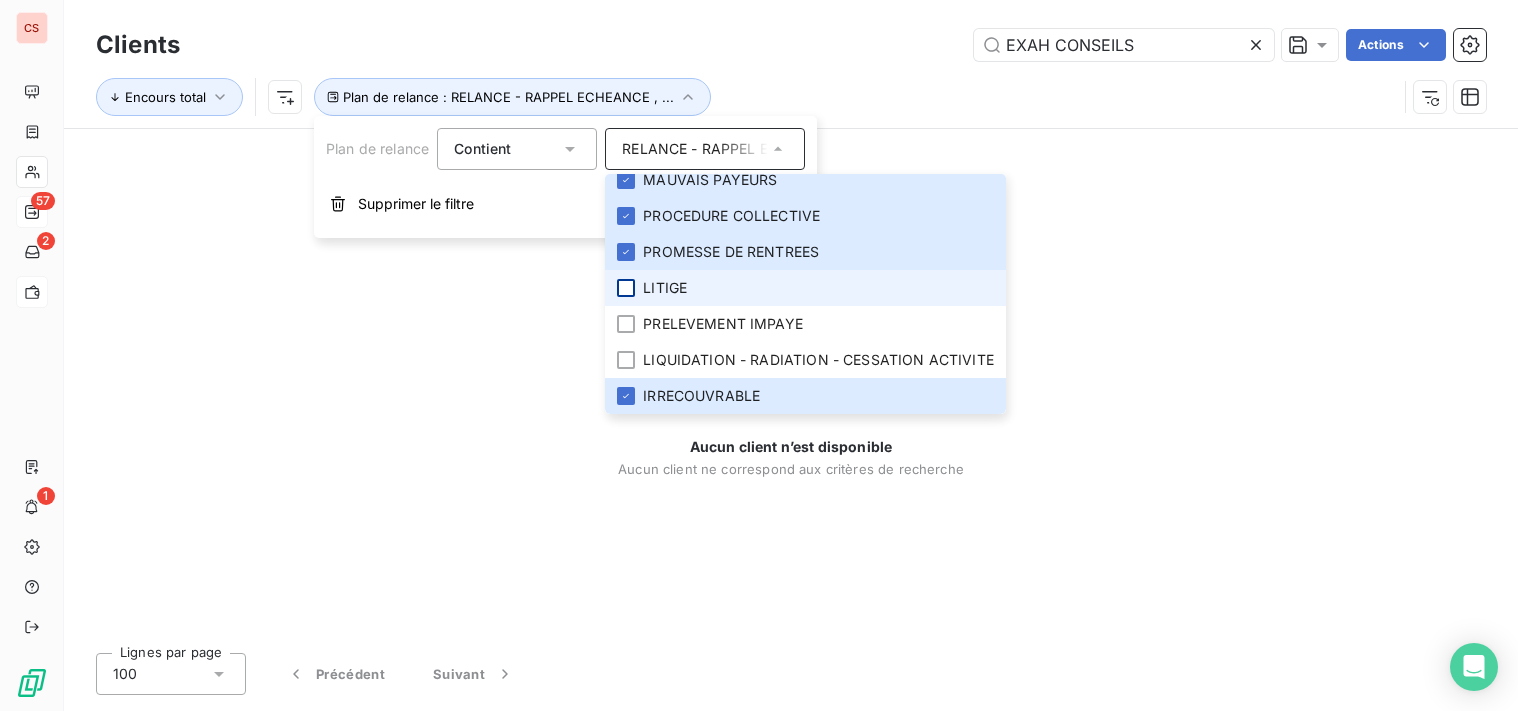 click at bounding box center (626, 288) 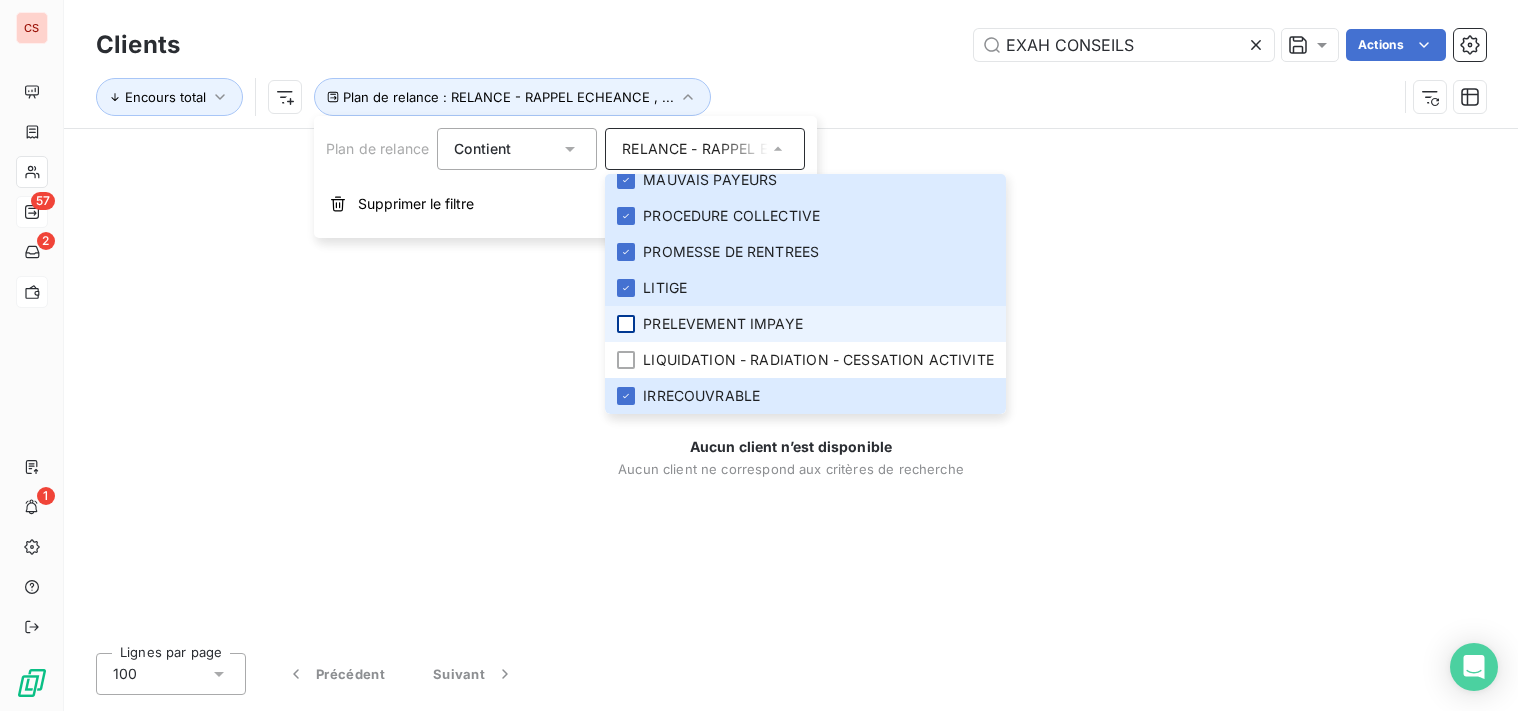 click at bounding box center [626, 324] 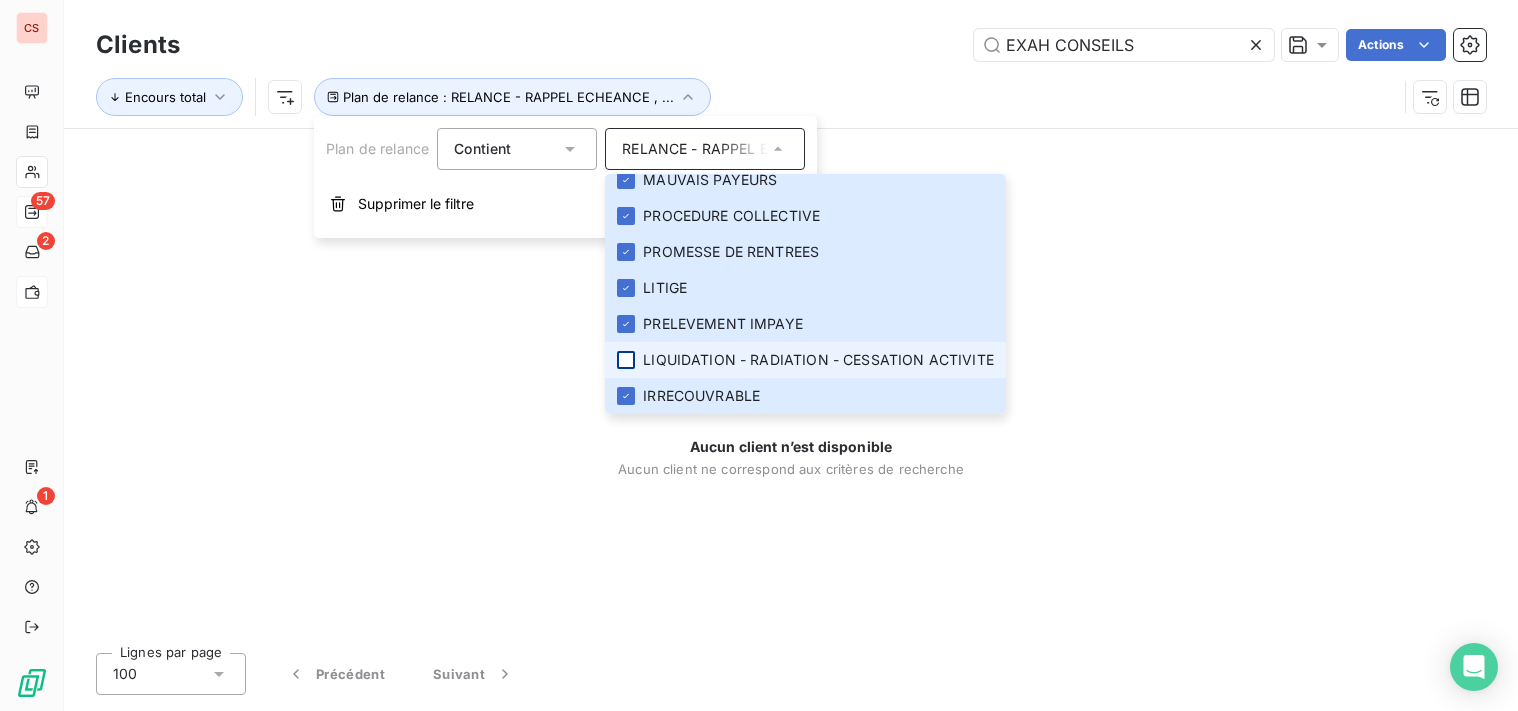 click at bounding box center [626, 360] 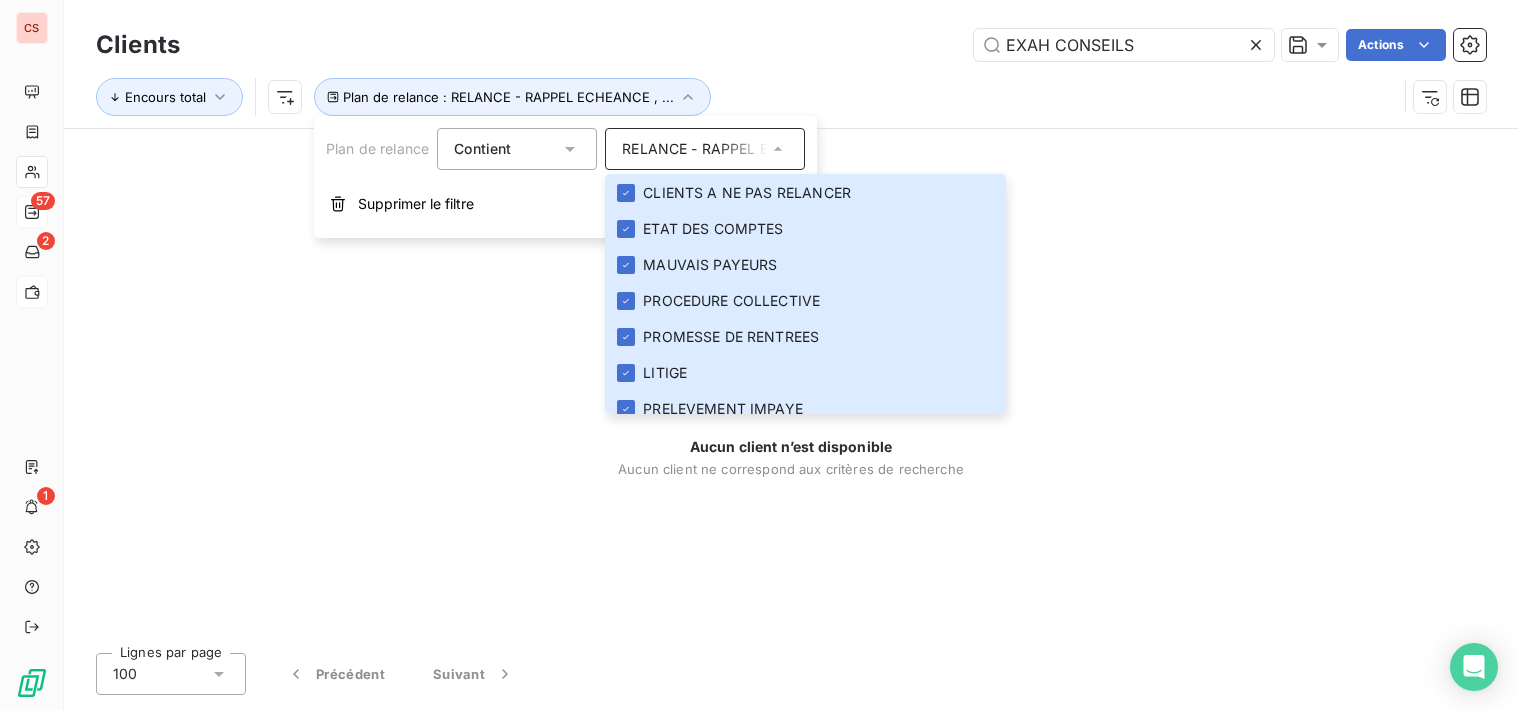 scroll, scrollTop: 0, scrollLeft: 0, axis: both 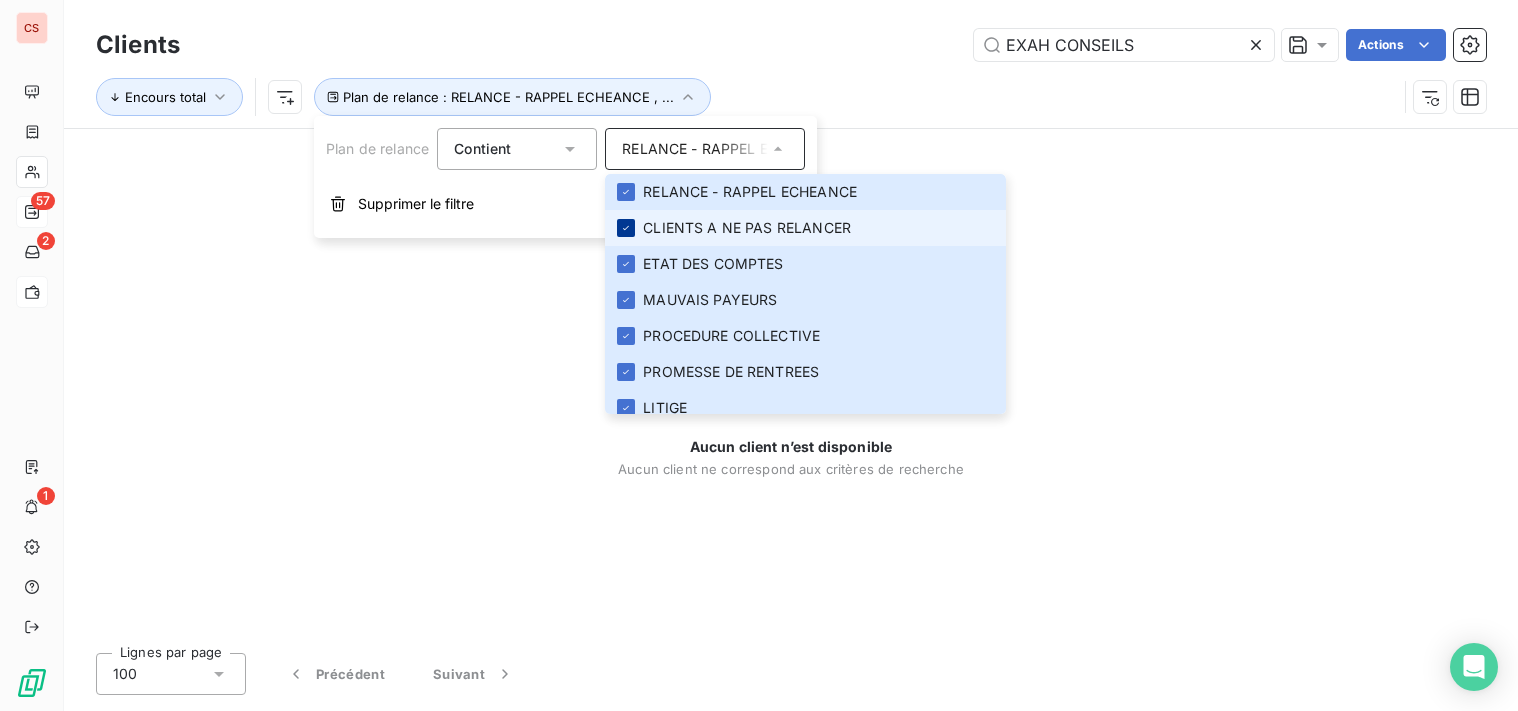 click 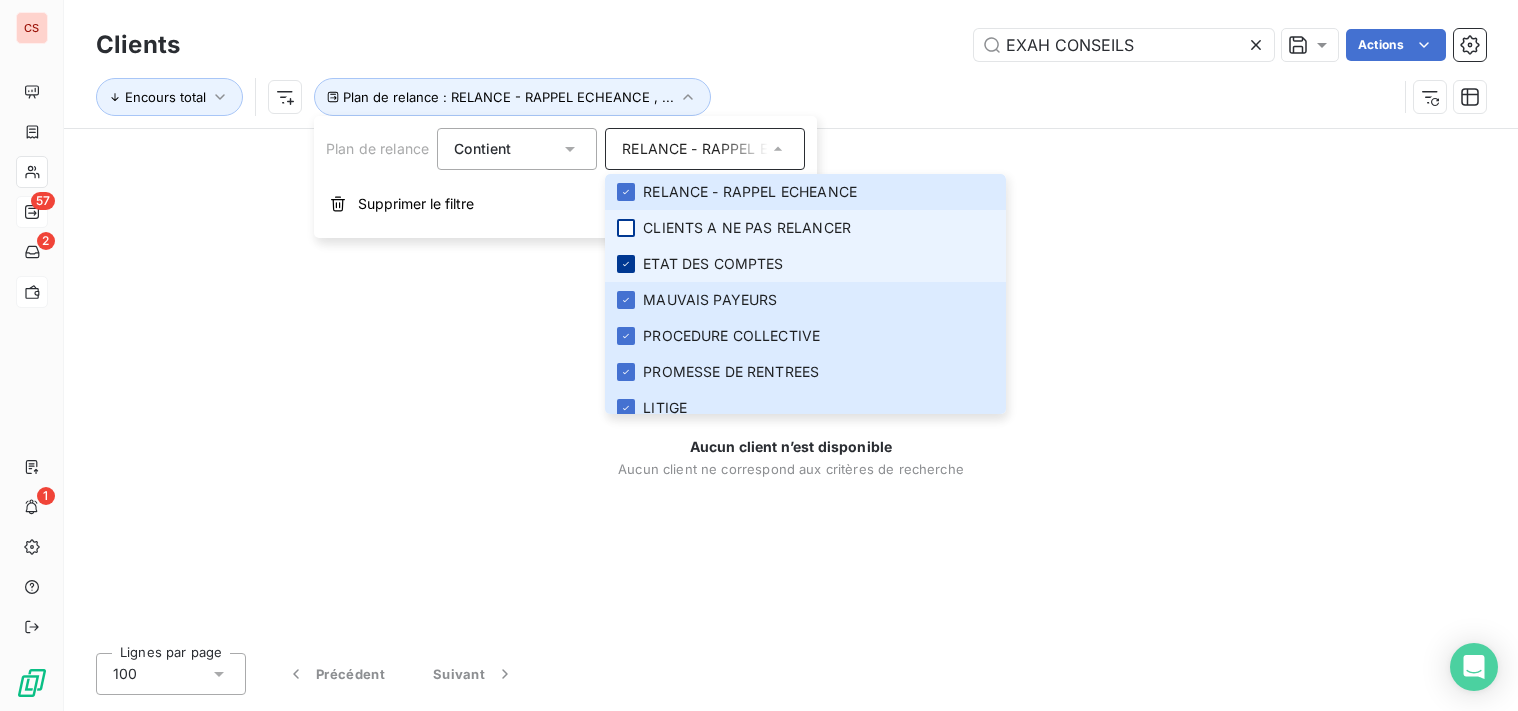 click at bounding box center [626, 264] 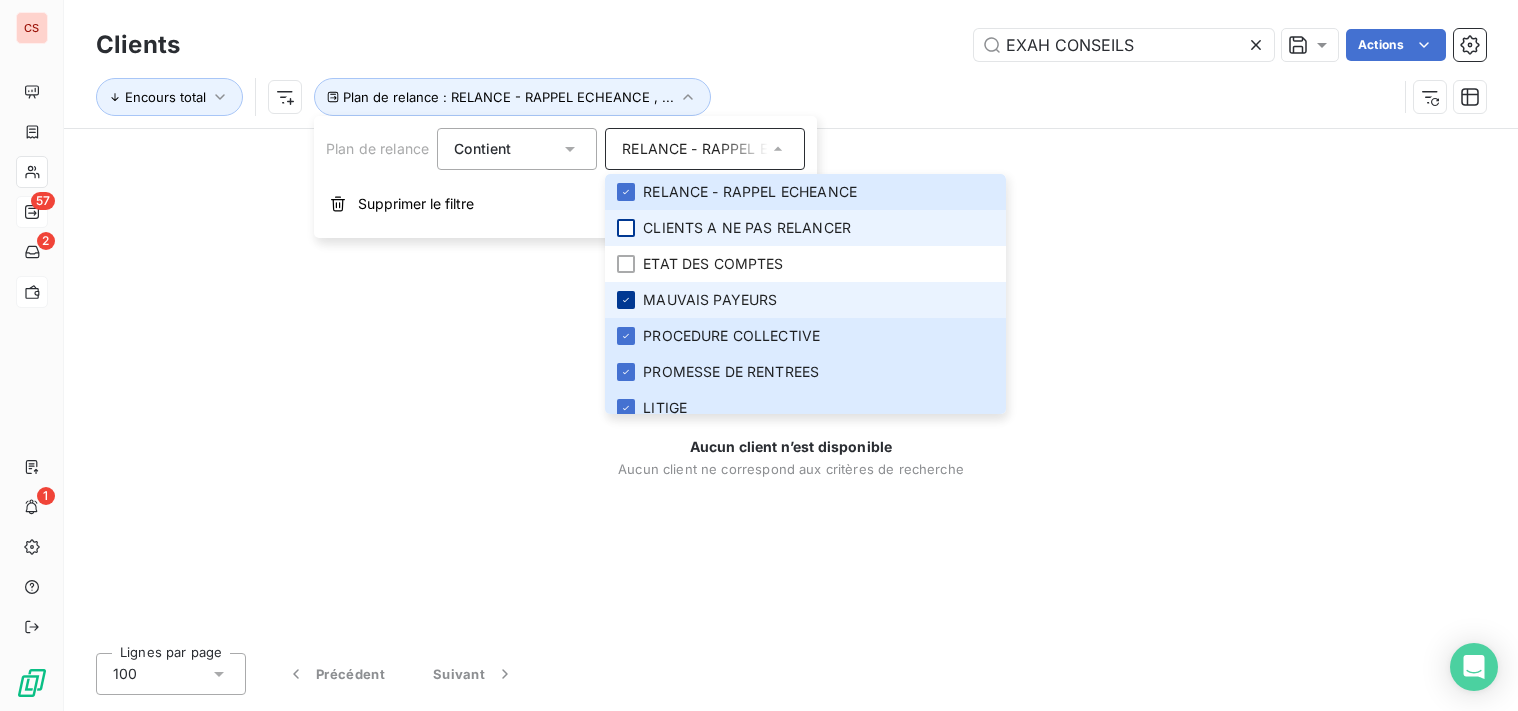 click 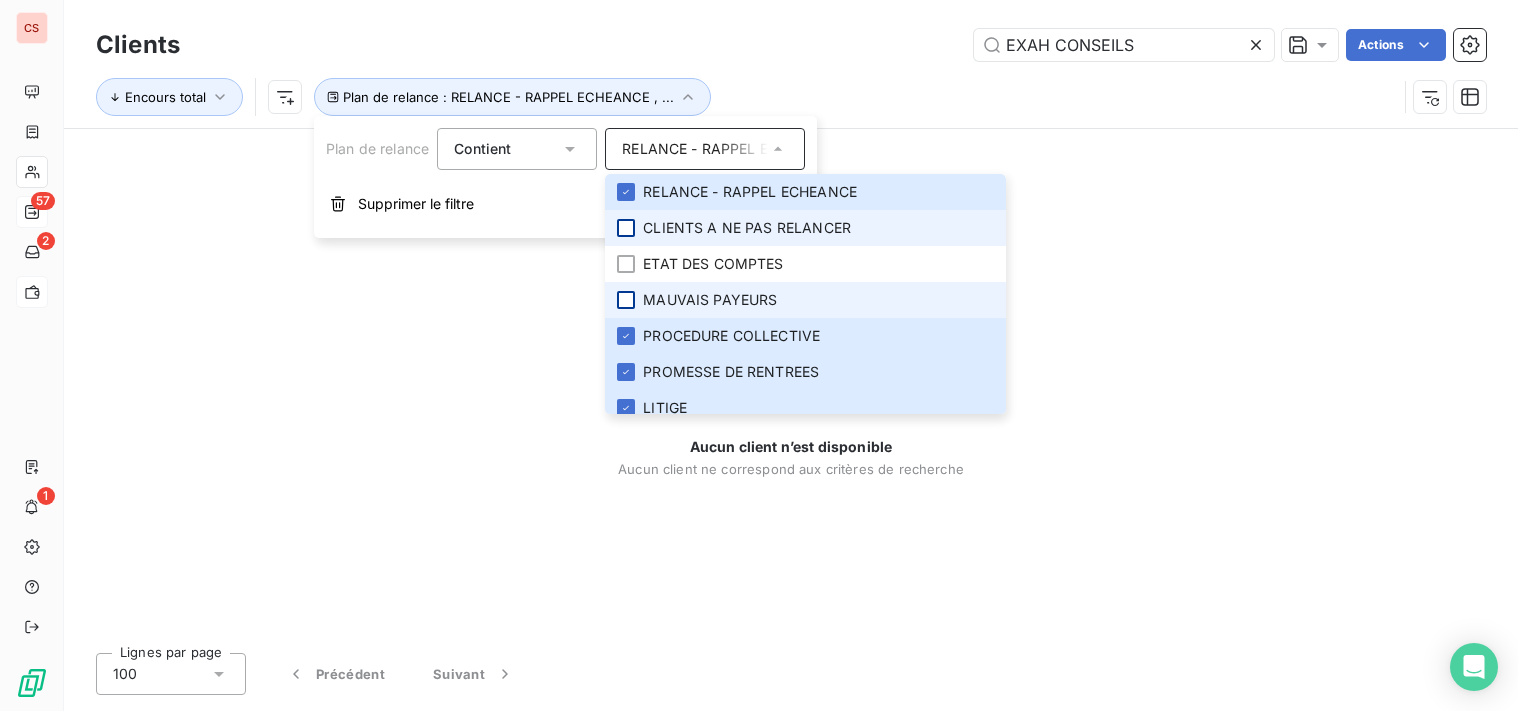 click at bounding box center [626, 300] 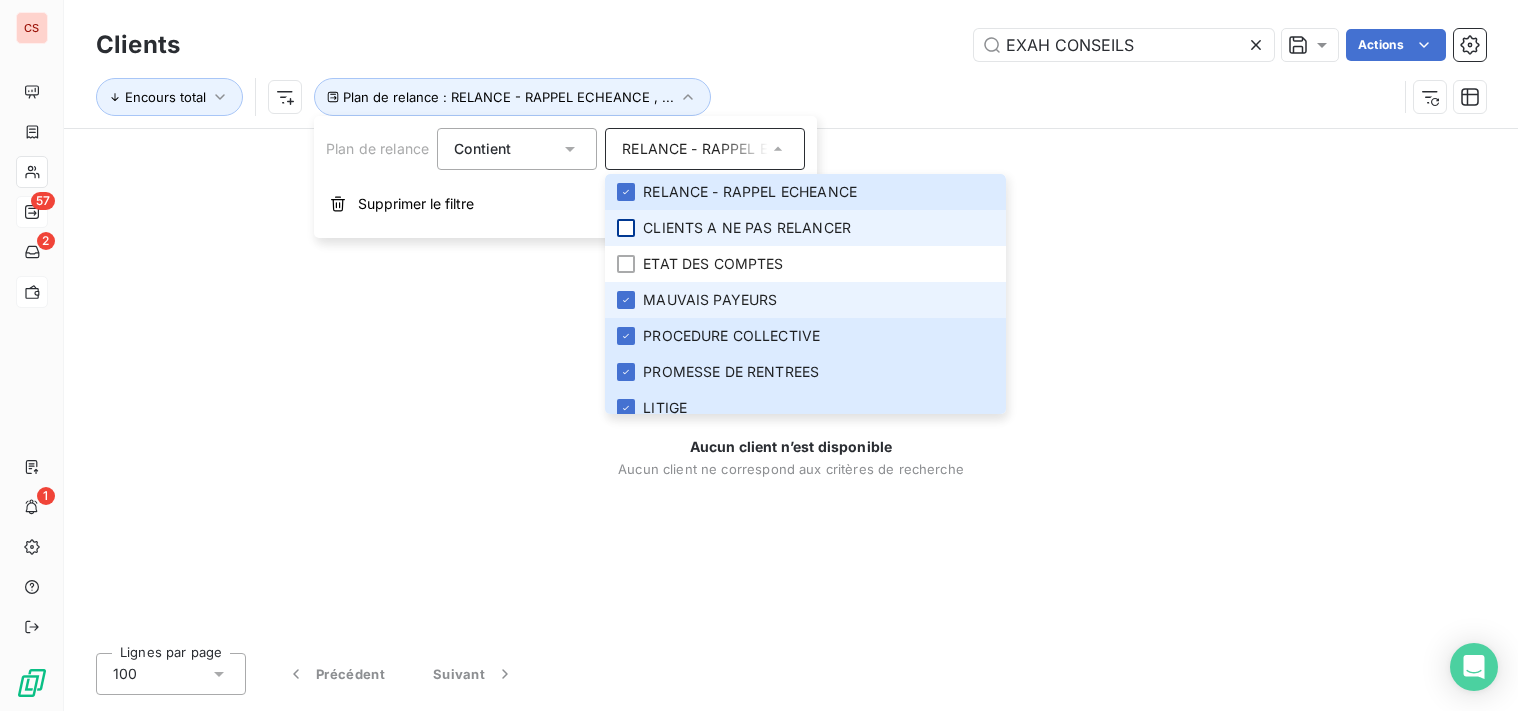 click 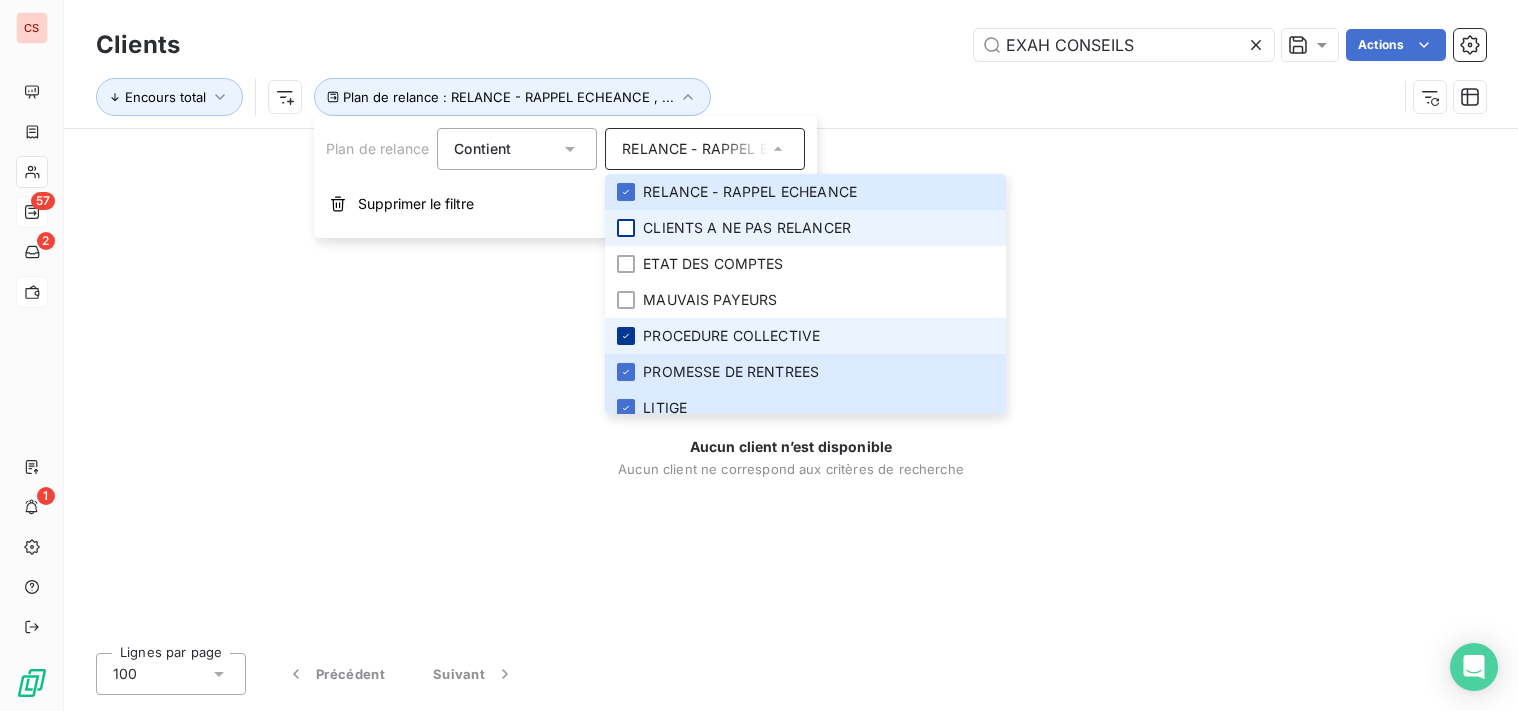 click 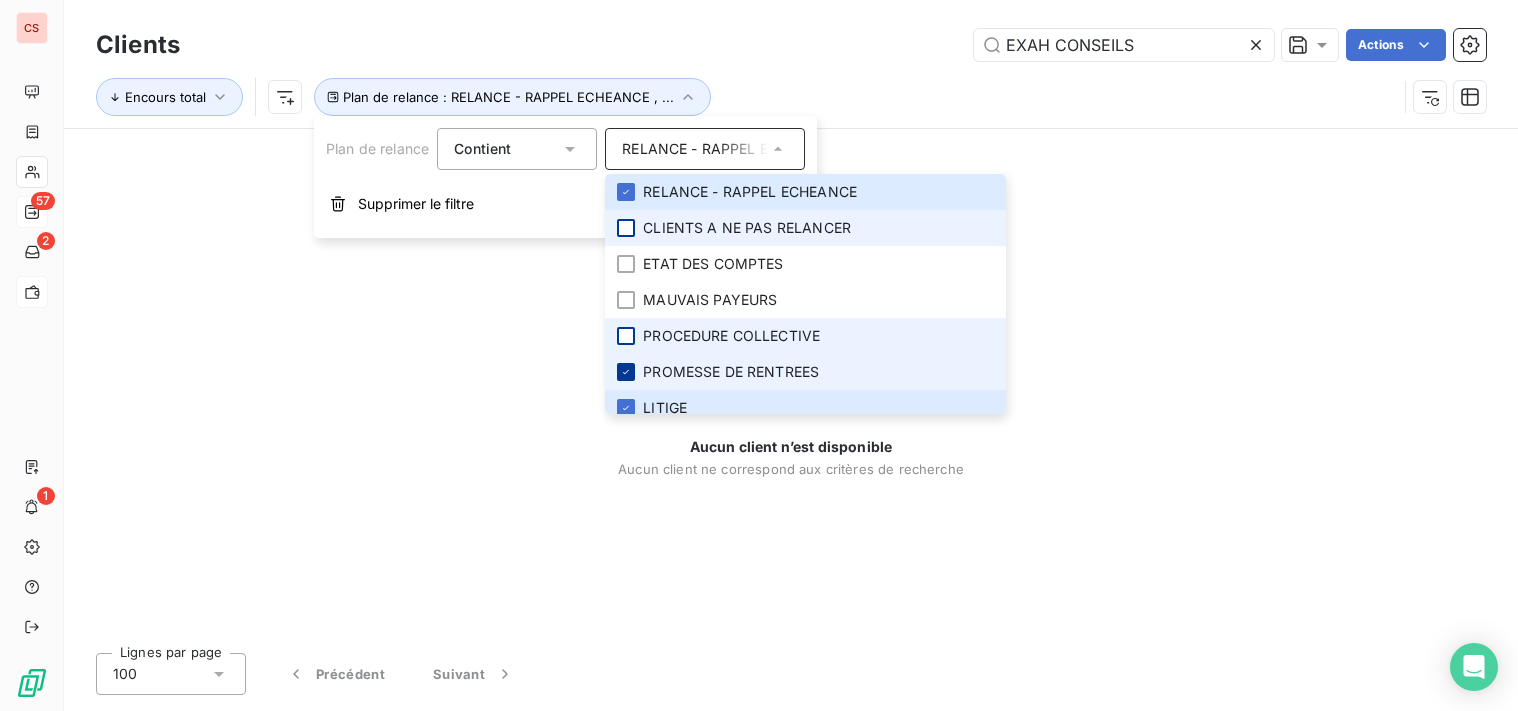 click 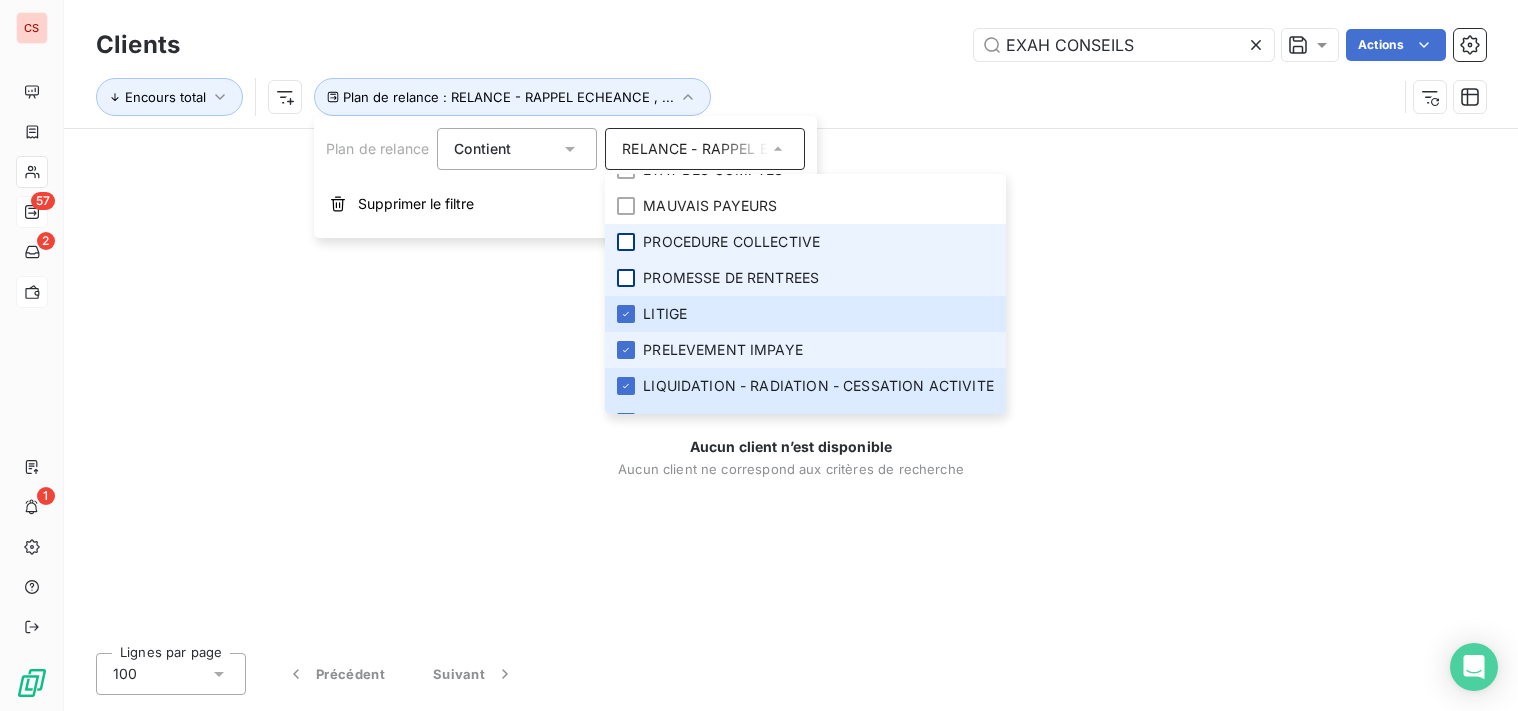 scroll, scrollTop: 120, scrollLeft: 0, axis: vertical 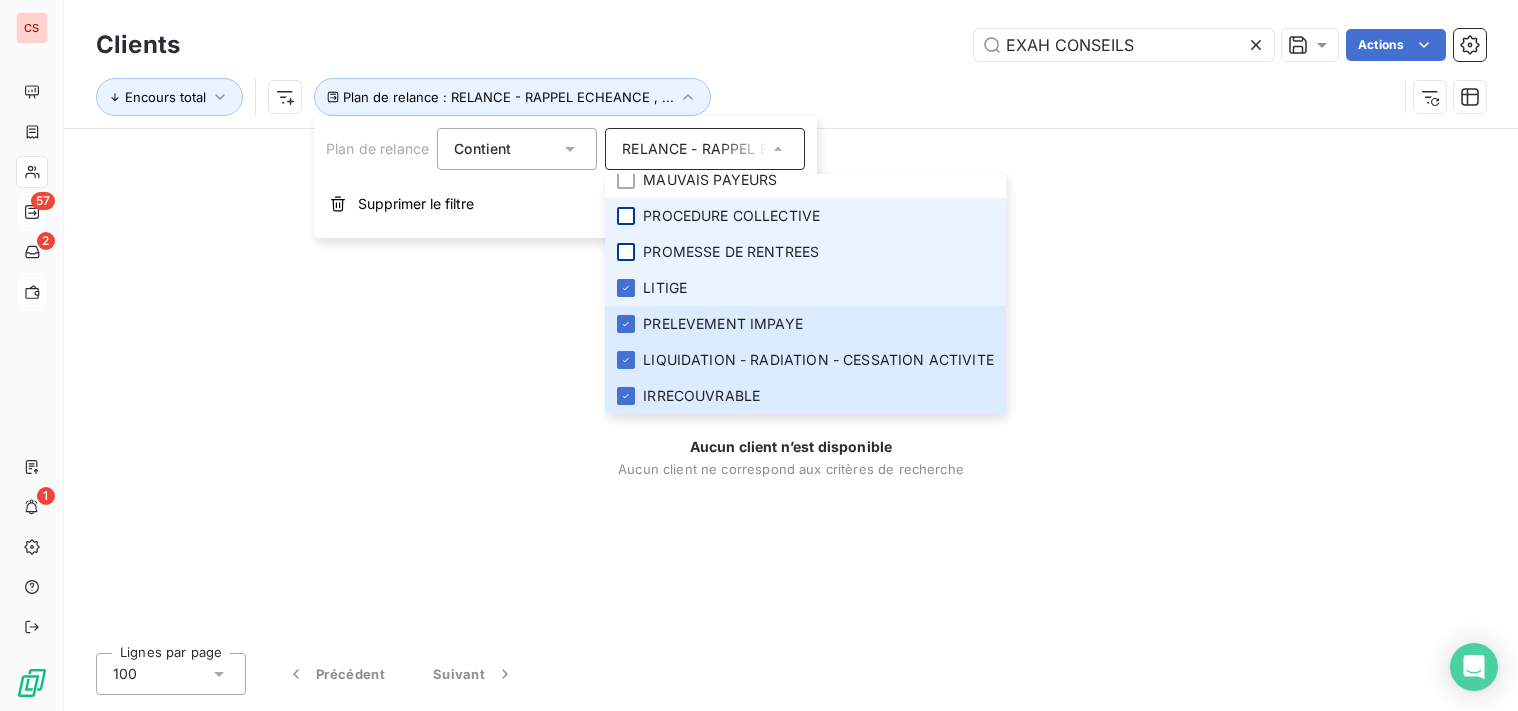 click 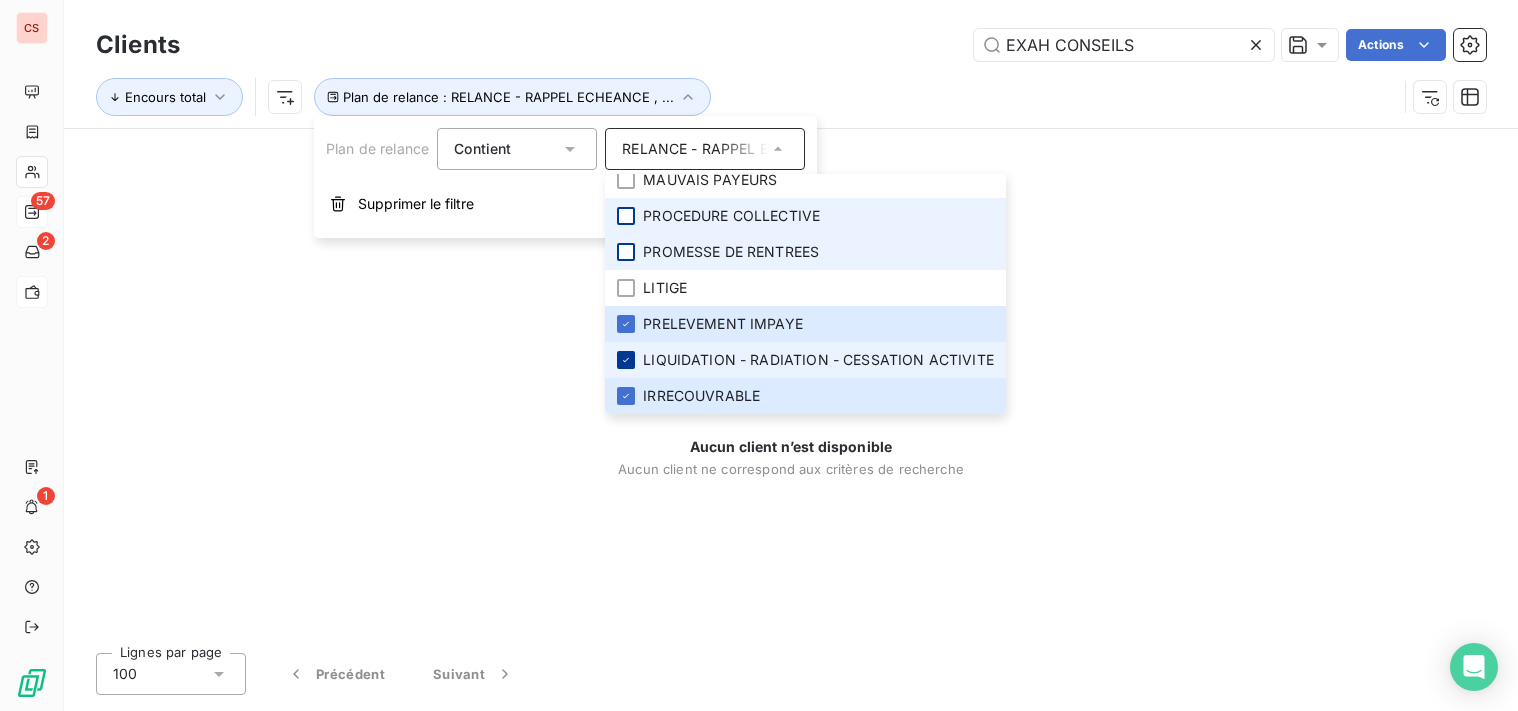 click 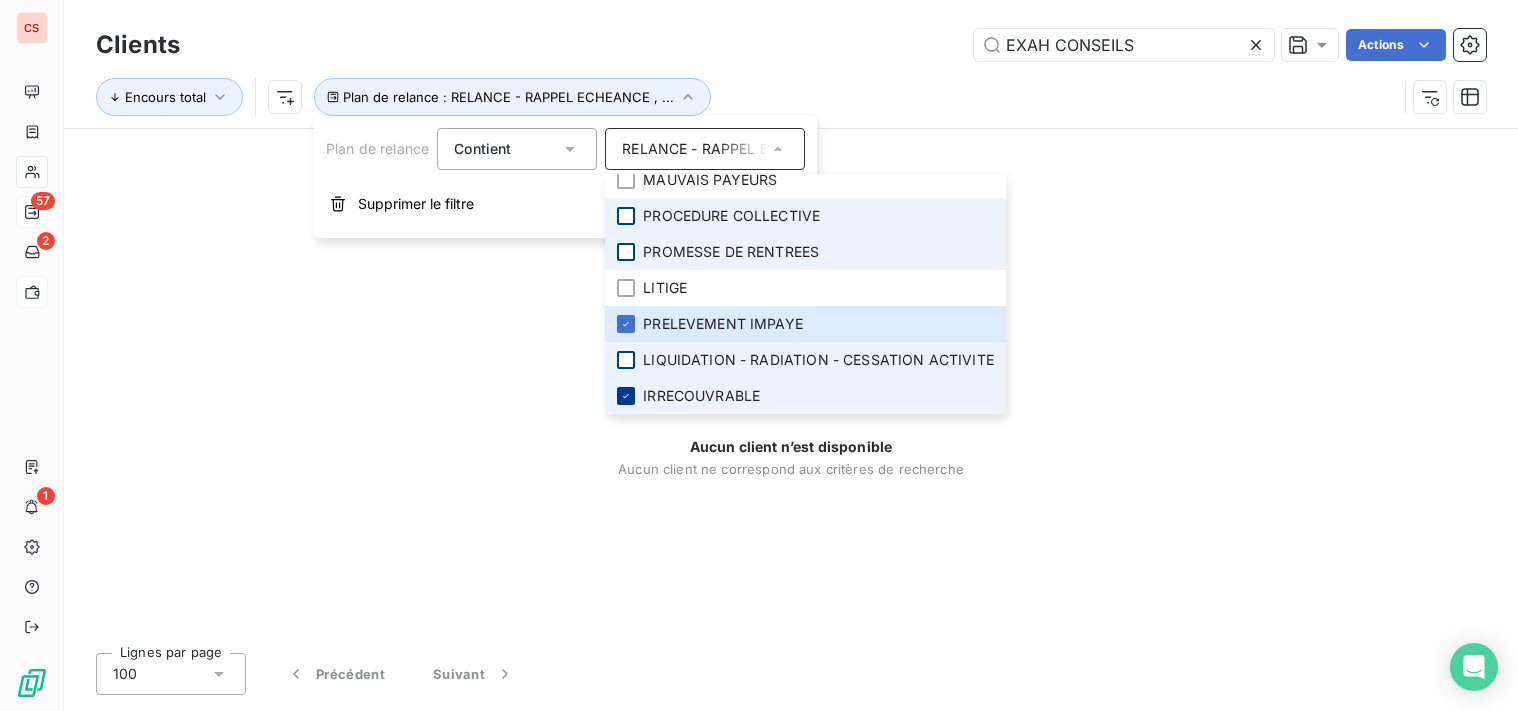 click 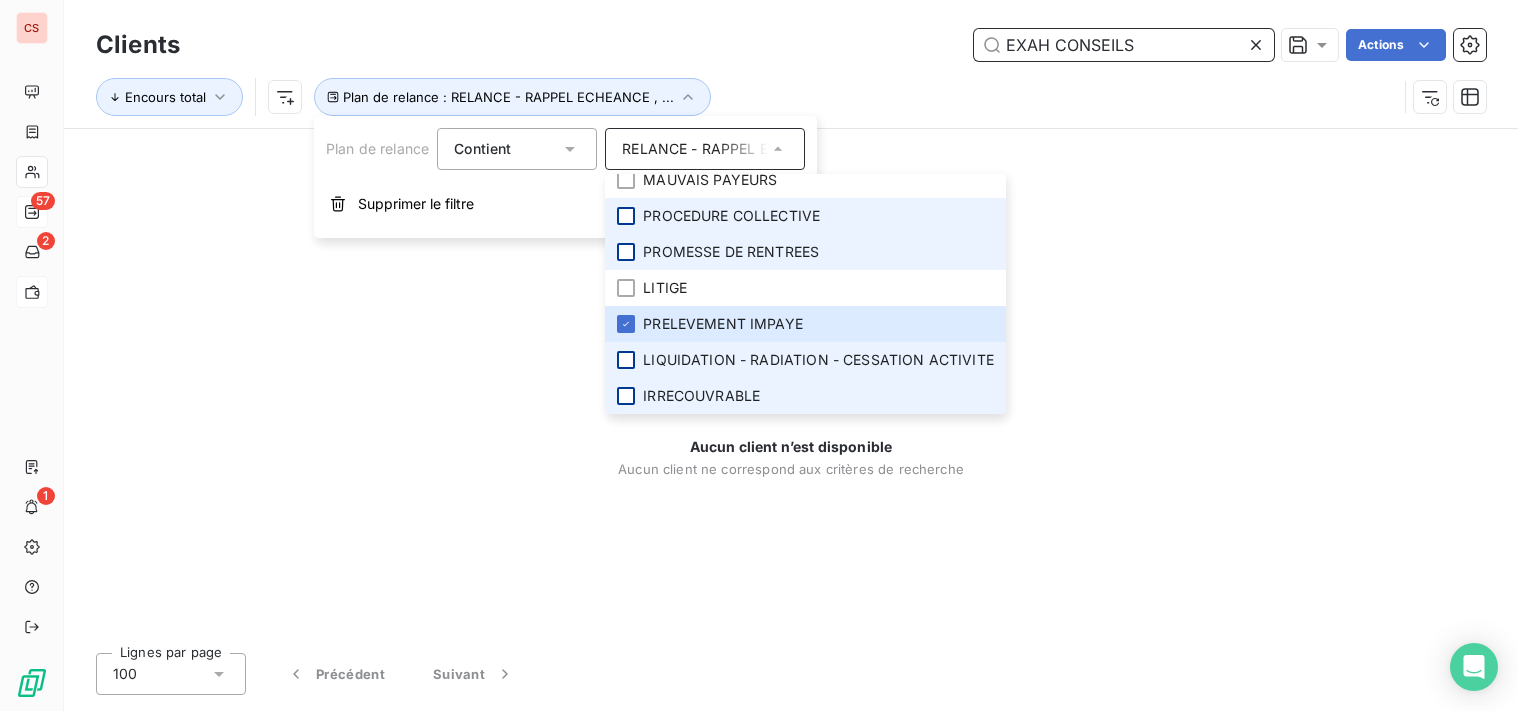 click on "EXAH CONSEILS" at bounding box center (1124, 45) 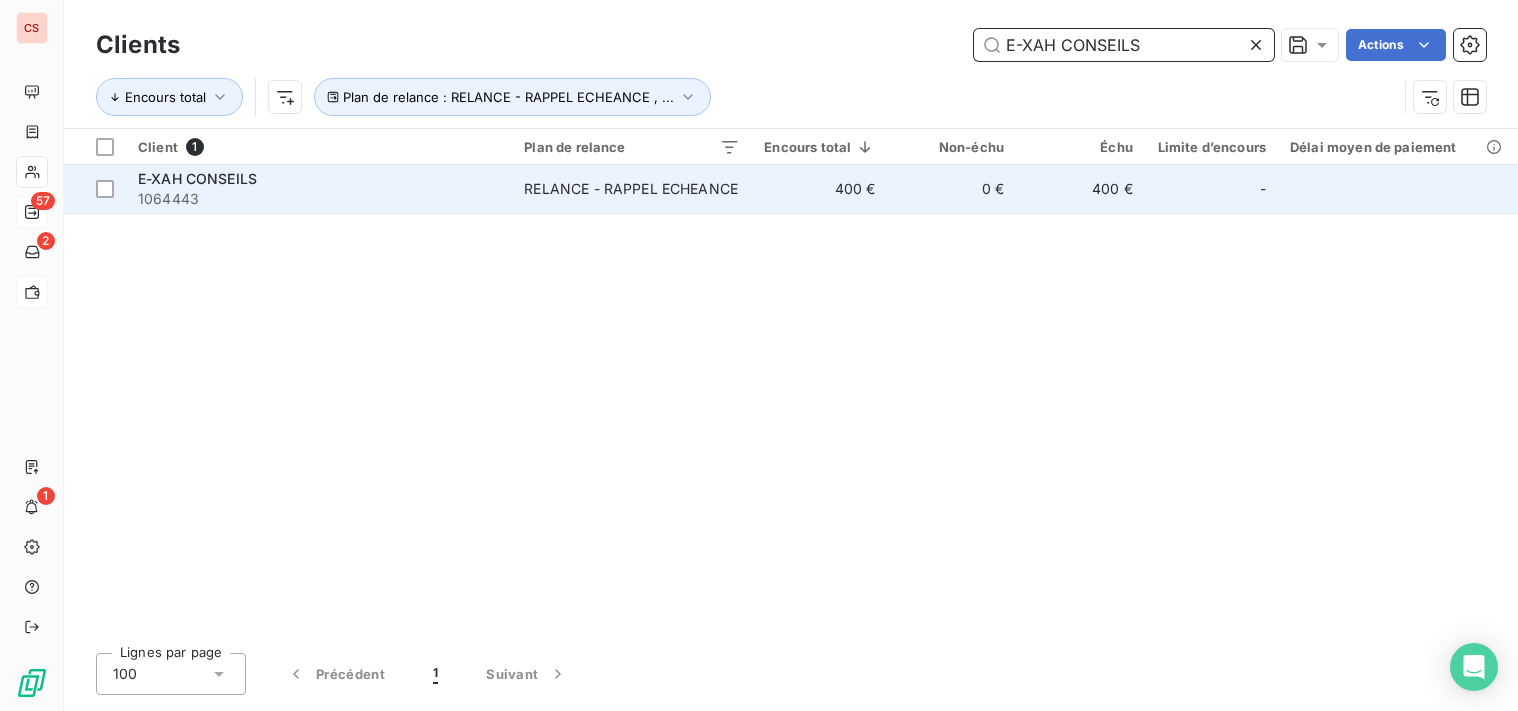type on "E-XAH CONSEILS" 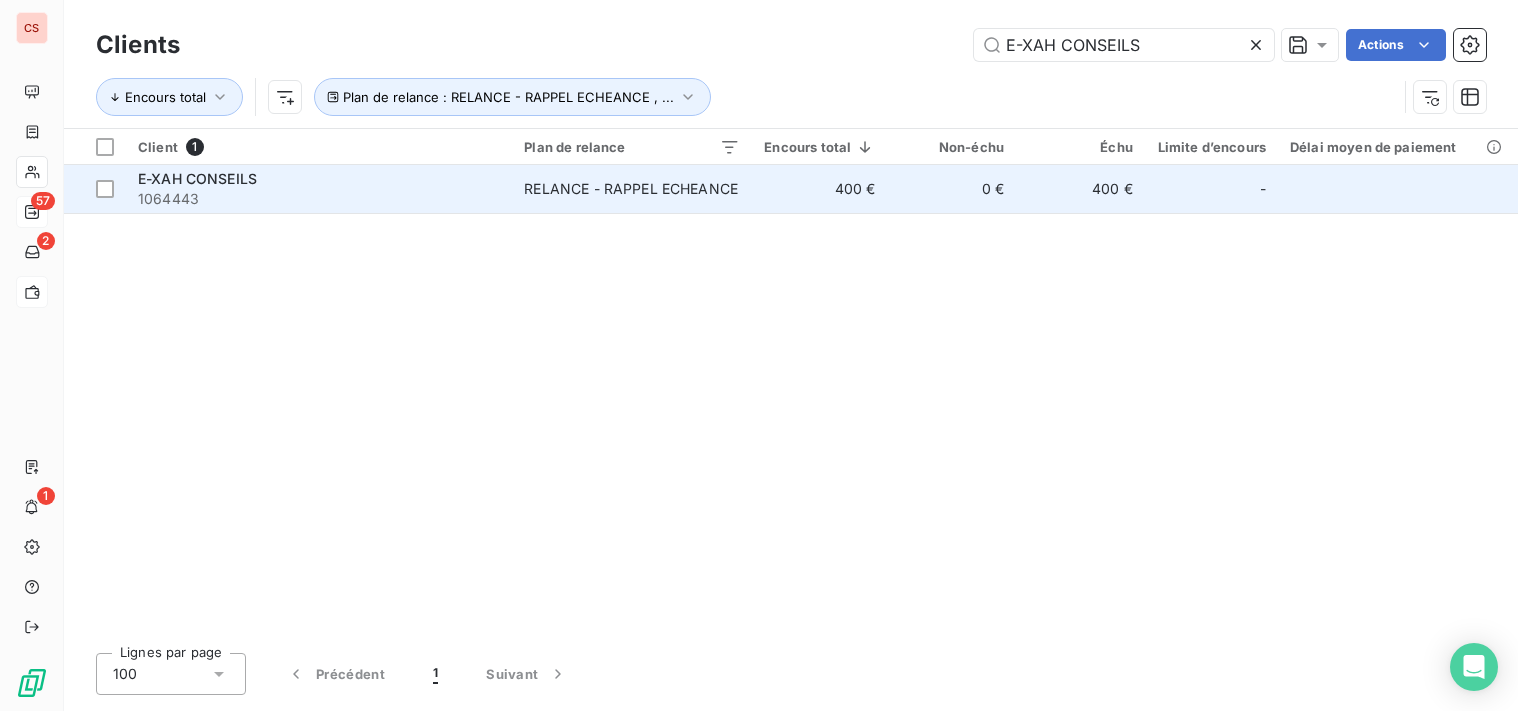click on "RELANCE - RAPPEL ECHEANCE" at bounding box center (631, 189) 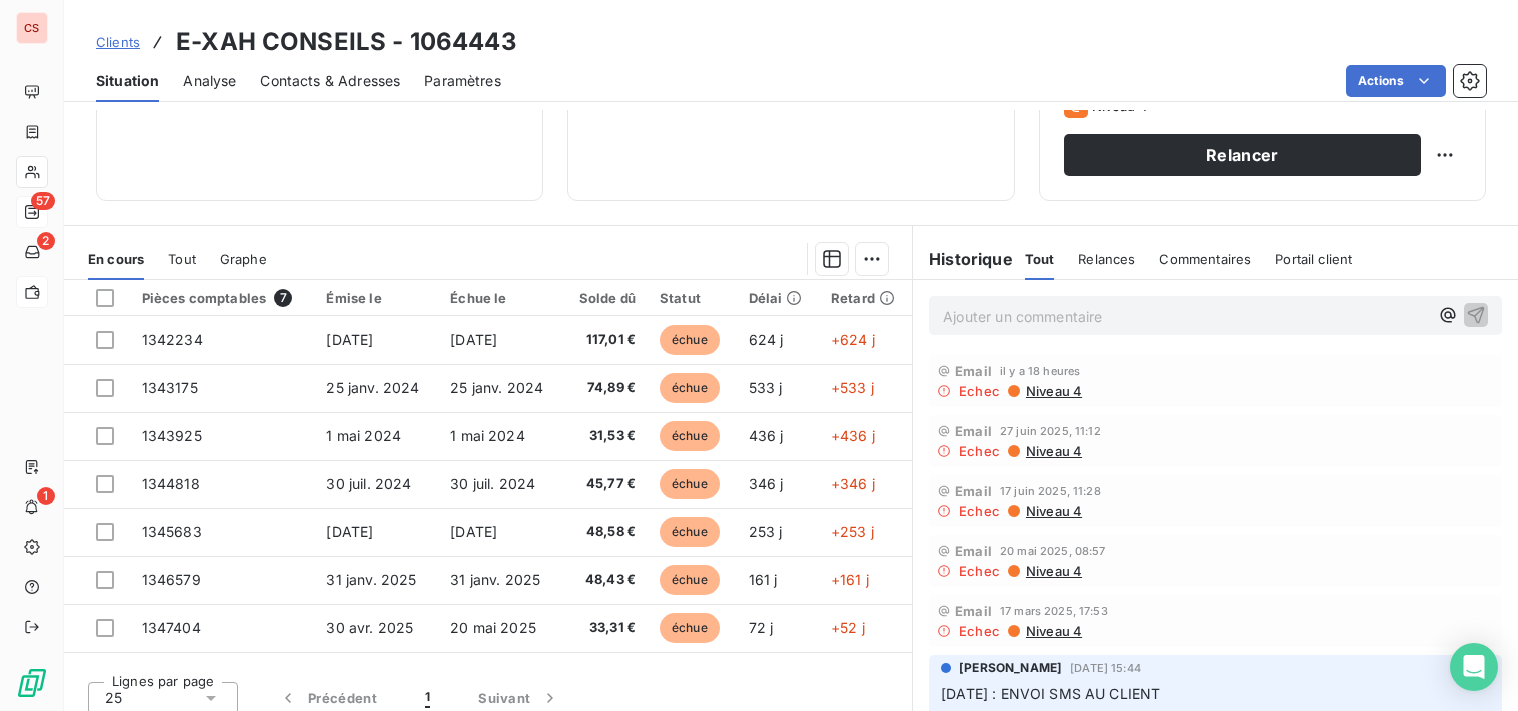 scroll, scrollTop: 345, scrollLeft: 0, axis: vertical 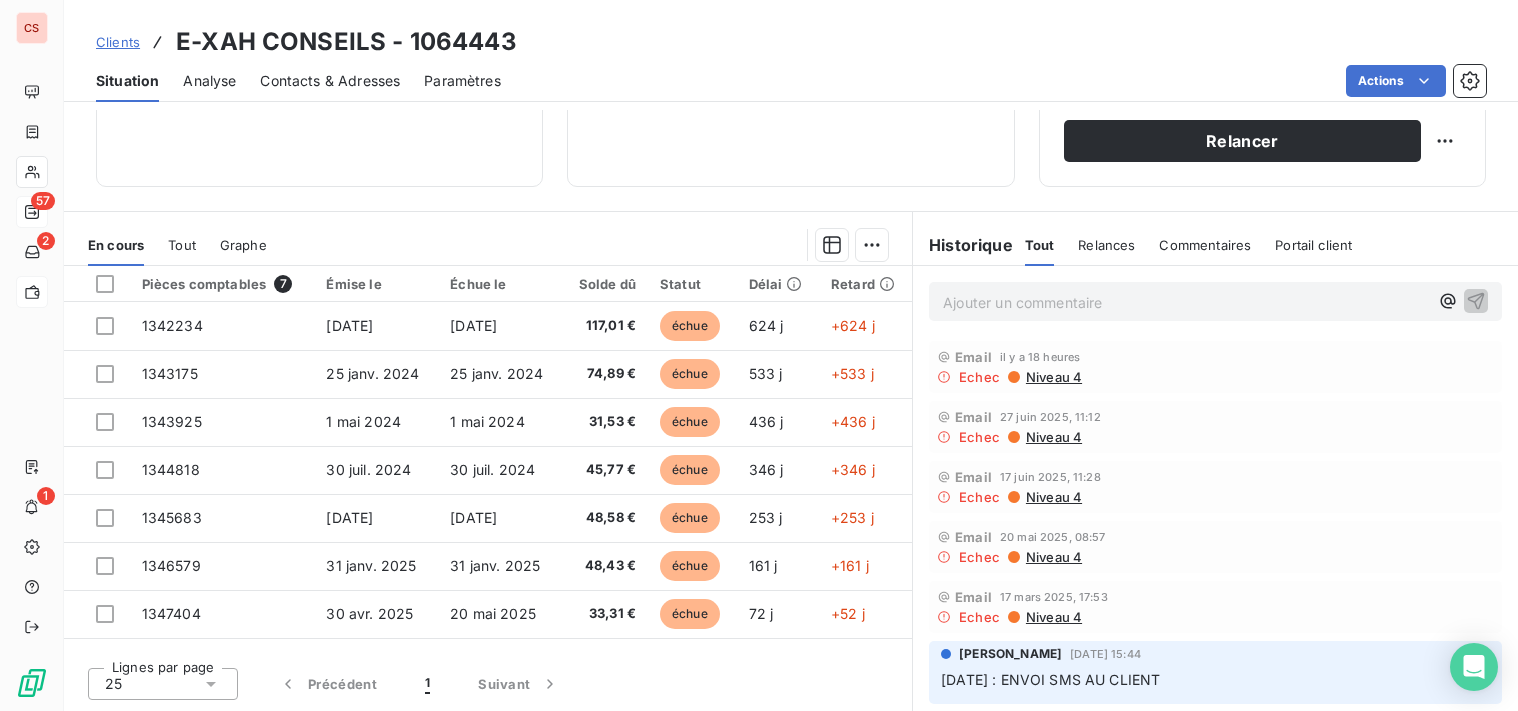 click on "Ajouter un commentaire ﻿" at bounding box center (1185, 302) 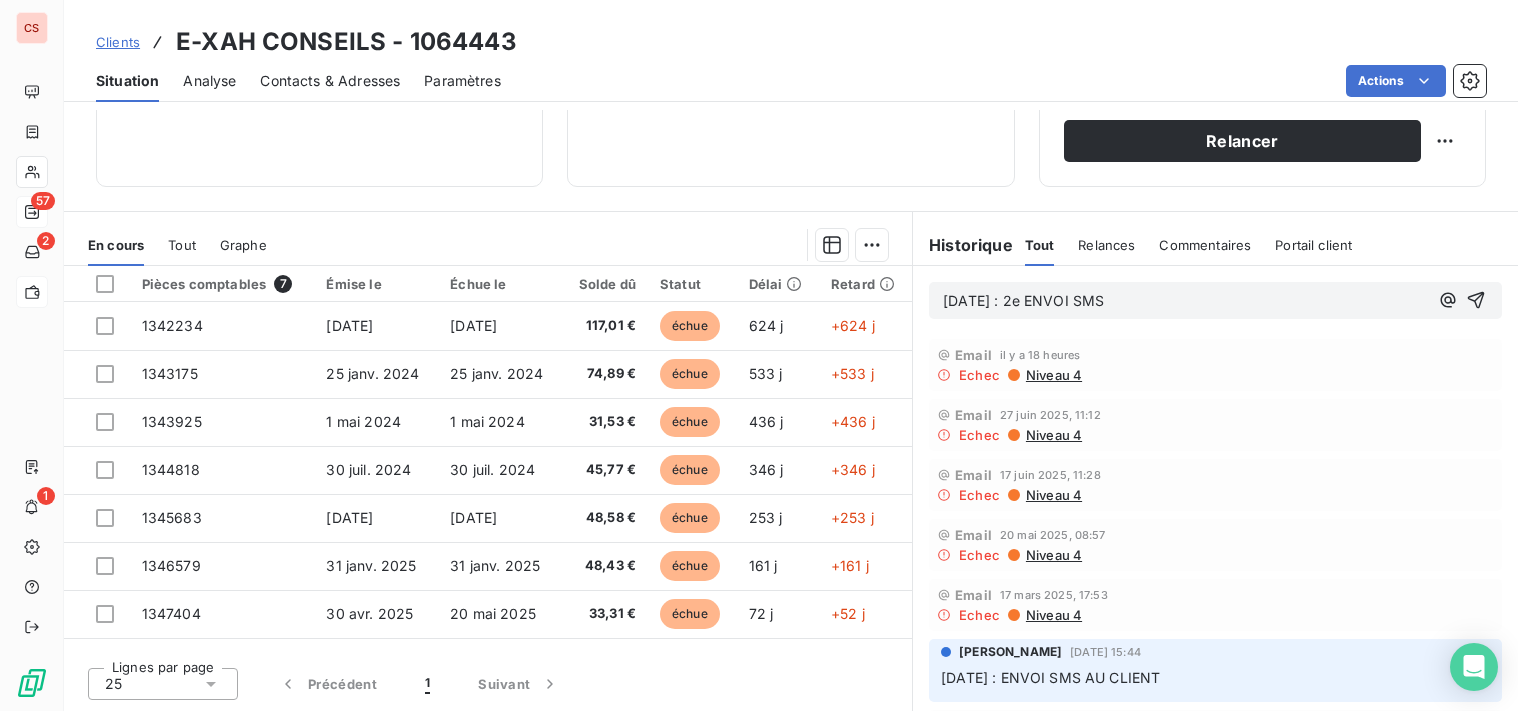 click on "[DATE] : 2e ENVOI SMS" at bounding box center (1023, 300) 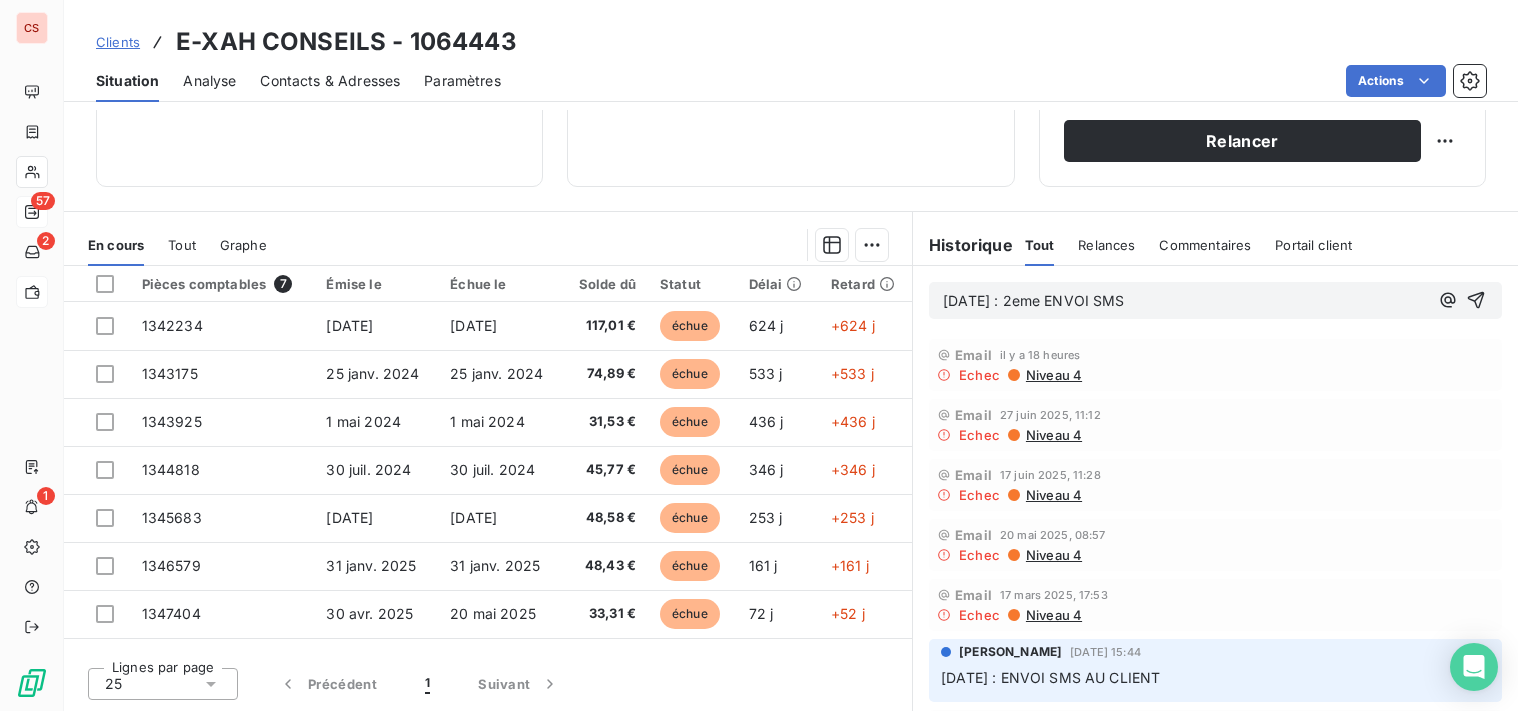 click on "[DATE] : 2eme ENVOI SMS" at bounding box center [1185, 301] 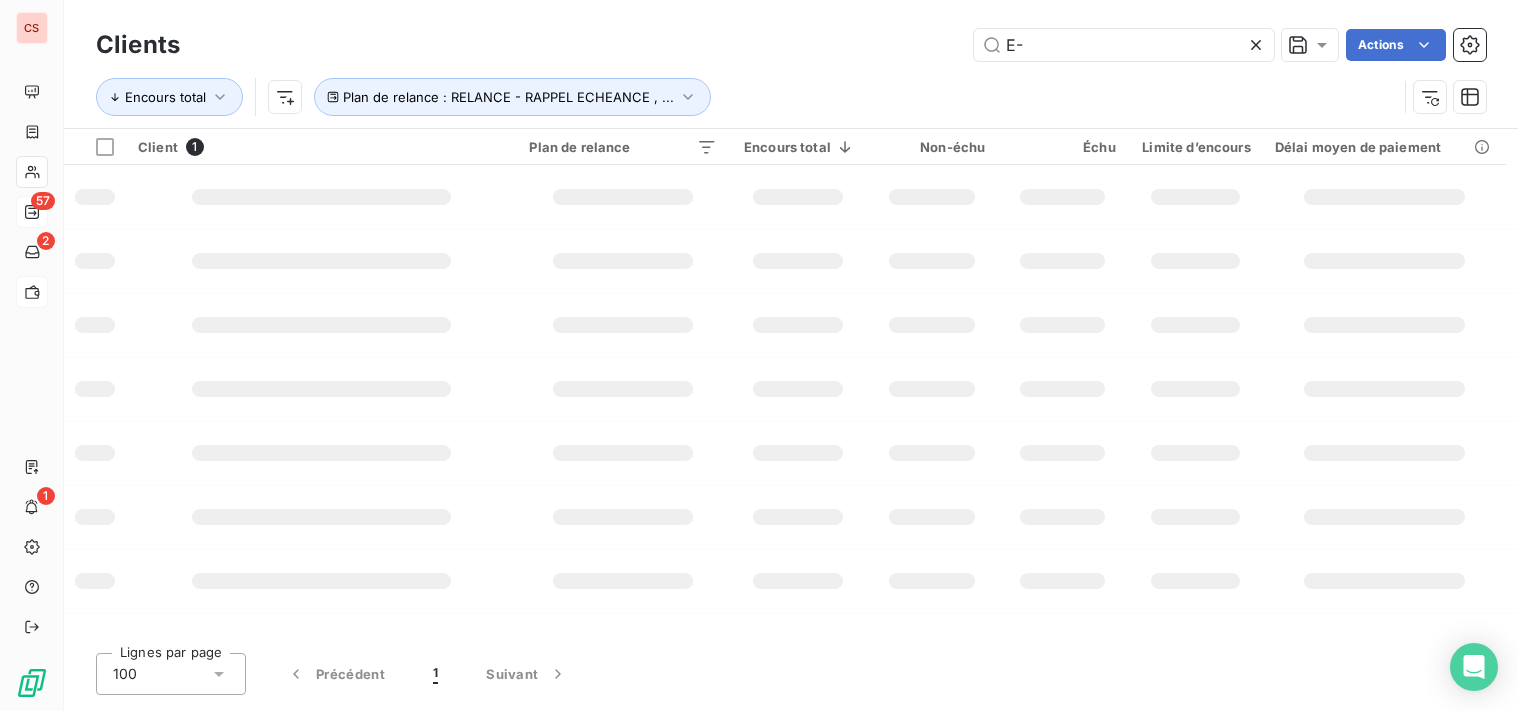 type on "E" 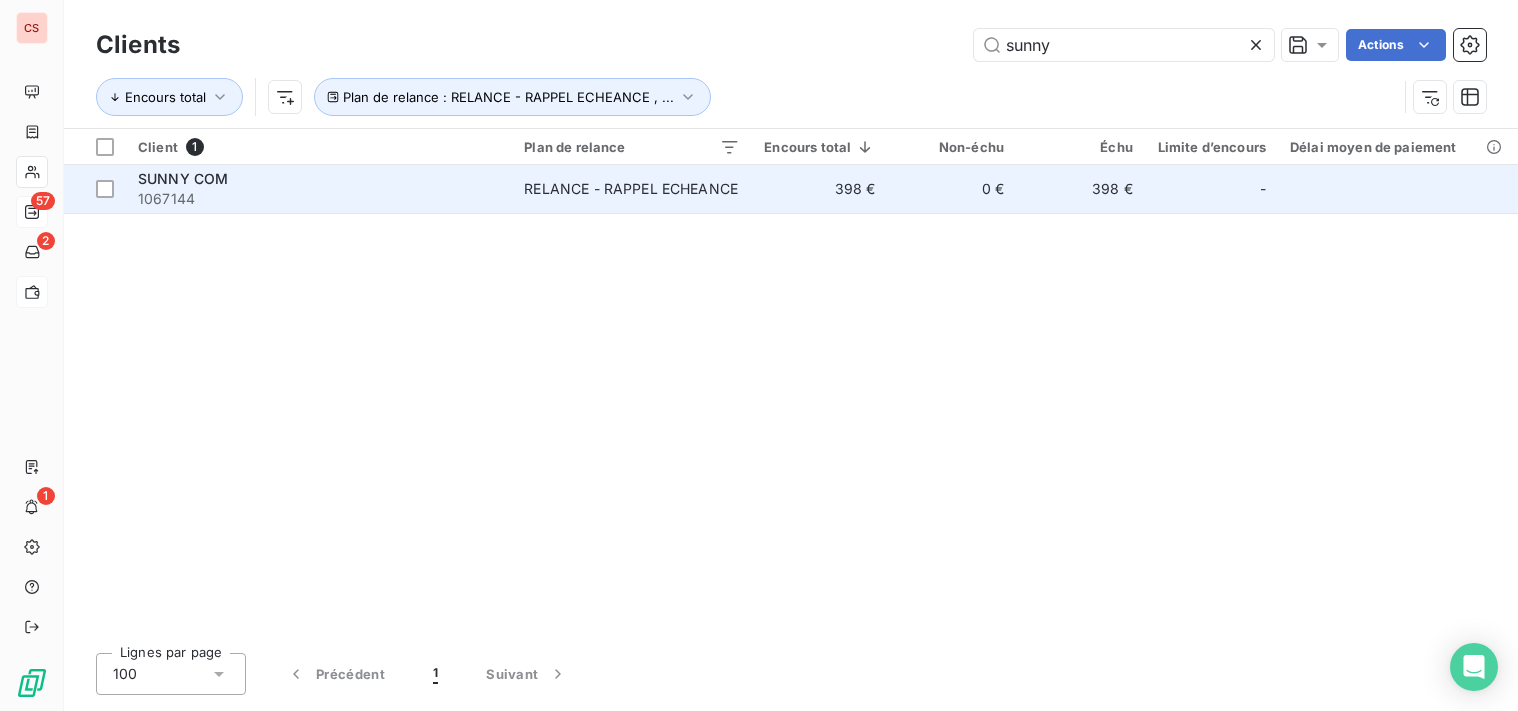 type on "sunny" 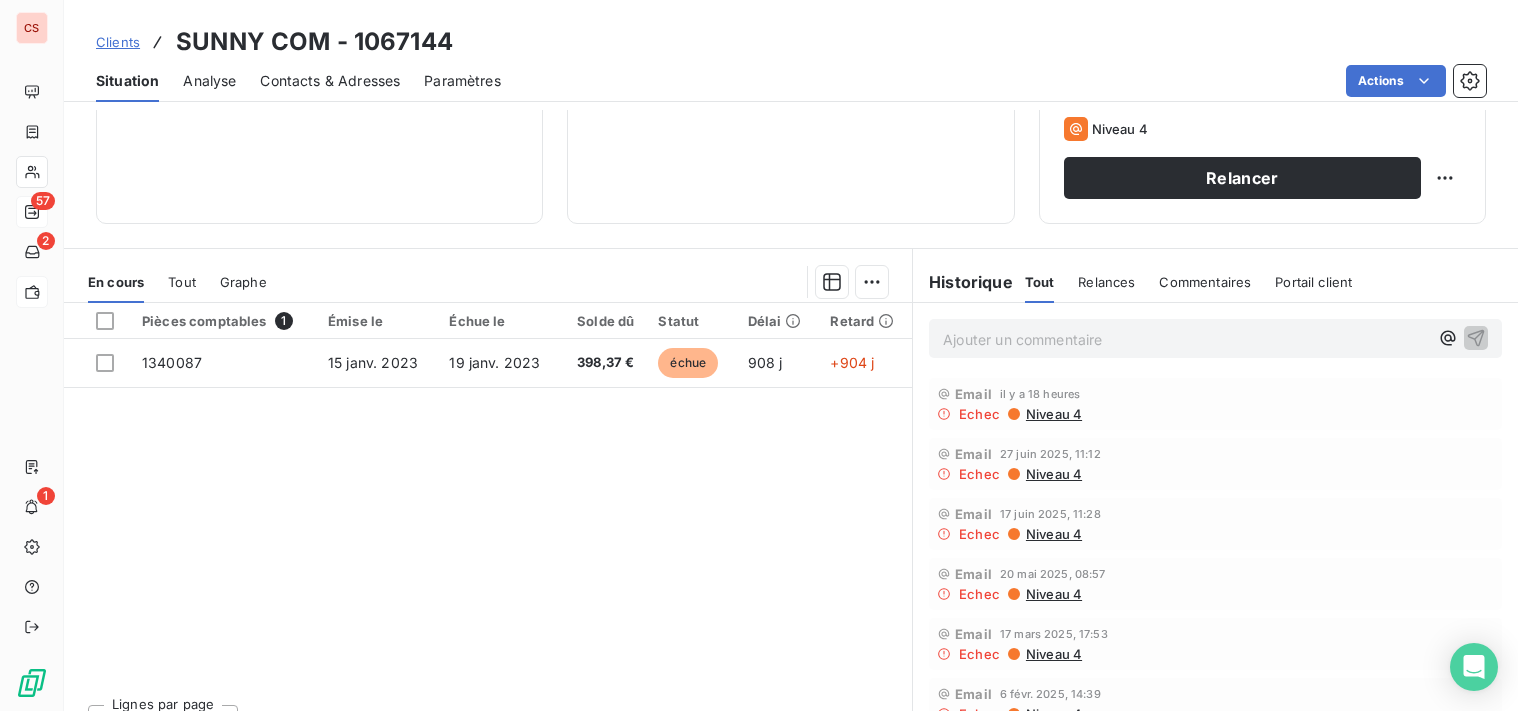 scroll, scrollTop: 345, scrollLeft: 0, axis: vertical 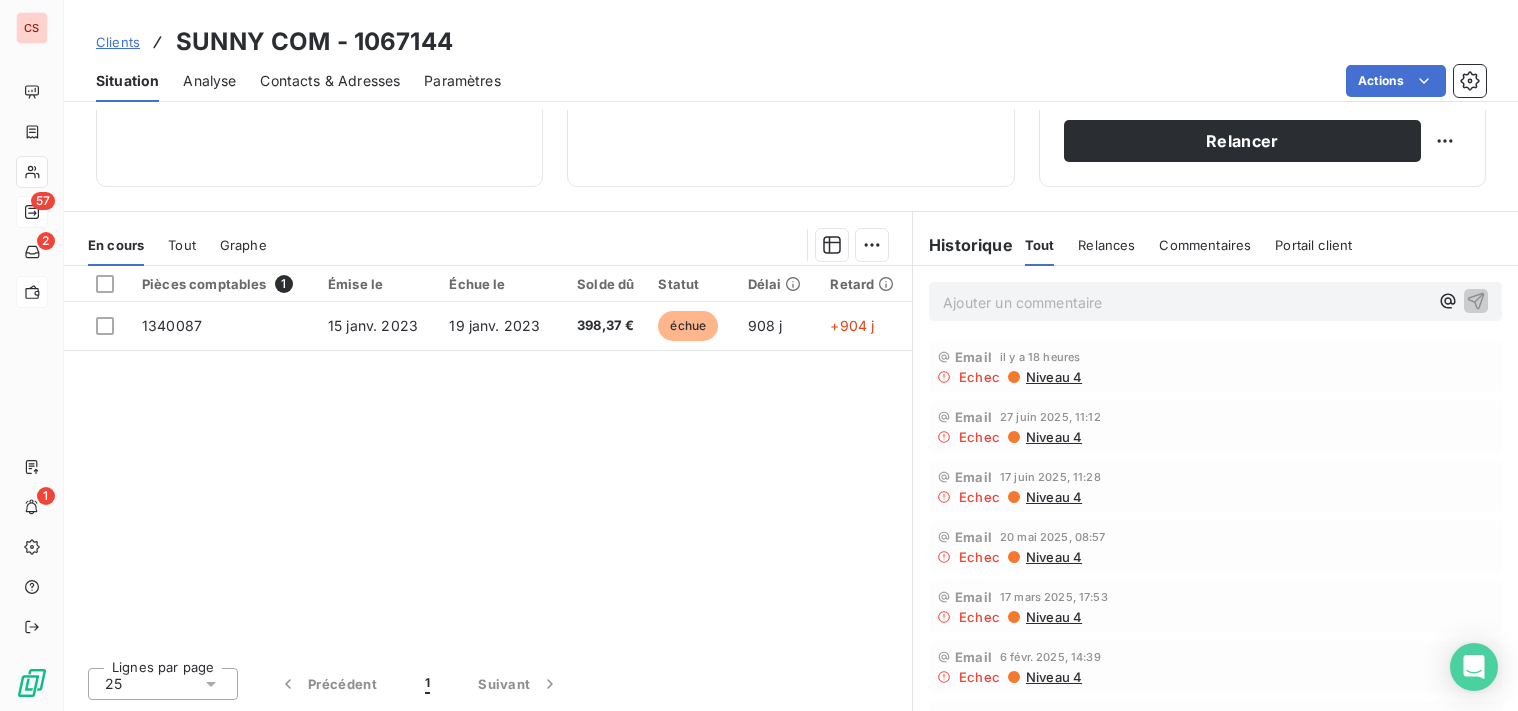 click on "Contacts & Adresses" at bounding box center [330, 81] 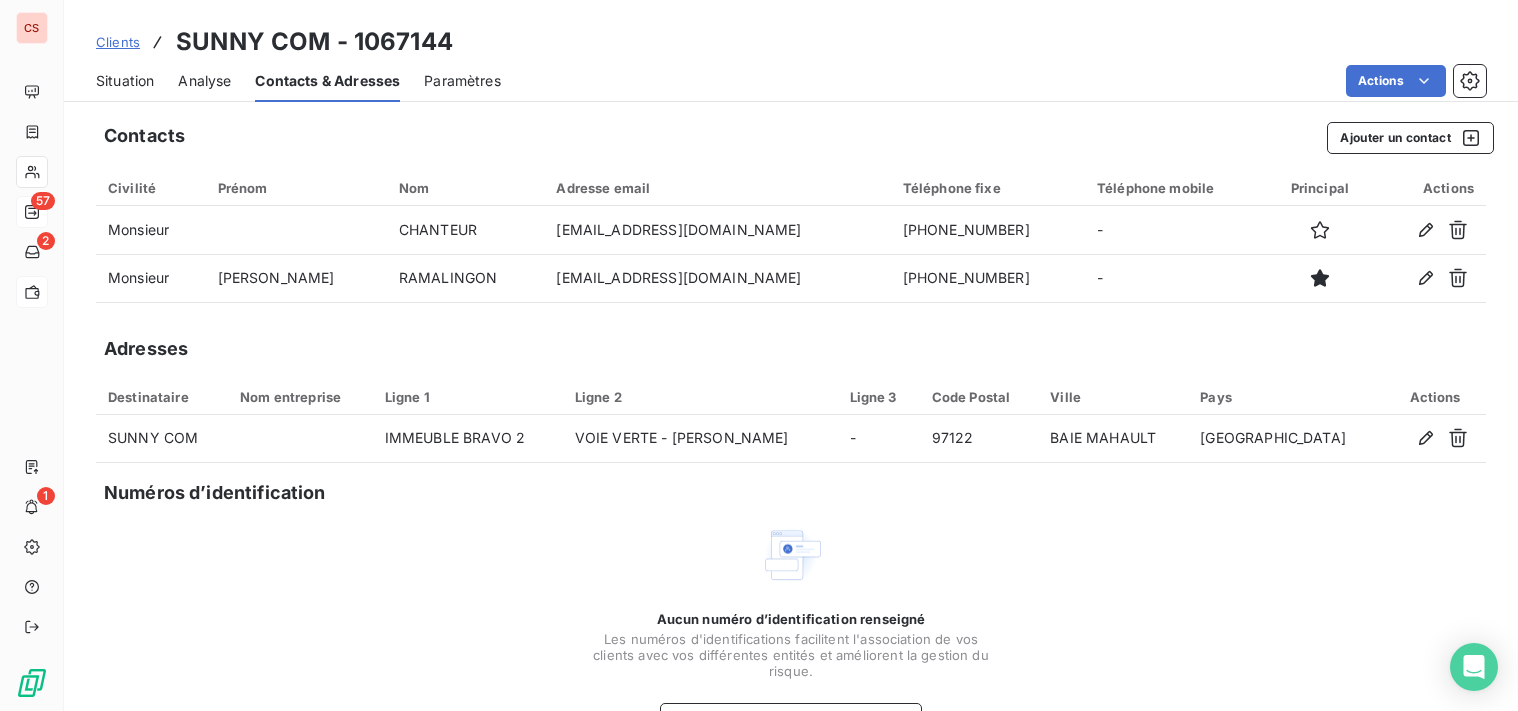click on "Situation" at bounding box center (125, 81) 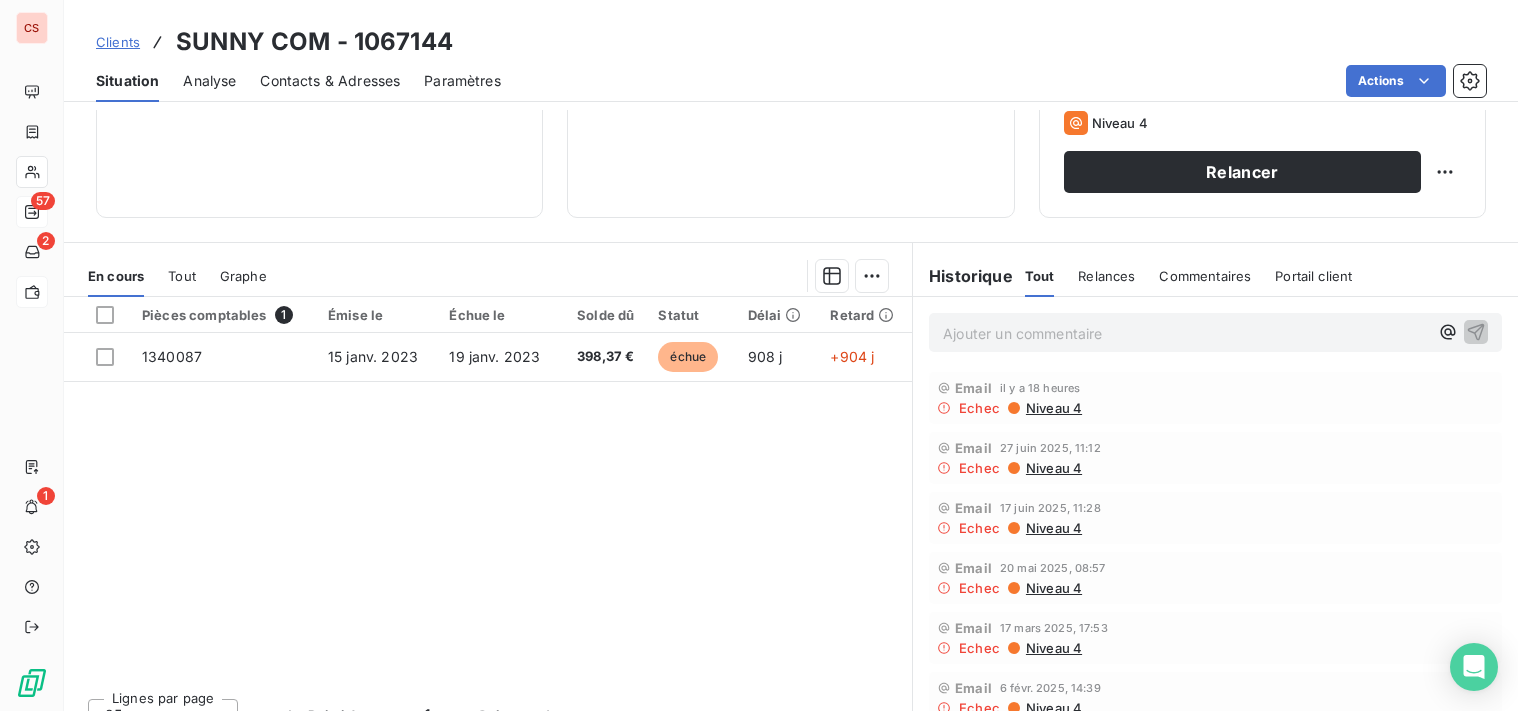 scroll, scrollTop: 345, scrollLeft: 0, axis: vertical 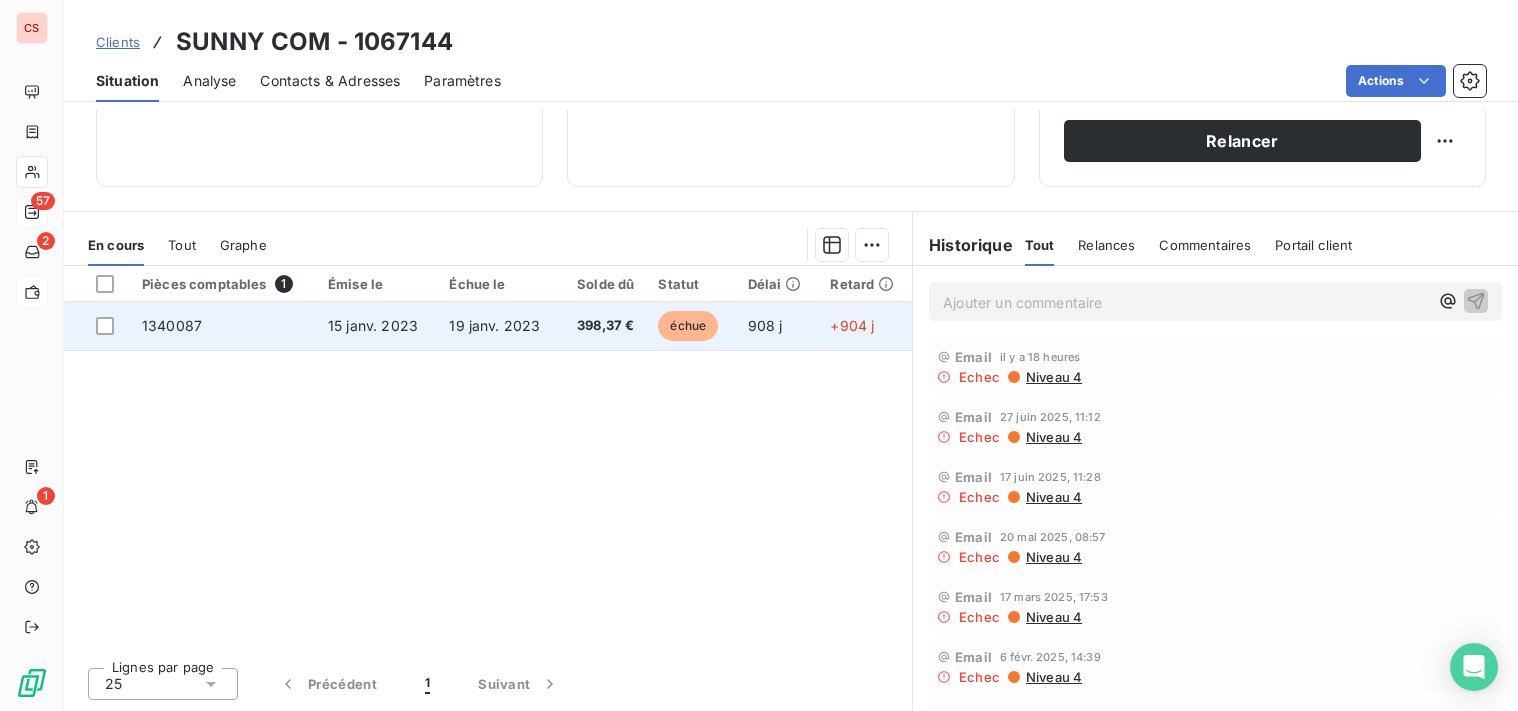 click on "échue" at bounding box center [688, 326] 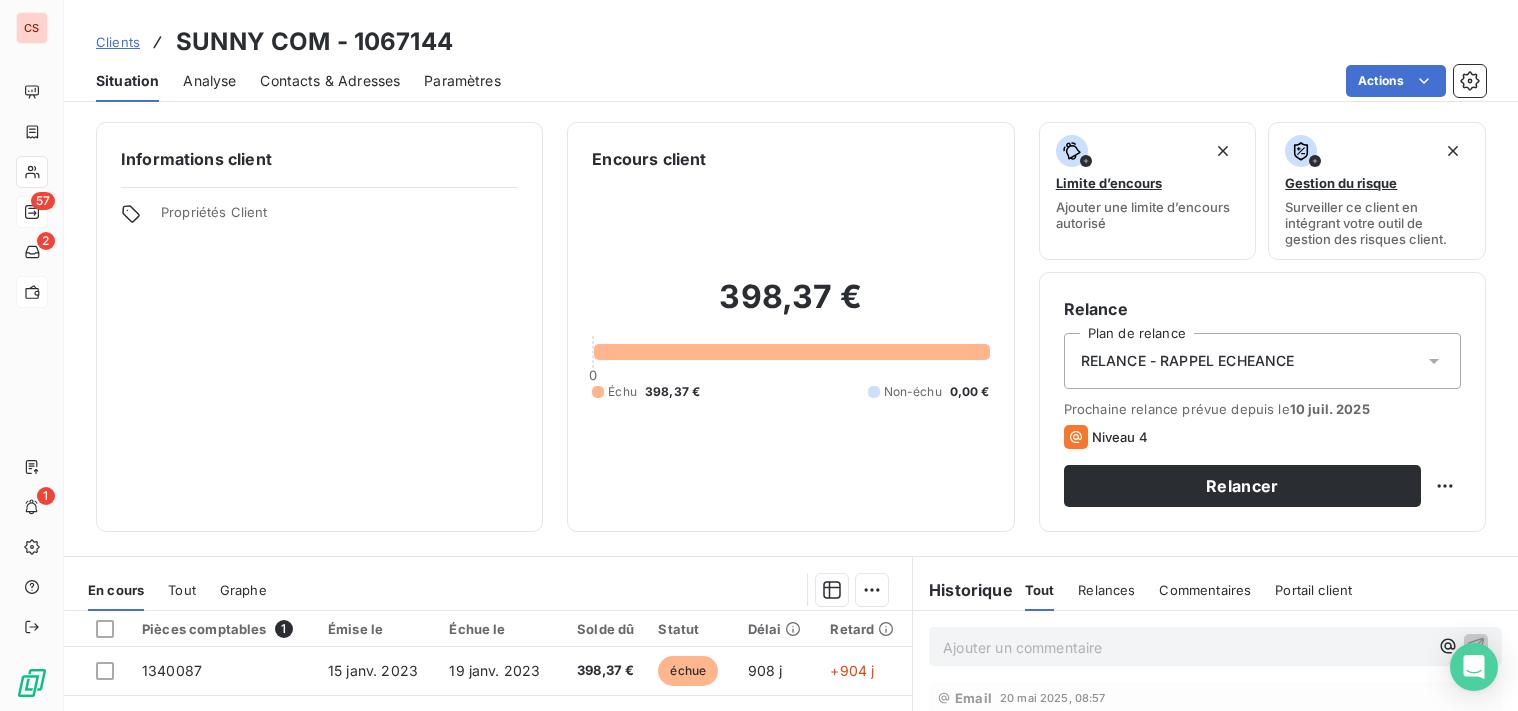 scroll, scrollTop: 226, scrollLeft: 0, axis: vertical 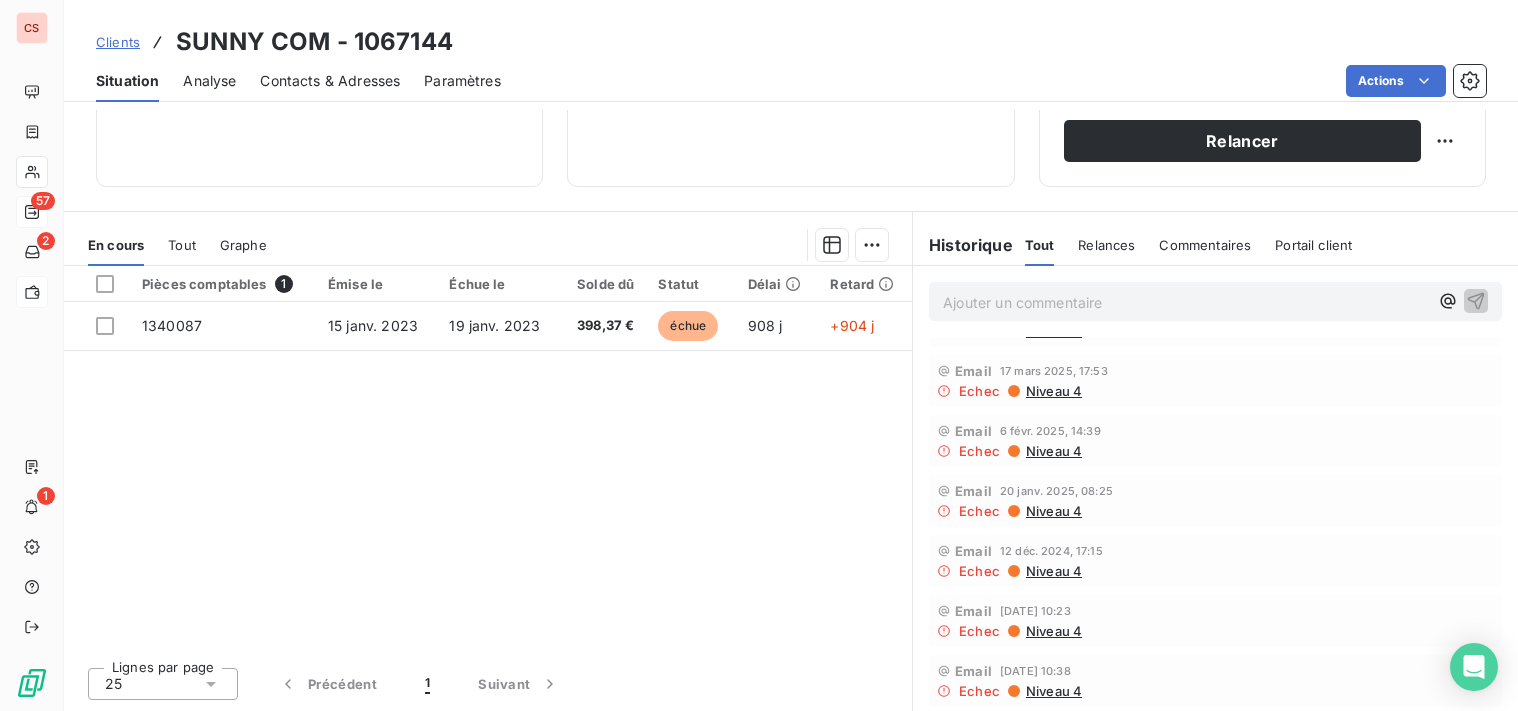 click on "Ajouter un commentaire ﻿" at bounding box center (1185, 302) 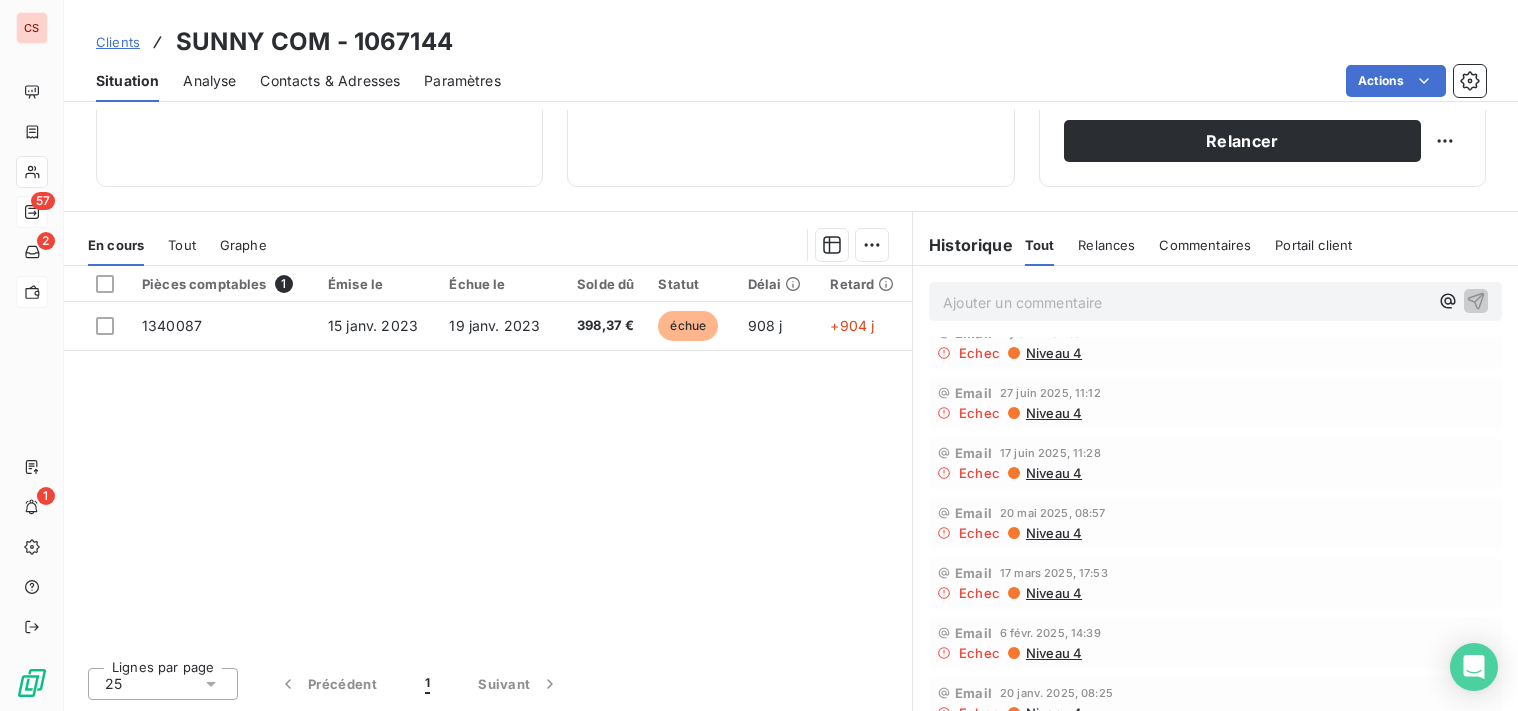 scroll, scrollTop: 0, scrollLeft: 0, axis: both 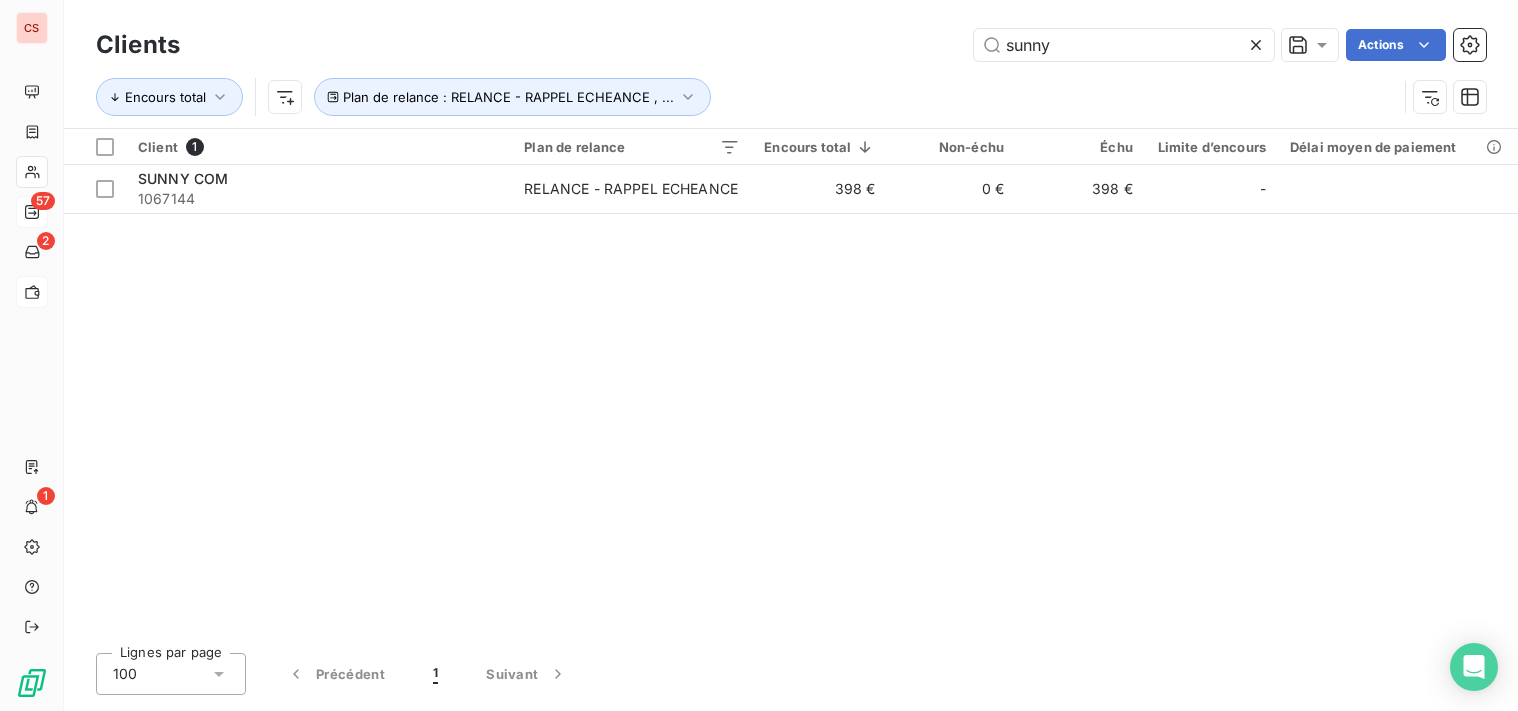 drag, startPoint x: 1024, startPoint y: 43, endPoint x: 585, endPoint y: 34, distance: 439.09225 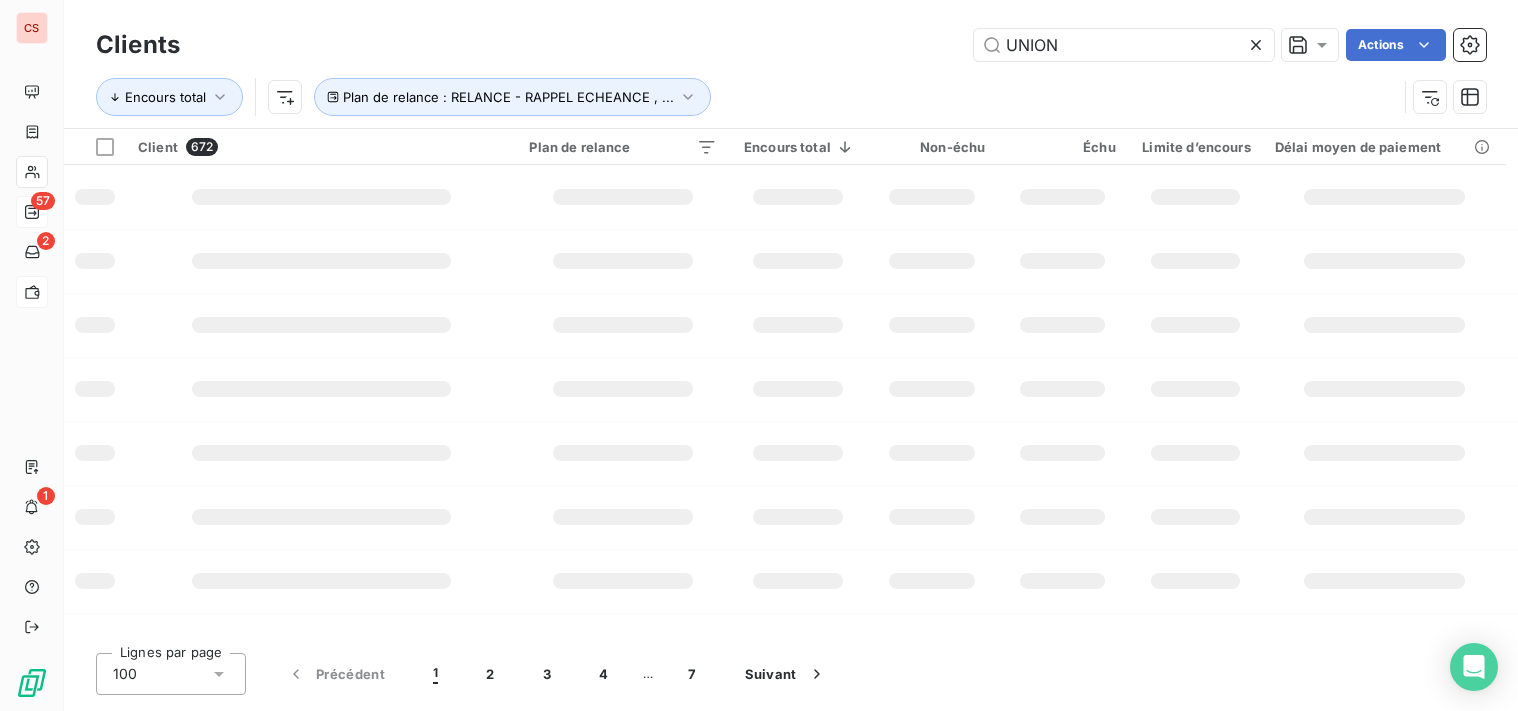 type on "UNION" 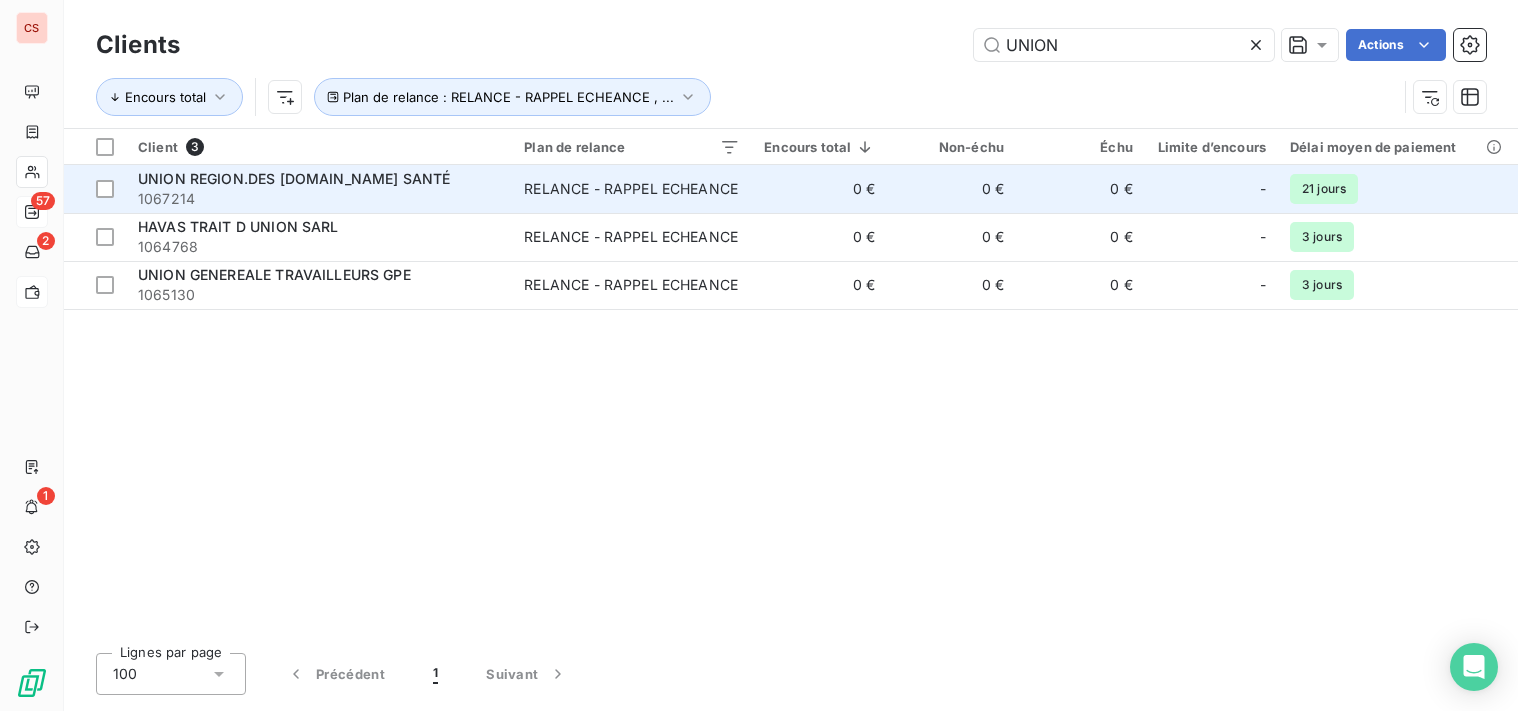 click on "1067214" at bounding box center (319, 199) 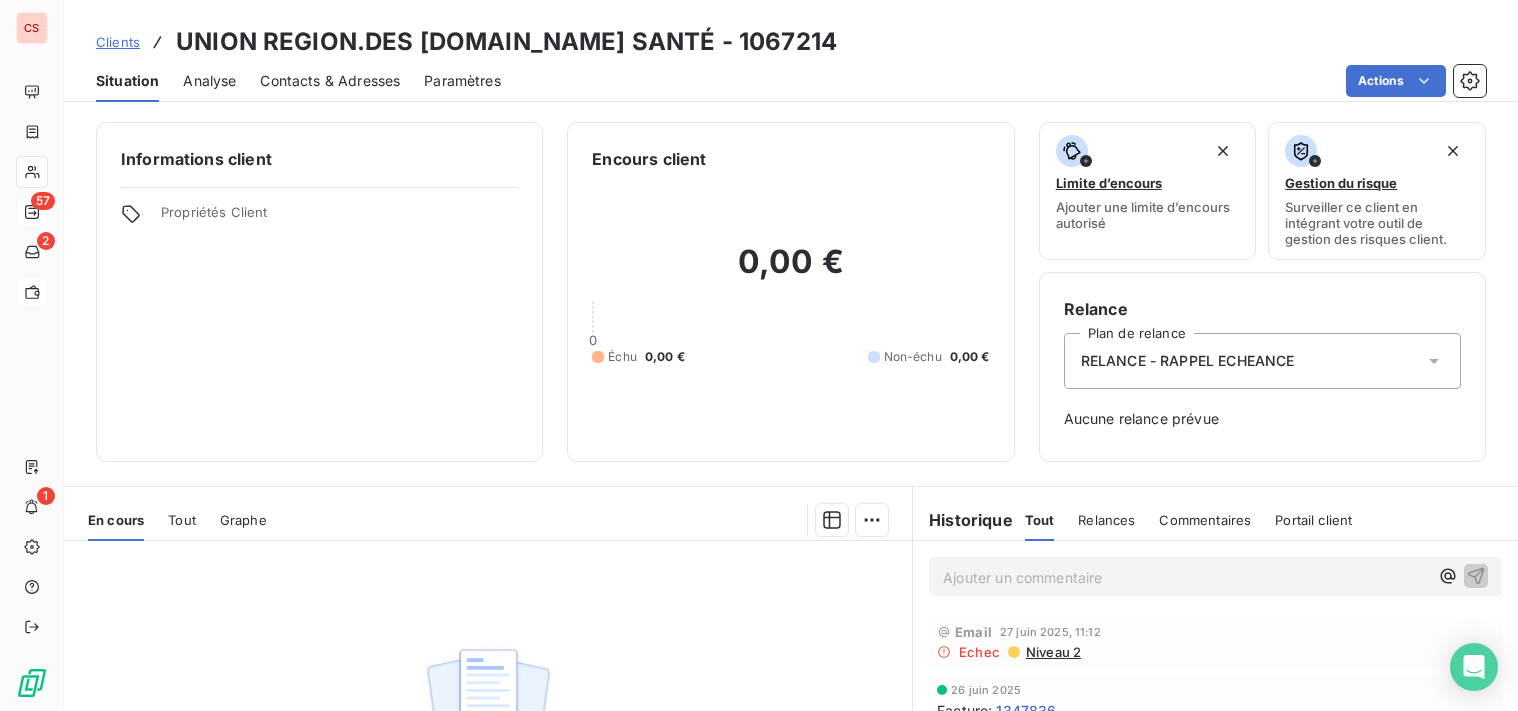 click on "Contacts & Adresses" at bounding box center (330, 81) 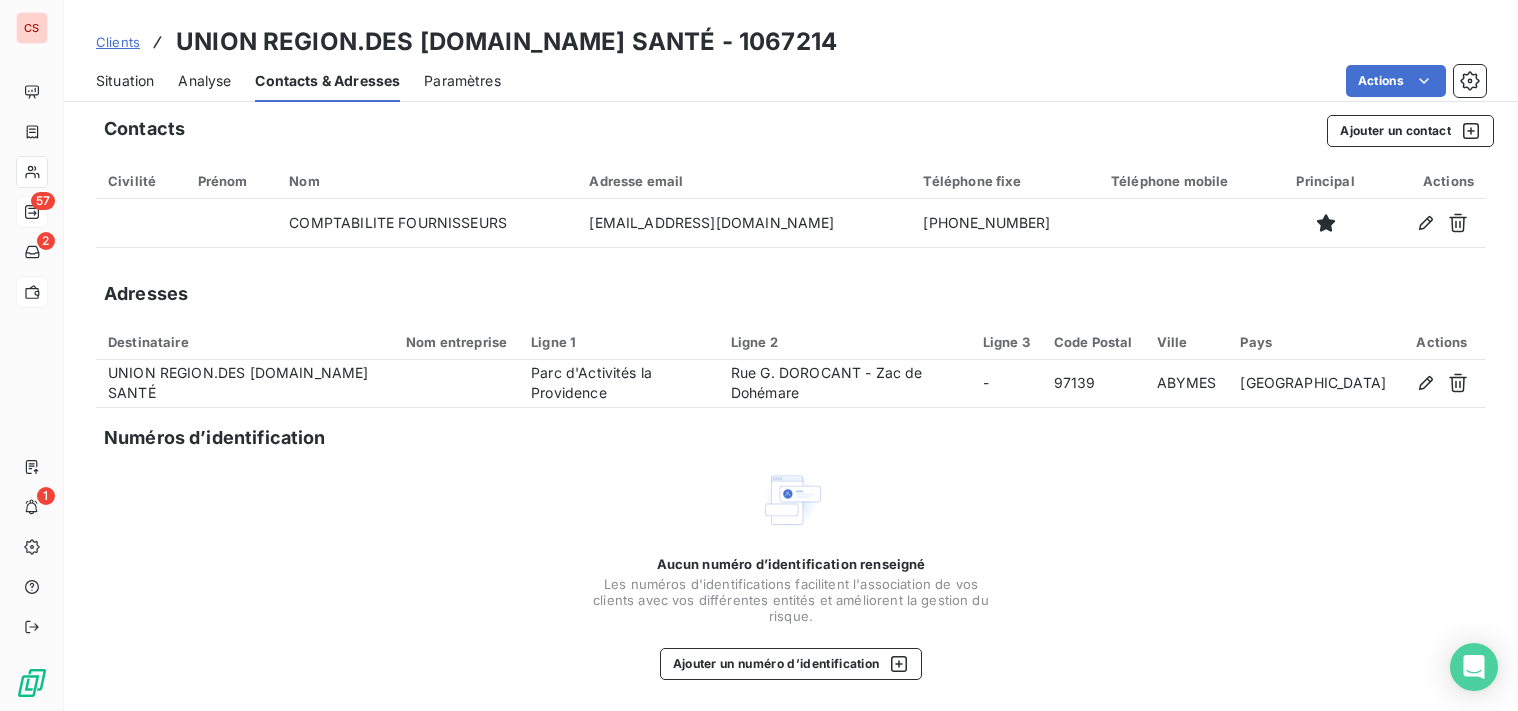 scroll, scrollTop: 8, scrollLeft: 0, axis: vertical 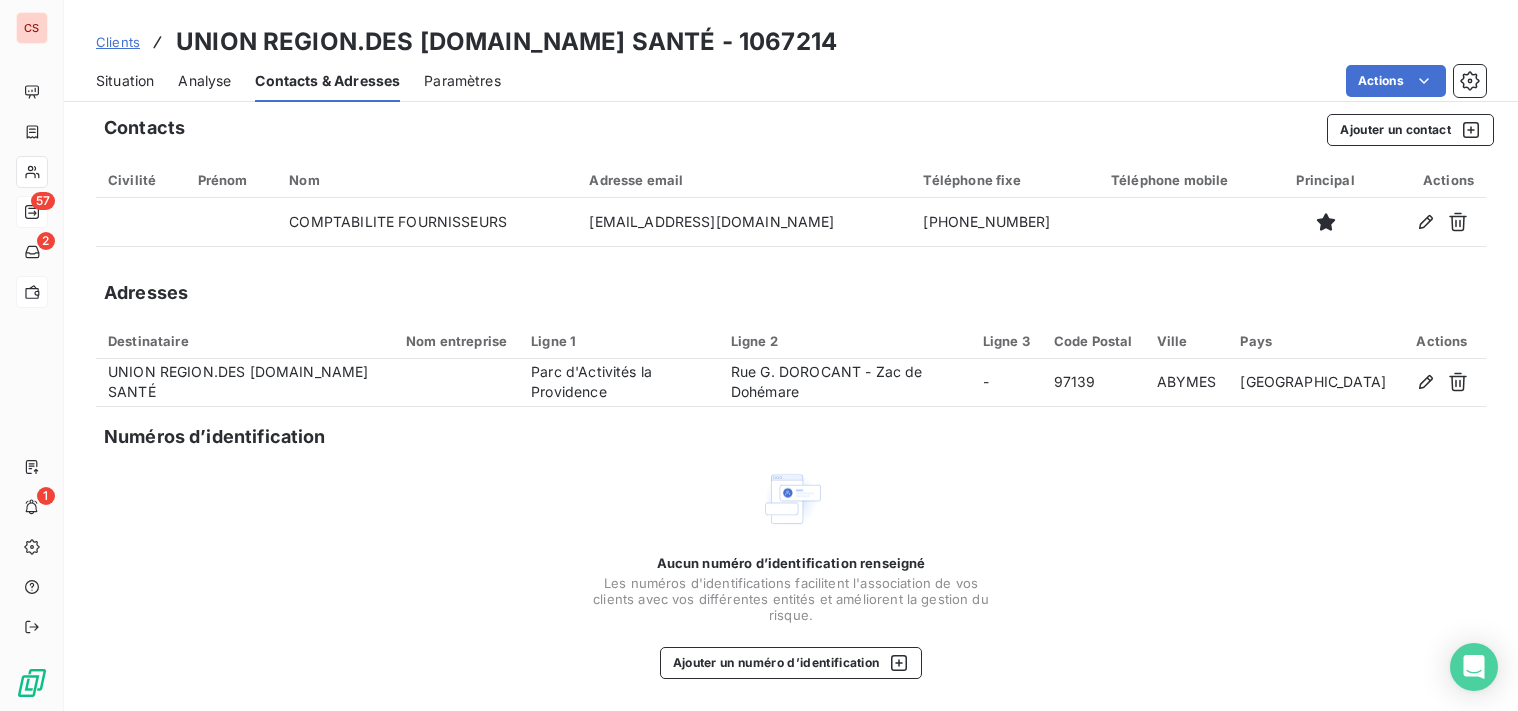 click on "Situation" at bounding box center (125, 81) 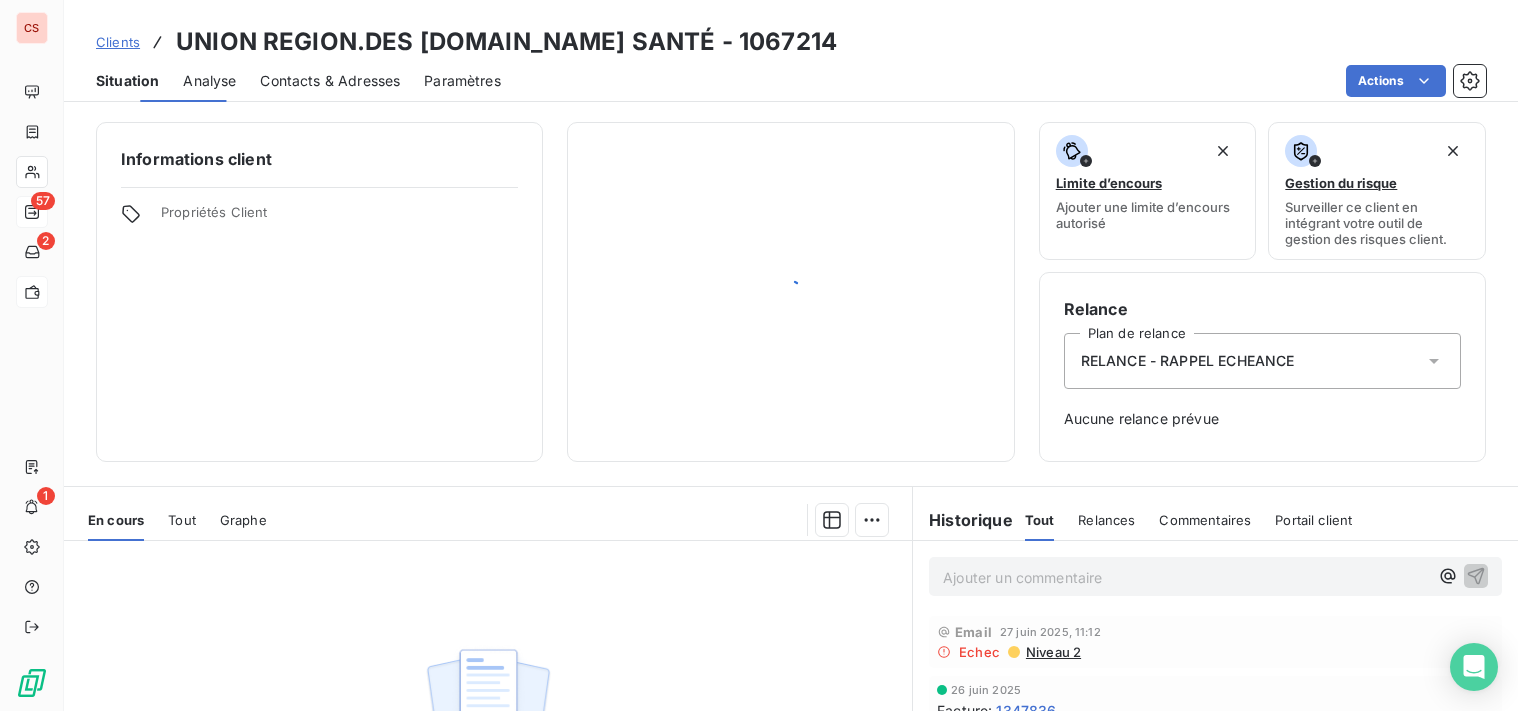 scroll, scrollTop: 0, scrollLeft: 0, axis: both 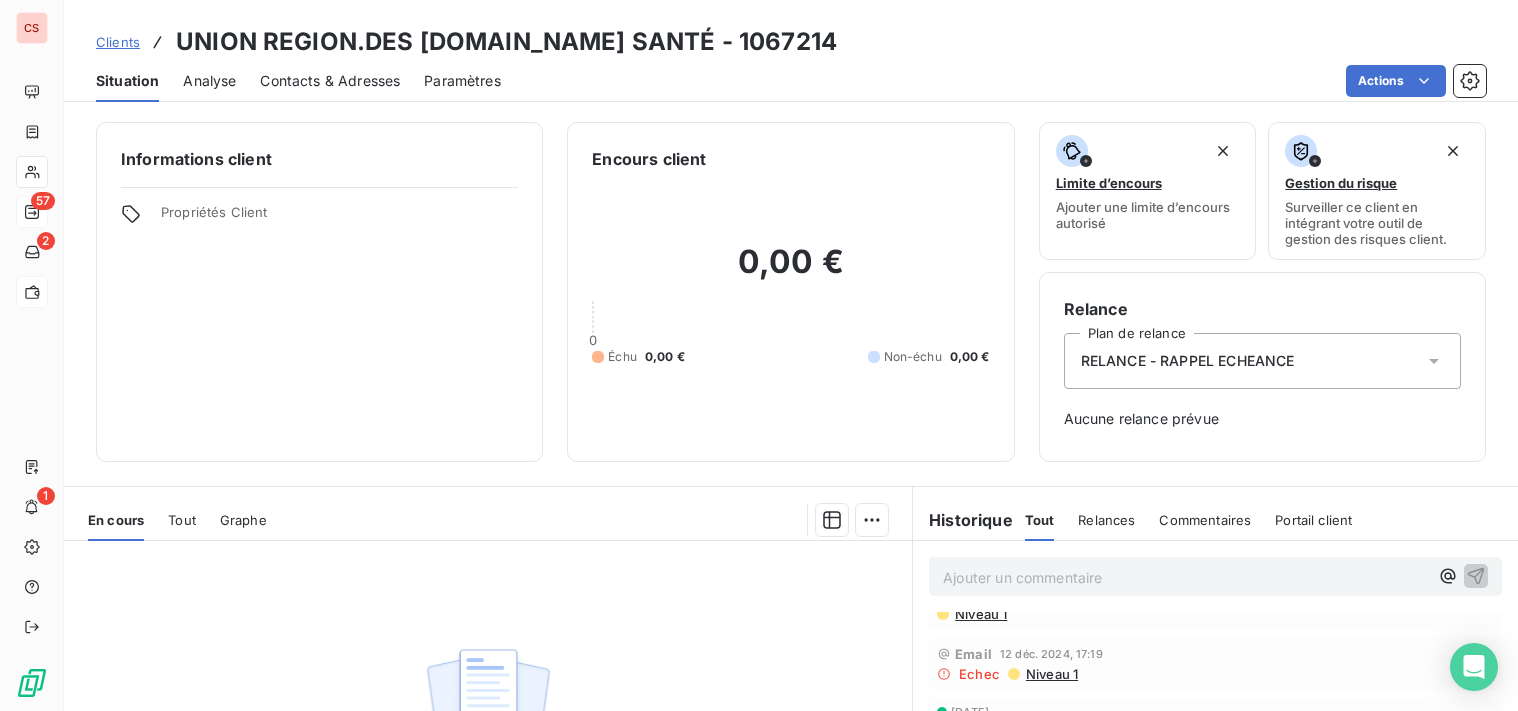 click on "Contacts & Adresses" at bounding box center (330, 81) 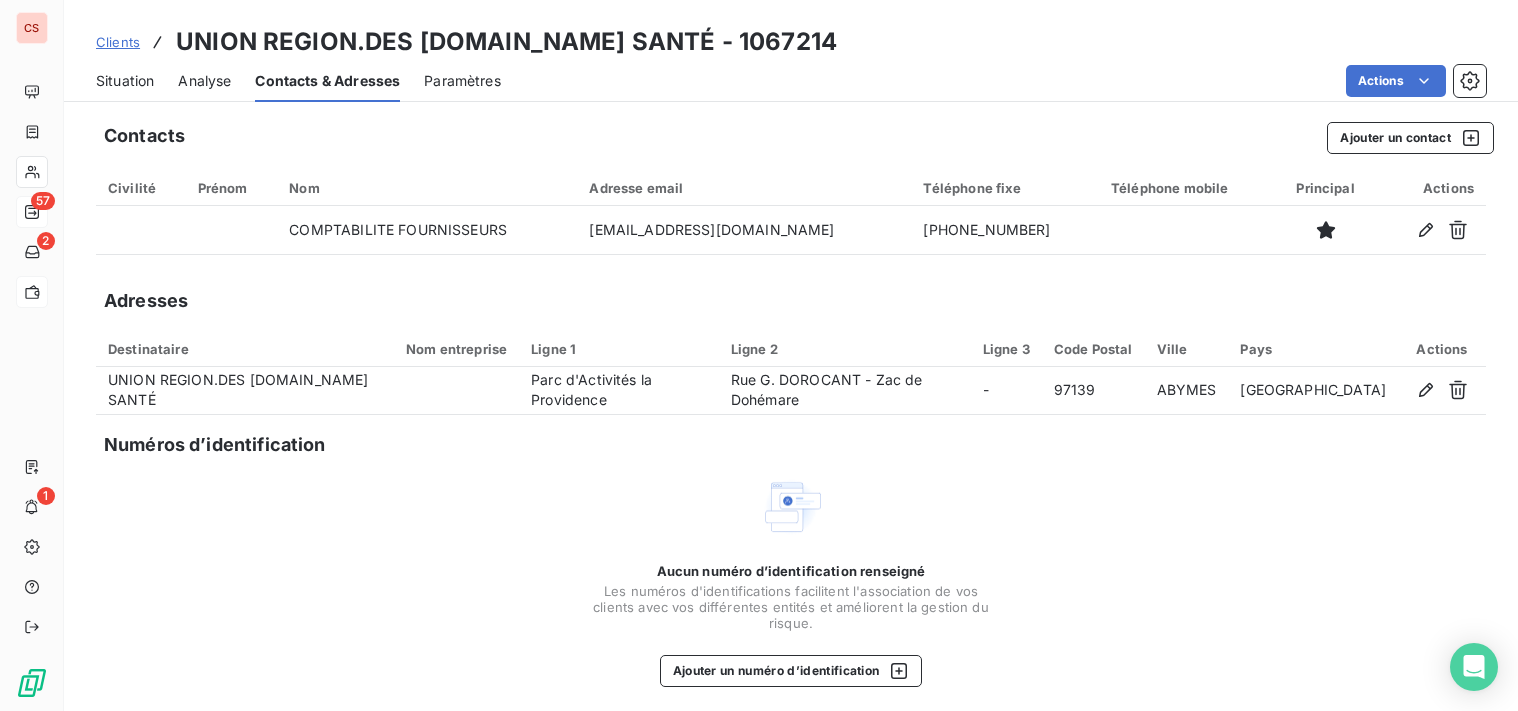 click on "Aucun numéro d’identification renseigné Les numéros d'identifications facilitent l'association de vos clients avec vos différentes entités et améliorent la gestion du risque. Ajouter un numéro d’identification" at bounding box center (791, 581) 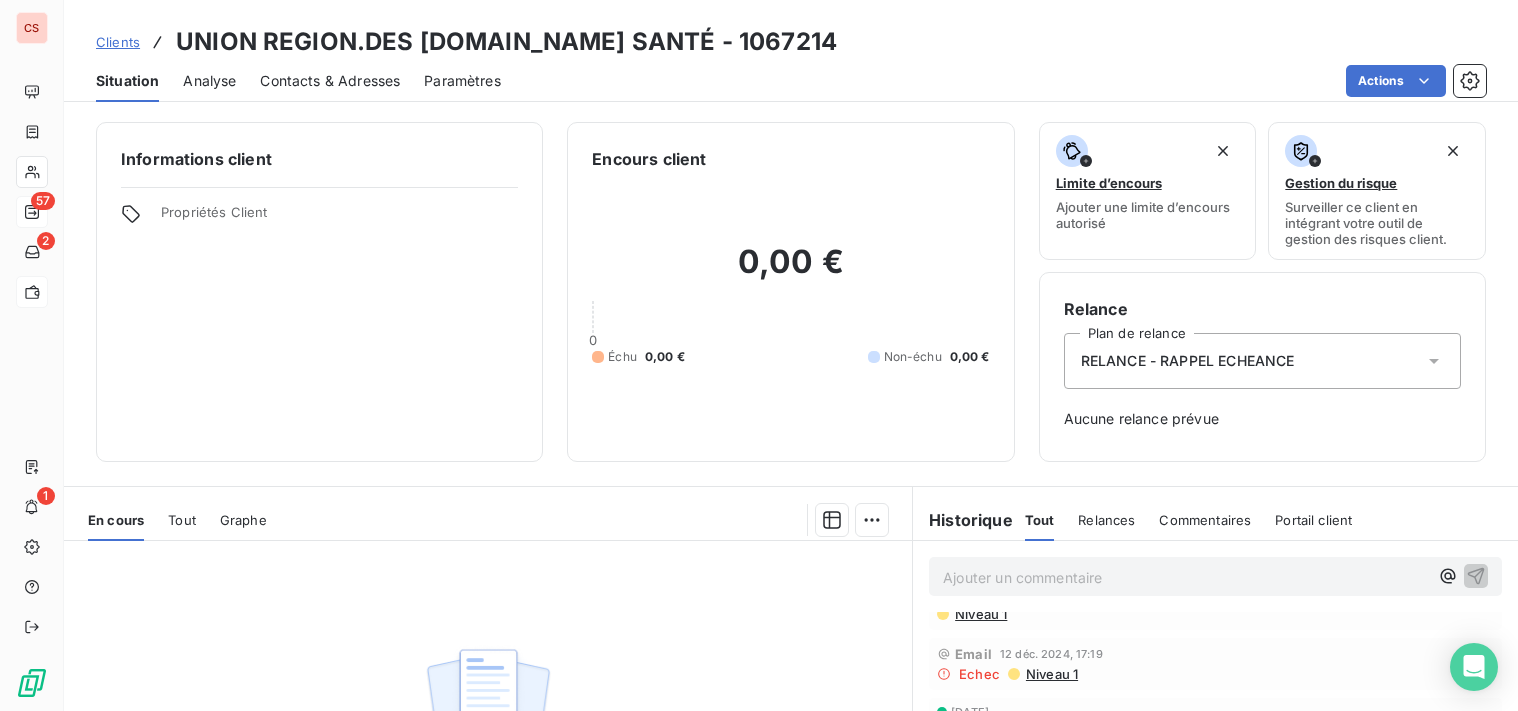 scroll, scrollTop: 0, scrollLeft: 0, axis: both 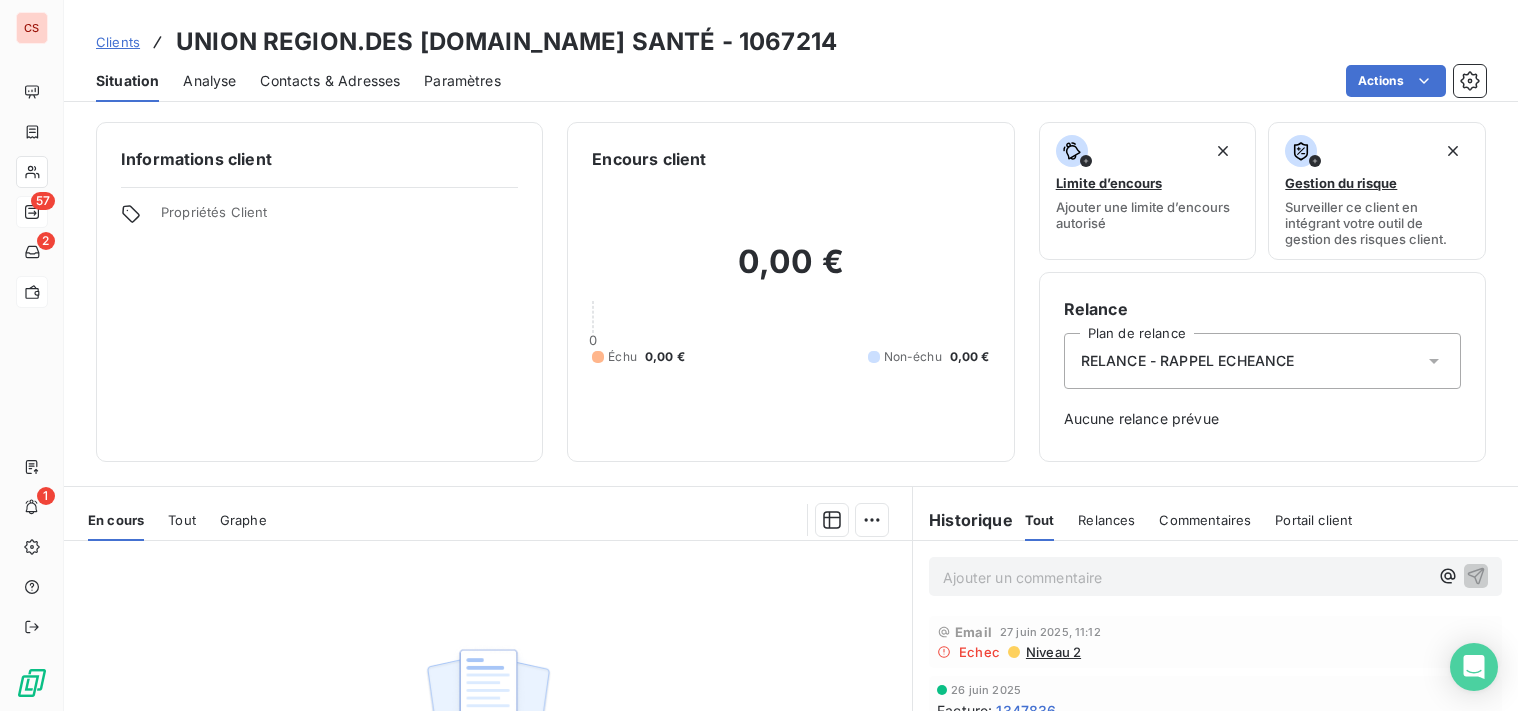 click on "Niveau 2" at bounding box center [1052, 652] 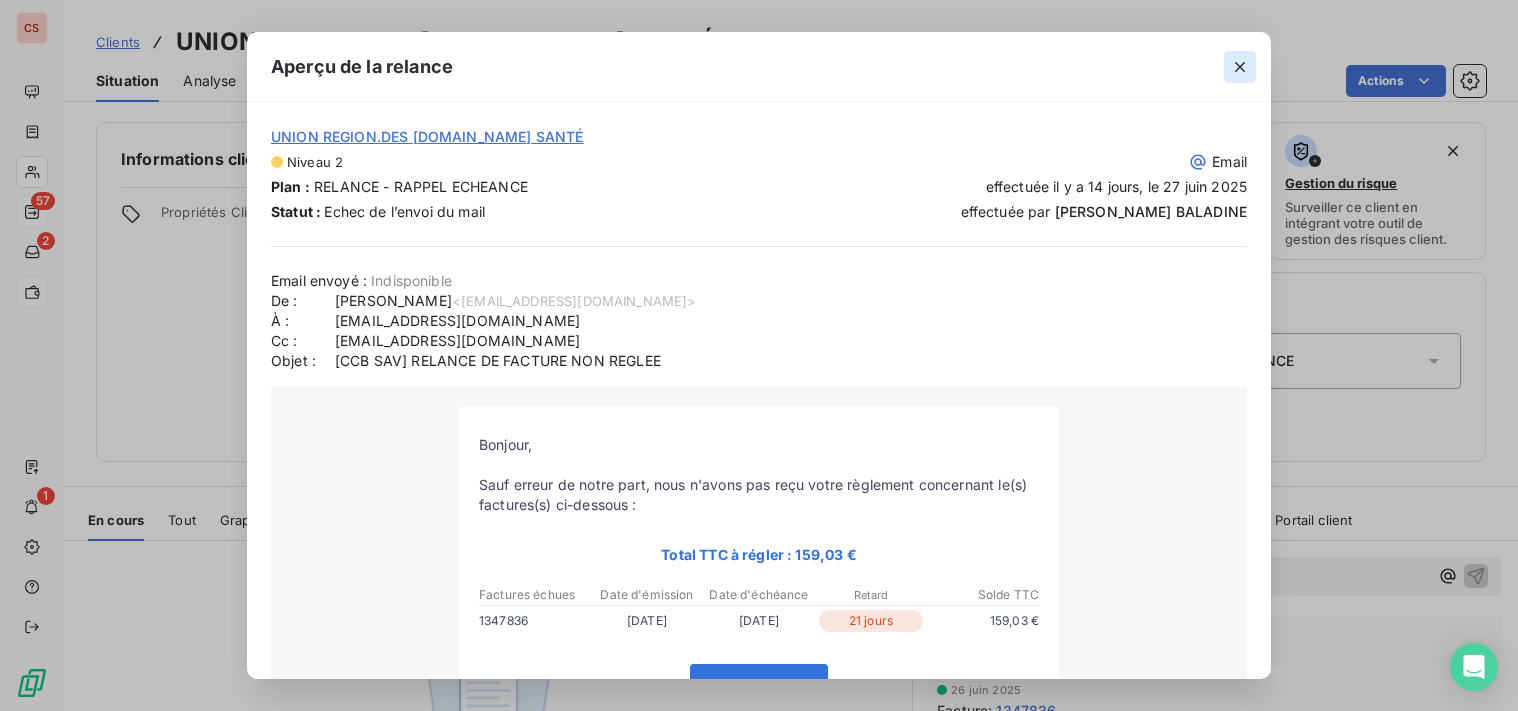 click 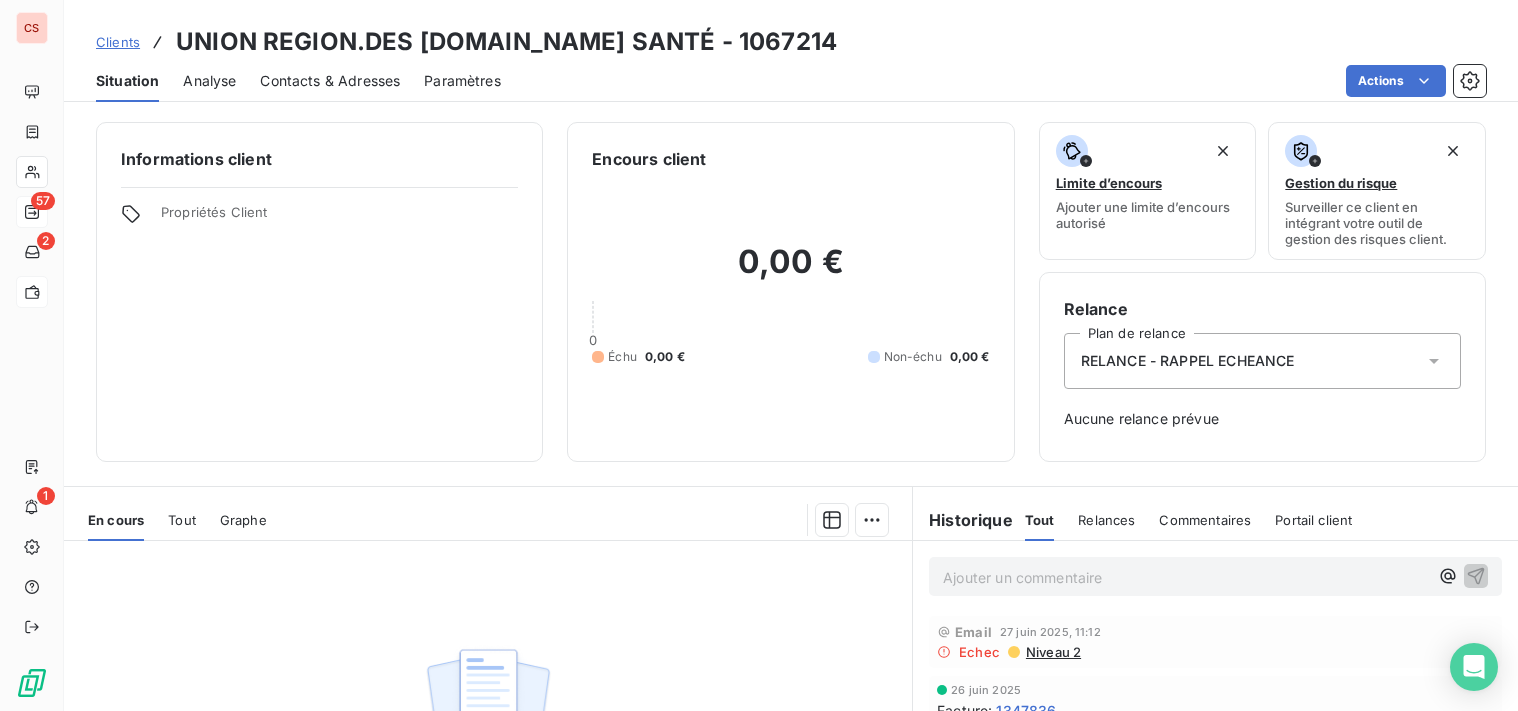 scroll, scrollTop: 596, scrollLeft: 0, axis: vertical 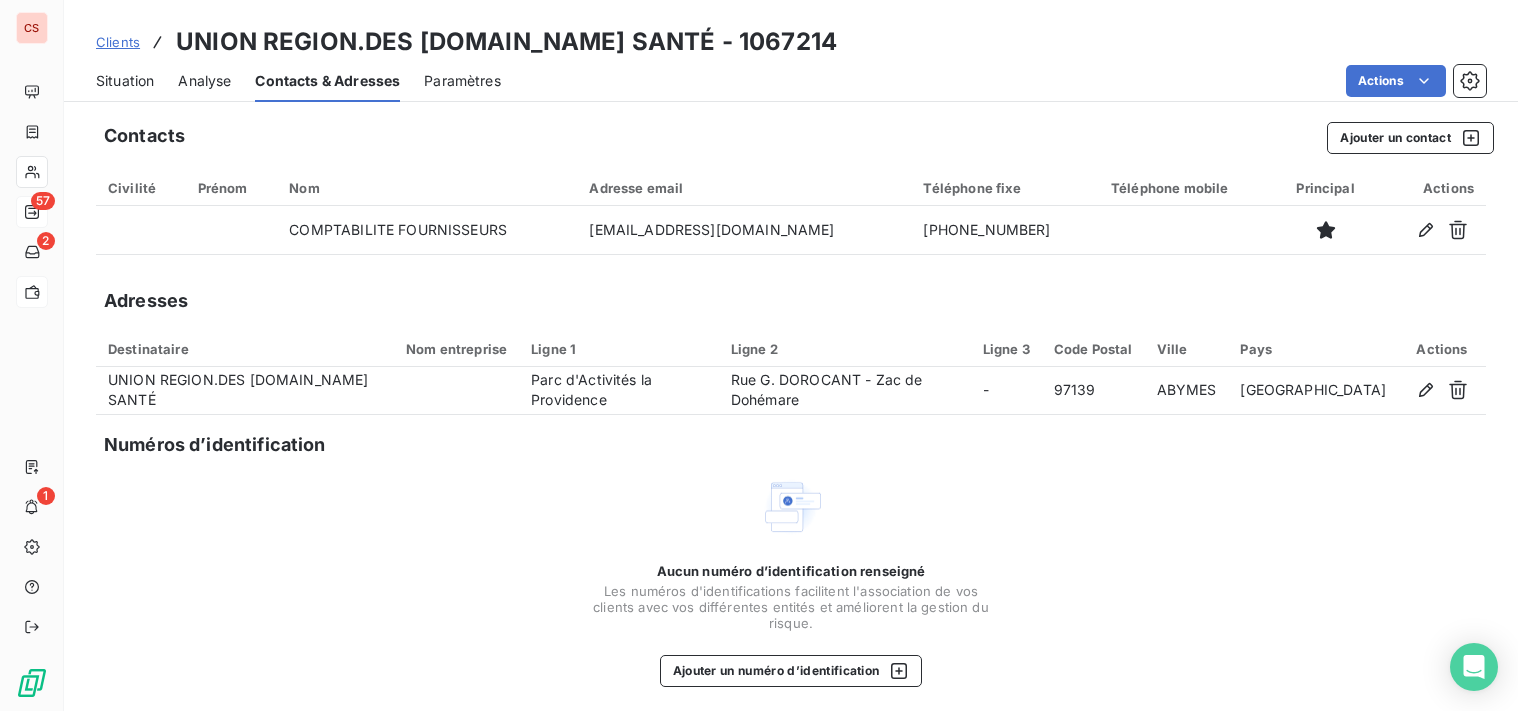 click on "Situation" at bounding box center (125, 81) 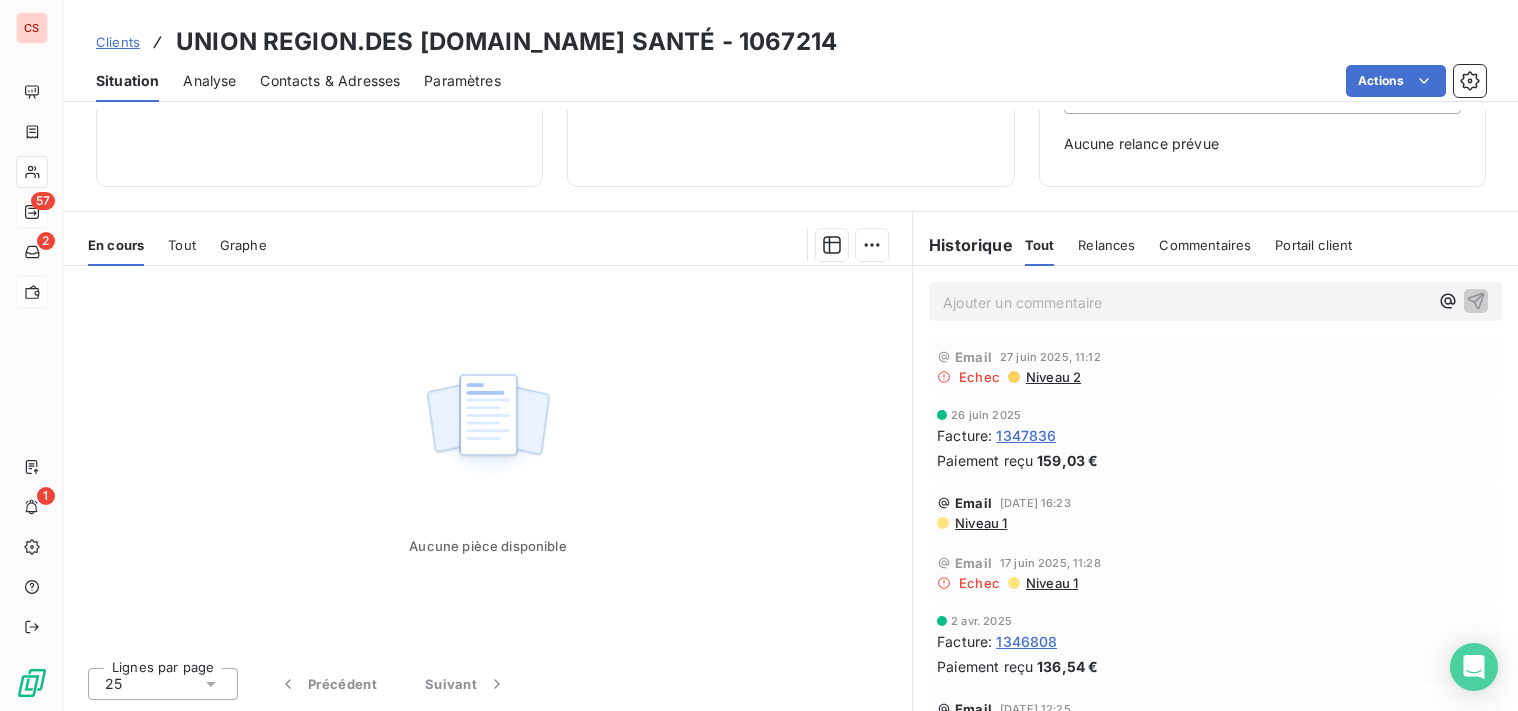 scroll, scrollTop: 0, scrollLeft: 0, axis: both 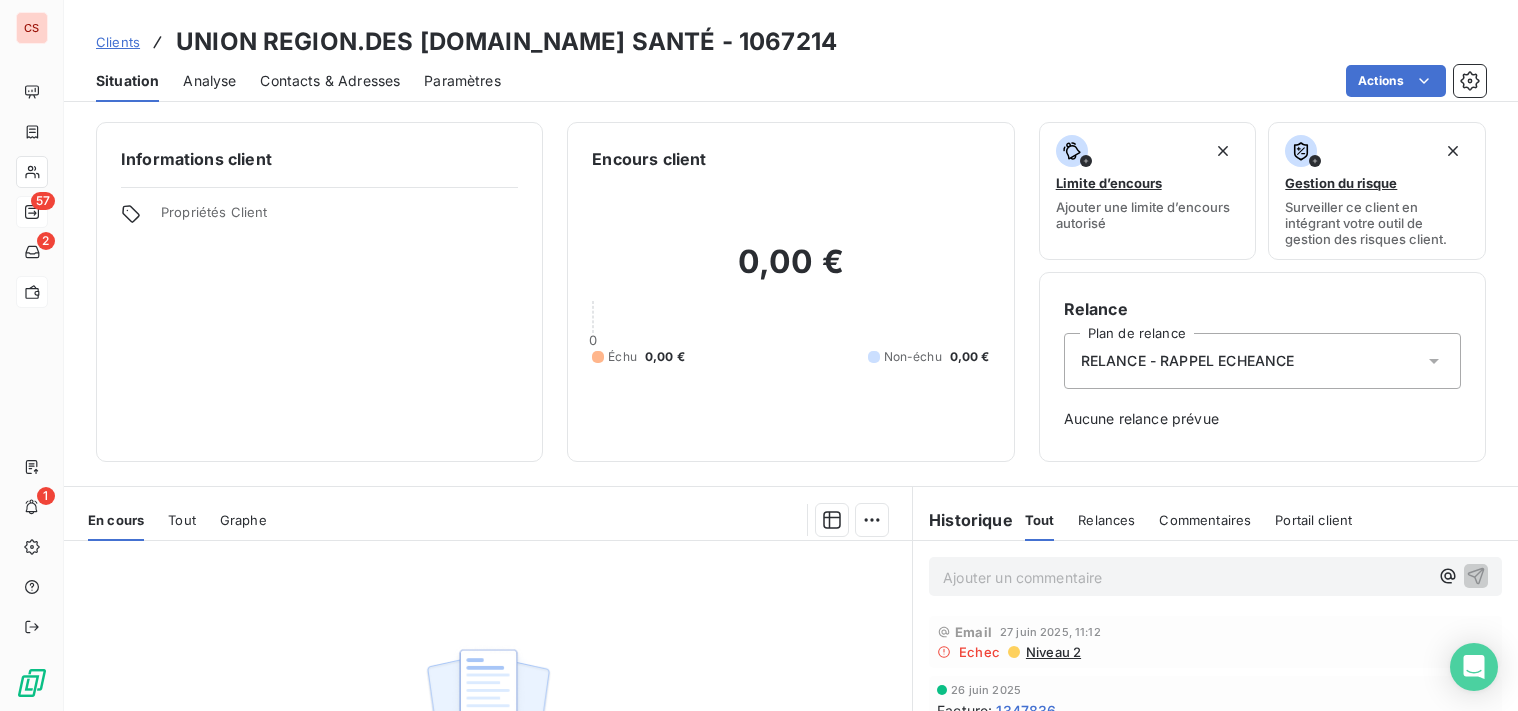 click on "Contacts & Adresses" at bounding box center (330, 81) 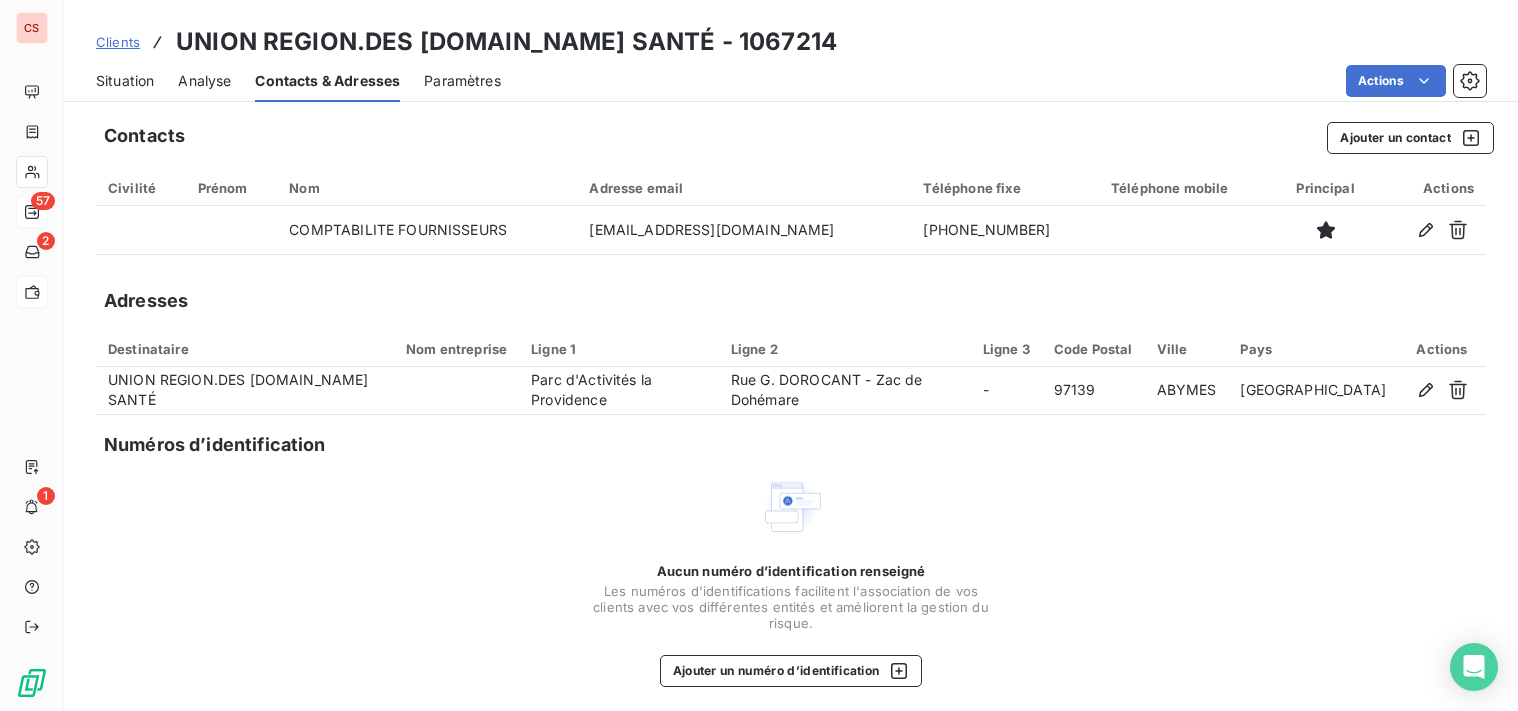 click on "Situation" at bounding box center (125, 81) 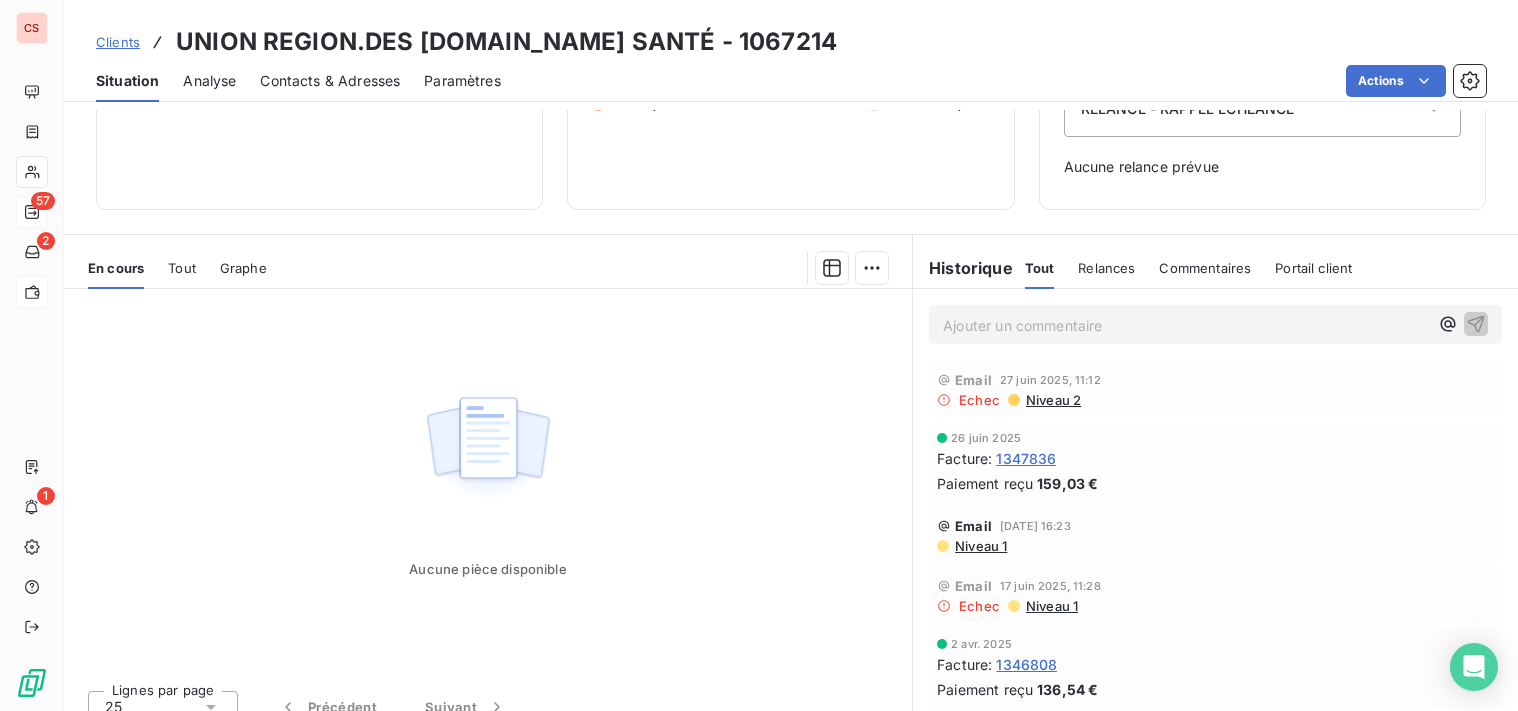 scroll, scrollTop: 275, scrollLeft: 0, axis: vertical 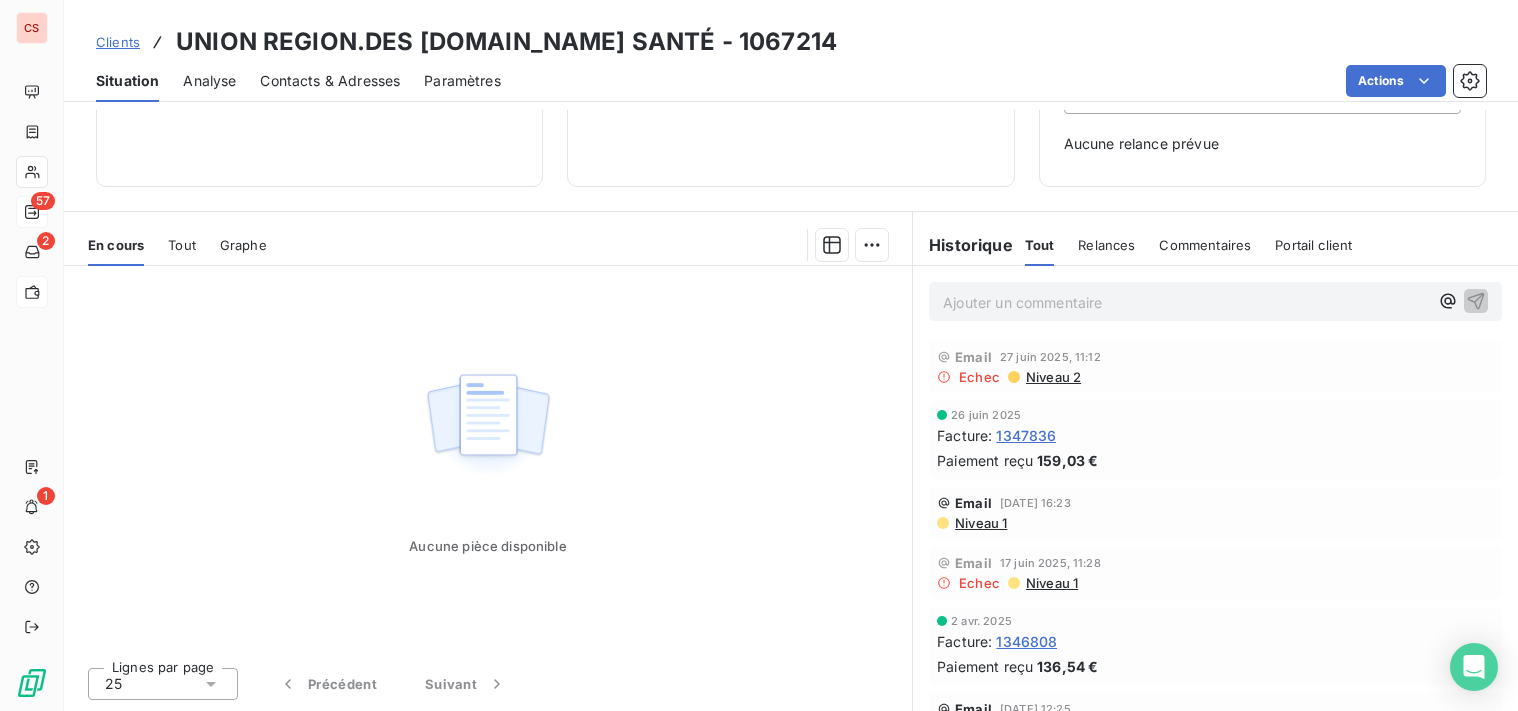 click on "Contacts & Adresses" at bounding box center [330, 81] 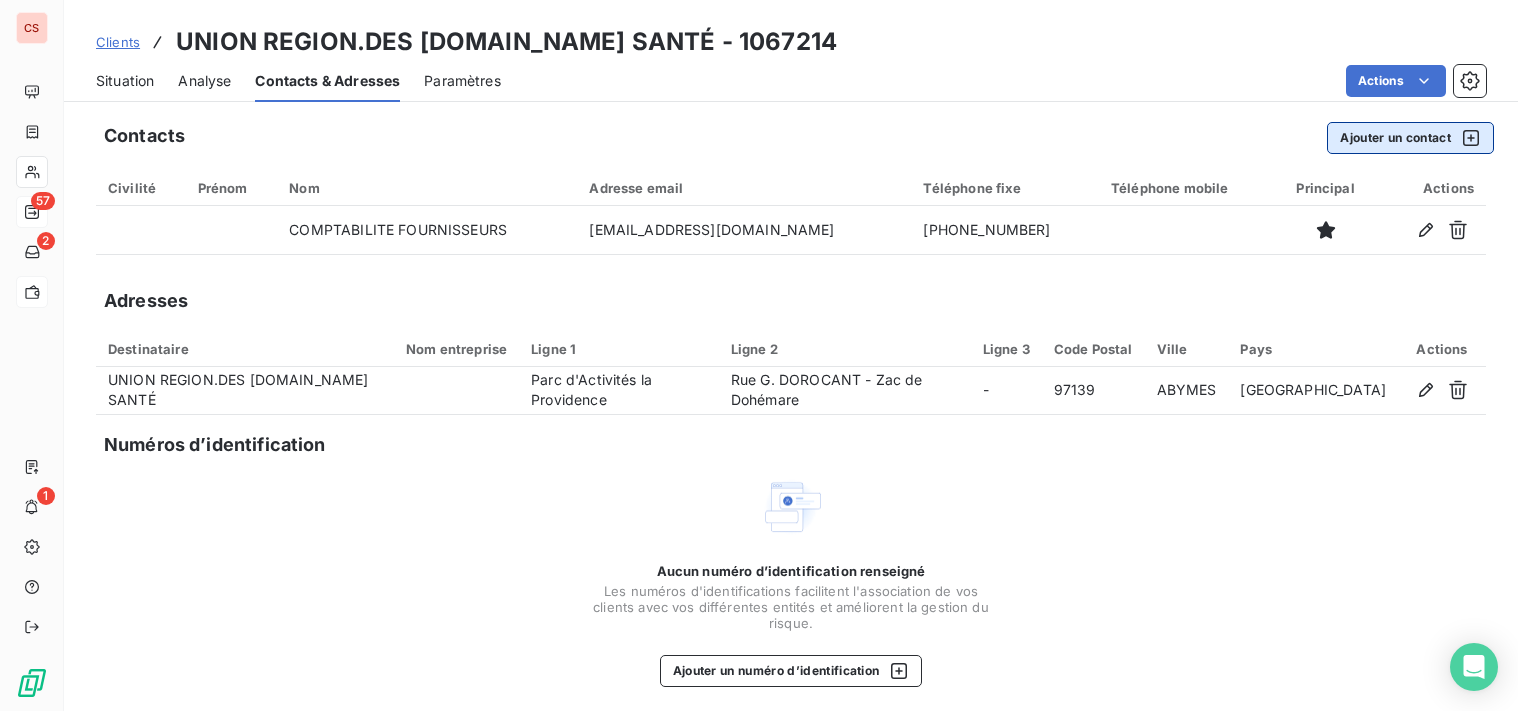 click on "Ajouter un contact" at bounding box center [1410, 138] 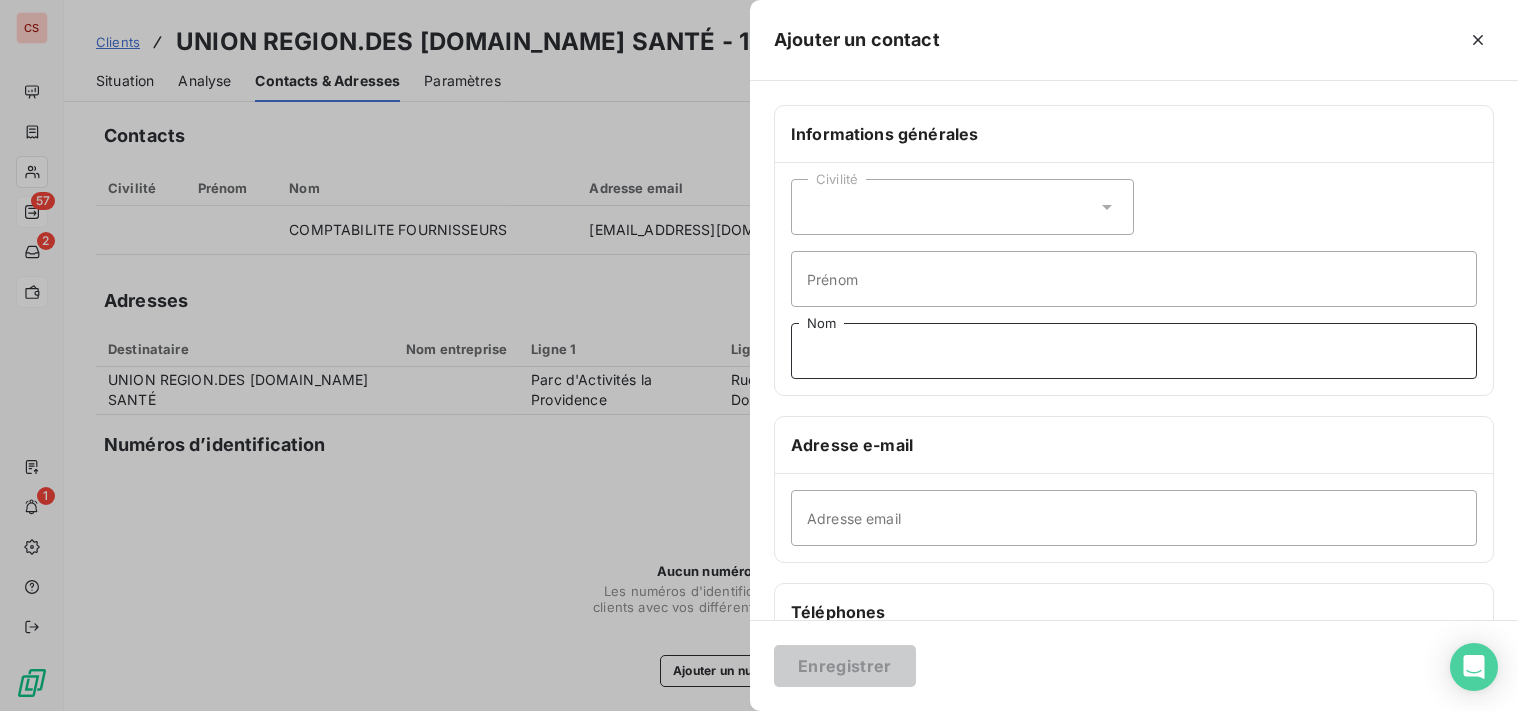 click on "Nom" at bounding box center (1134, 351) 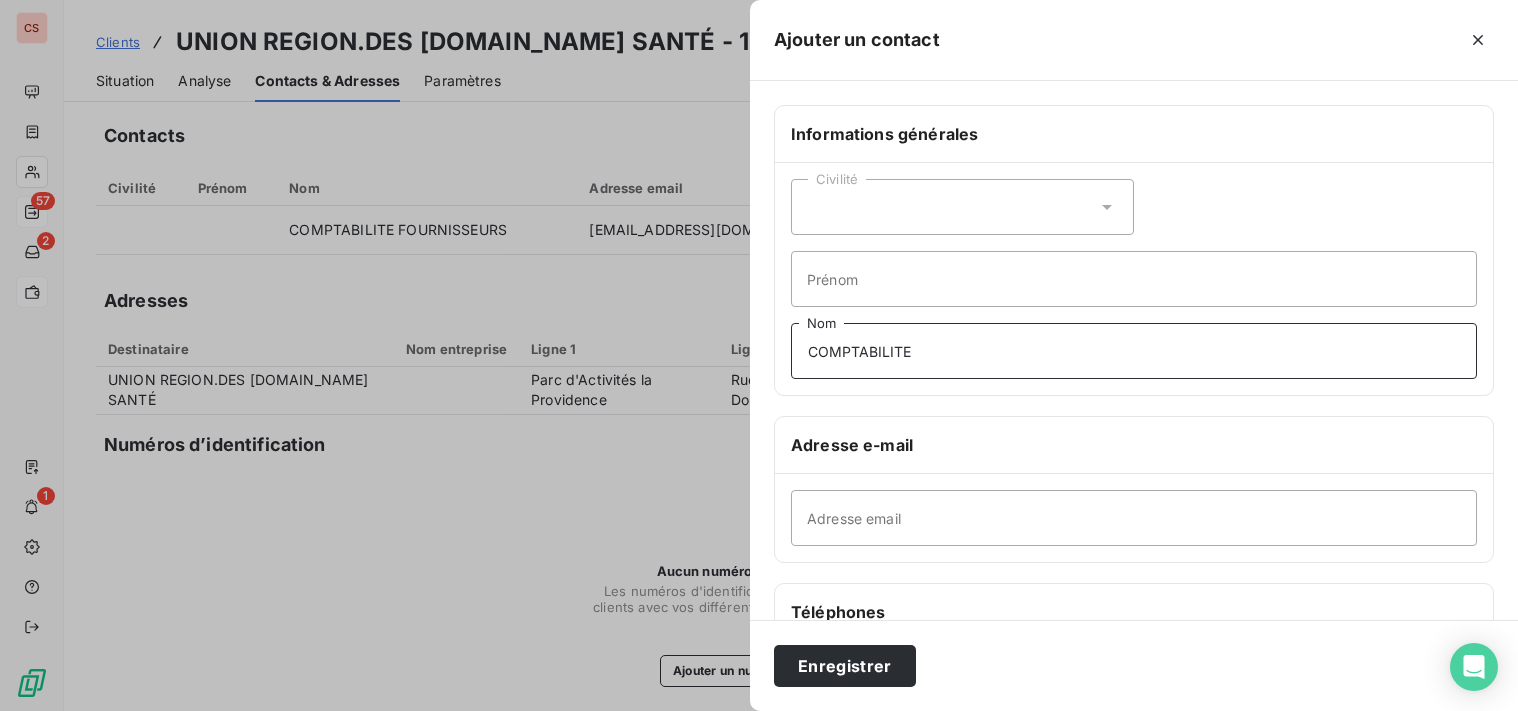 type on "COMPTABILITE FOURNISSEURS" 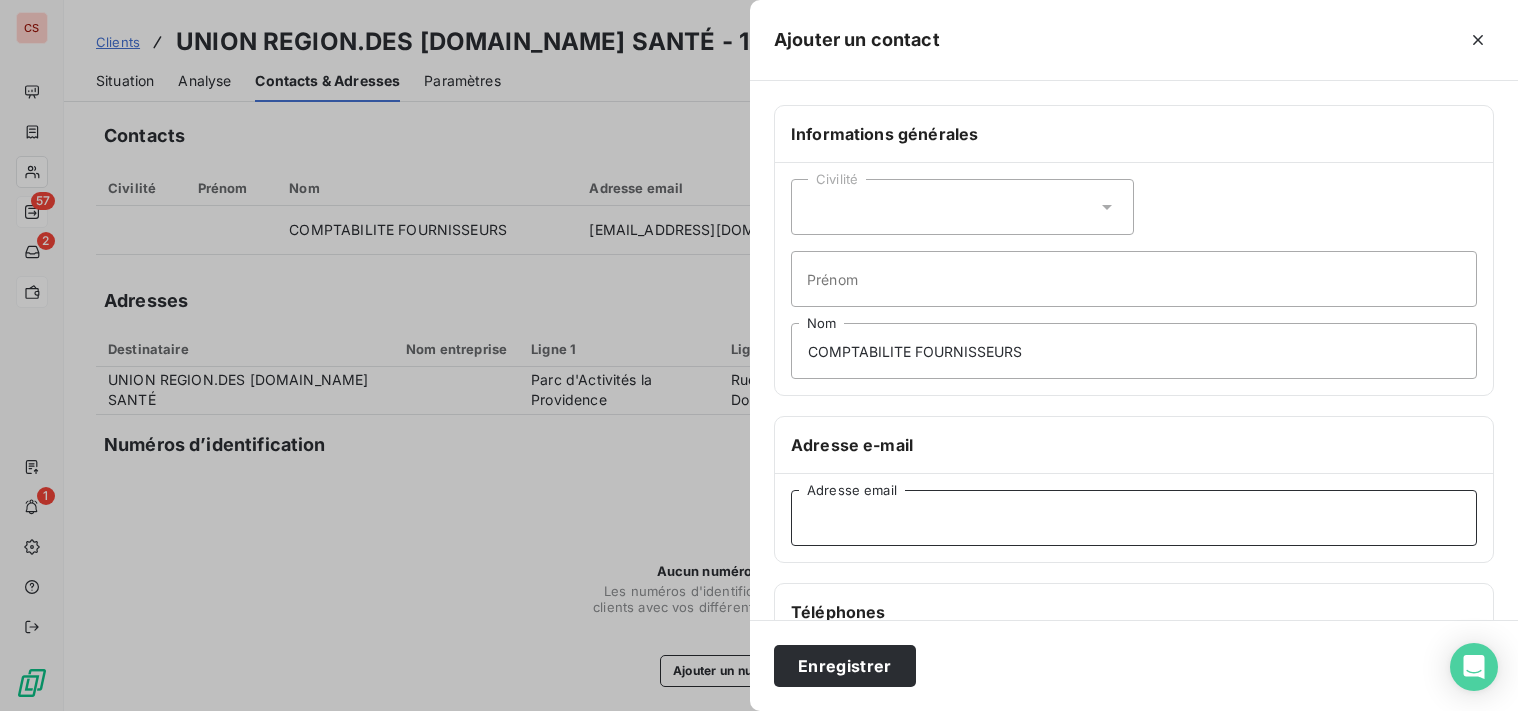 click on "Adresse email" at bounding box center (1134, 518) 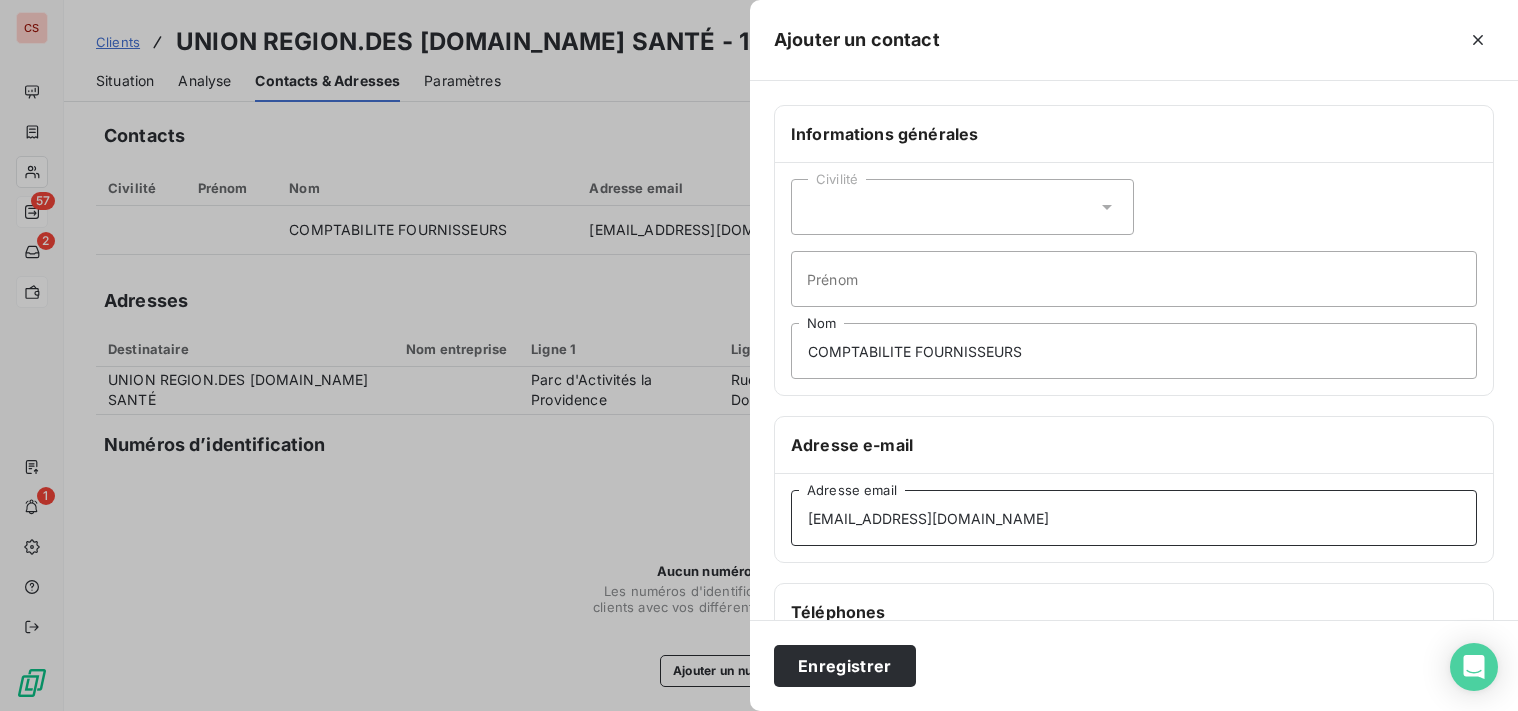 scroll, scrollTop: 373, scrollLeft: 0, axis: vertical 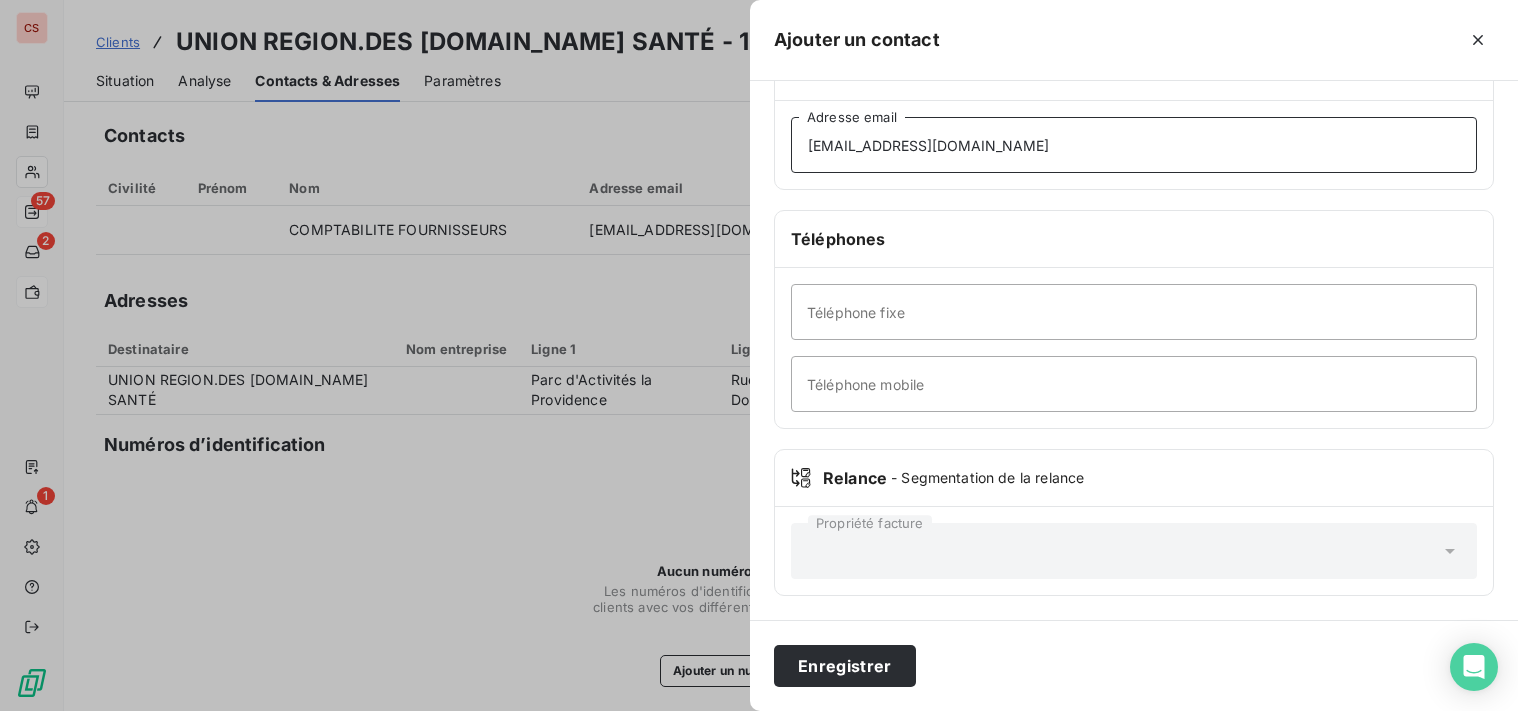 type on "[EMAIL_ADDRESS][DOMAIN_NAME]" 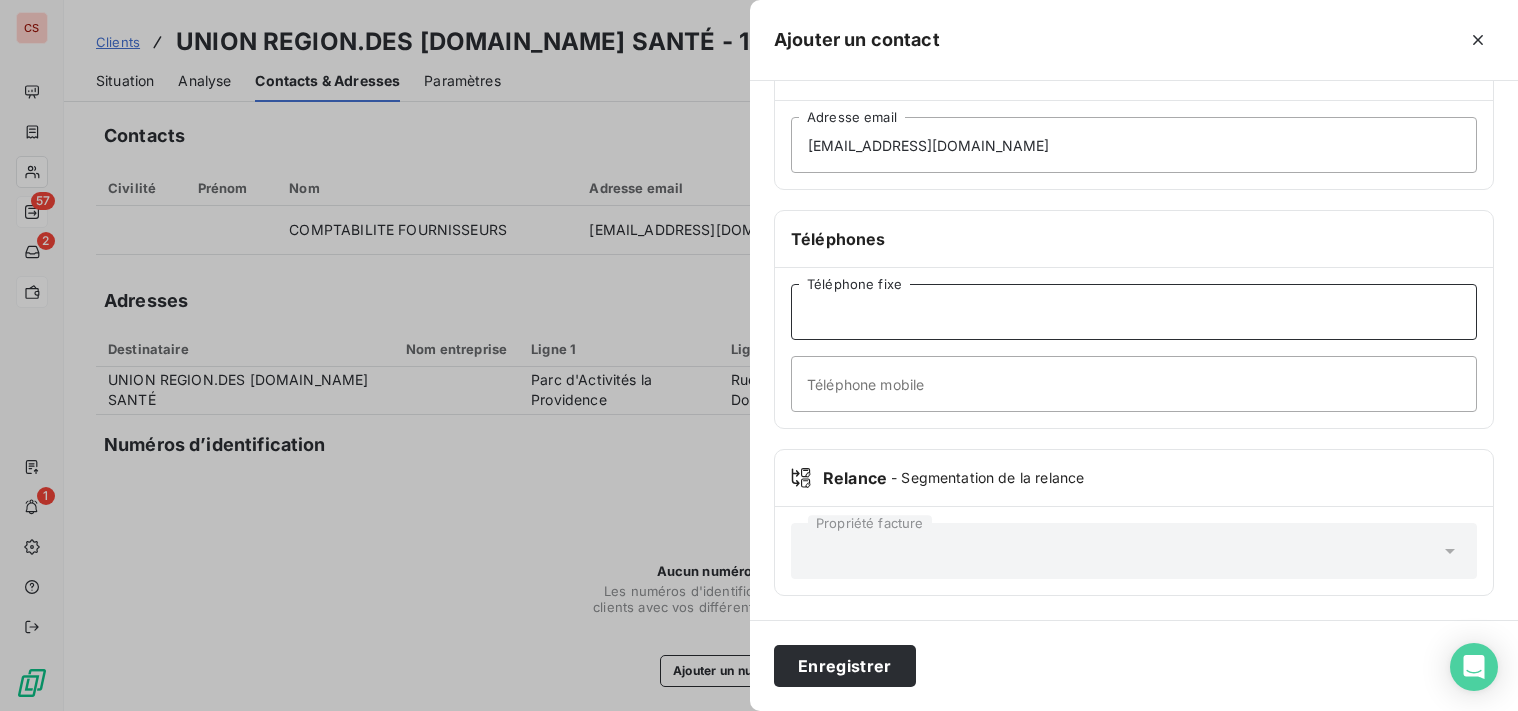 click on "Téléphone fixe" at bounding box center [1134, 312] 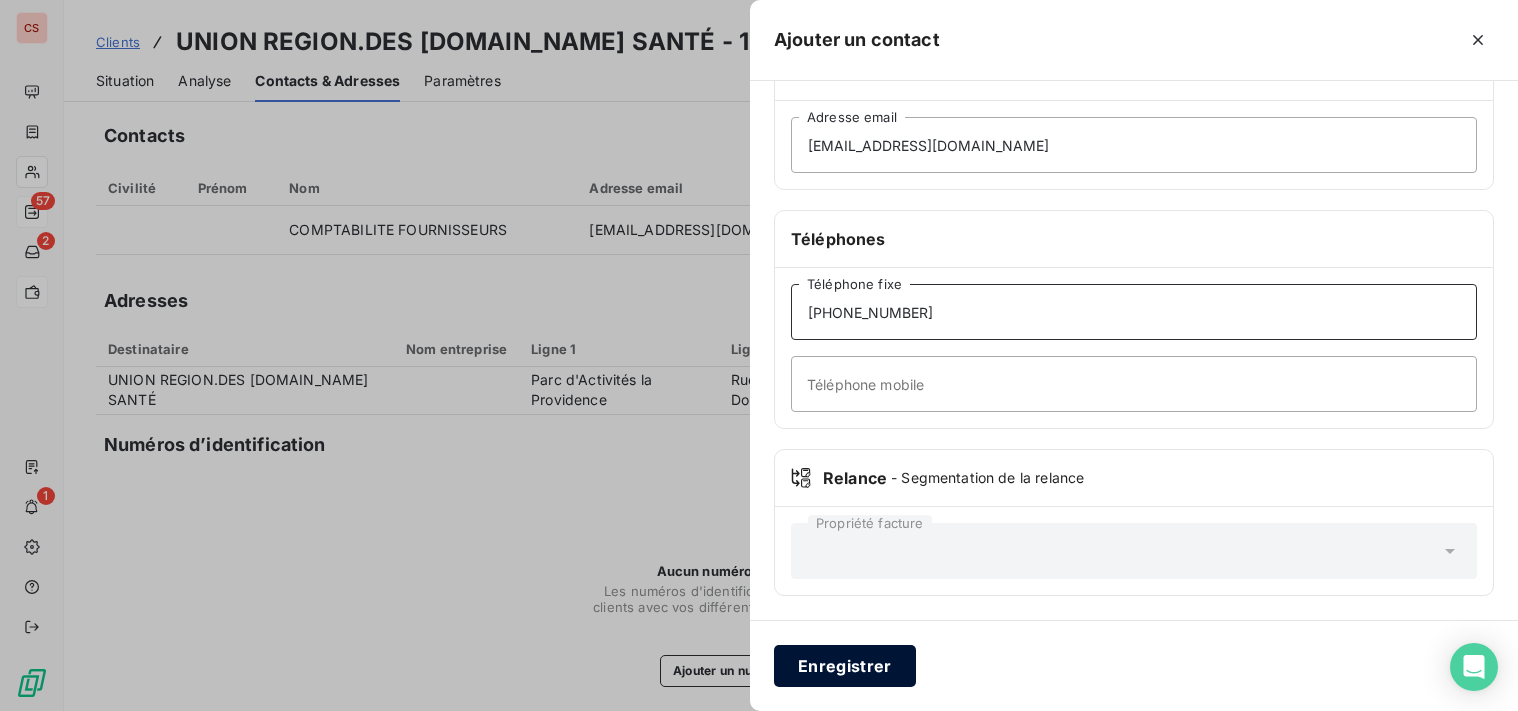 type on "[PHONE_NUMBER]" 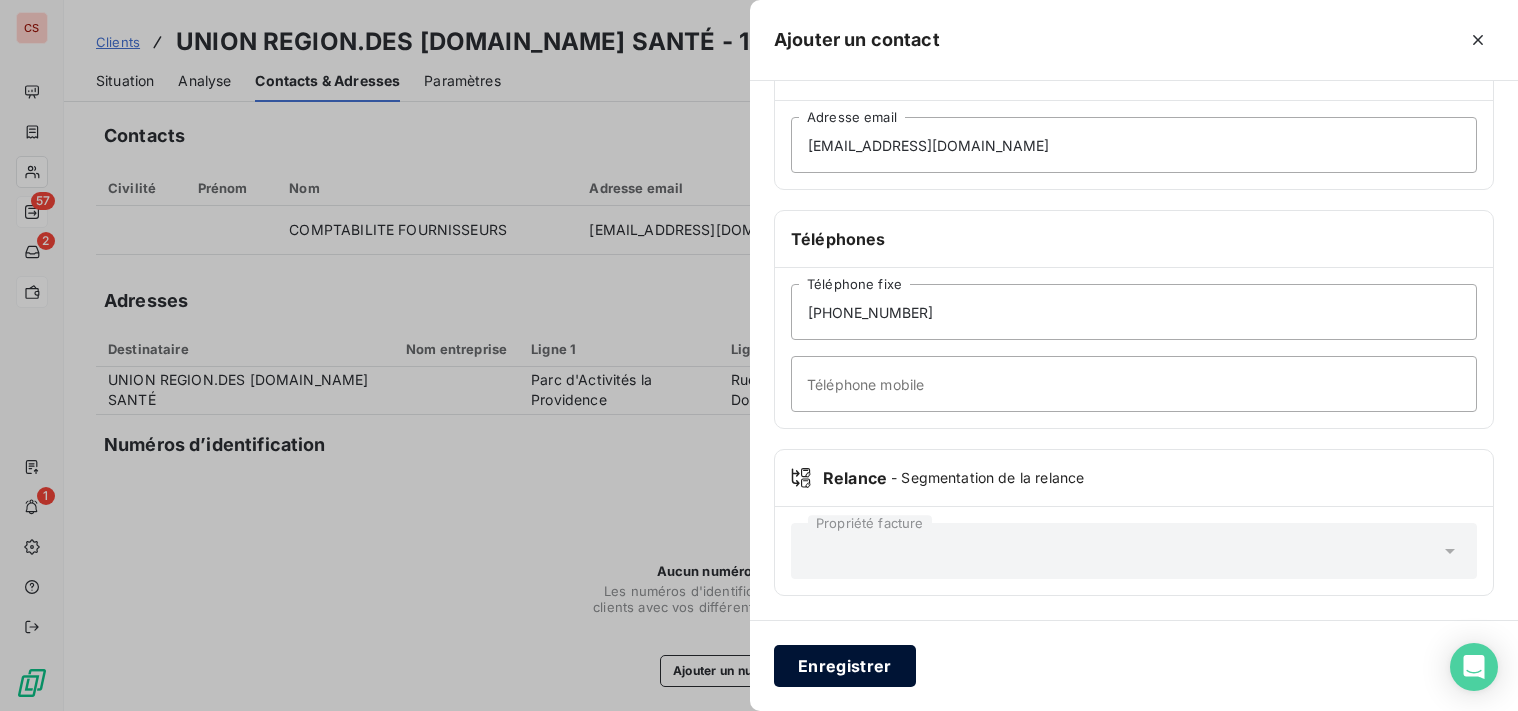 click on "Enregistrer" at bounding box center (845, 666) 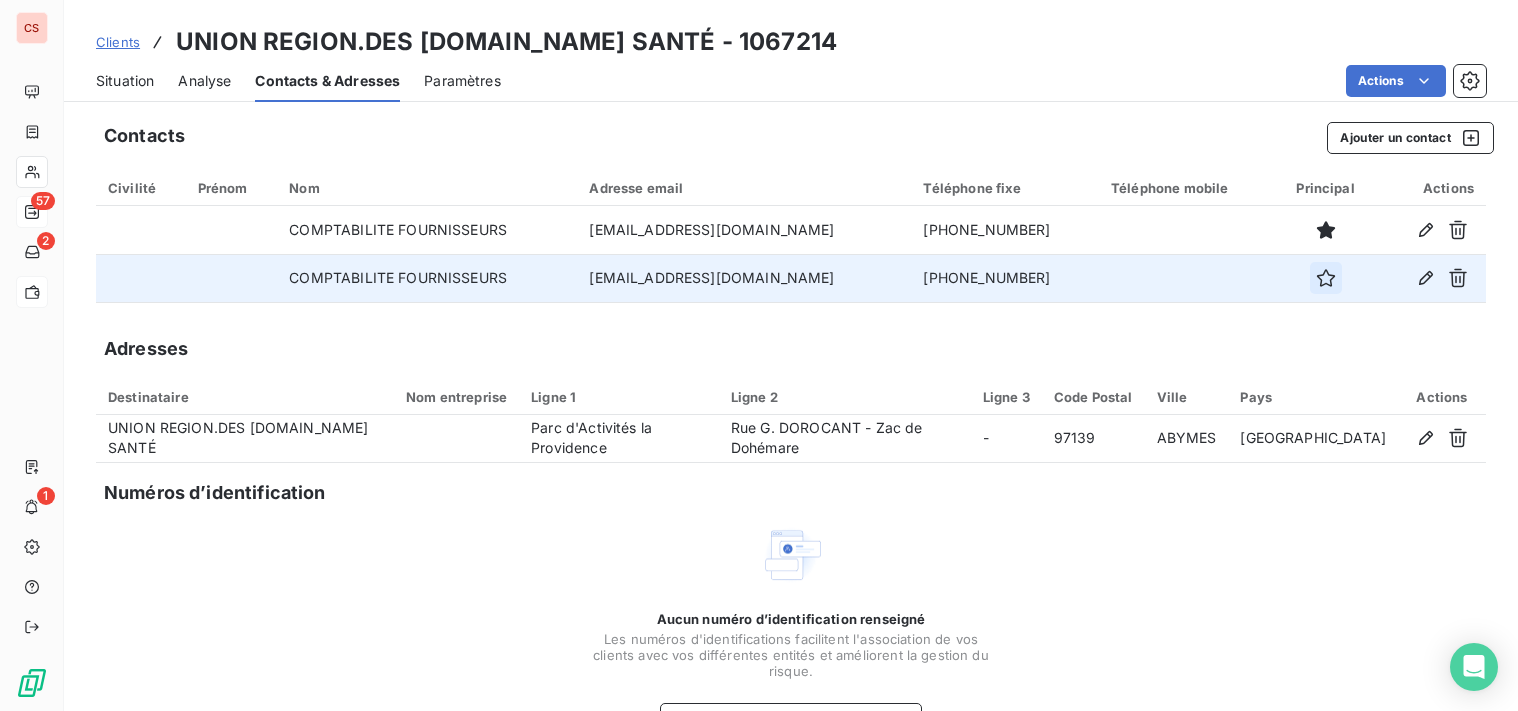 click 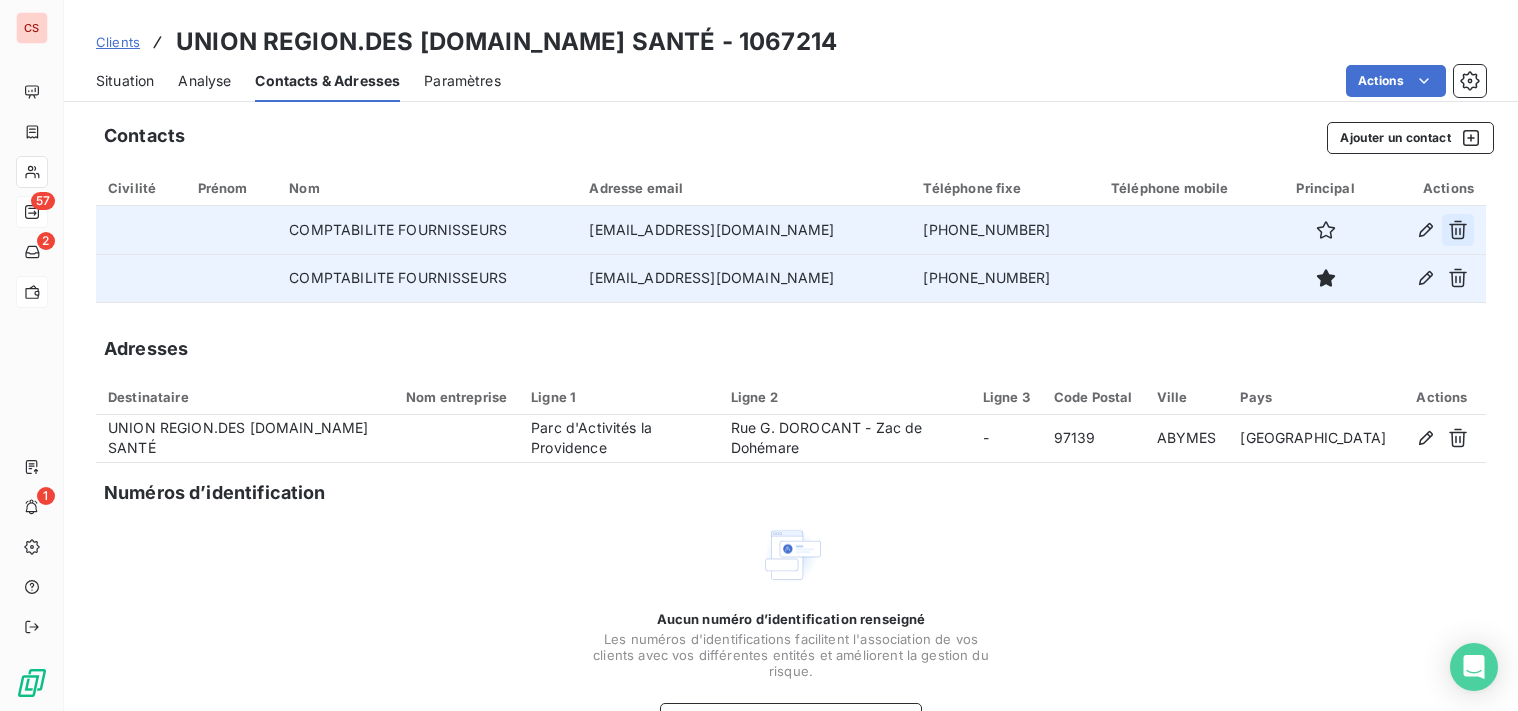 click 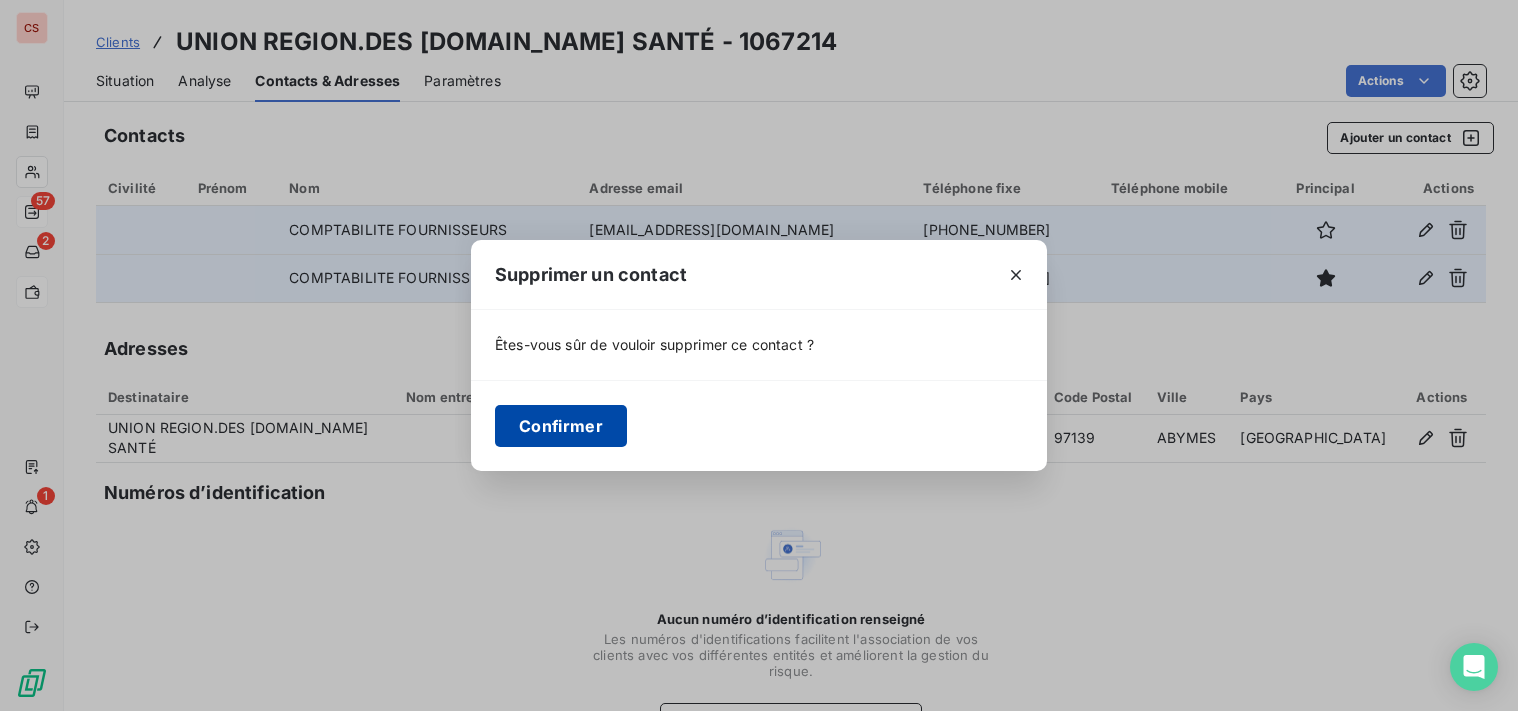 click on "Confirmer" at bounding box center (561, 426) 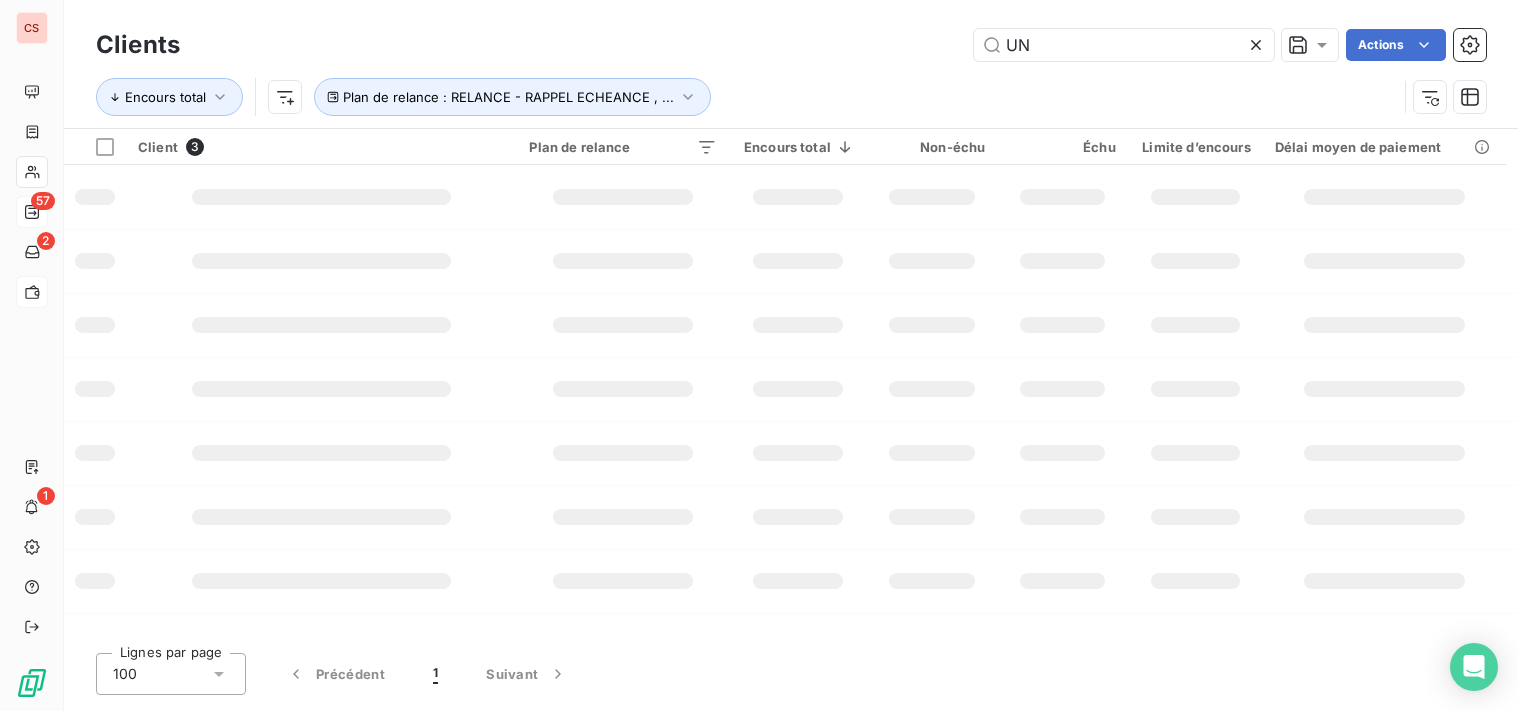 type on "U" 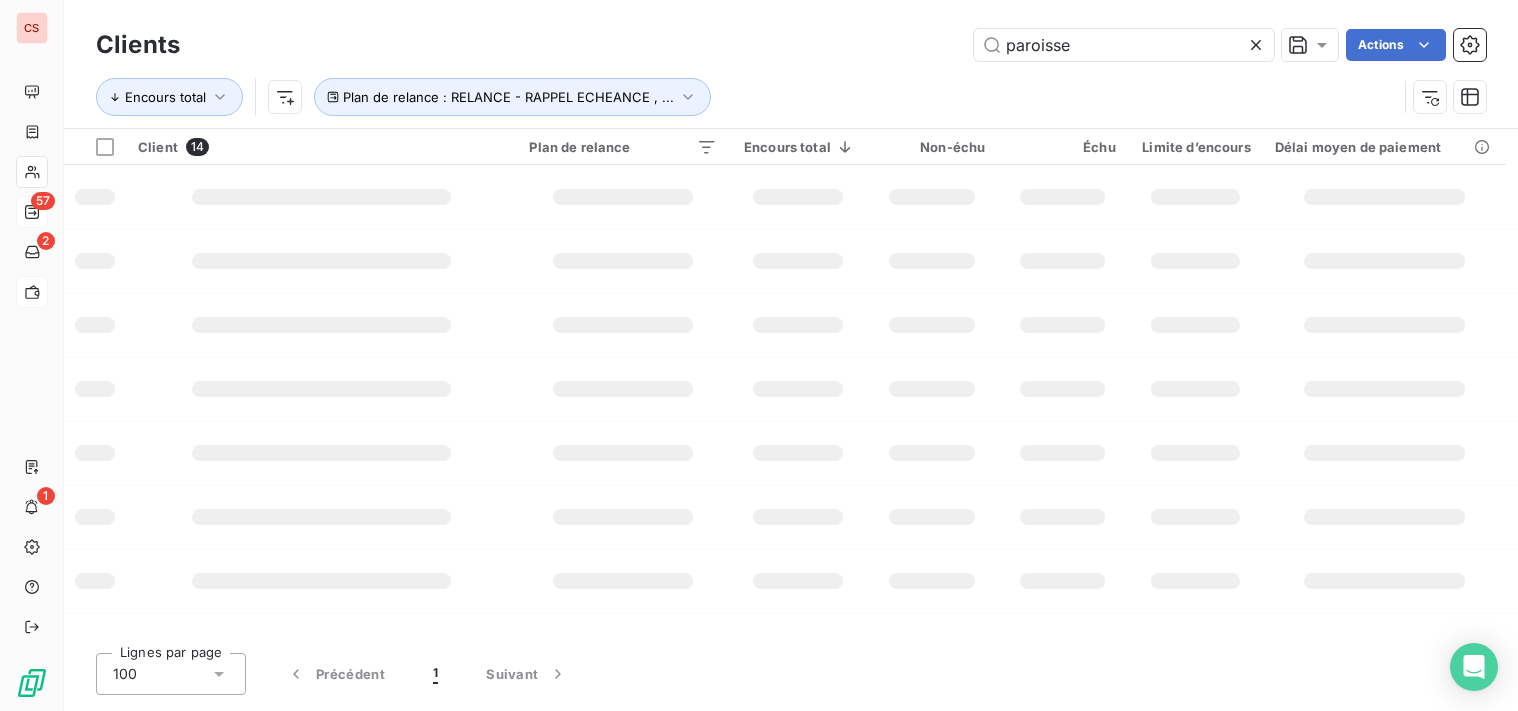 type on "paroisse" 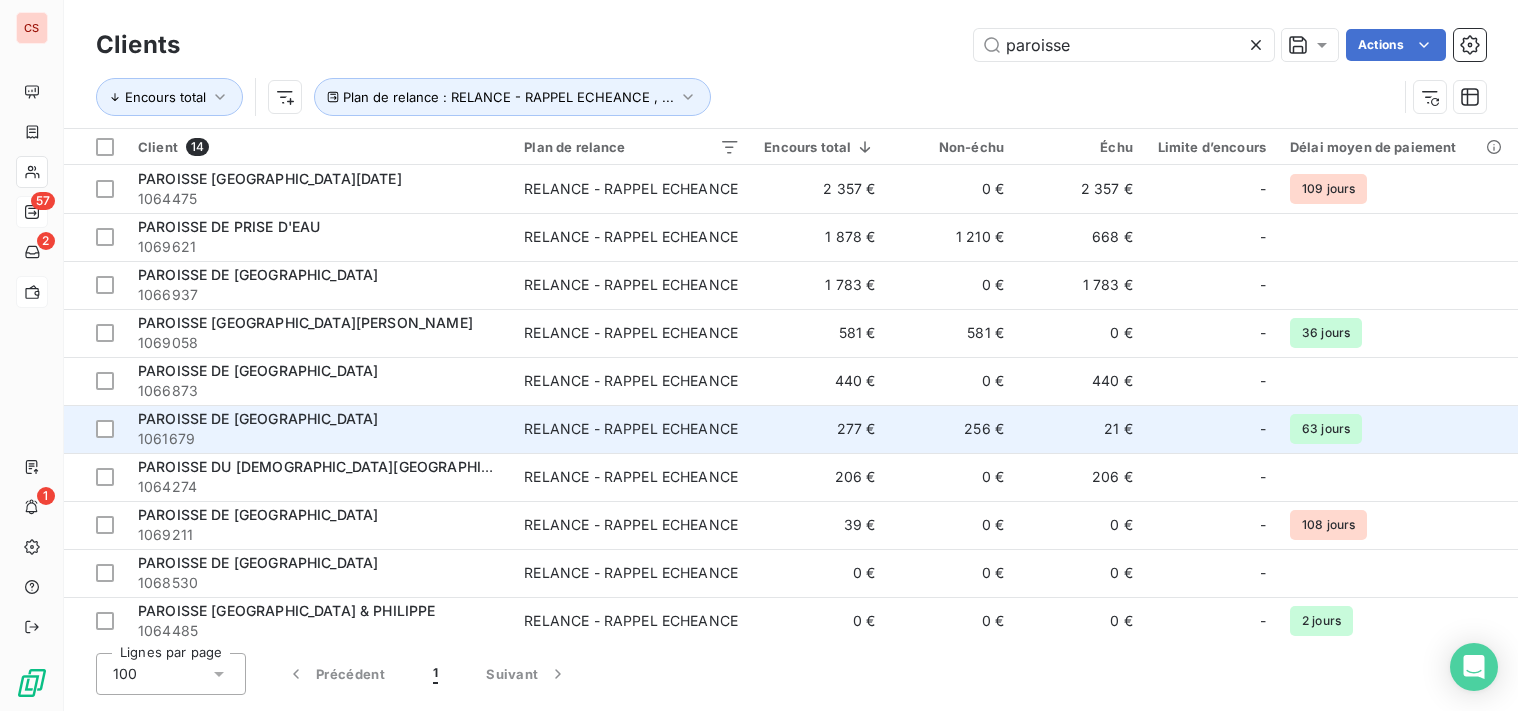 scroll, scrollTop: 201, scrollLeft: 0, axis: vertical 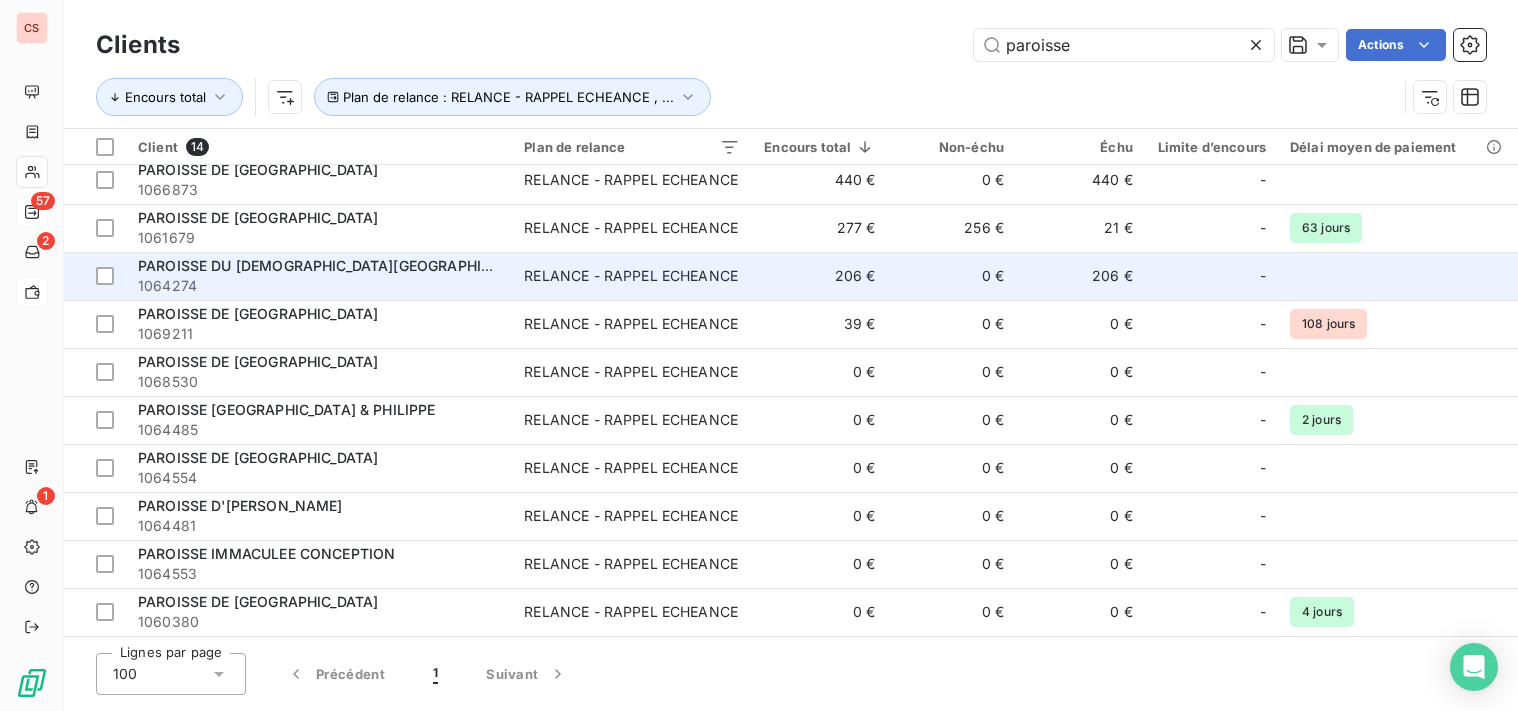 click on "1064274" at bounding box center (319, 286) 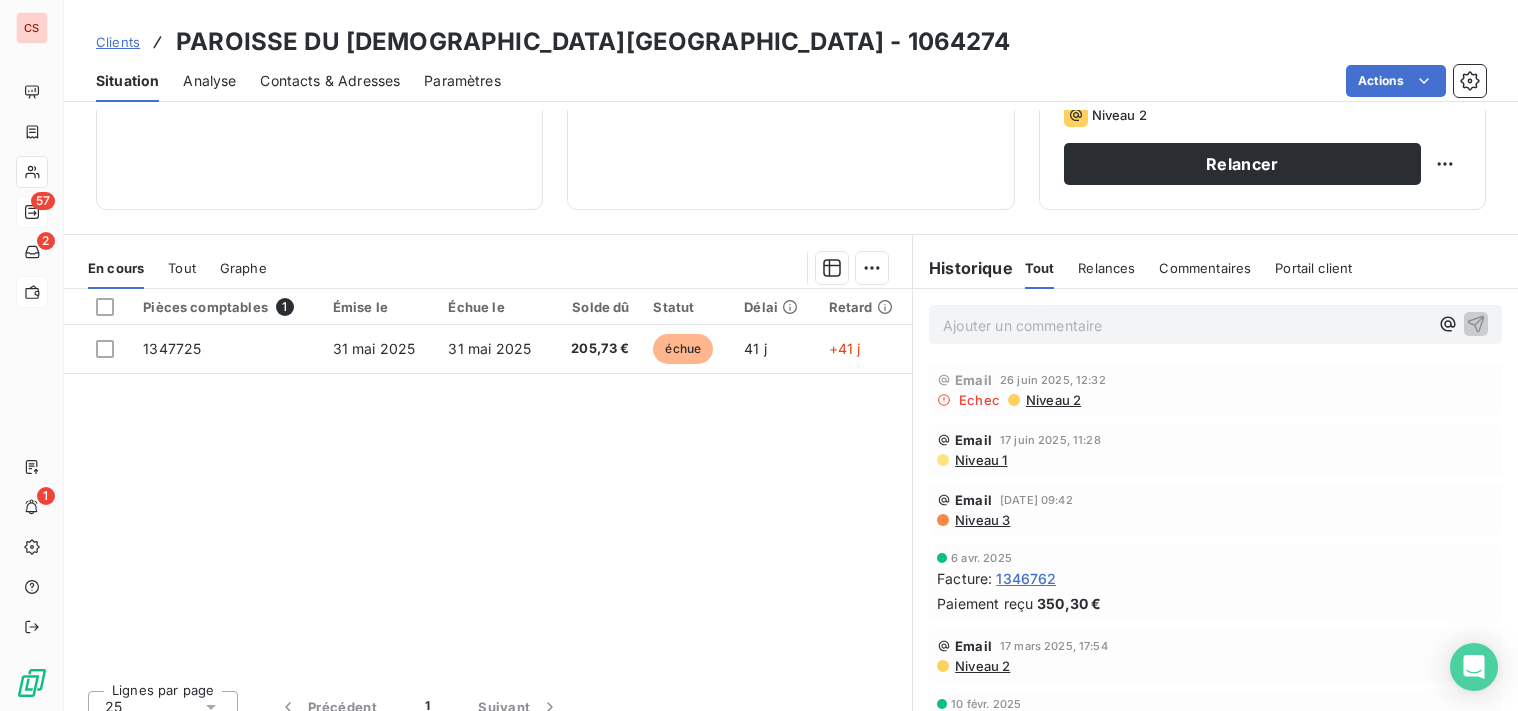 scroll, scrollTop: 345, scrollLeft: 0, axis: vertical 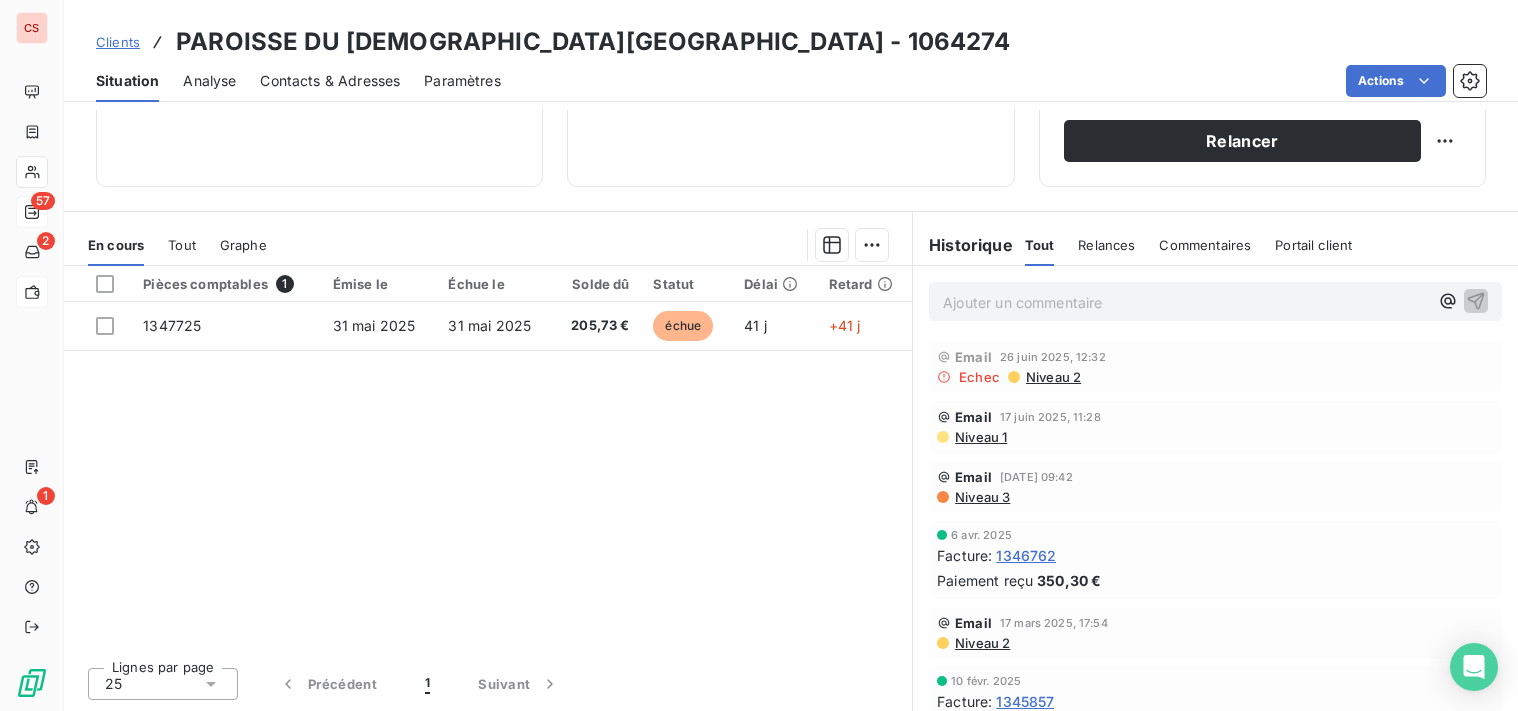 click on "Niveau 2" at bounding box center [1052, 377] 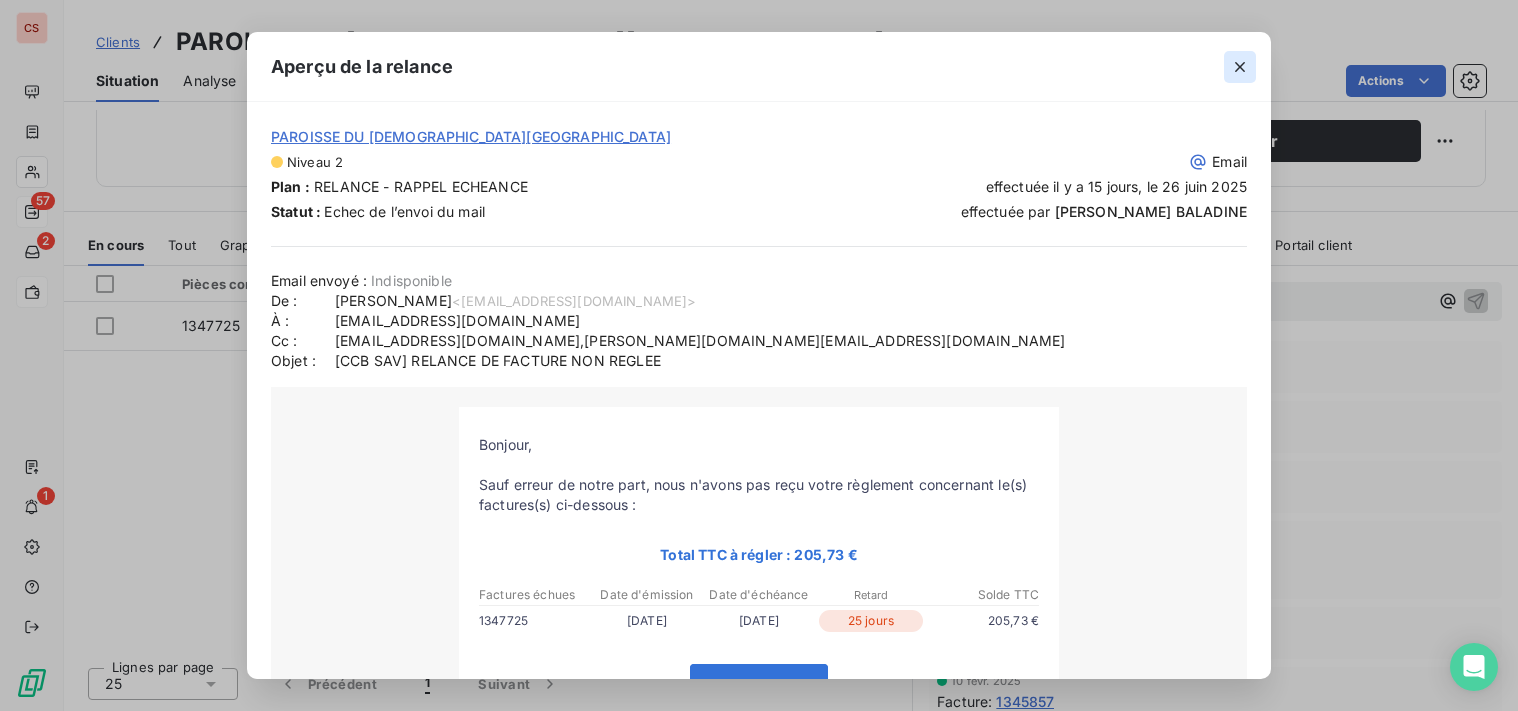 click 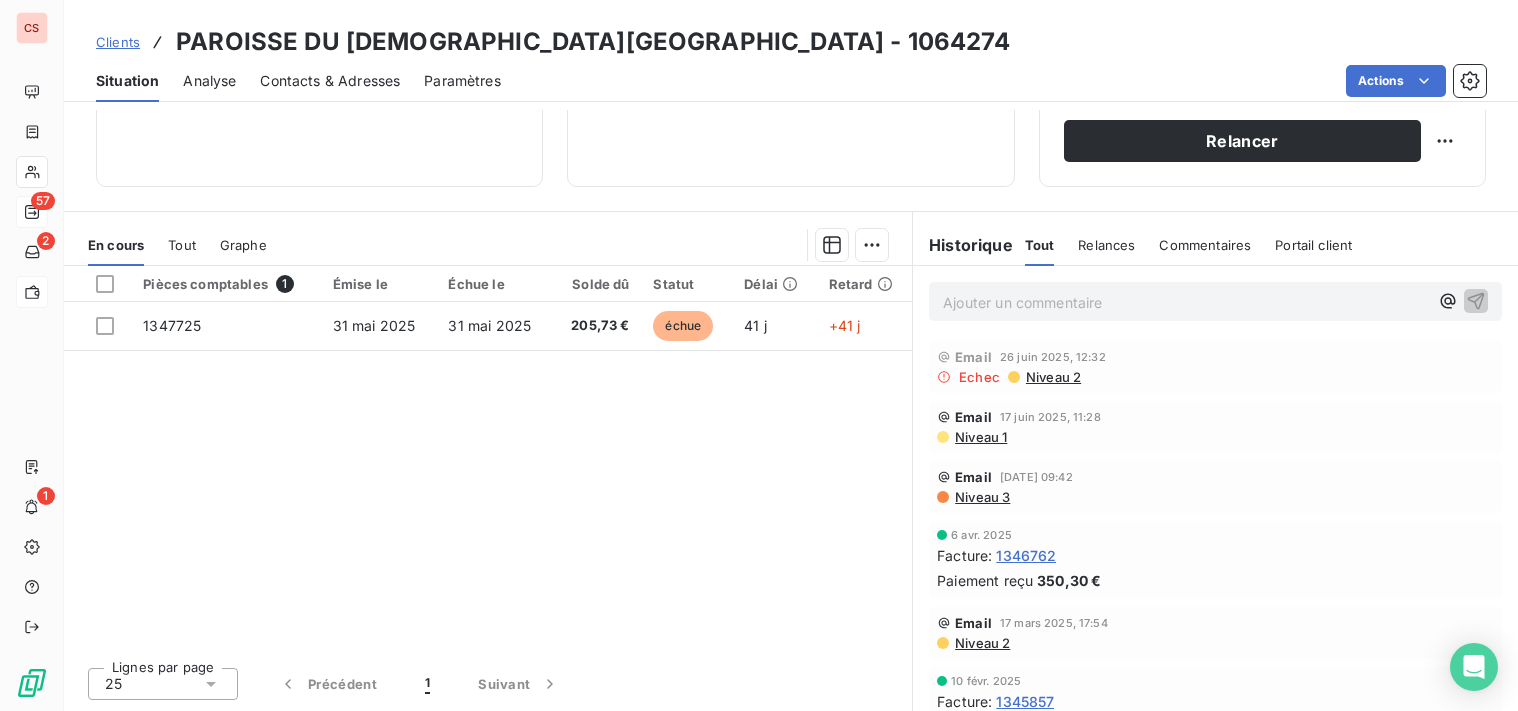 click on "Contacts & Adresses" at bounding box center [330, 81] 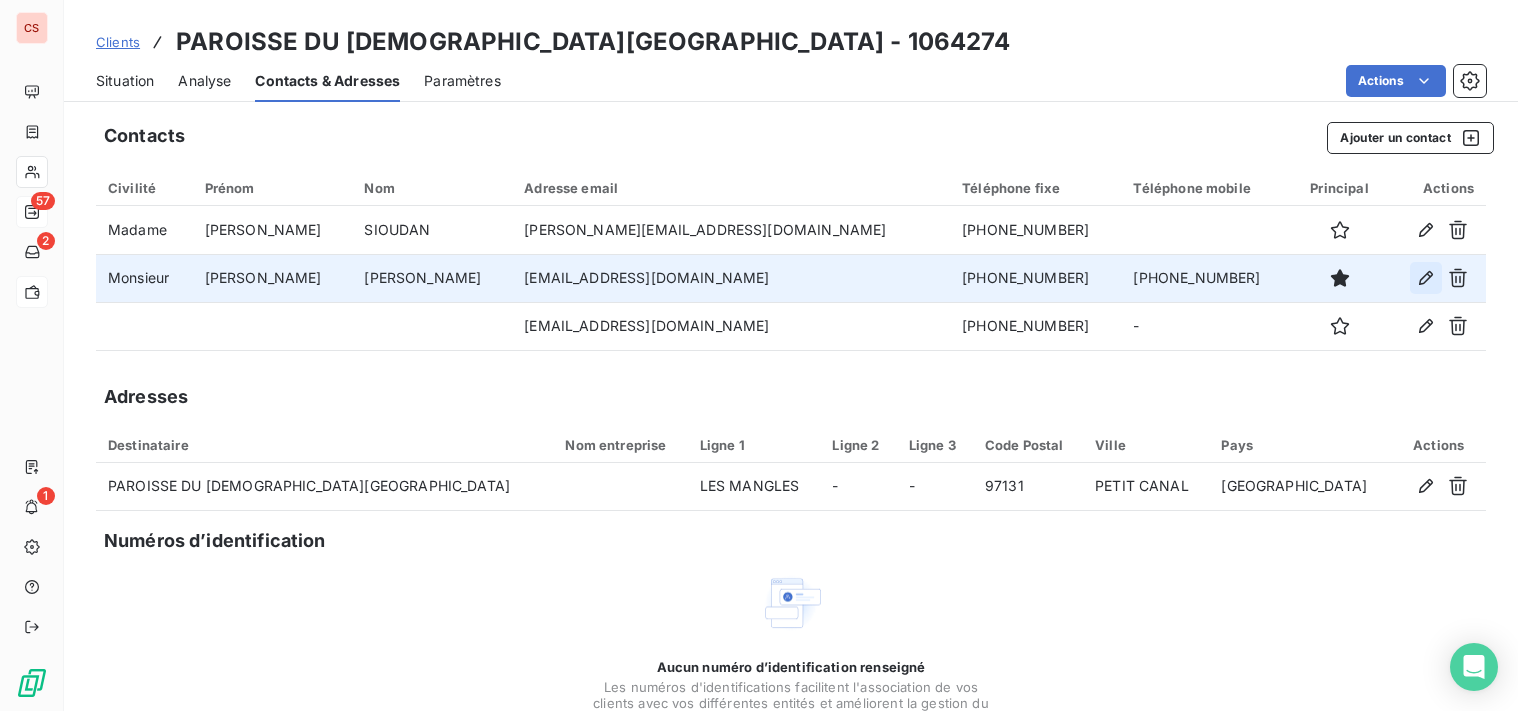 click 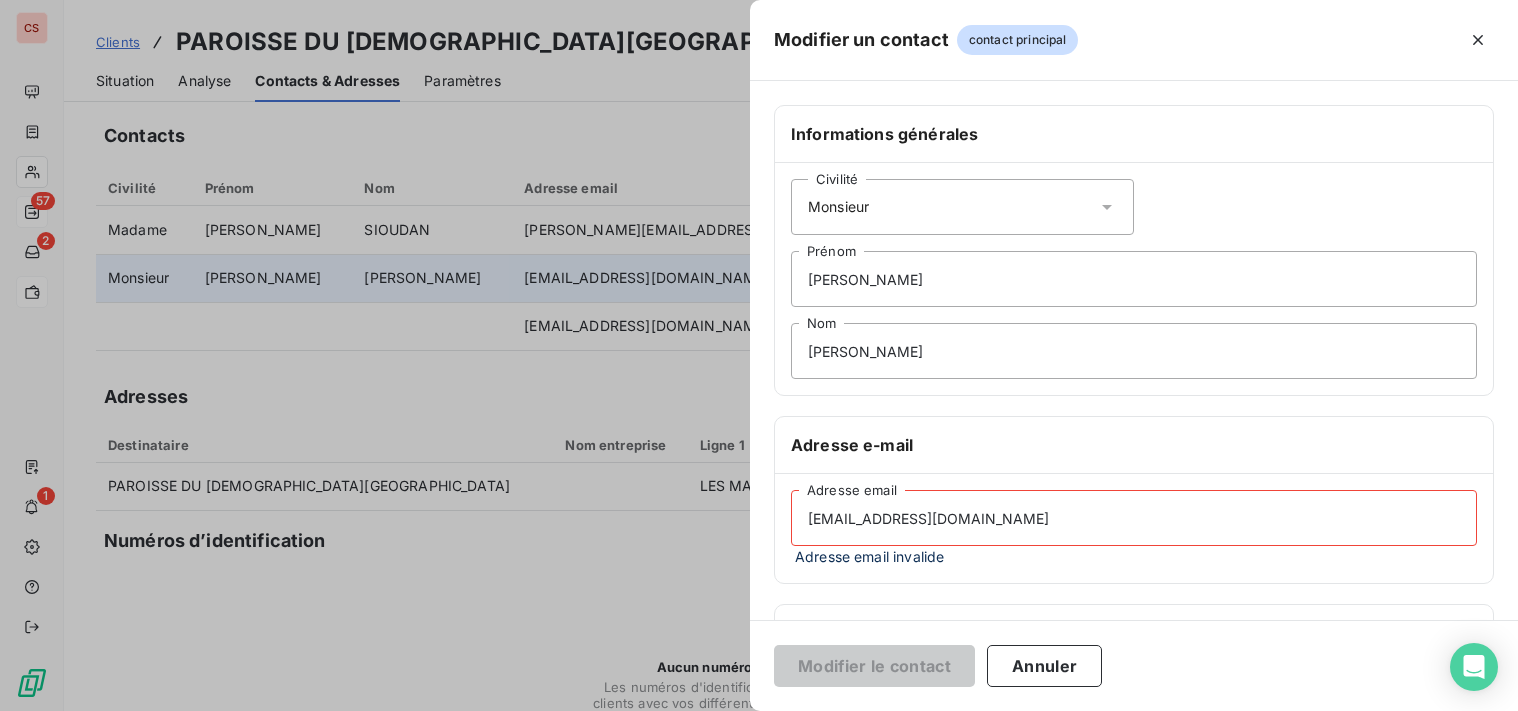 click on "[EMAIL_ADDRESS][DOMAIN_NAME]" at bounding box center [1134, 518] 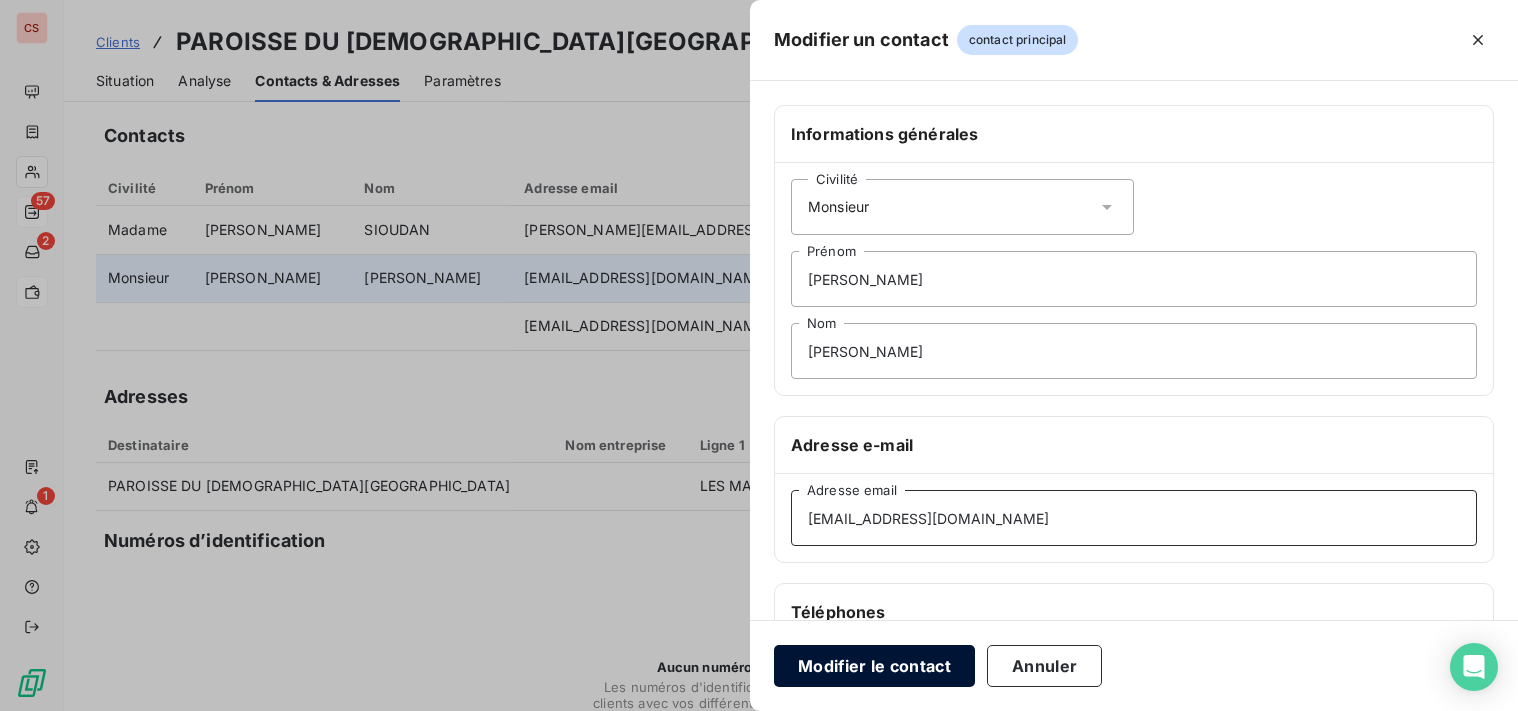 type on "[EMAIL_ADDRESS][DOMAIN_NAME]" 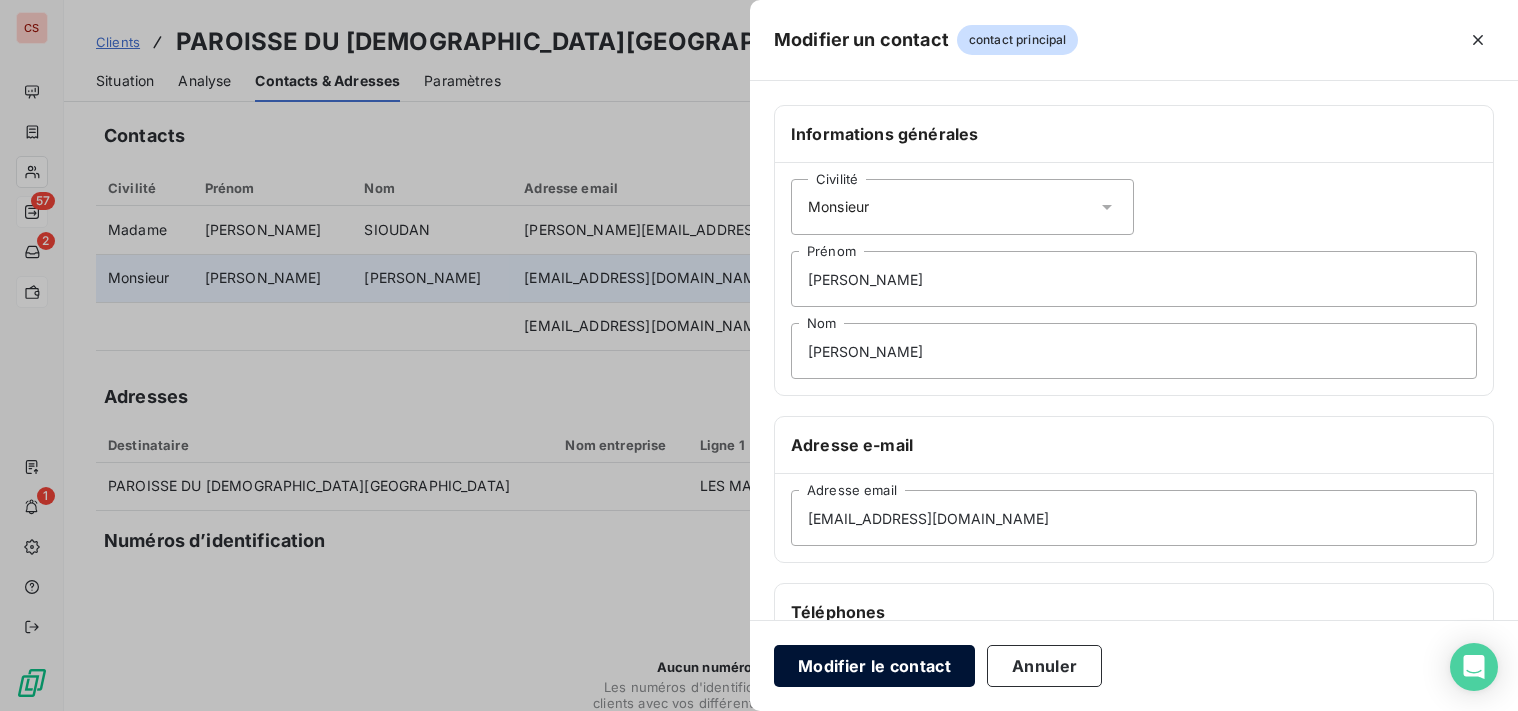 click on "Modifier le contact Annuler" at bounding box center [1134, 665] 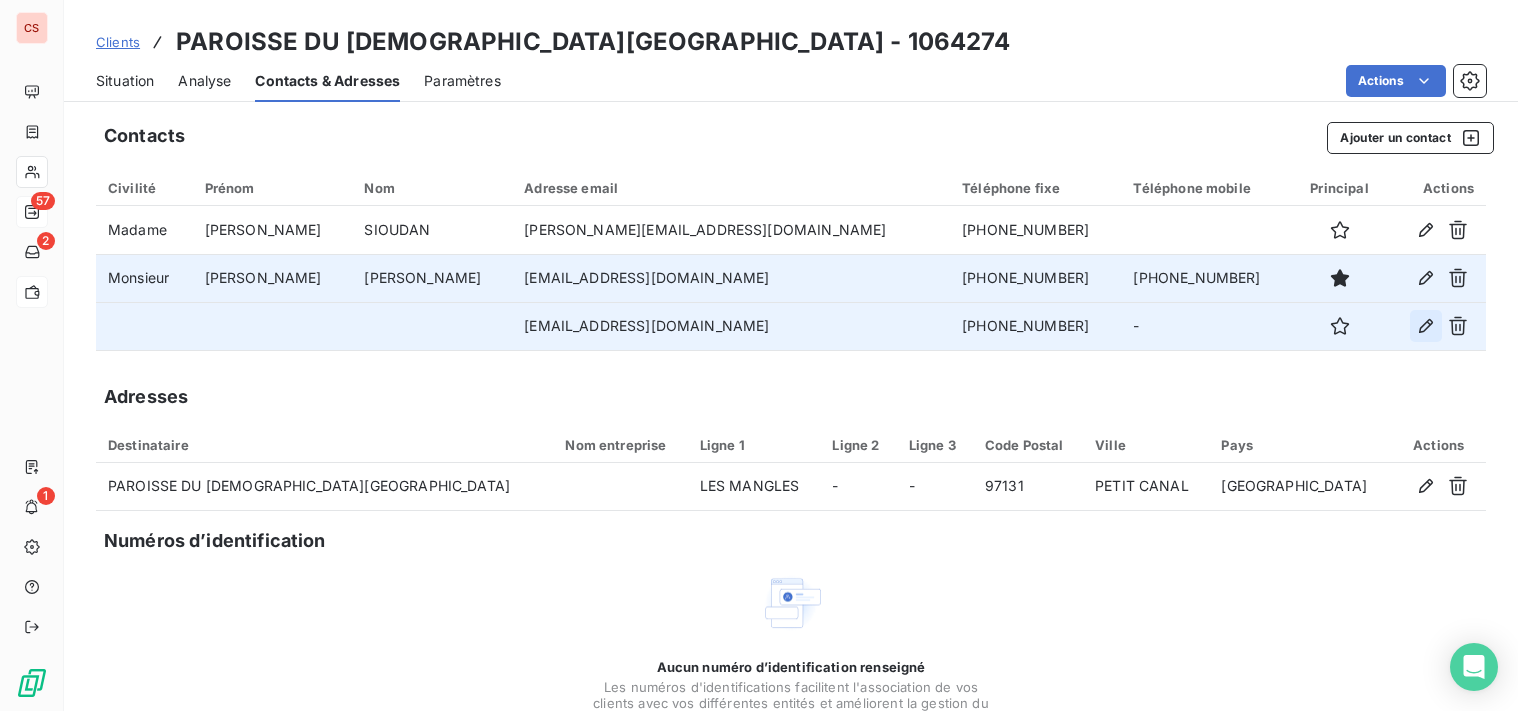 click 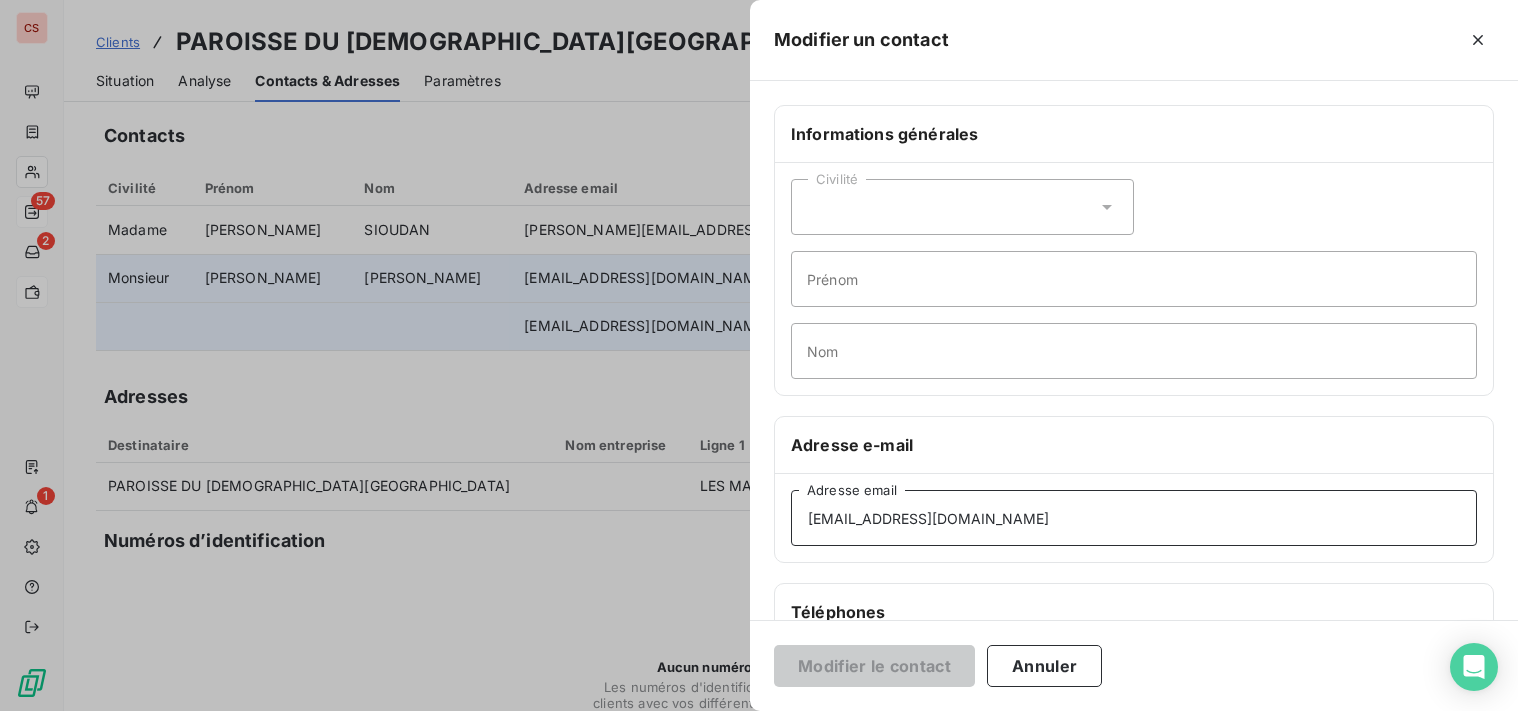 click on "[EMAIL_ADDRESS][DOMAIN_NAME]" at bounding box center (1134, 518) 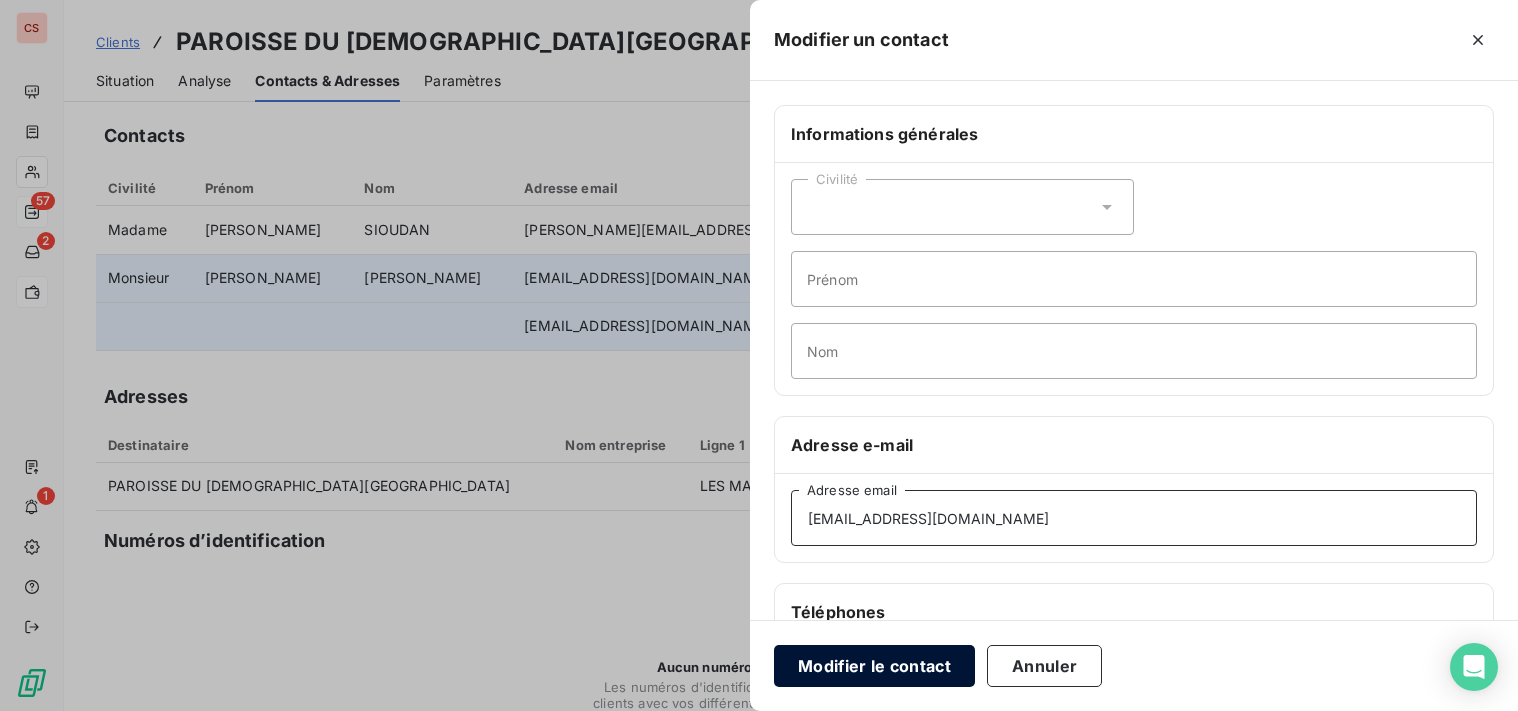type on "[EMAIL_ADDRESS][DOMAIN_NAME]" 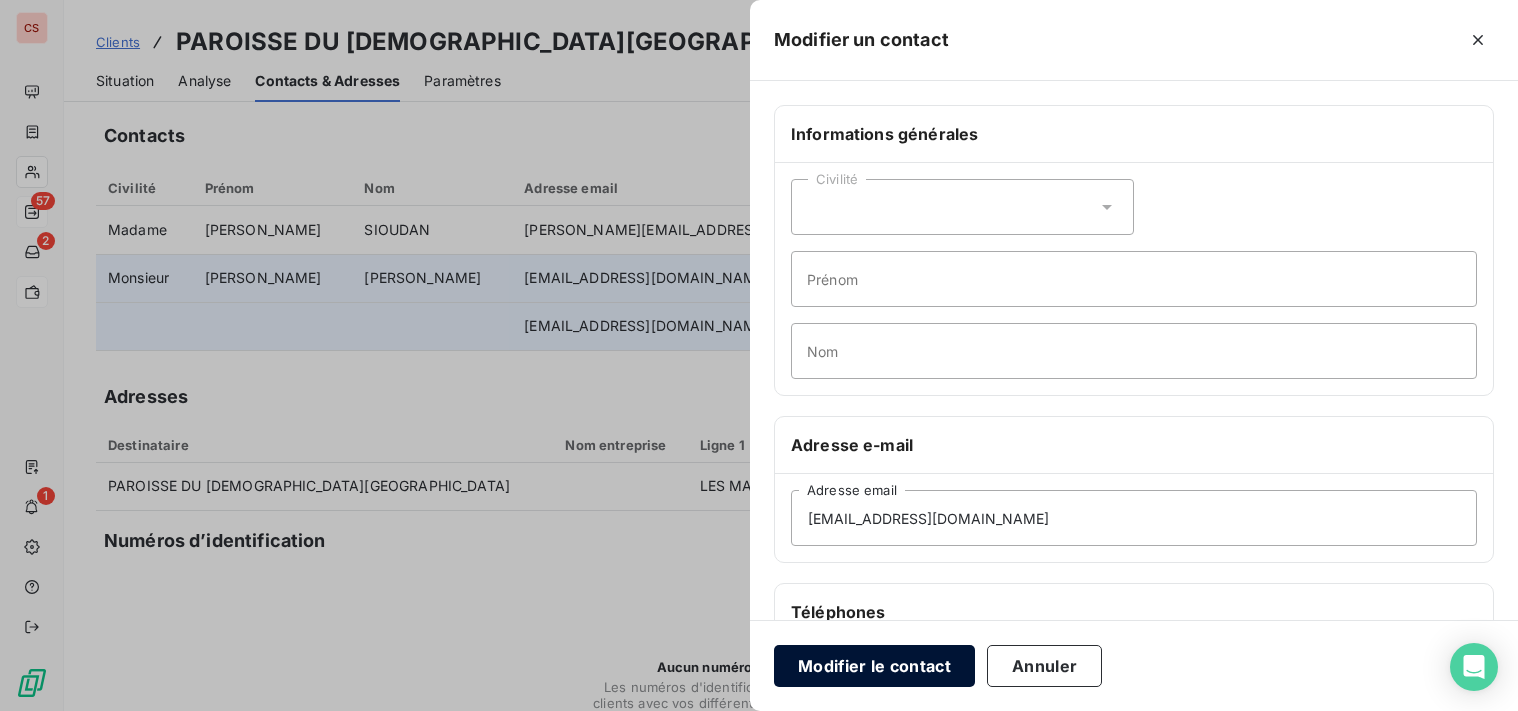 click on "Modifier le contact" at bounding box center [874, 666] 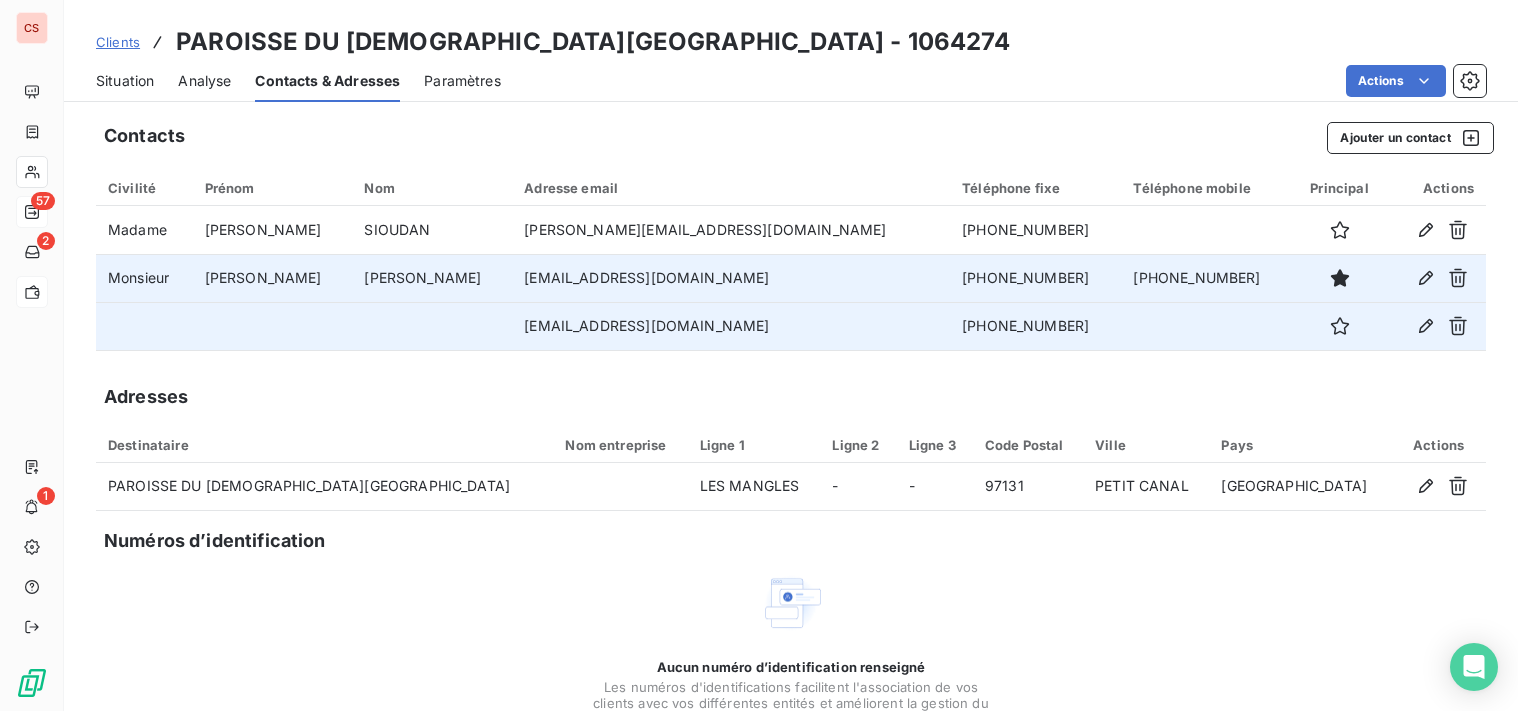 click on "Situation" at bounding box center (125, 81) 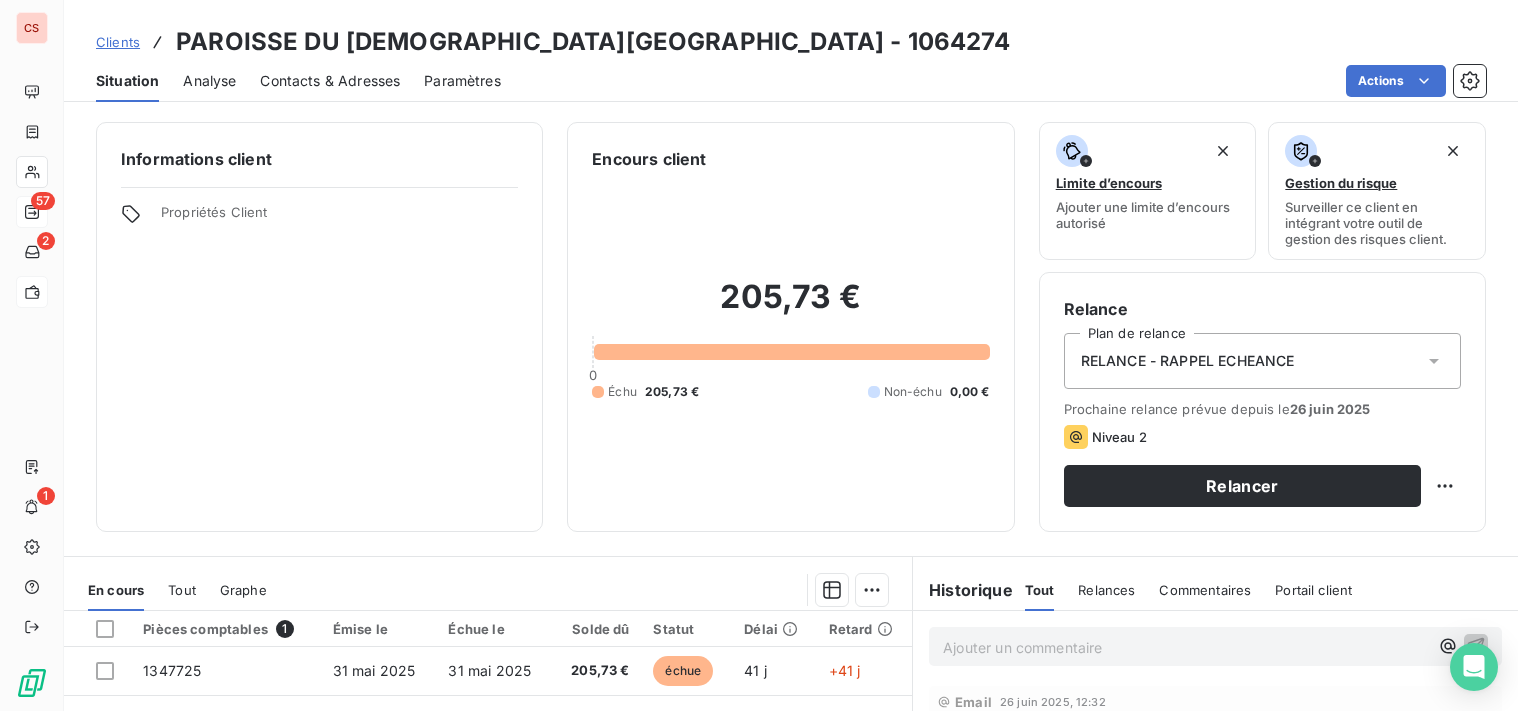 scroll, scrollTop: 345, scrollLeft: 0, axis: vertical 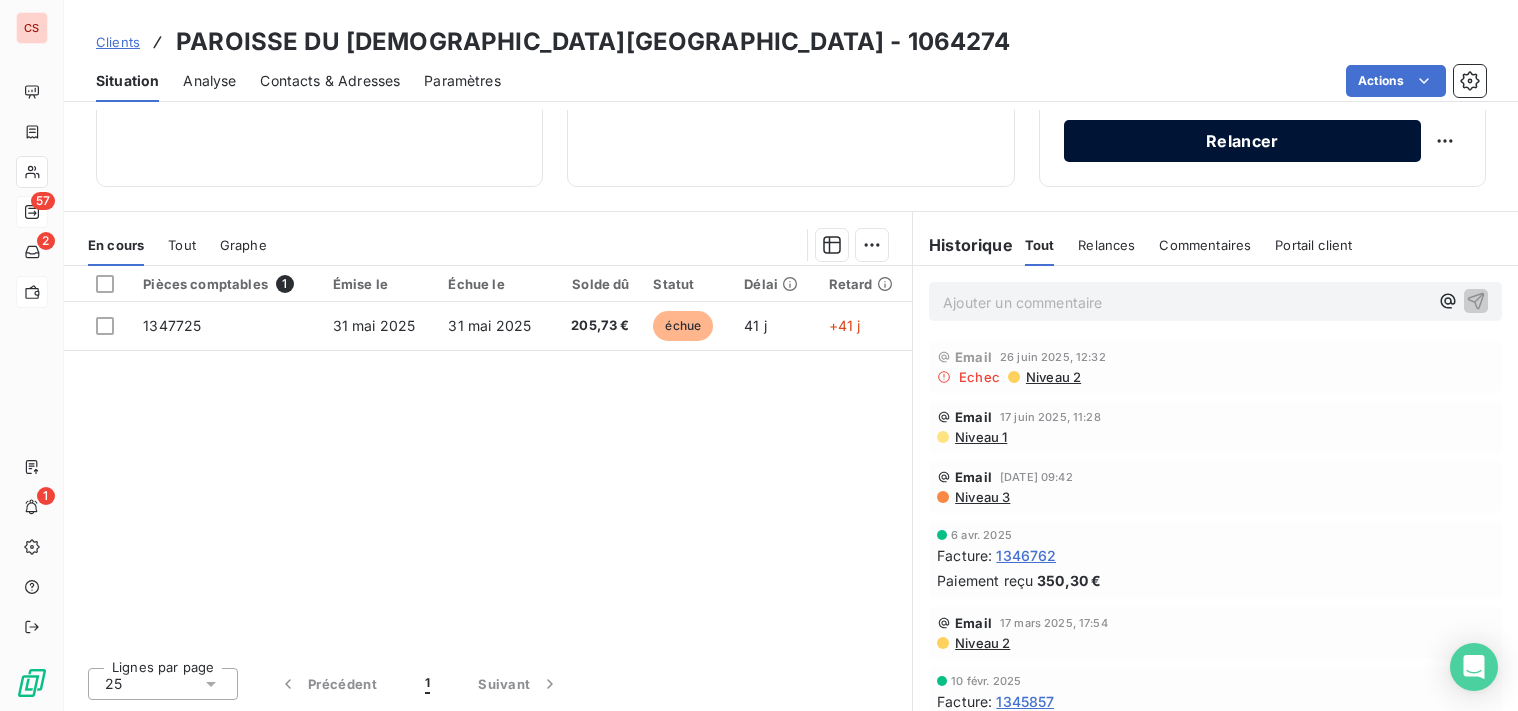 click on "Relancer" at bounding box center [1242, 141] 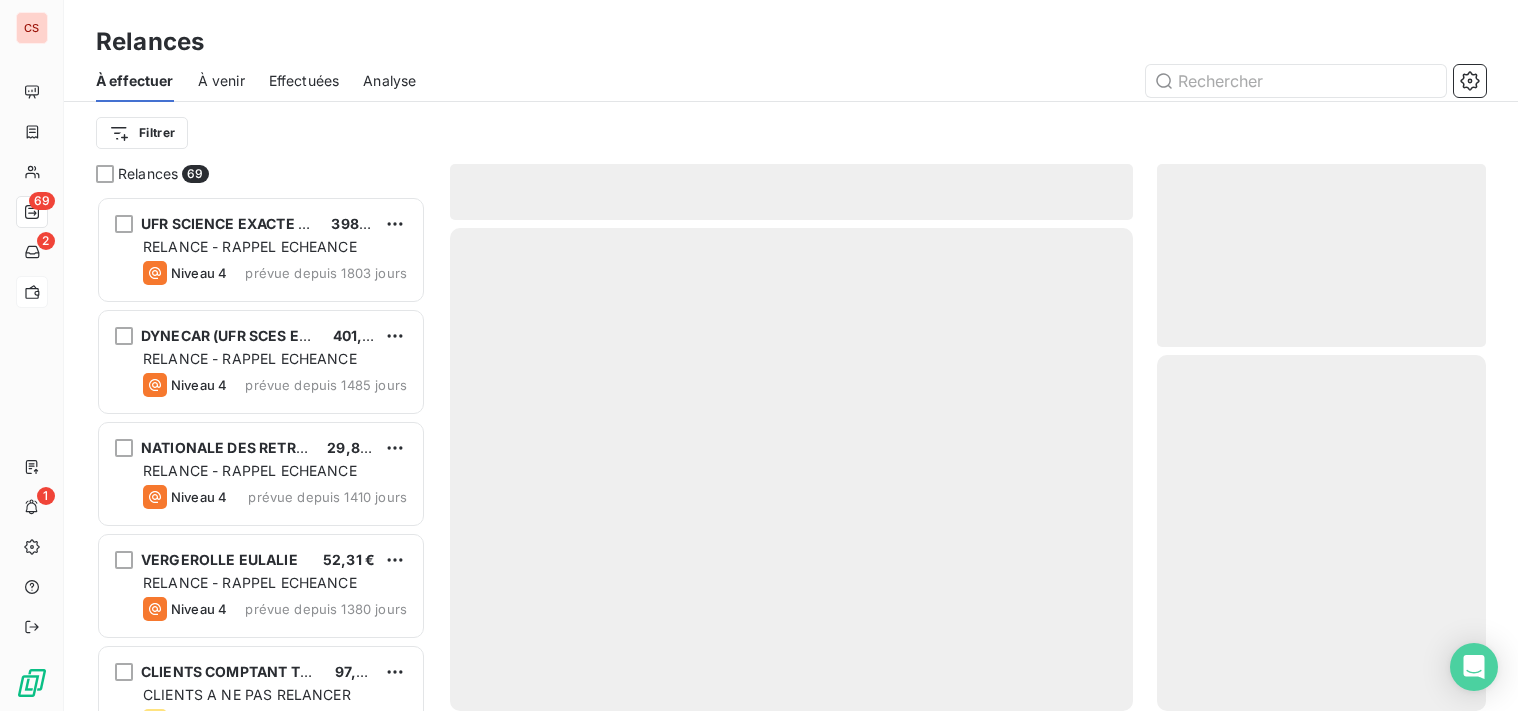 scroll, scrollTop: 16, scrollLeft: 16, axis: both 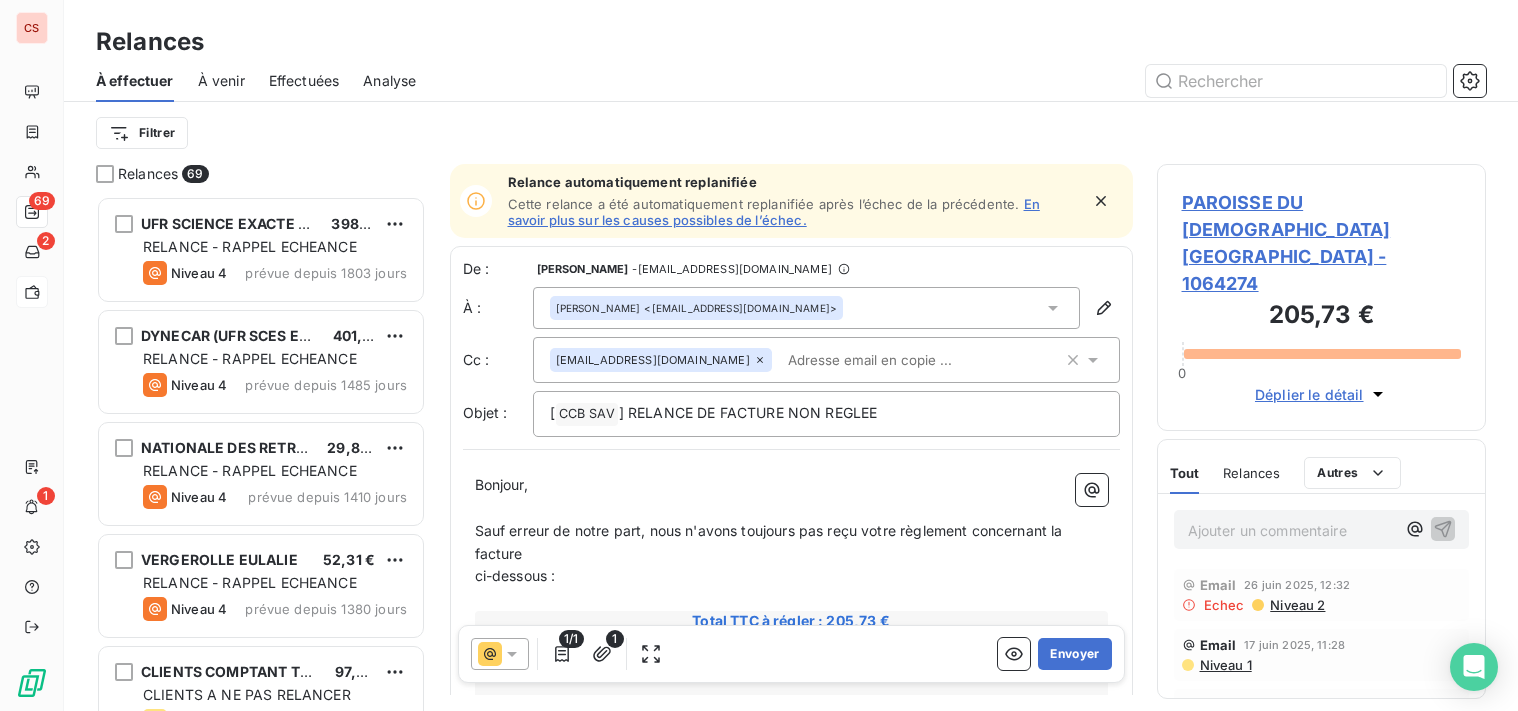 click on "ci-dessous :" at bounding box center [515, 575] 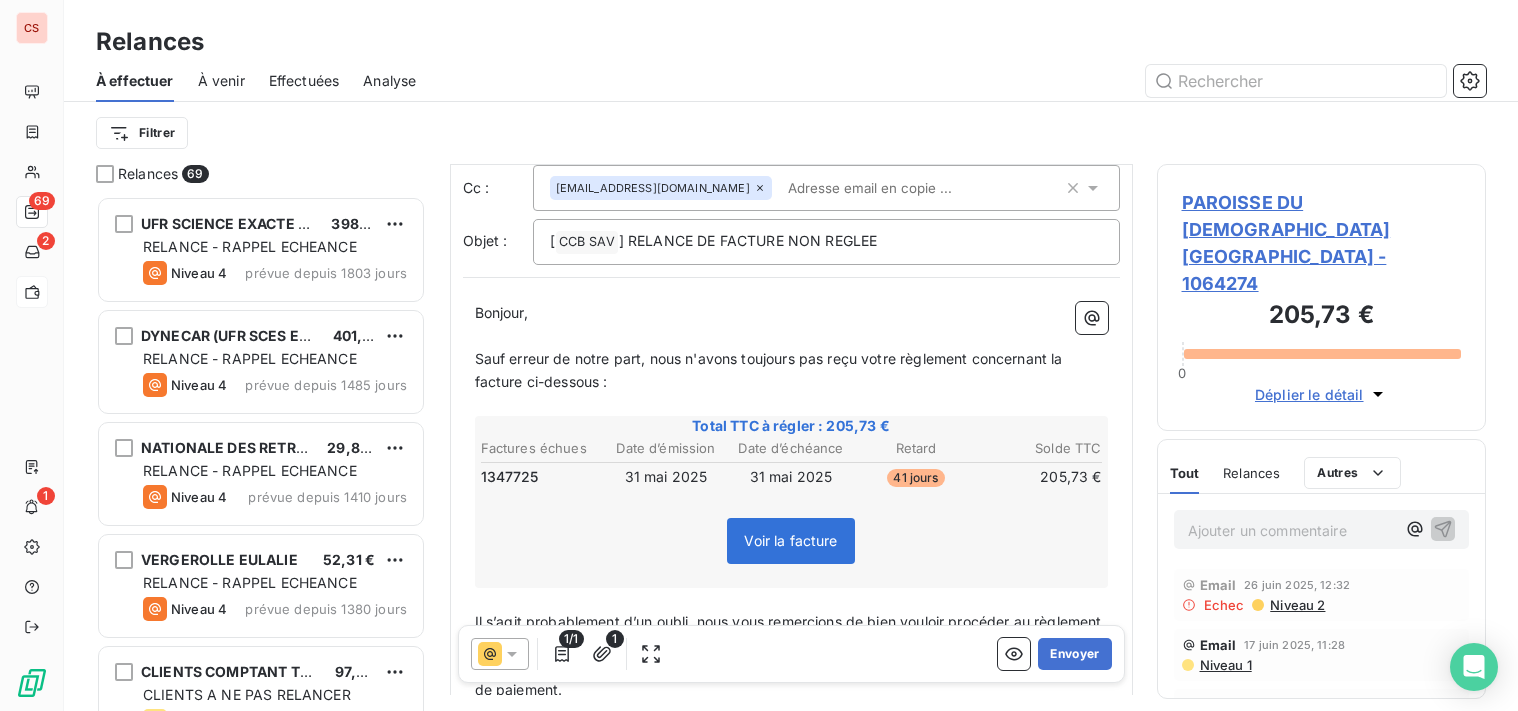 scroll, scrollTop: 183, scrollLeft: 0, axis: vertical 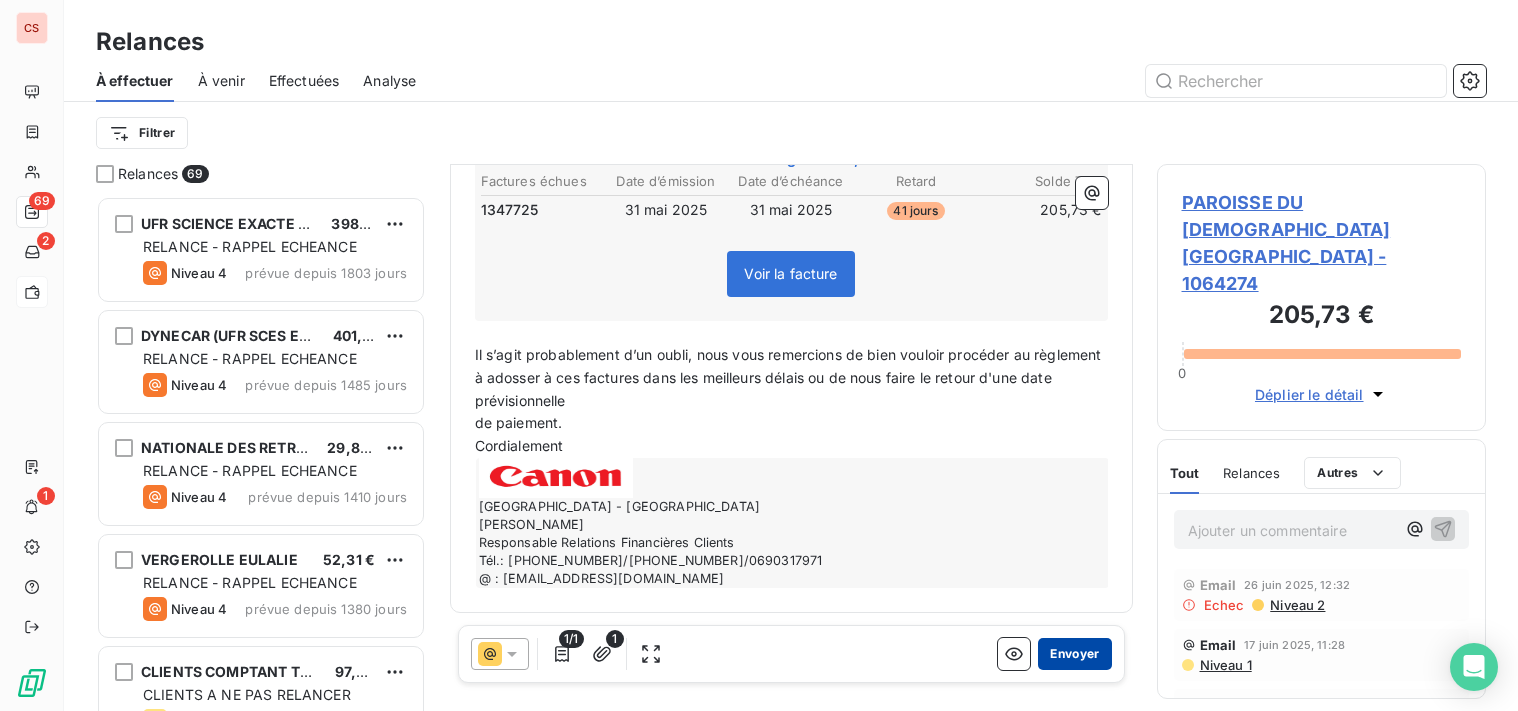 click on "Envoyer" at bounding box center (1074, 654) 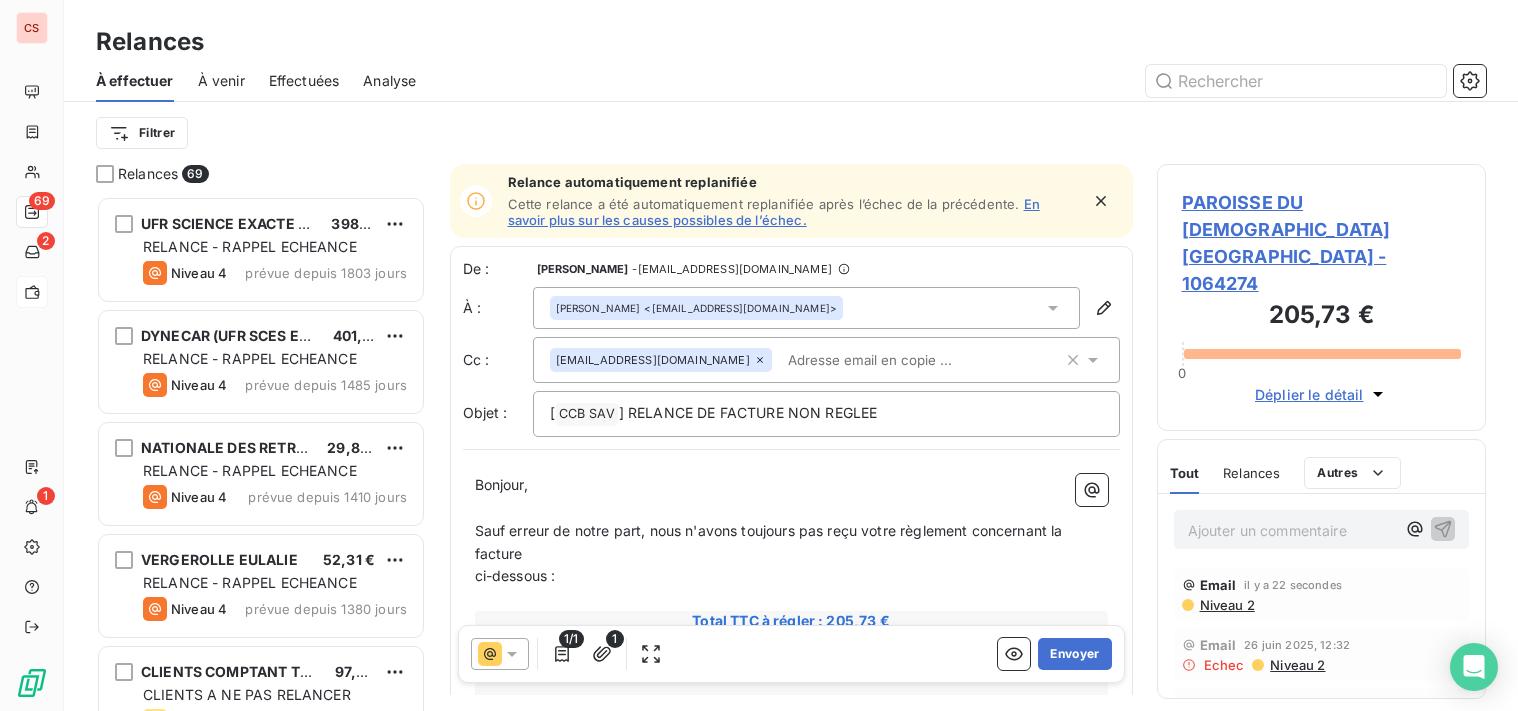 click on "En savoir plus sur les causes possibles de l’échec." at bounding box center [774, 212] 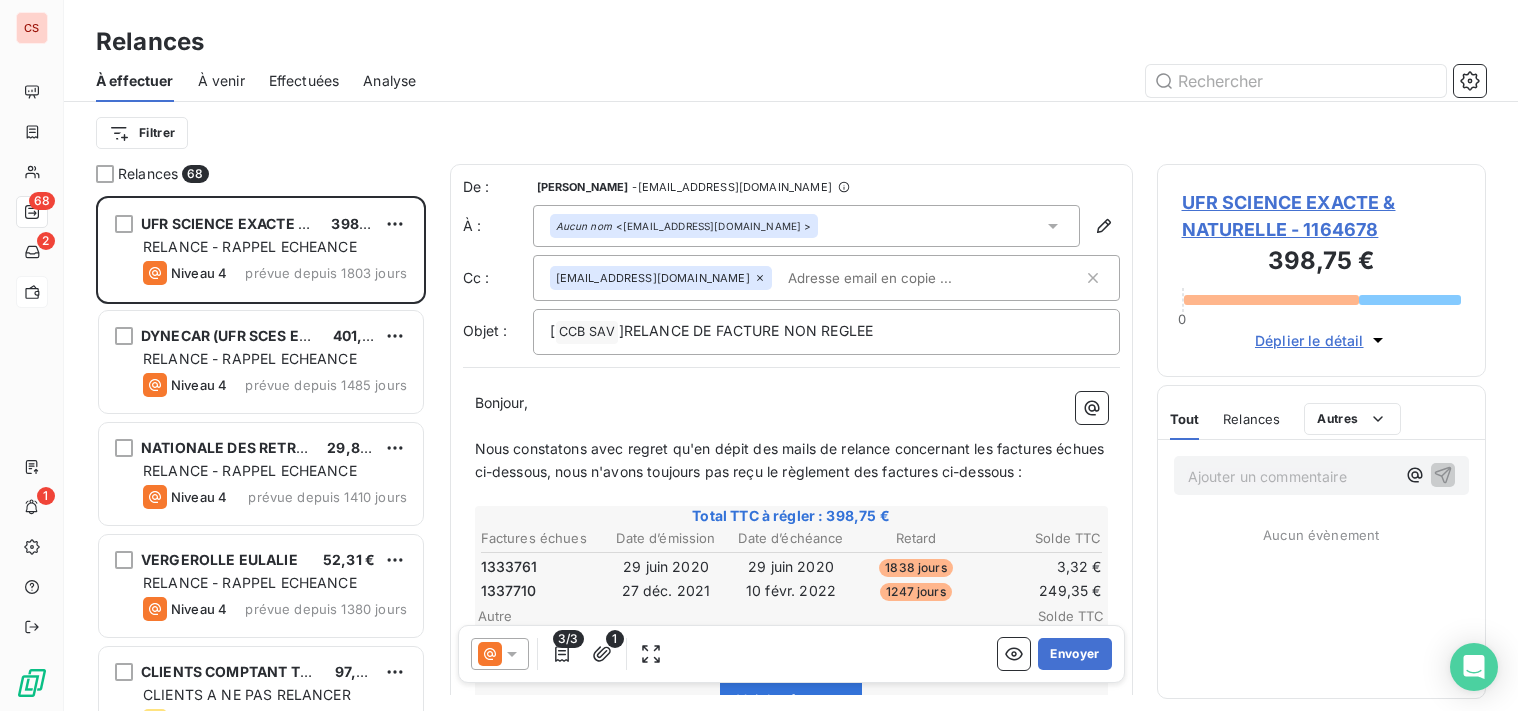 click on "ci-dessous, nous n'avons toujours pas reçu le règlement des factures ci-dessous :" at bounding box center (749, 471) 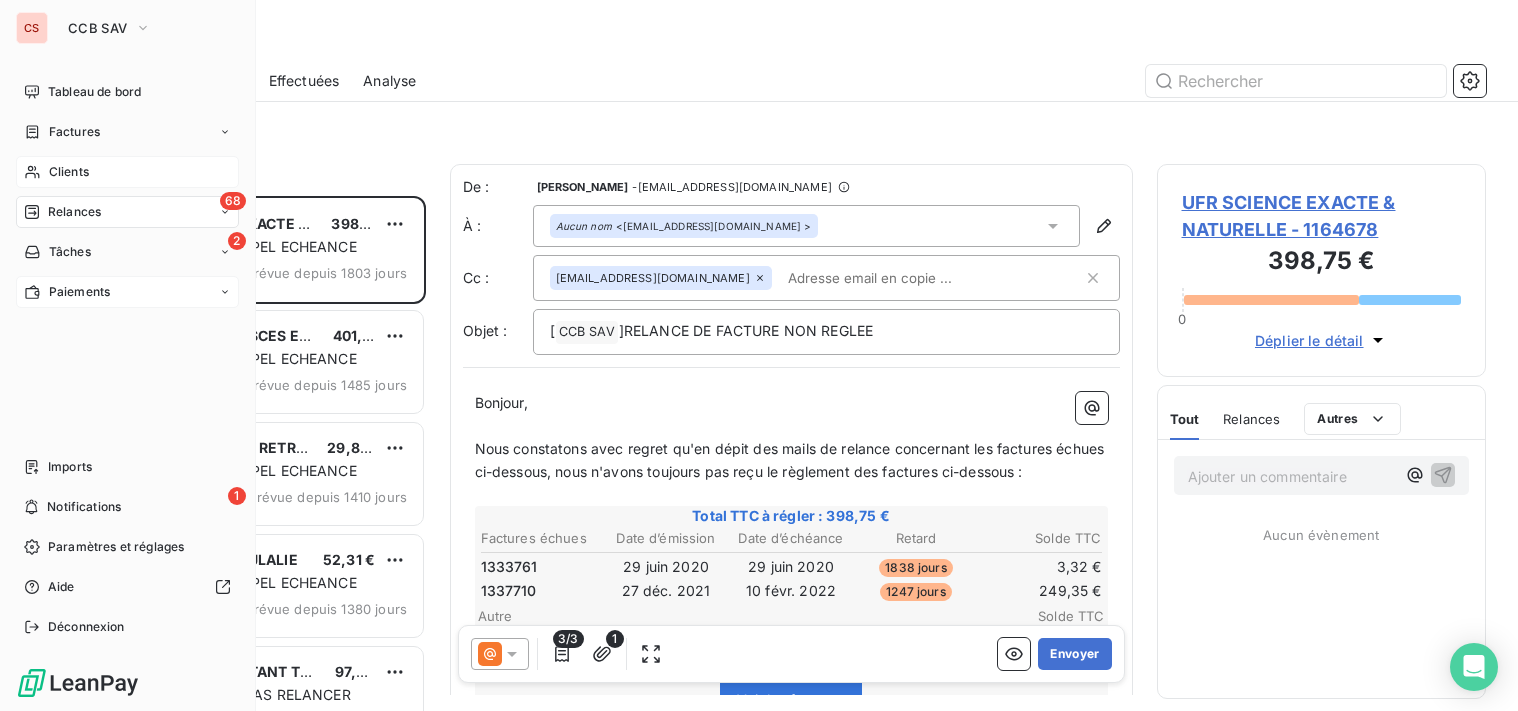 click on "Clients" at bounding box center (69, 172) 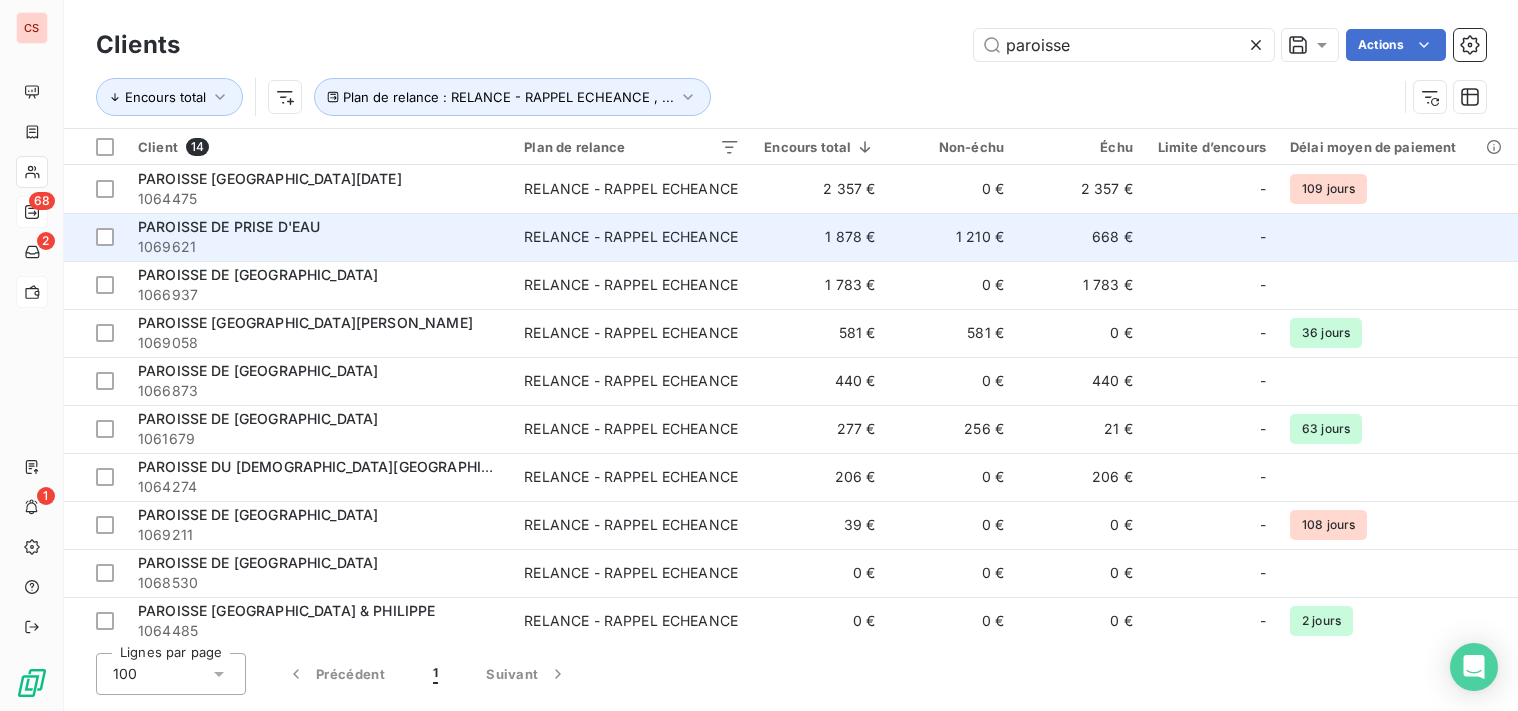 click on "1 210 €" at bounding box center (951, 237) 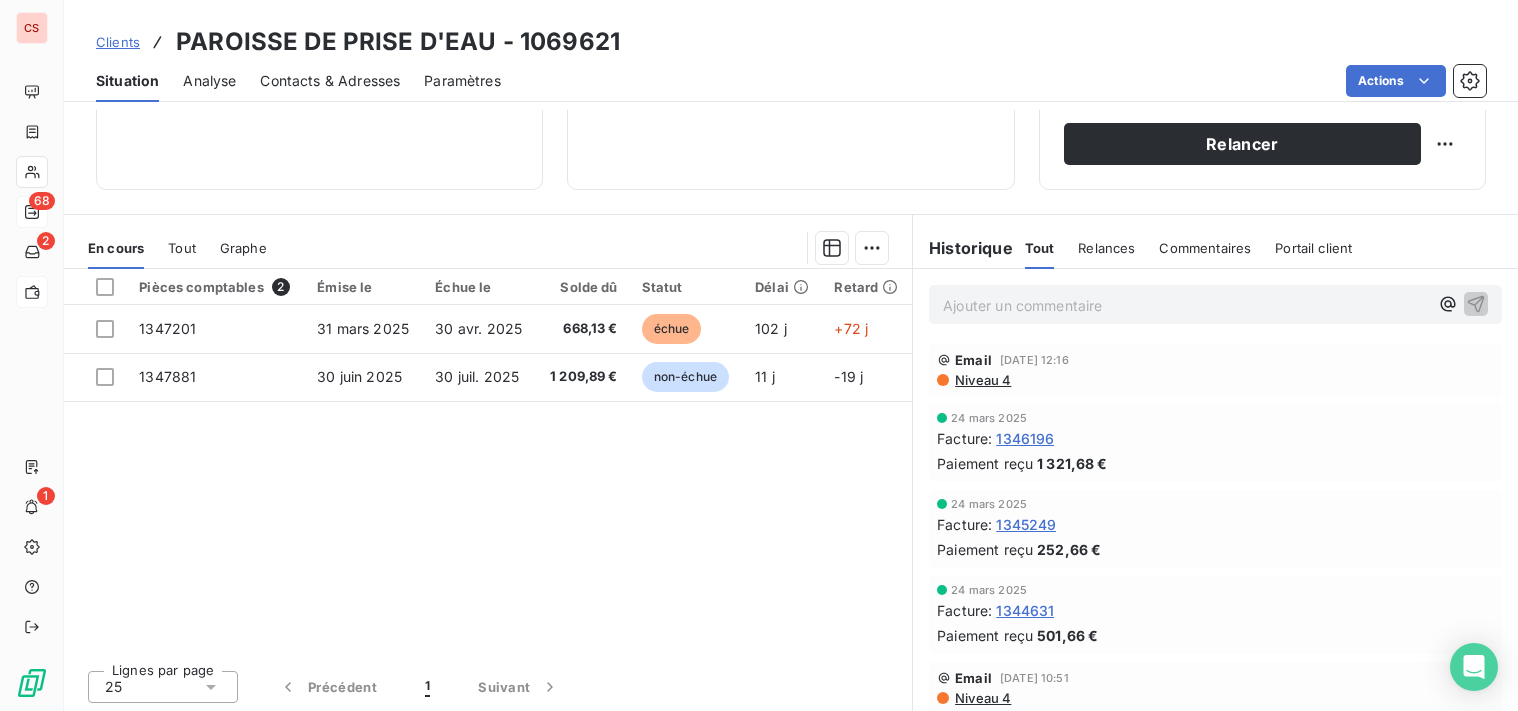 scroll, scrollTop: 345, scrollLeft: 0, axis: vertical 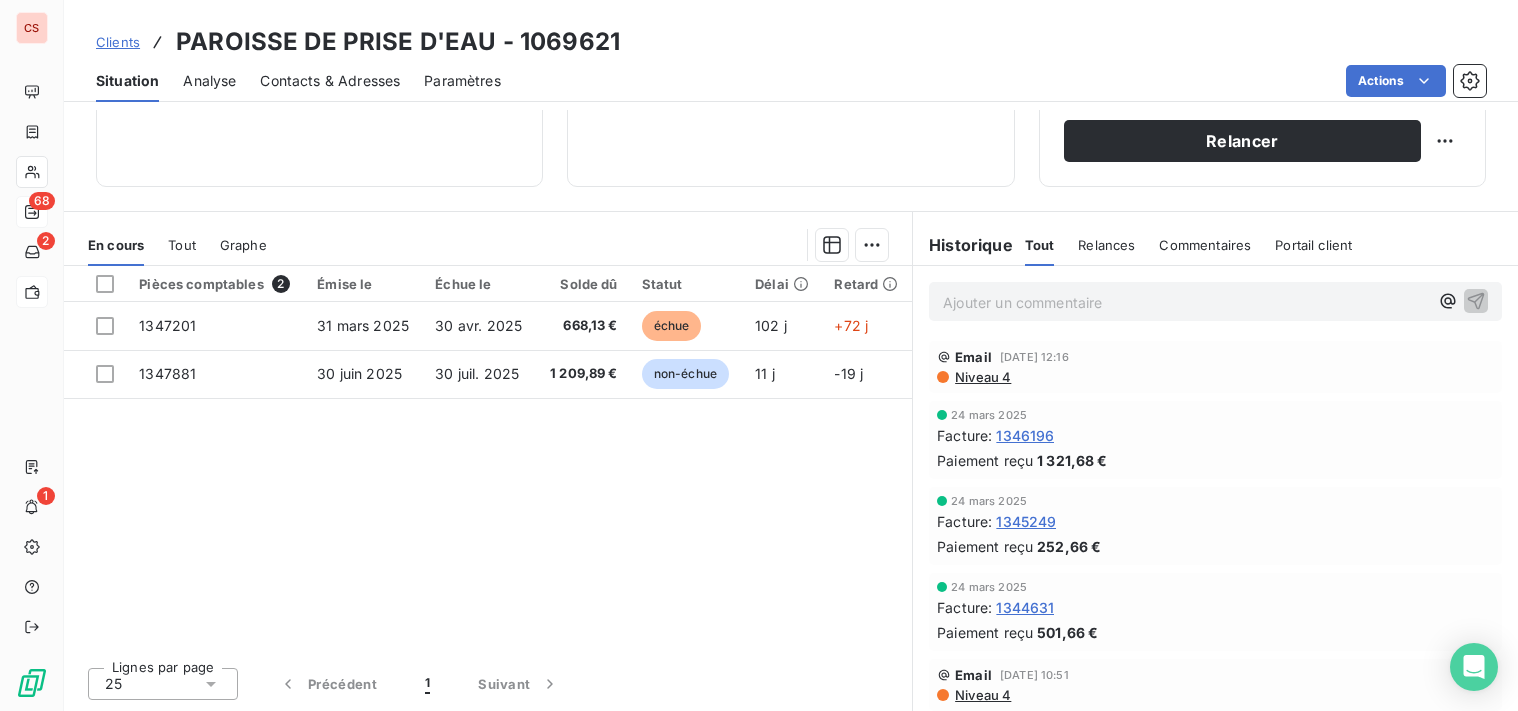 click on "Niveau 4" at bounding box center (982, 377) 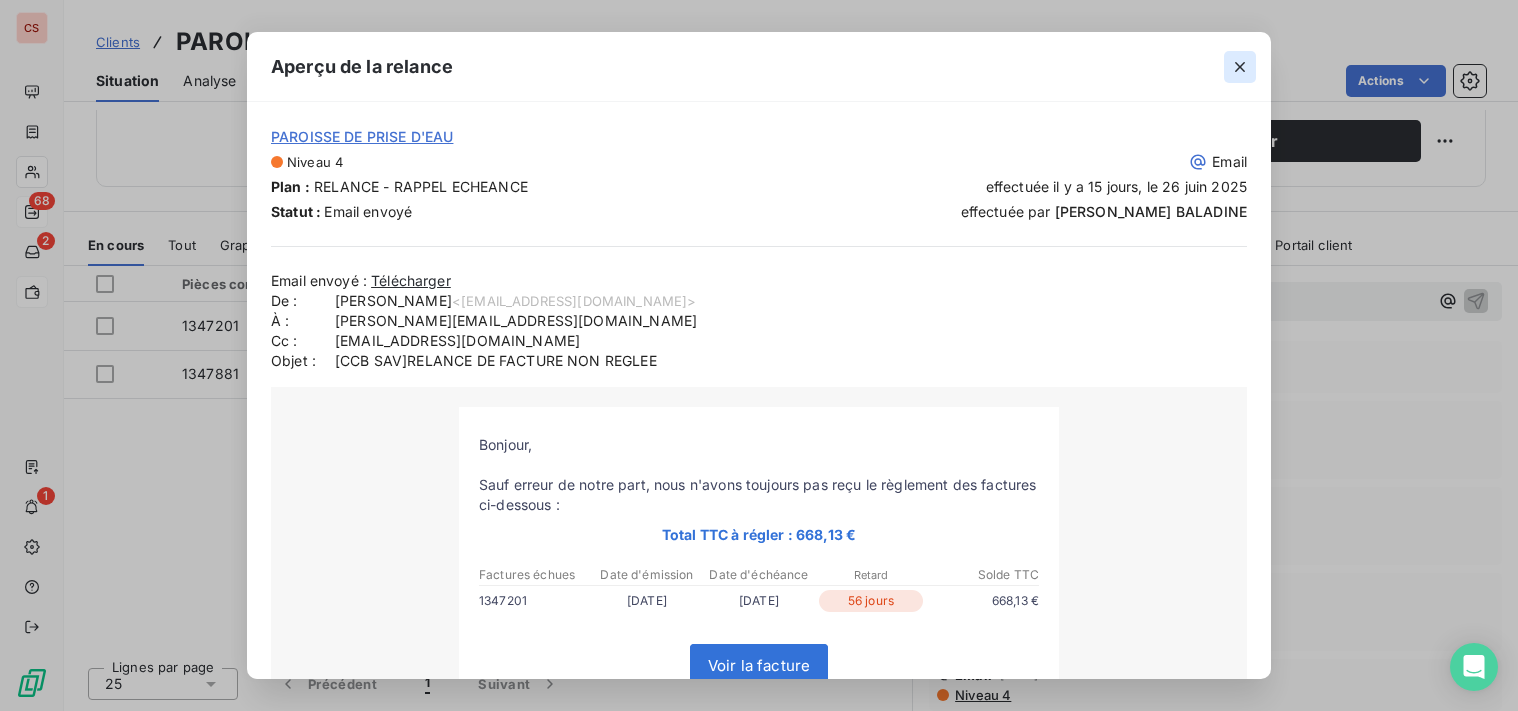 click 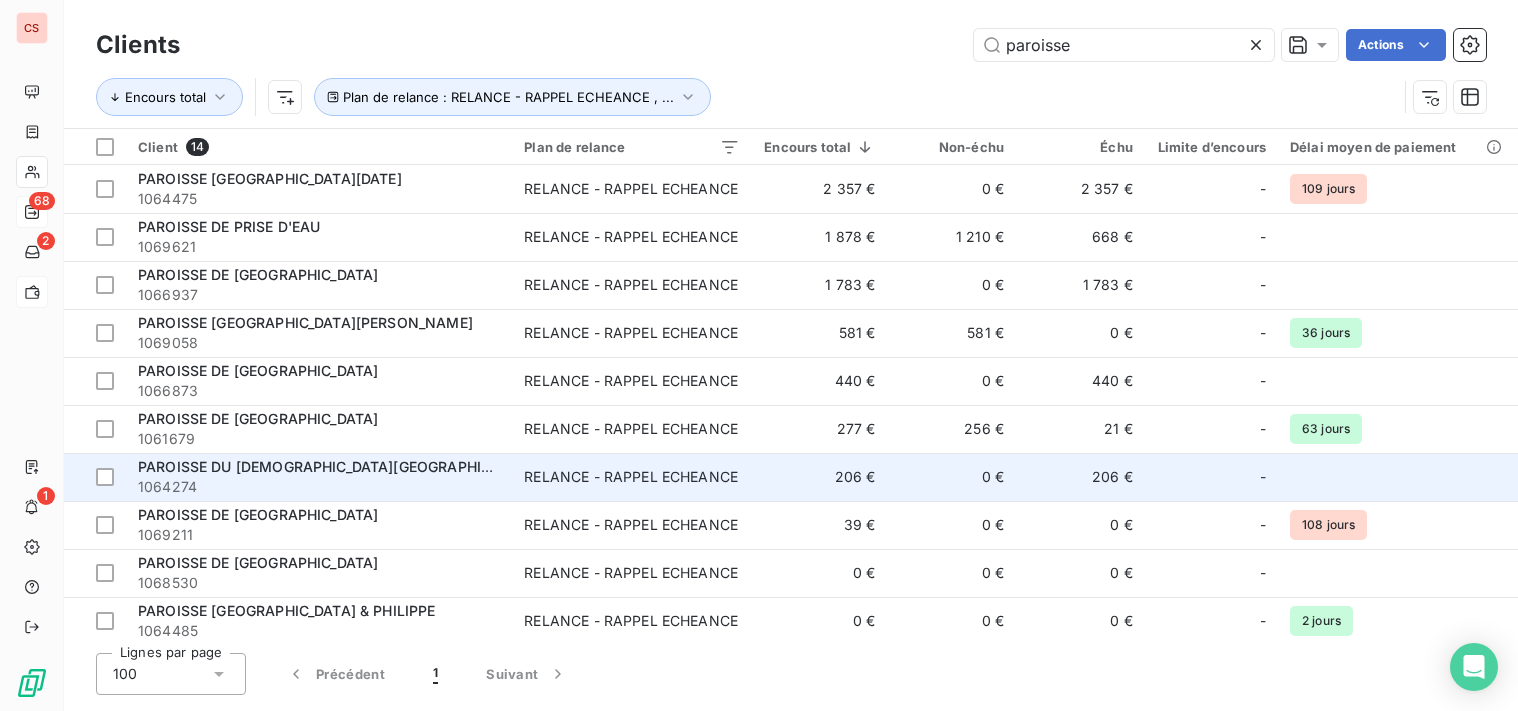 click on "1064274" at bounding box center (319, 487) 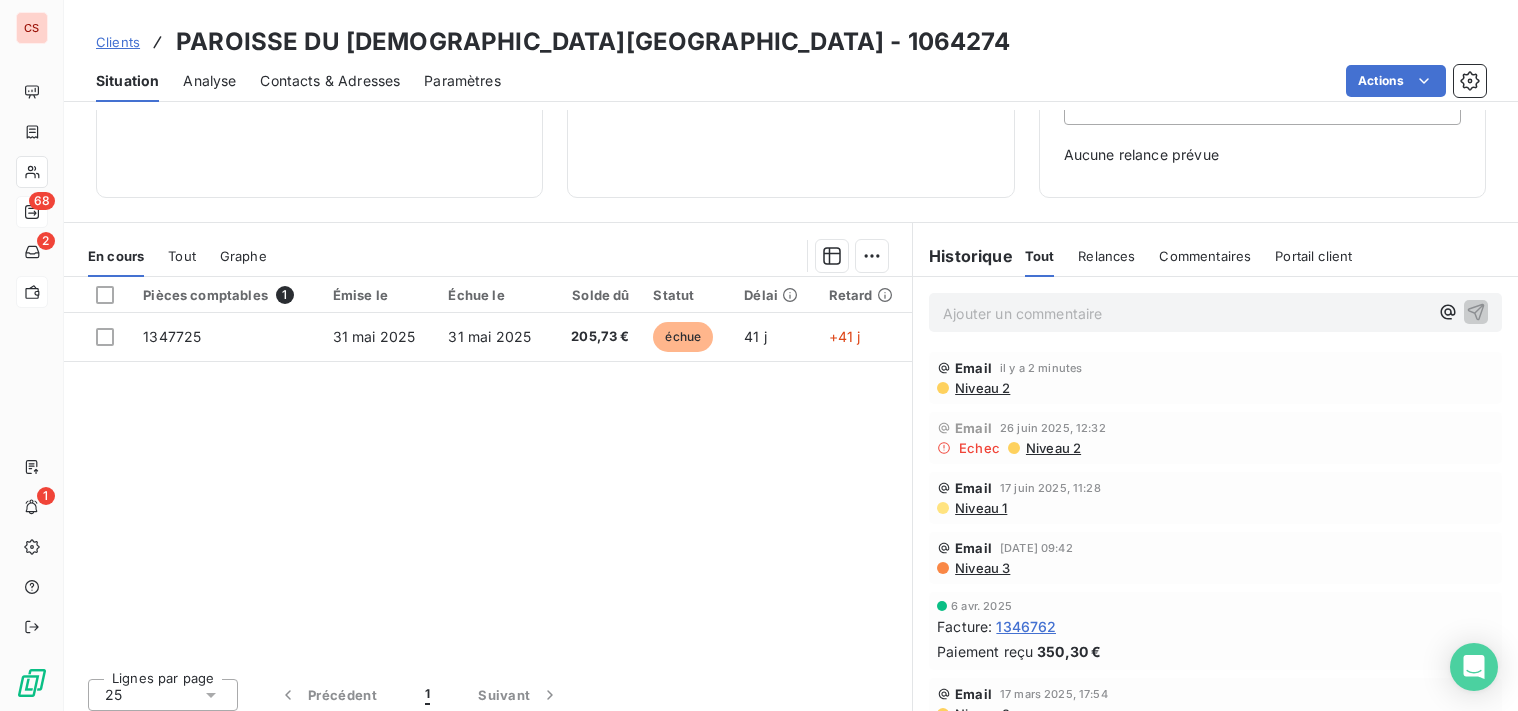 scroll, scrollTop: 266, scrollLeft: 0, axis: vertical 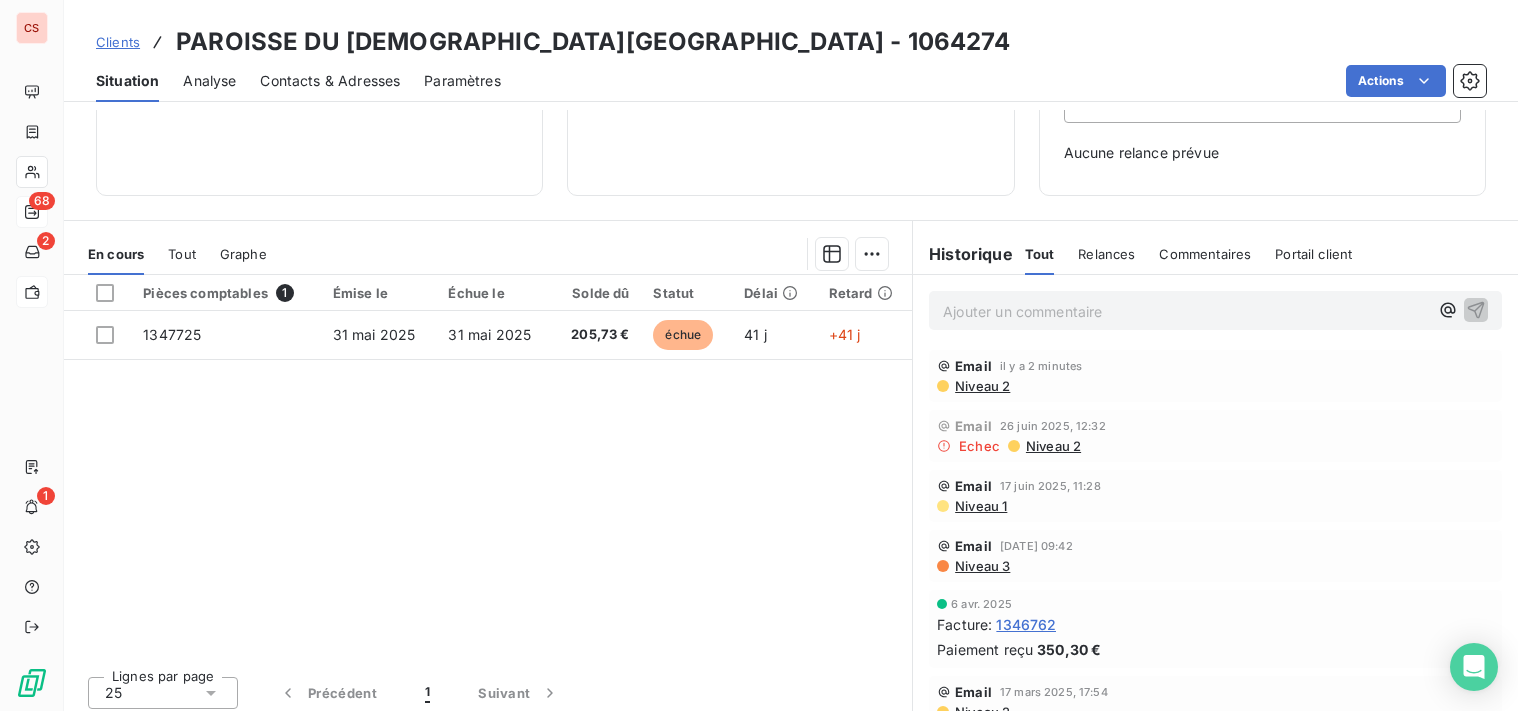 click on "Niveau 3" at bounding box center [981, 566] 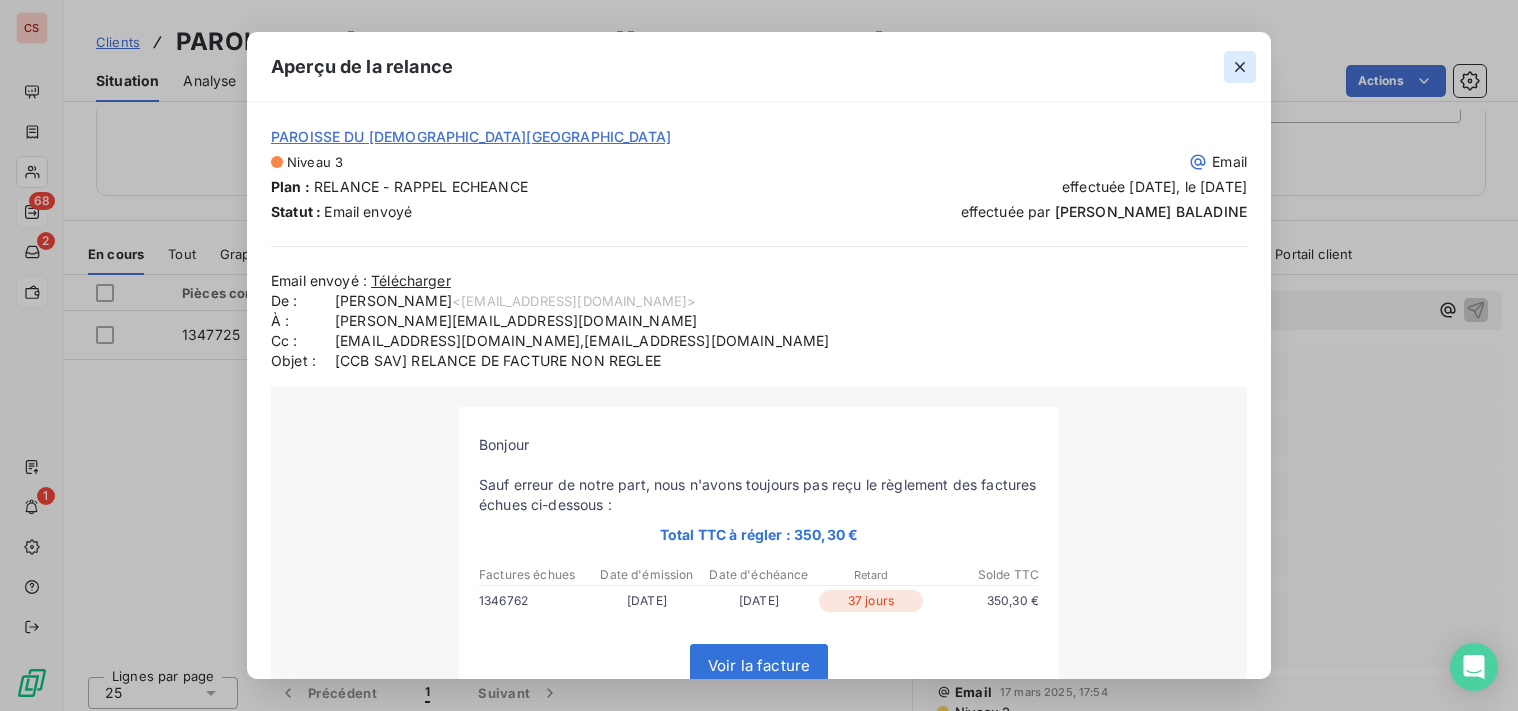 click 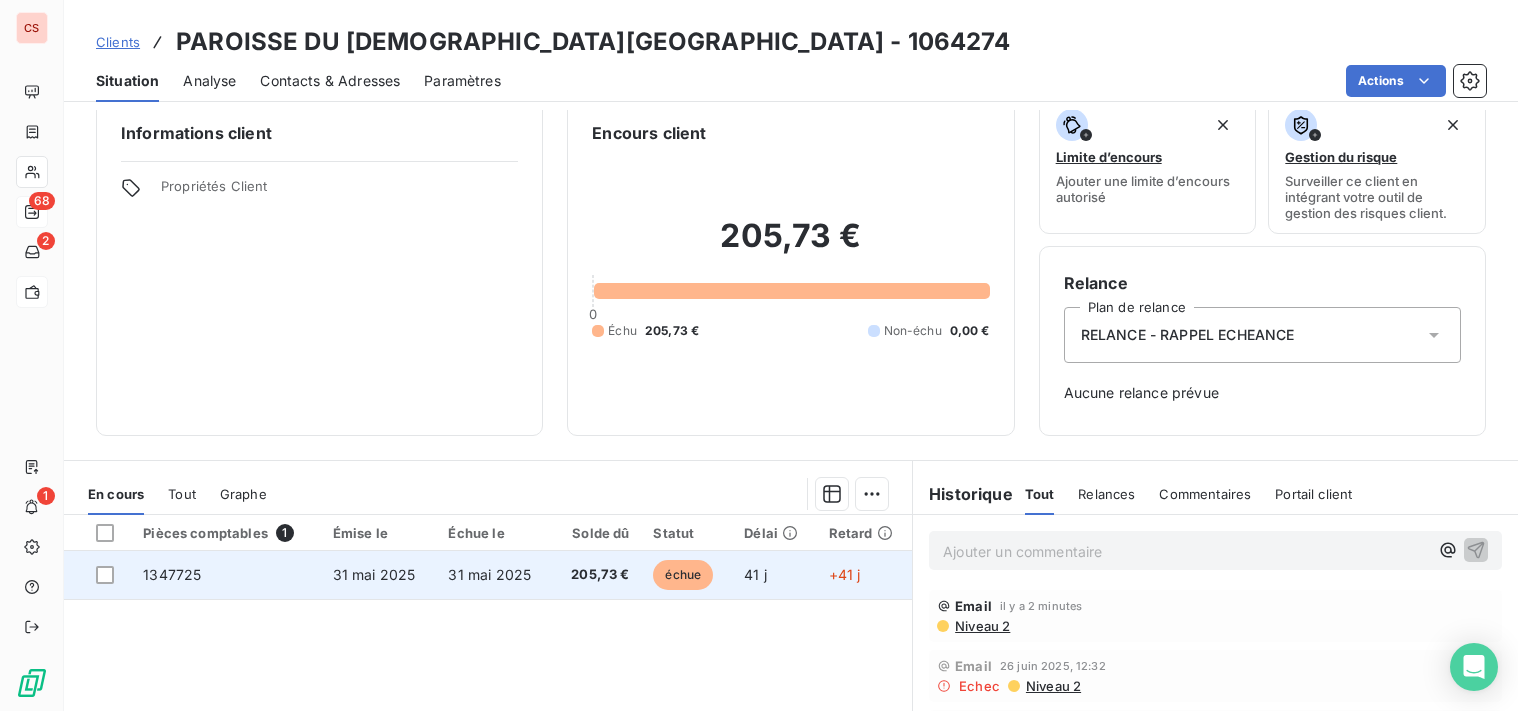 scroll, scrollTop: 0, scrollLeft: 0, axis: both 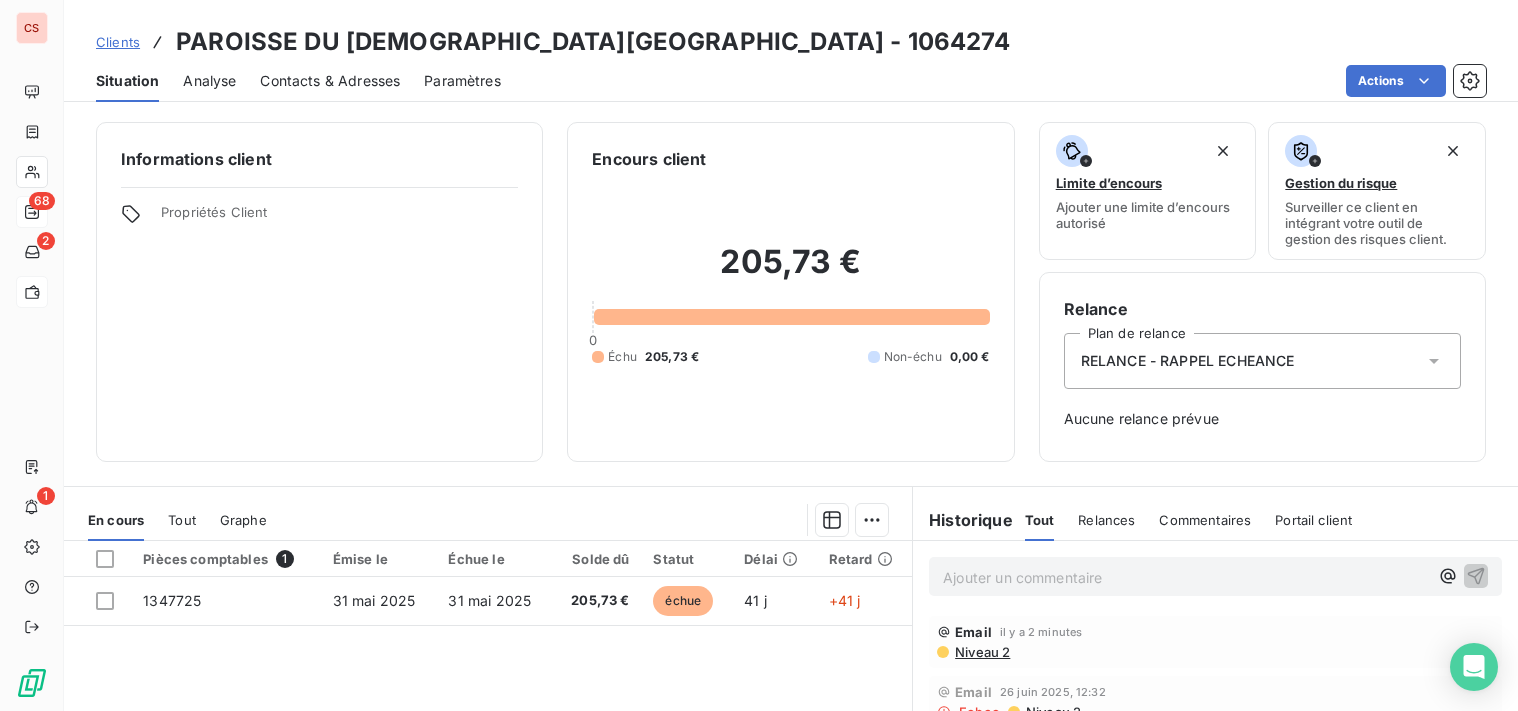 click on "Relances" at bounding box center [1106, 520] 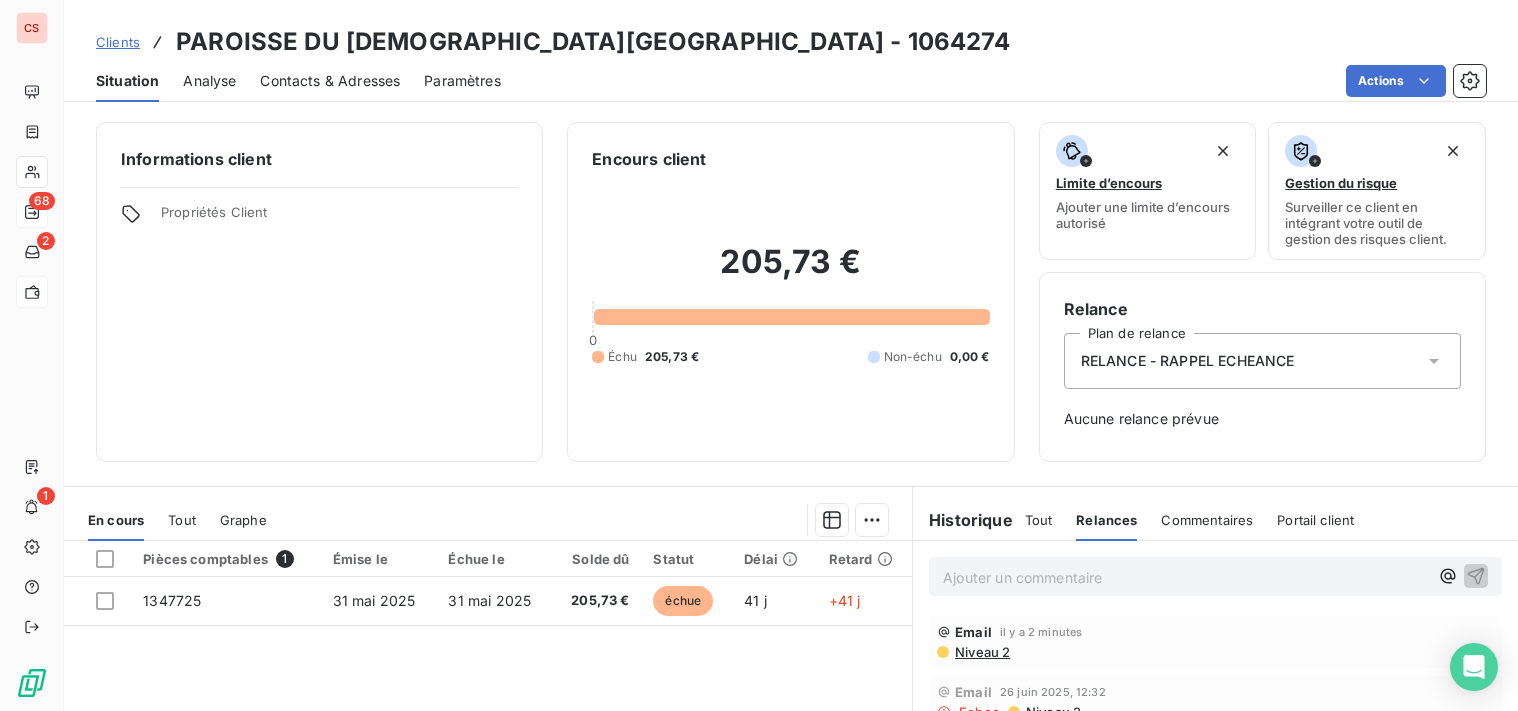 scroll, scrollTop: 275, scrollLeft: 0, axis: vertical 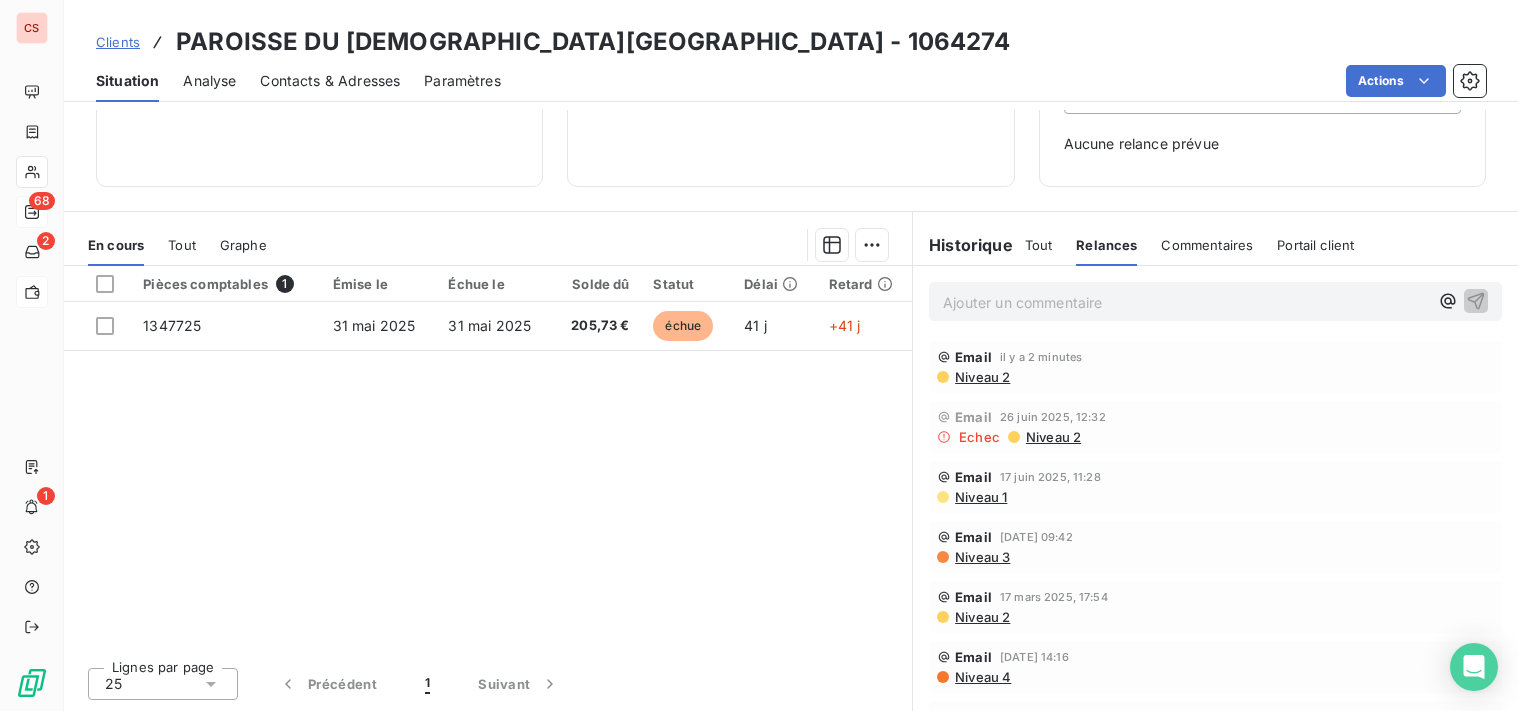 click on "Niveau 2" at bounding box center (981, 377) 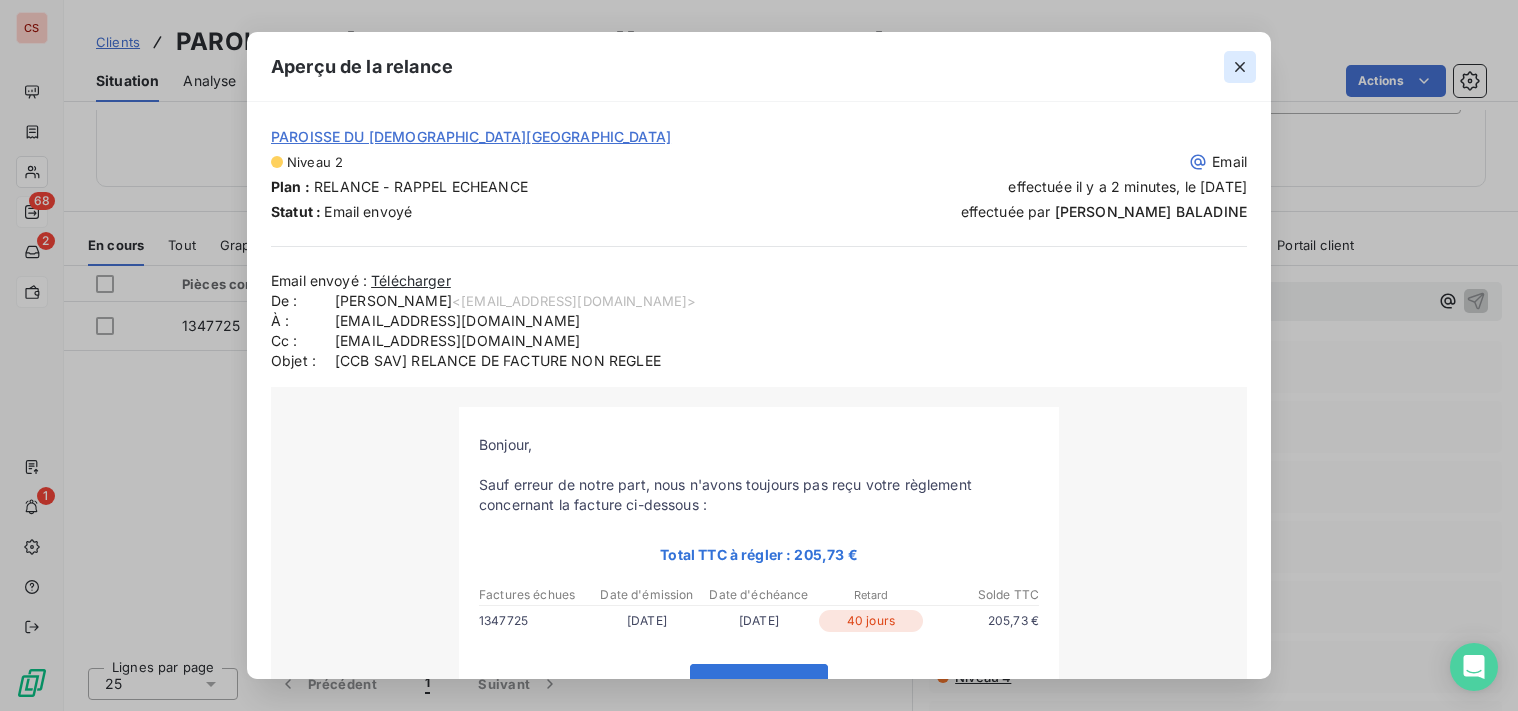 click 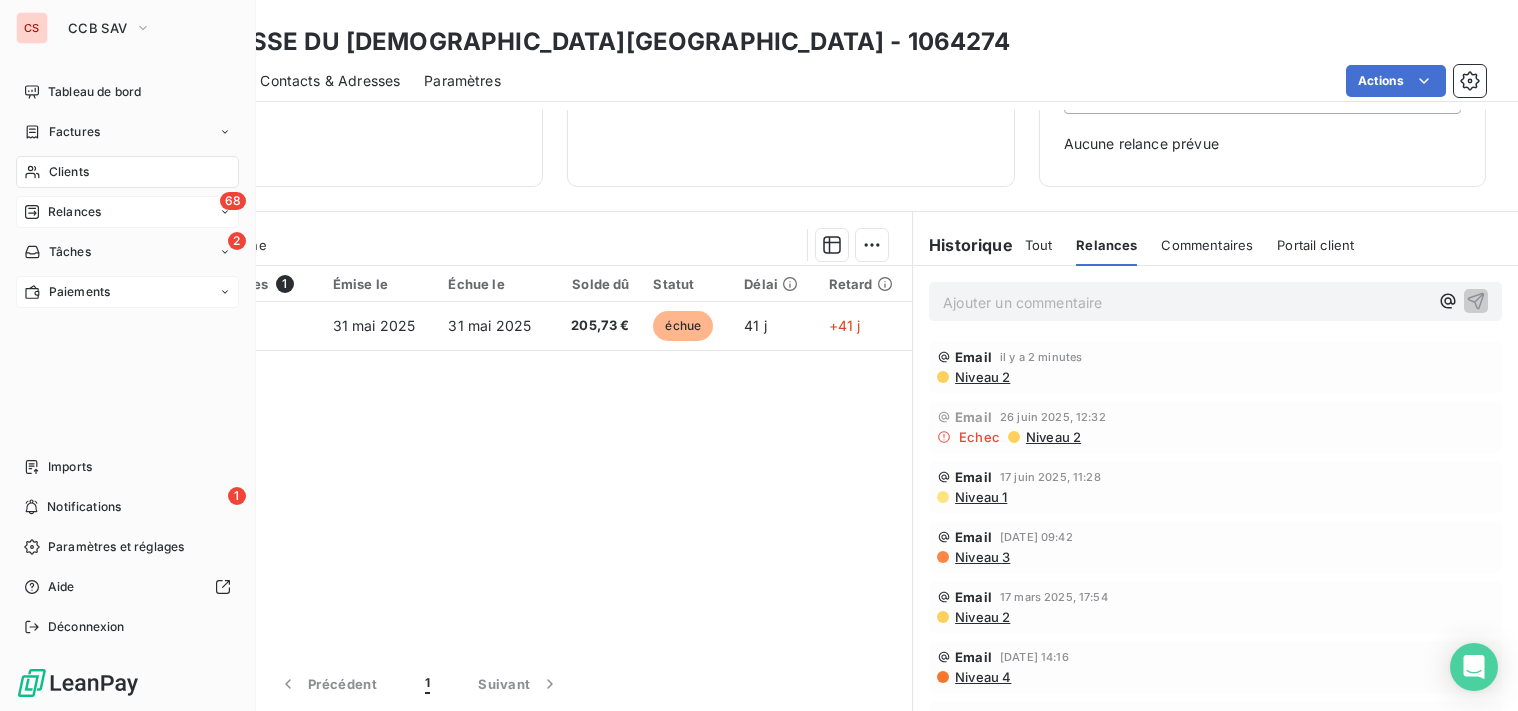 click on "Relances" at bounding box center [74, 212] 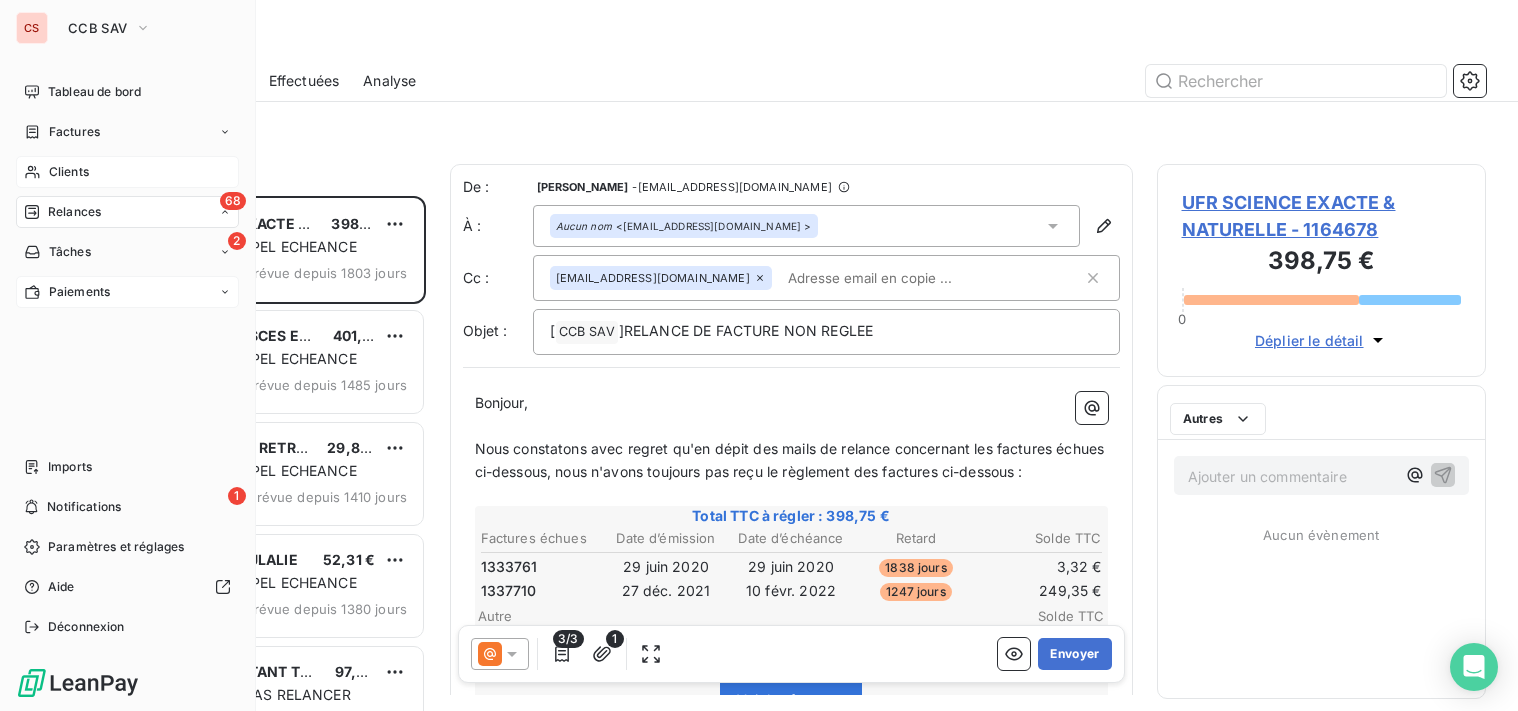 scroll, scrollTop: 16, scrollLeft: 16, axis: both 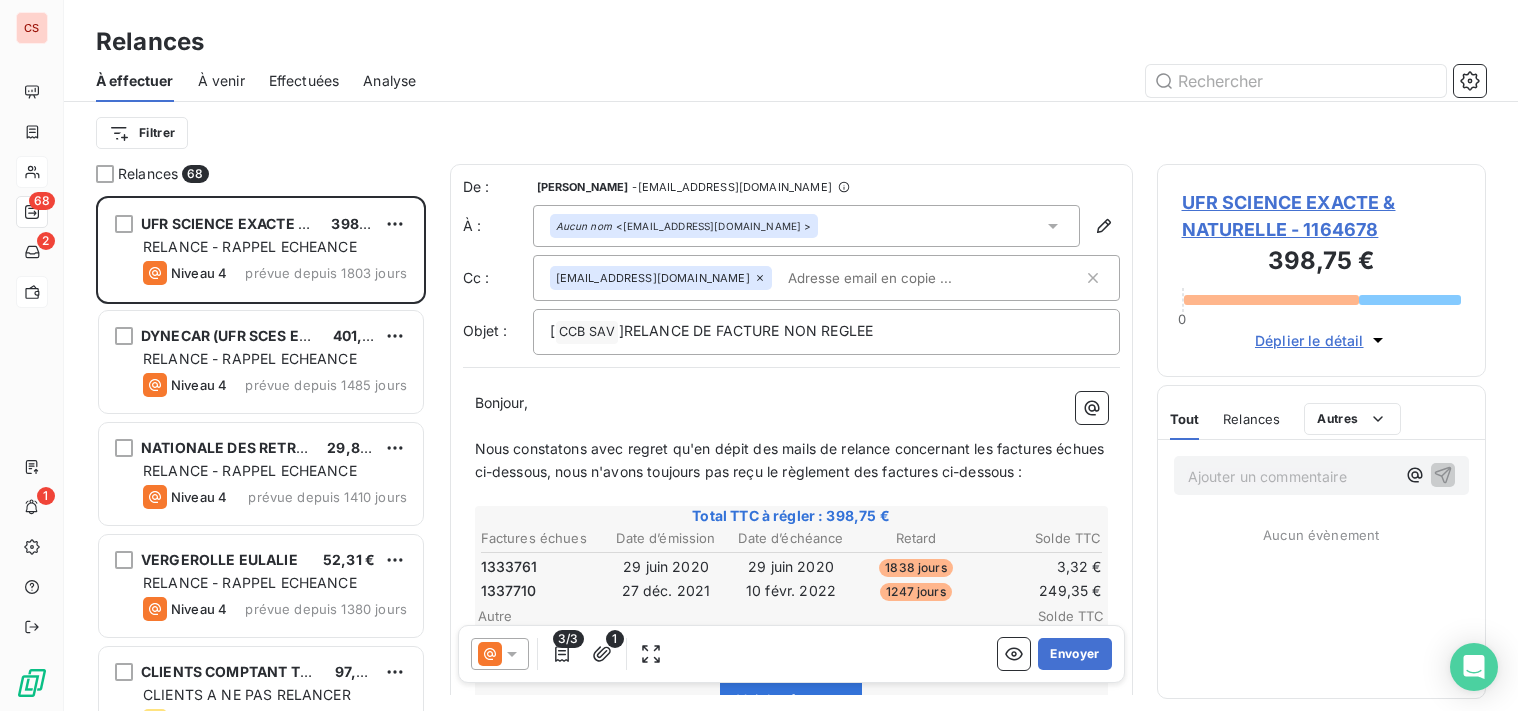 click on "Effectuées" at bounding box center [304, 81] 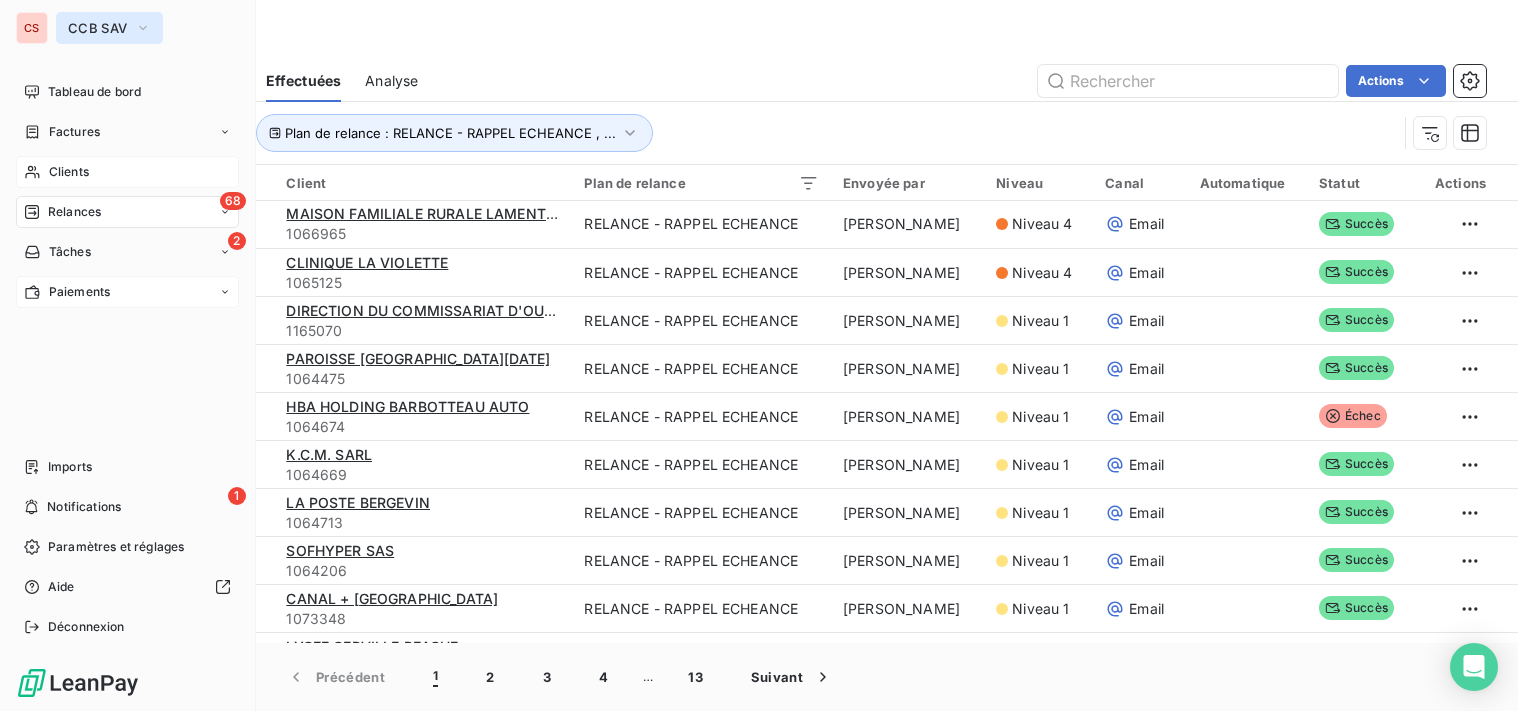 click 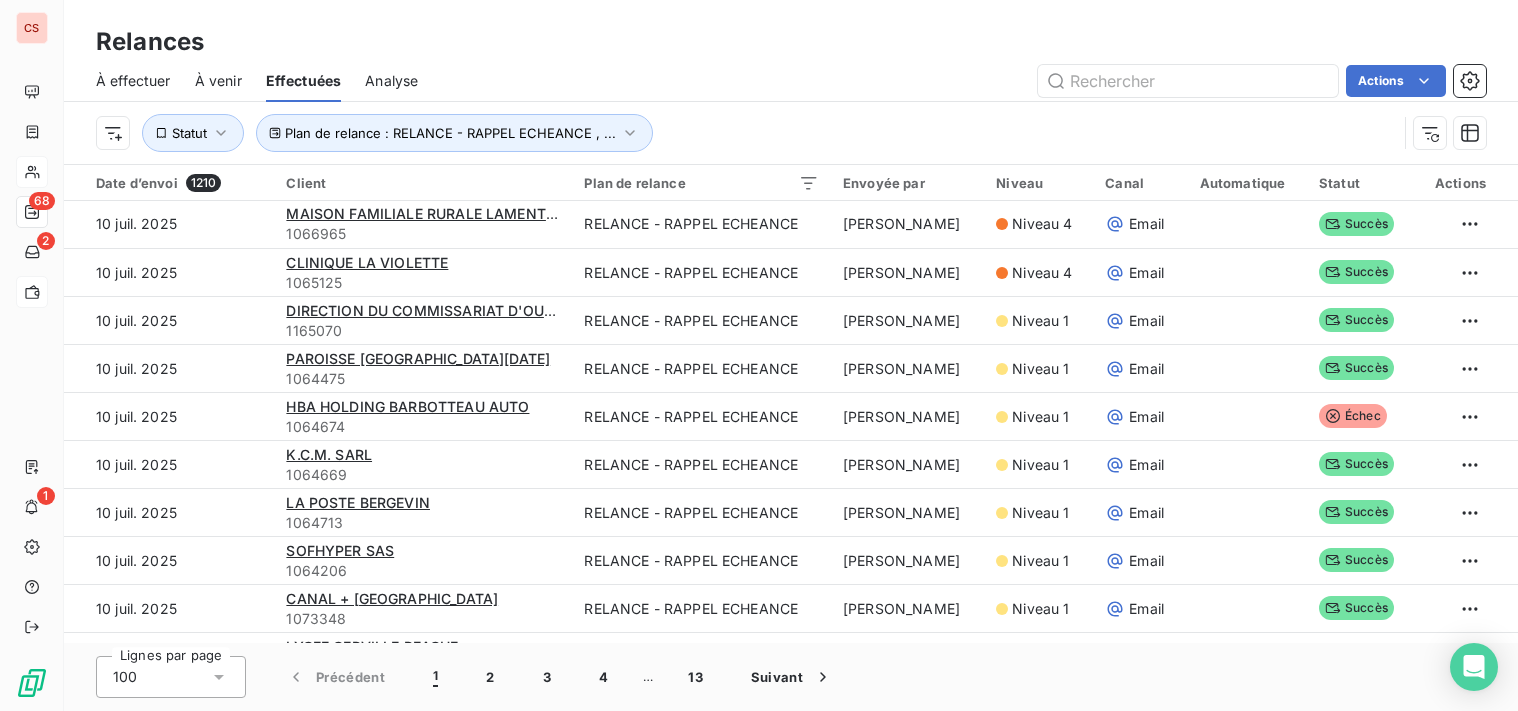 click on "Actions" at bounding box center [964, 81] 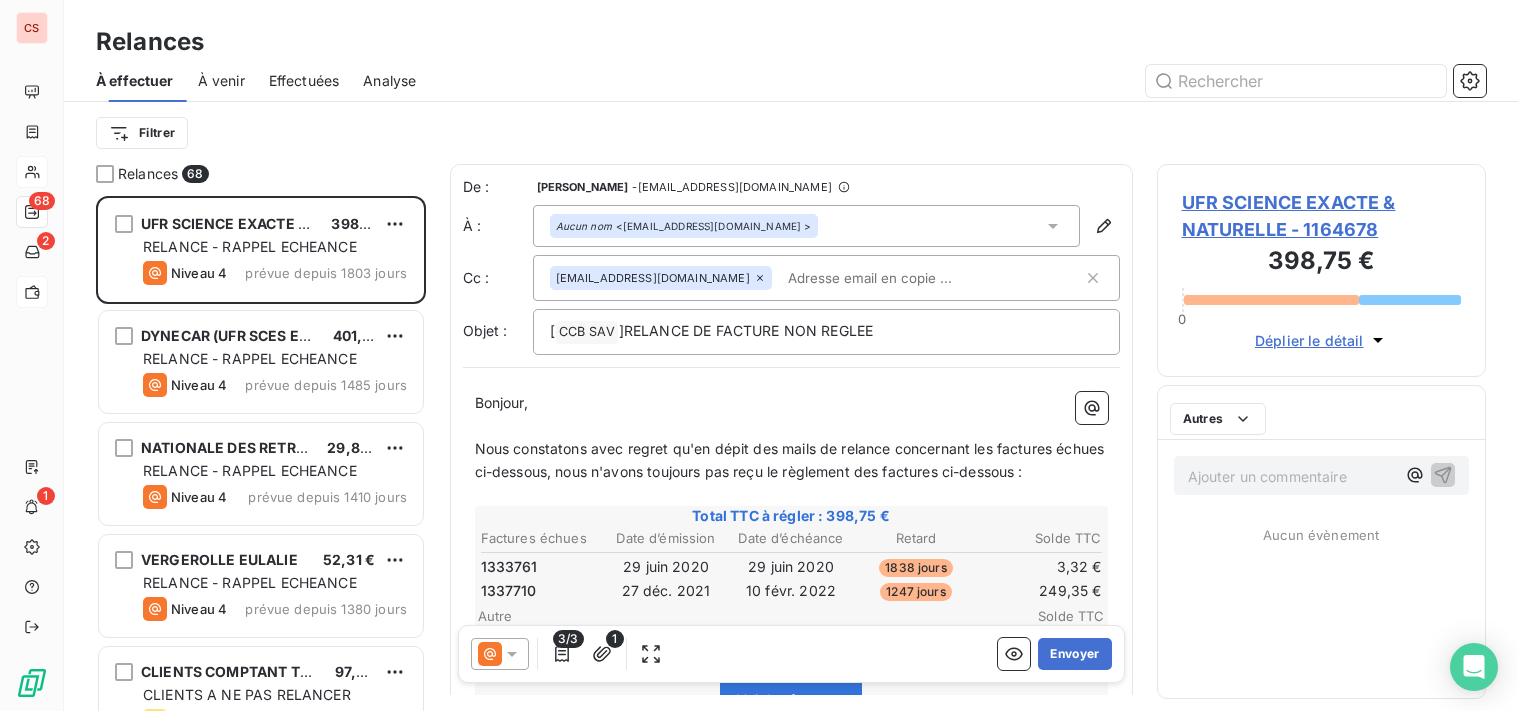 scroll, scrollTop: 16, scrollLeft: 16, axis: both 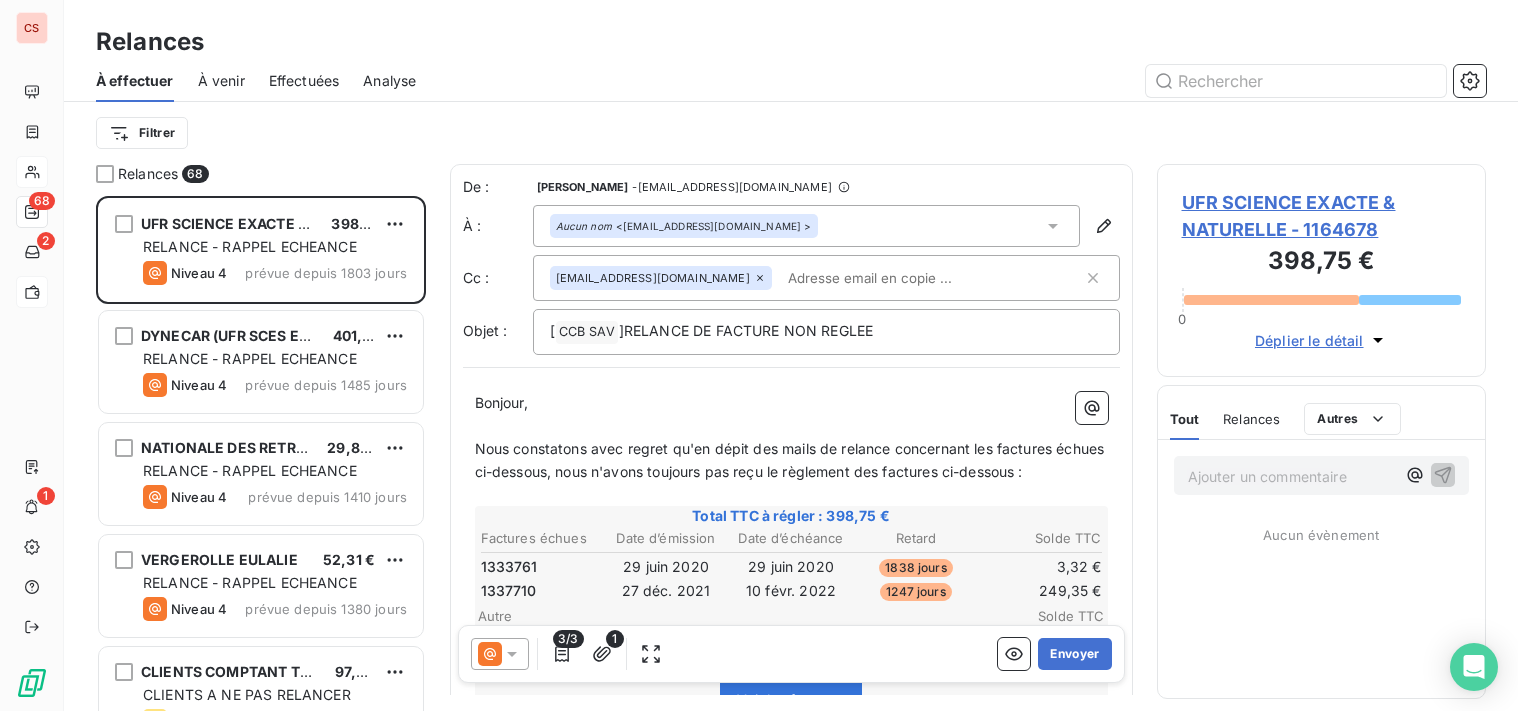 click on "398,75 €" at bounding box center [1322, 263] 